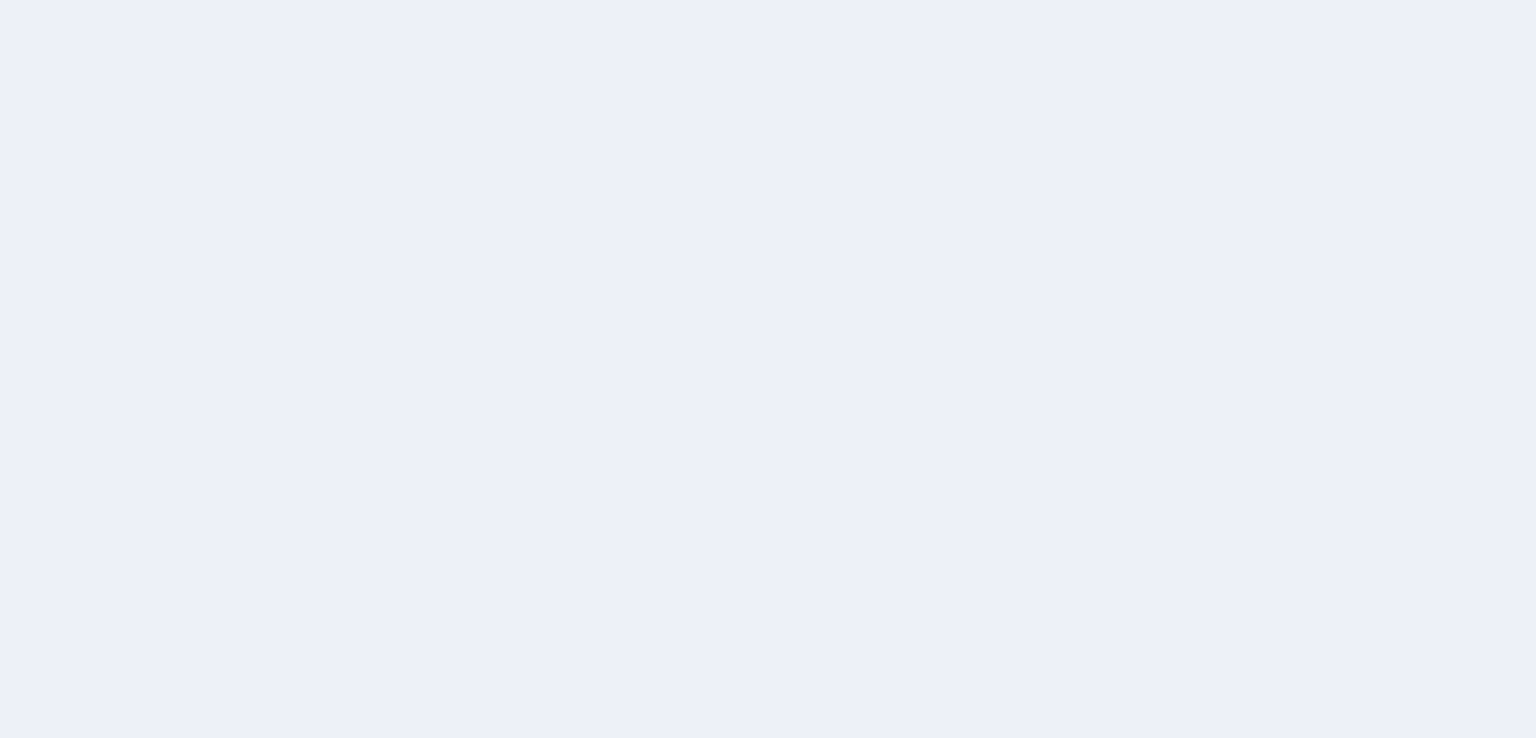 scroll, scrollTop: 0, scrollLeft: 0, axis: both 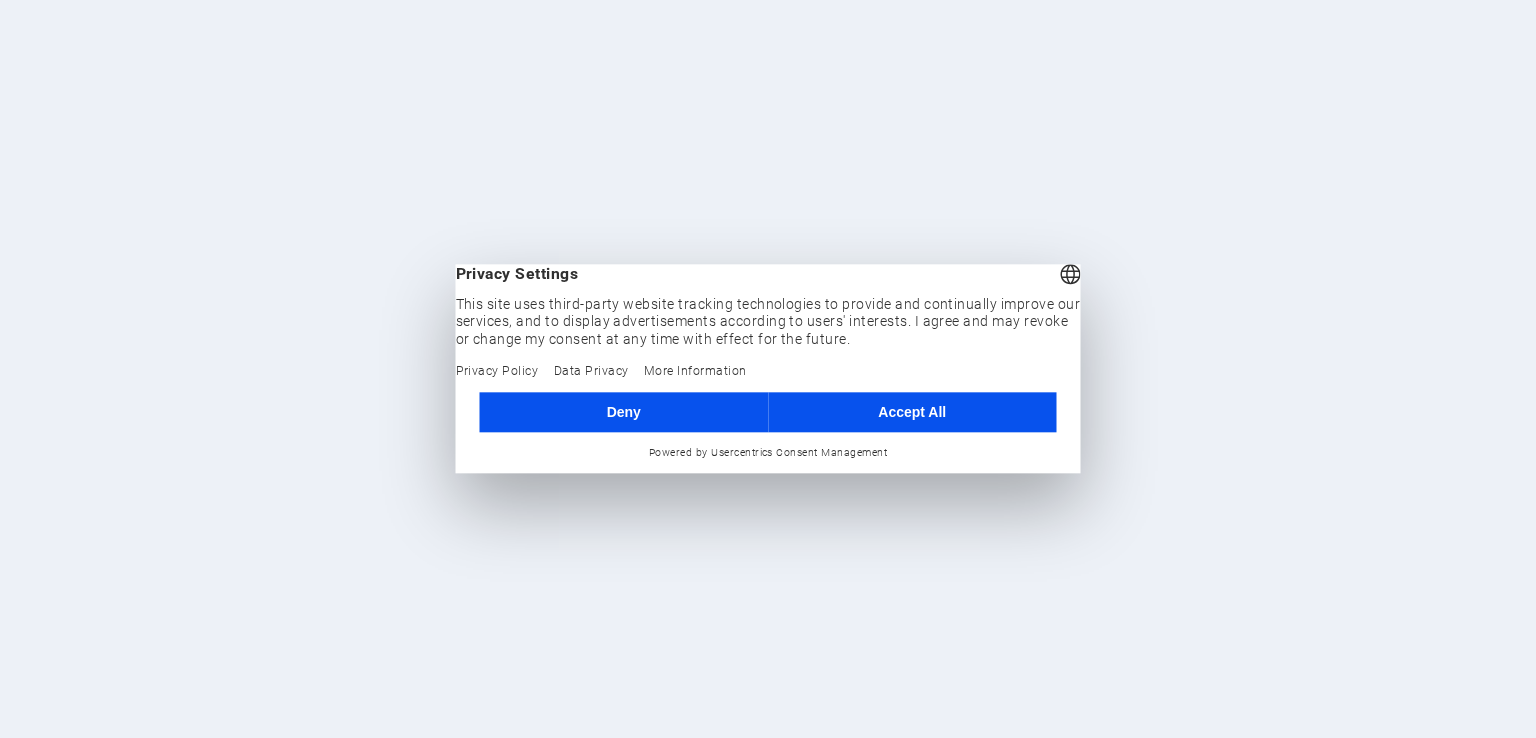 click on "Accept All" at bounding box center (912, 412) 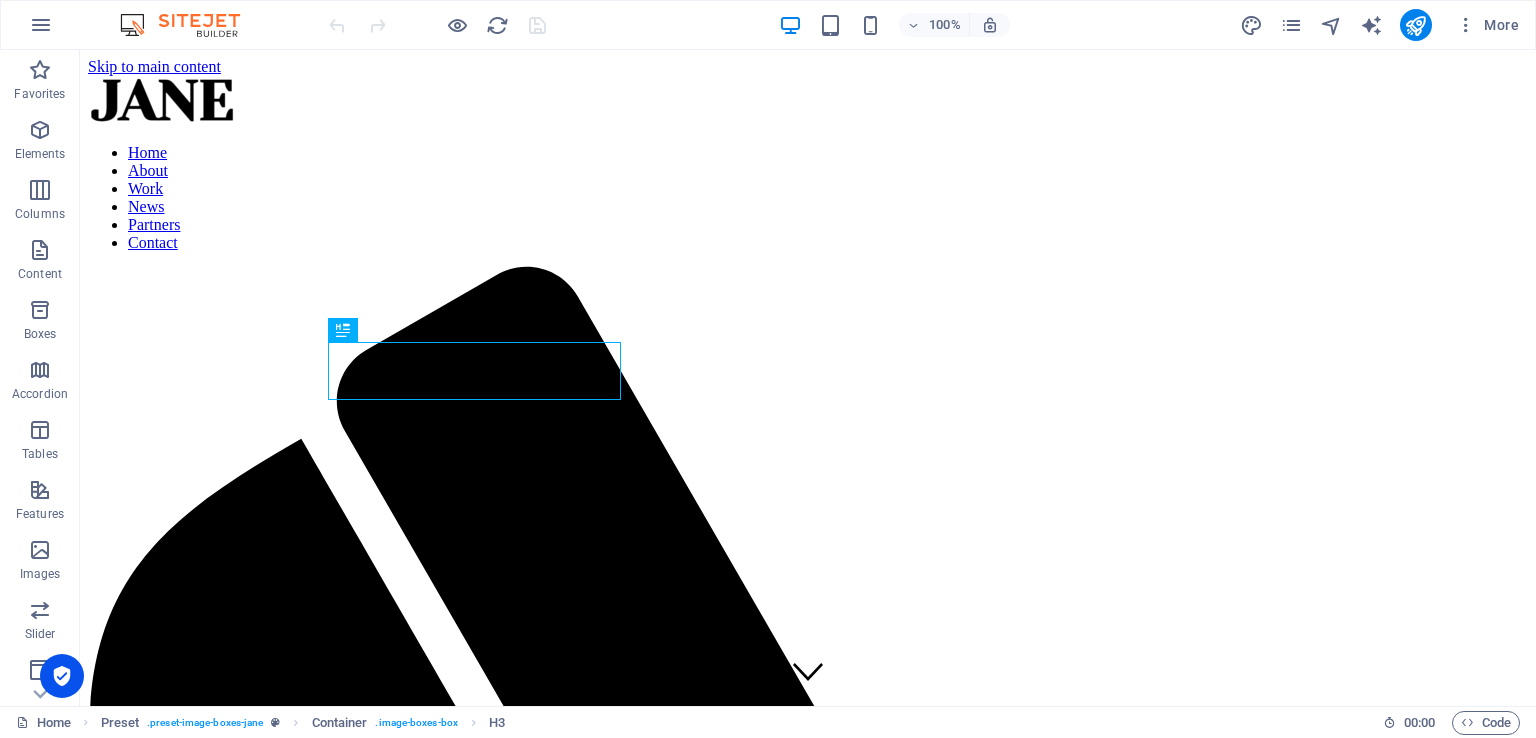 scroll, scrollTop: 711, scrollLeft: 0, axis: vertical 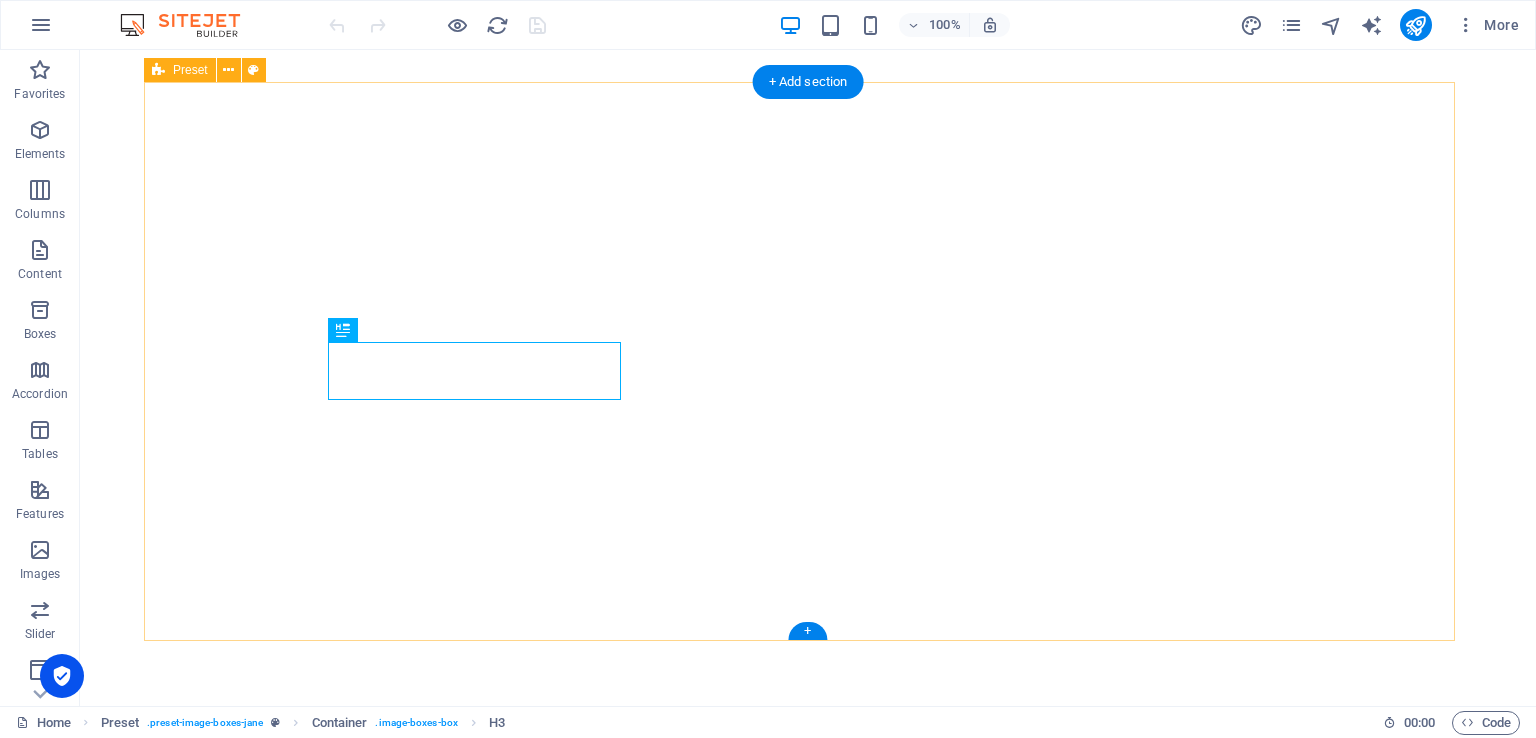 click on "About Lorem ipsum dolor sit amet, consectetuer adipiscing elit. Aenean commodo ligula eget dolor. Lorem ipsum dolor sit amet. see more Work Lorem ipsum dolor sit amet, consectetuer adipiscing elit. Aenean commodo ligula eget dolor. Lorem ipsum dolor sit amet. see more Blog Lorem ipsum dolor sit amet, consectetuer adipiscing elit. Aenean commodo ligula eget dolor. Lorem ipsum dolor sit amet. see more" at bounding box center [808, 2282] 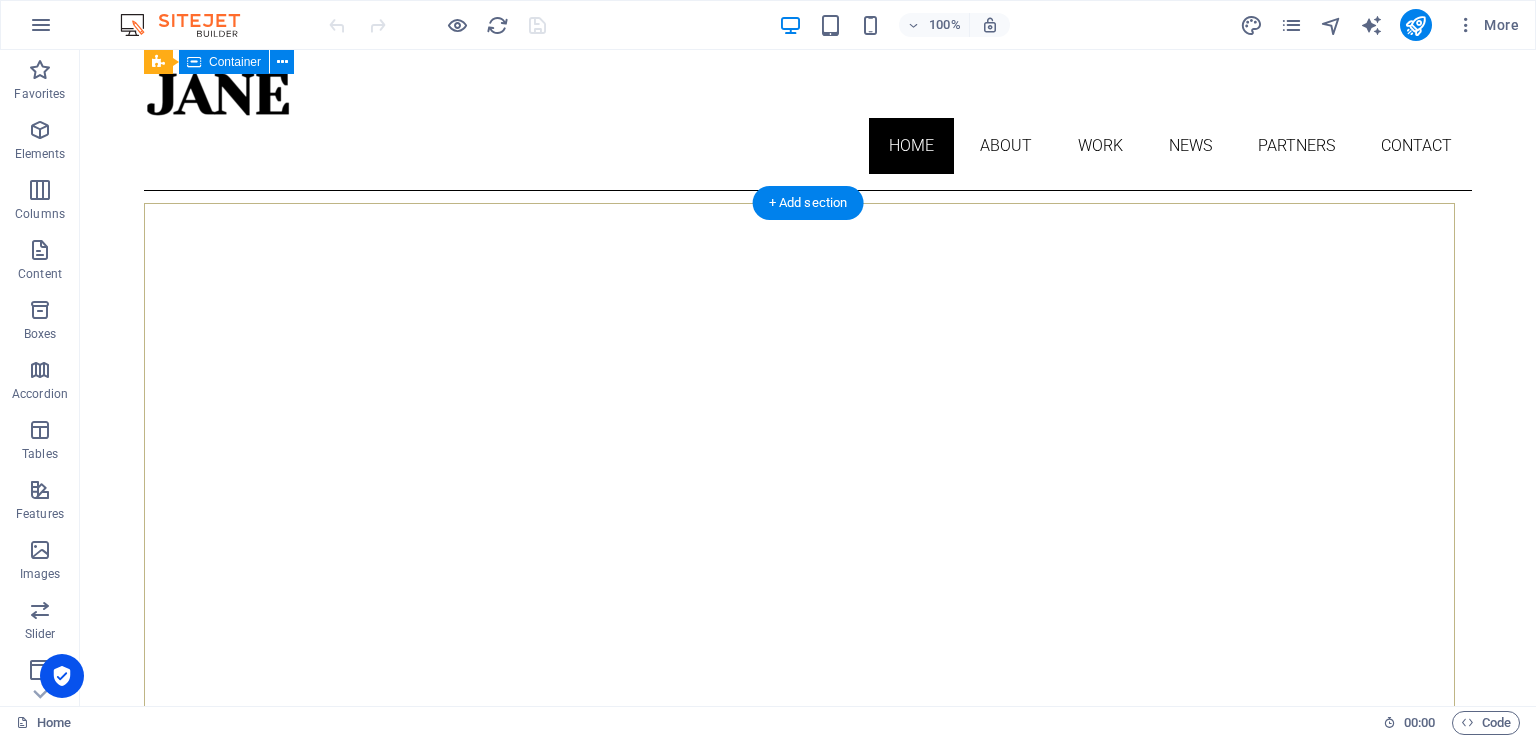 scroll, scrollTop: 0, scrollLeft: 0, axis: both 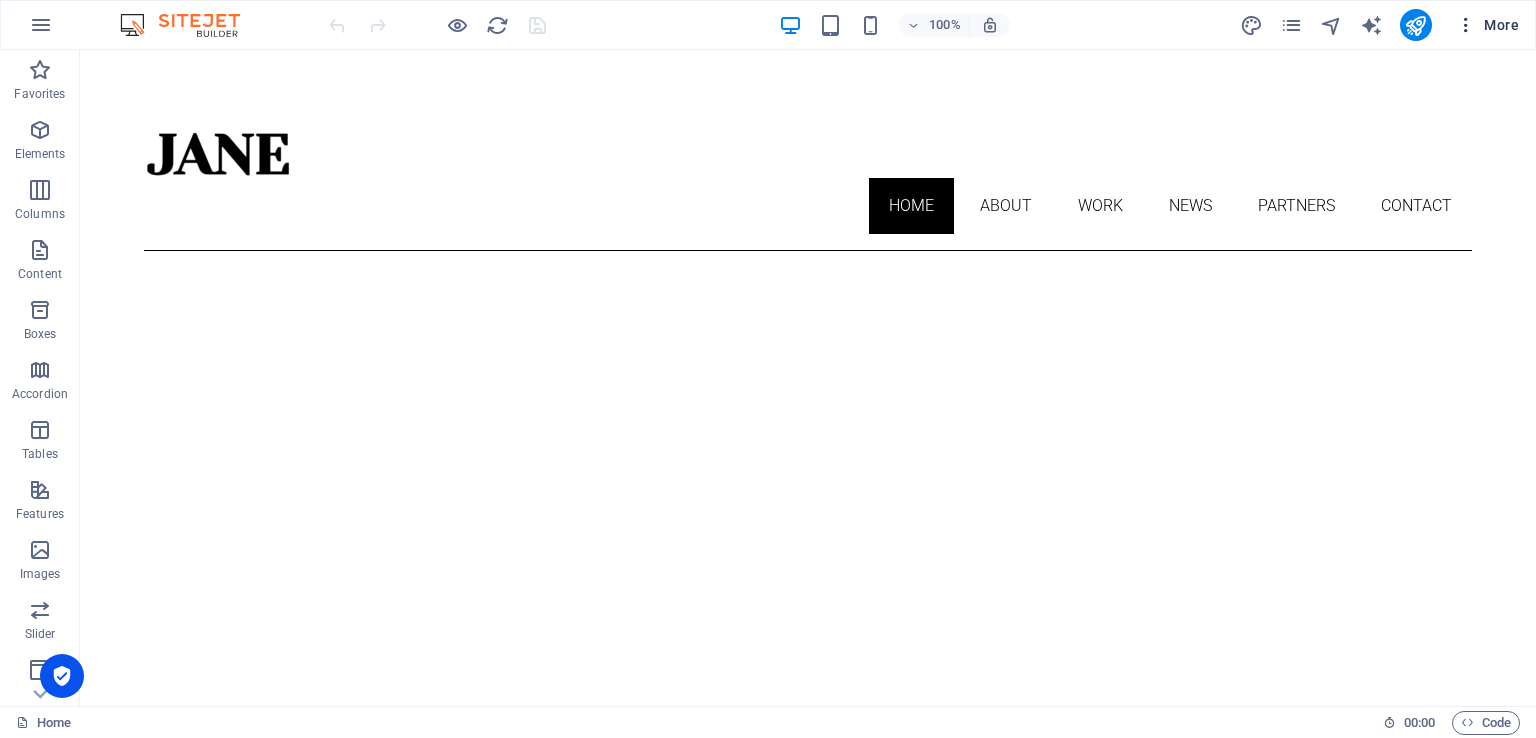 click at bounding box center (1466, 25) 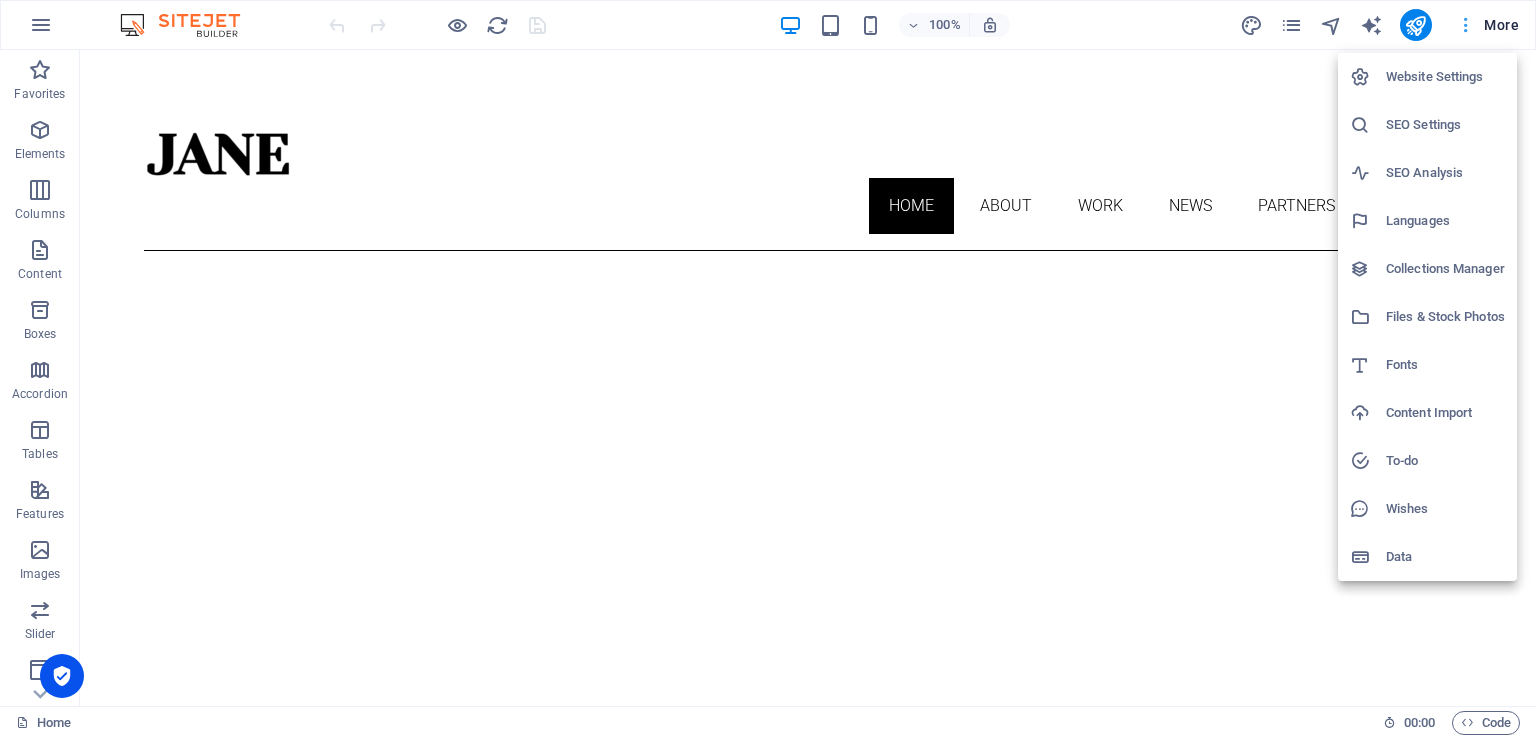 click at bounding box center (768, 369) 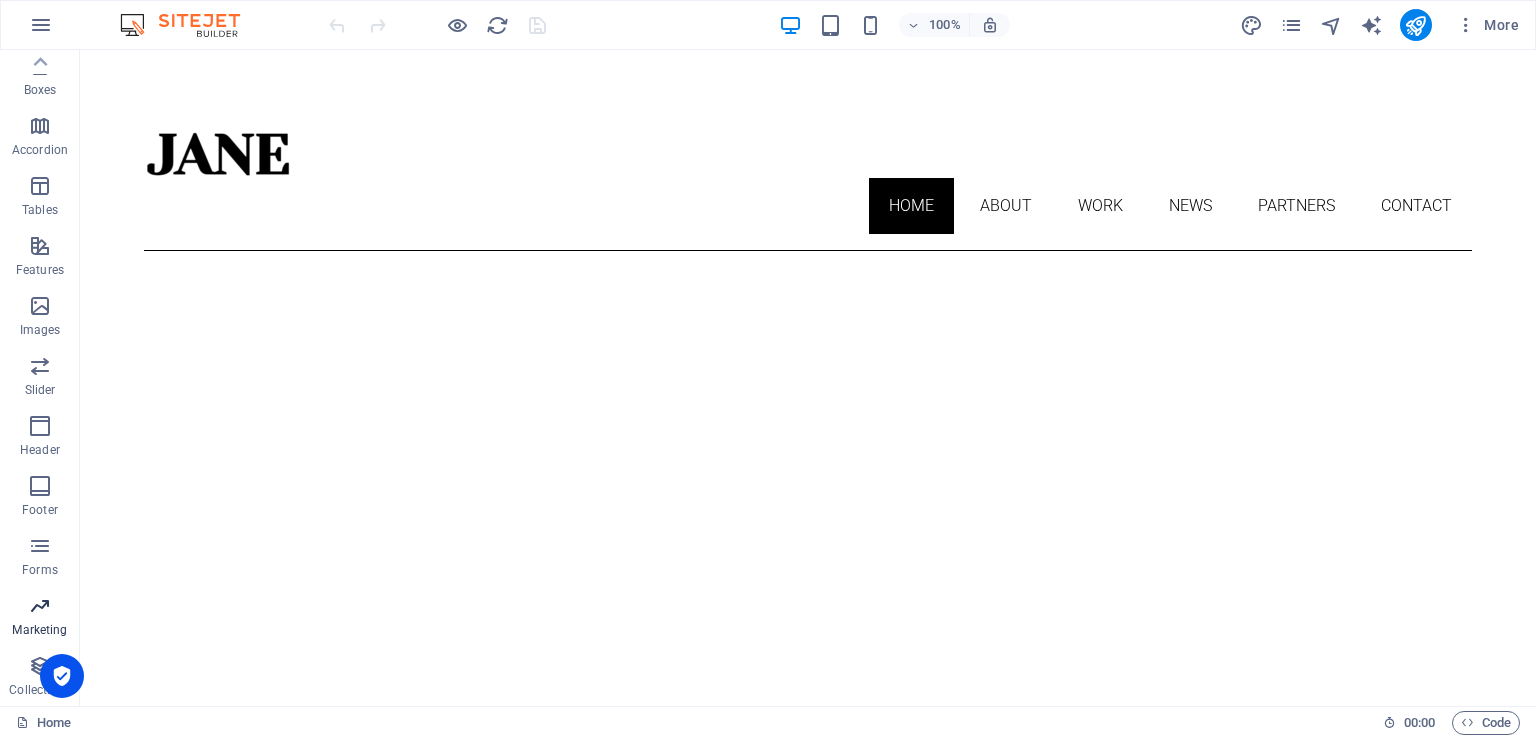 scroll, scrollTop: 0, scrollLeft: 0, axis: both 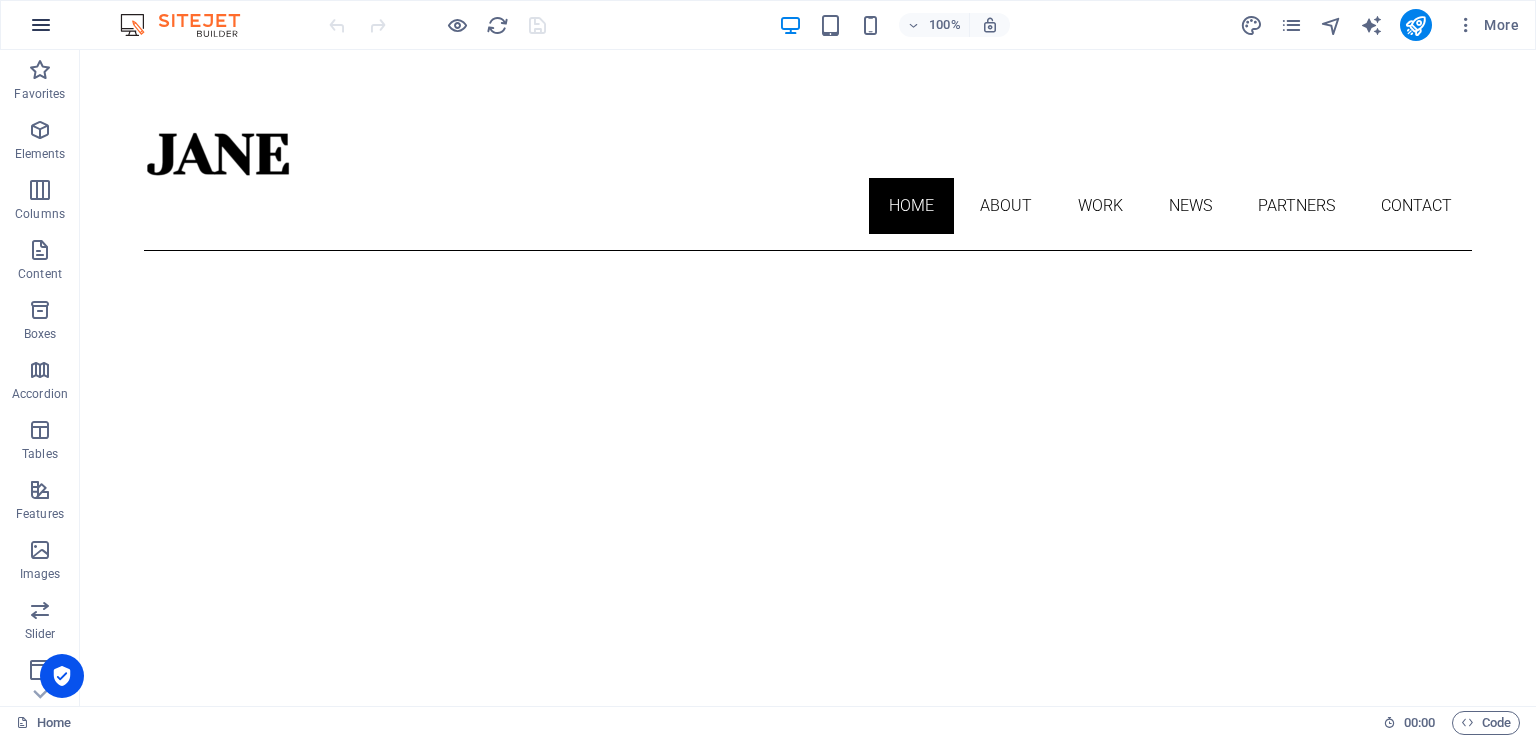 click at bounding box center (41, 25) 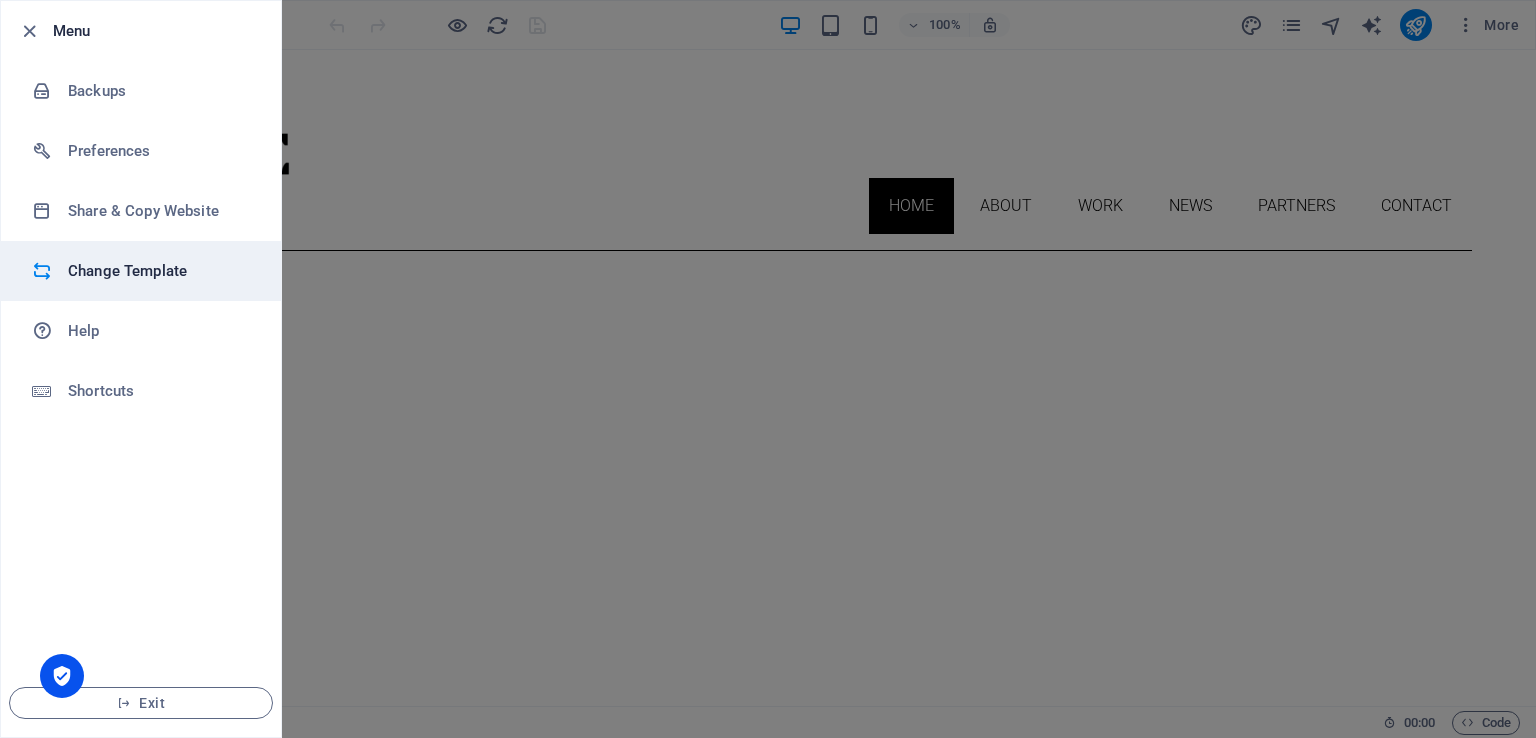 click on "Change Template" at bounding box center (160, 271) 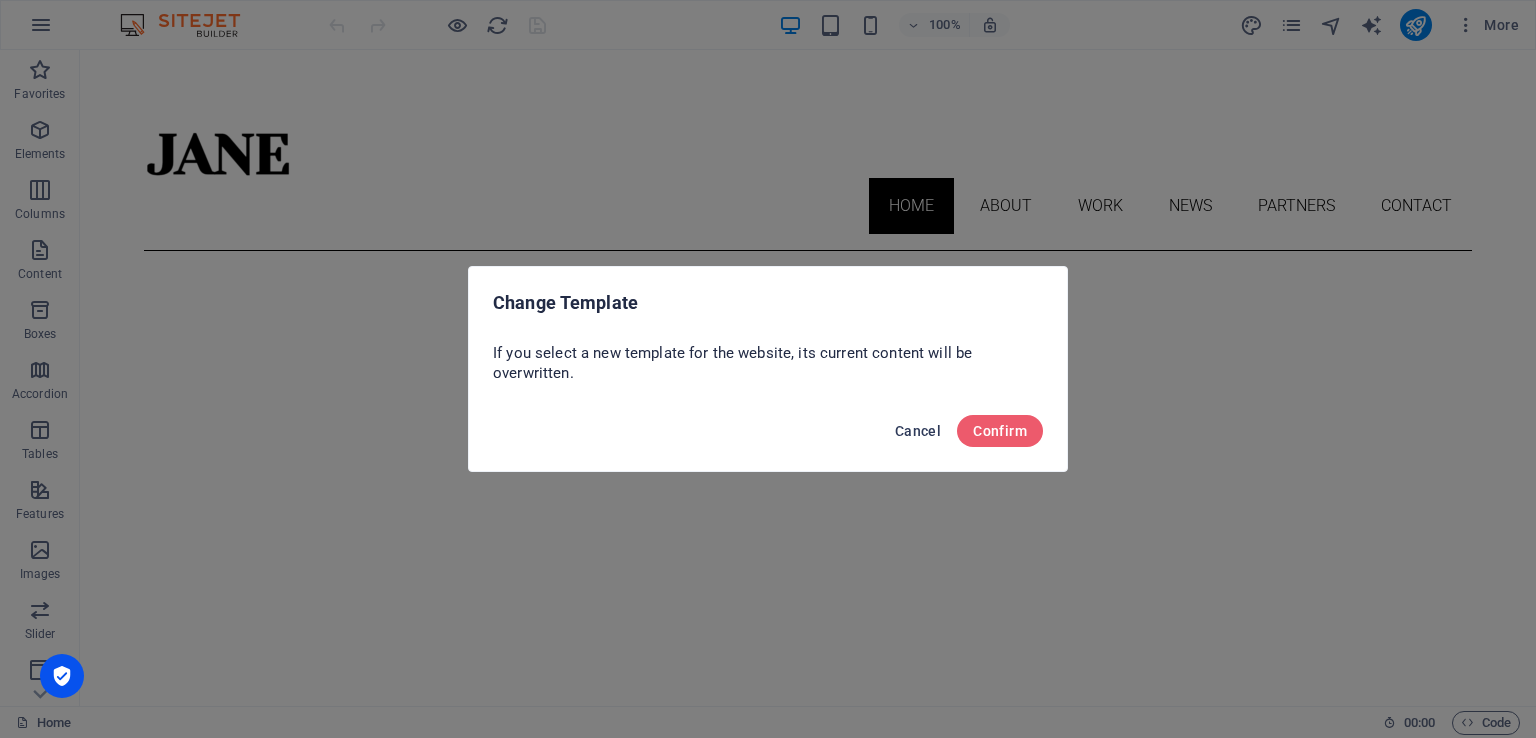 click on "Cancel" at bounding box center [918, 431] 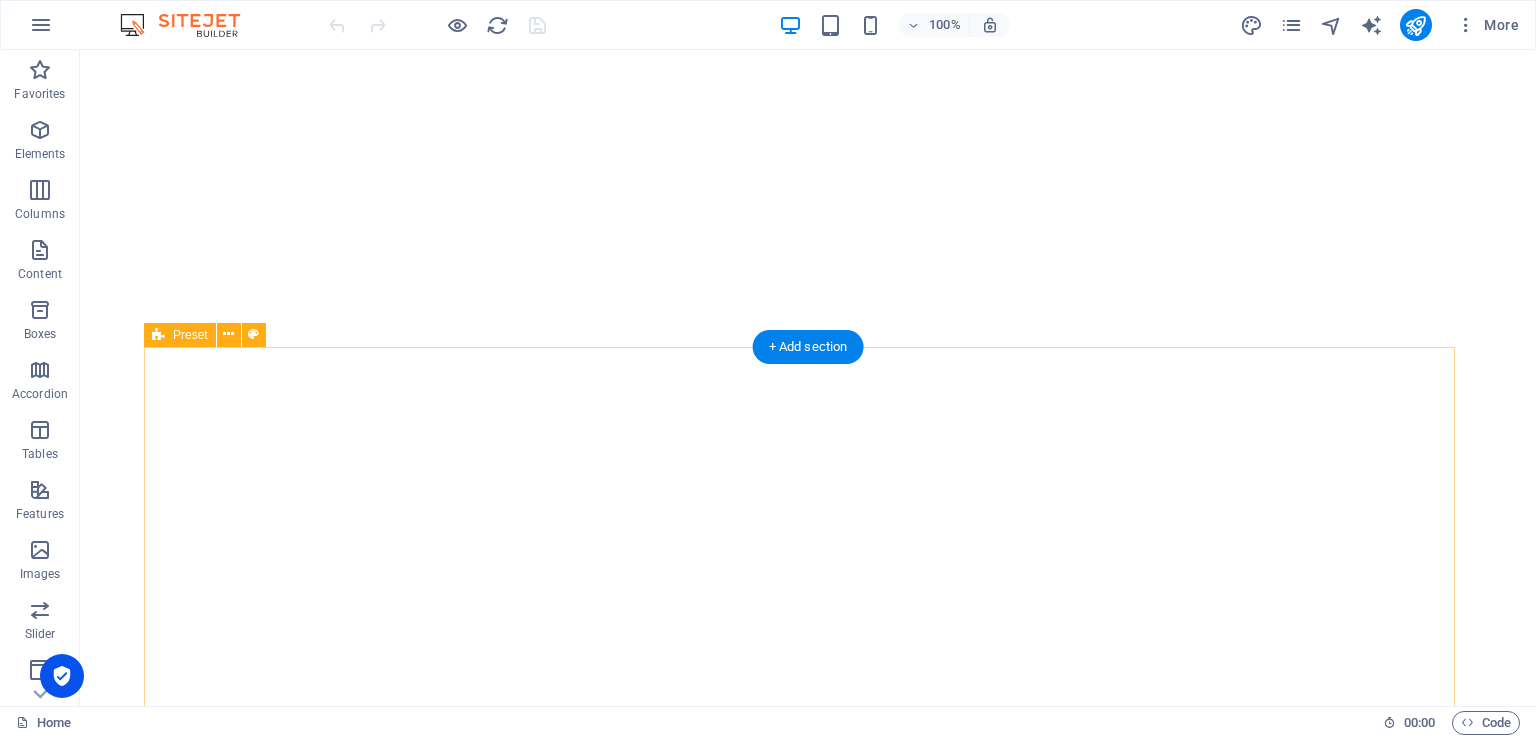 scroll, scrollTop: 0, scrollLeft: 0, axis: both 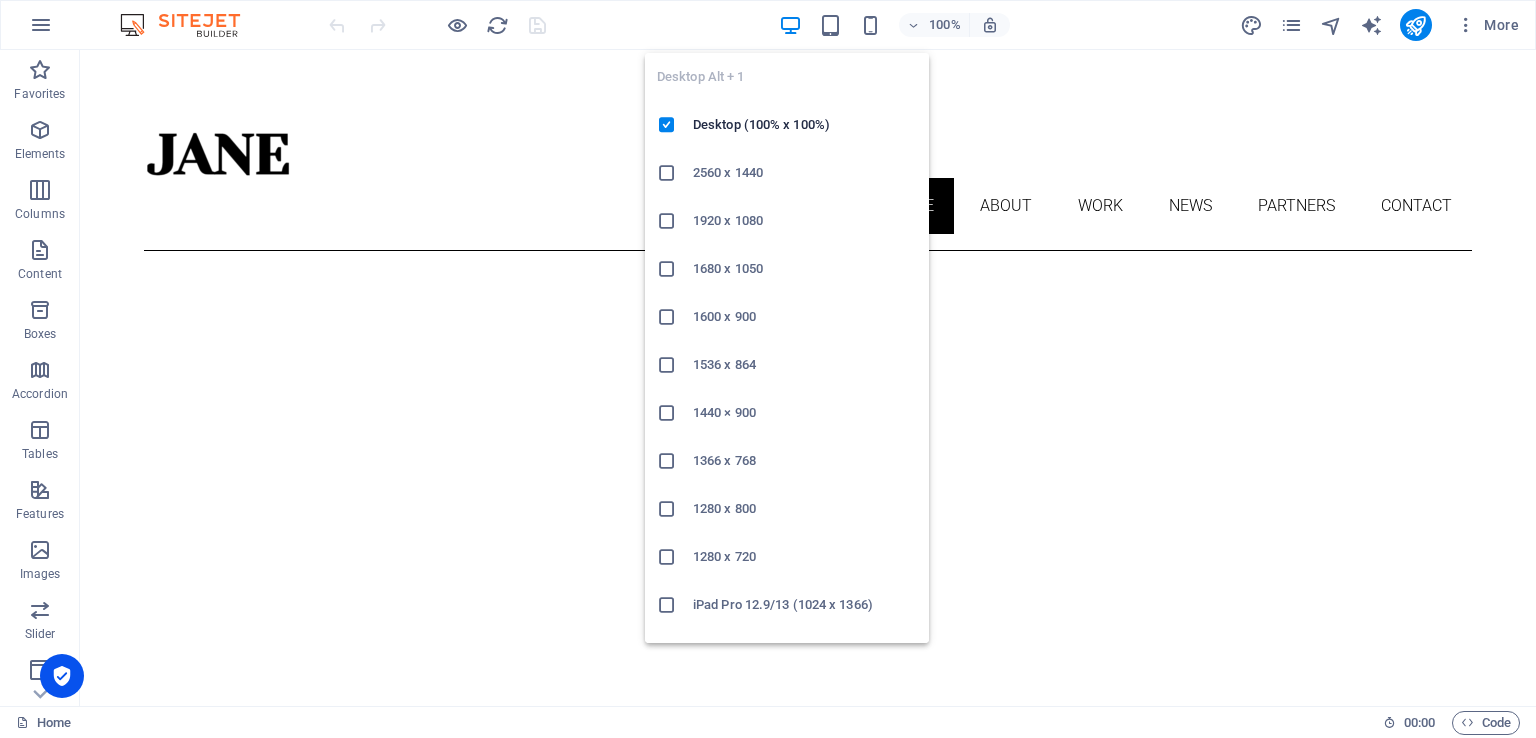 click on "1920 x 1080" at bounding box center [805, 221] 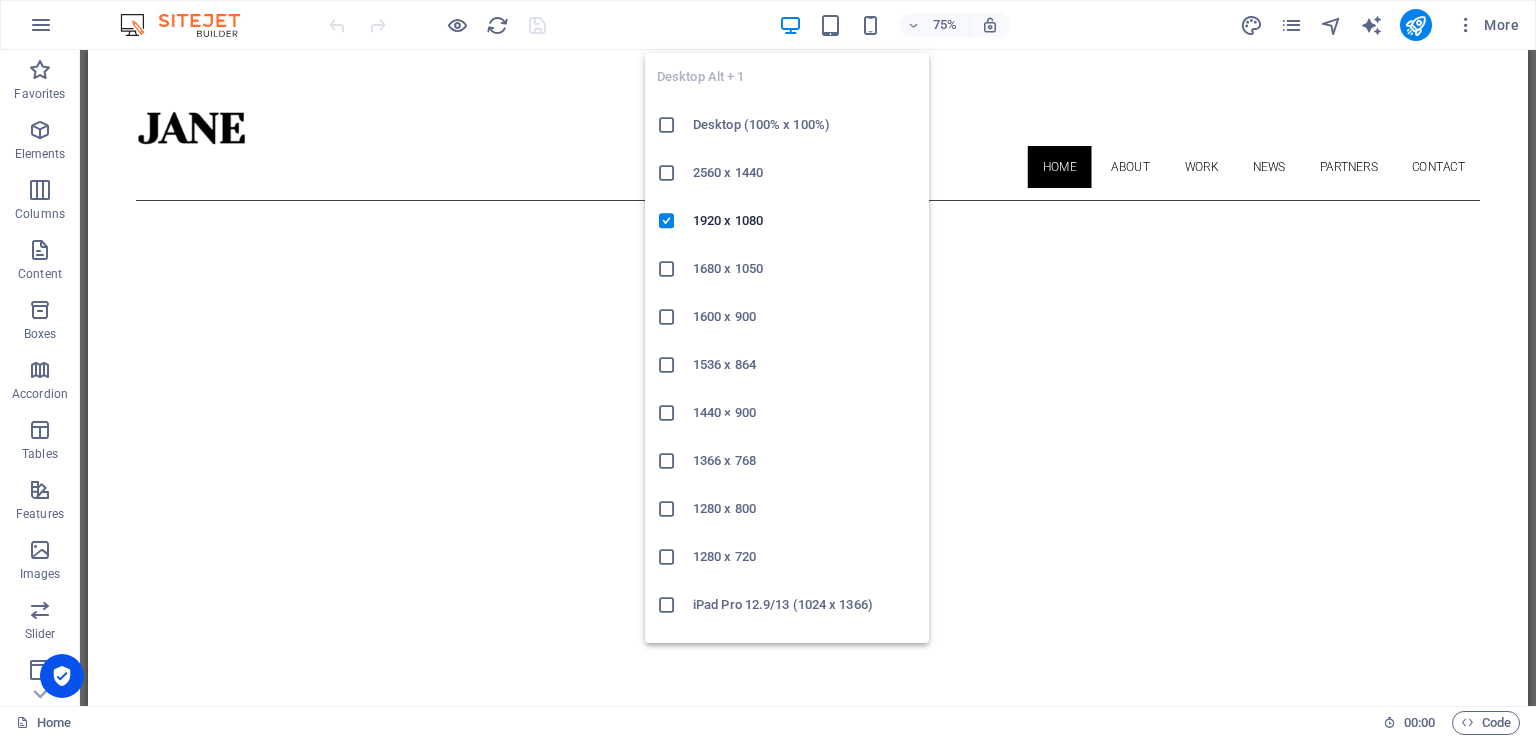 click at bounding box center [790, 25] 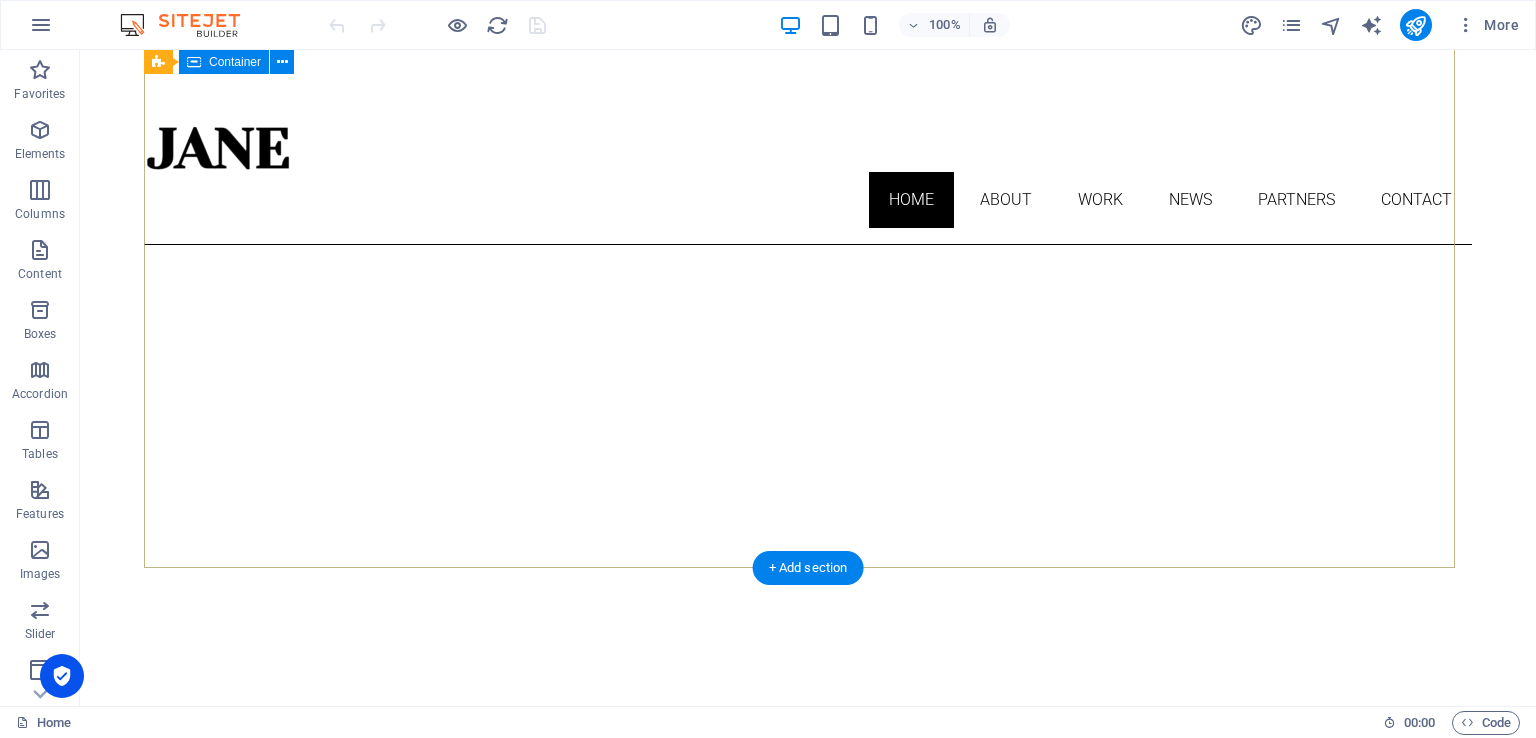 scroll, scrollTop: 0, scrollLeft: 0, axis: both 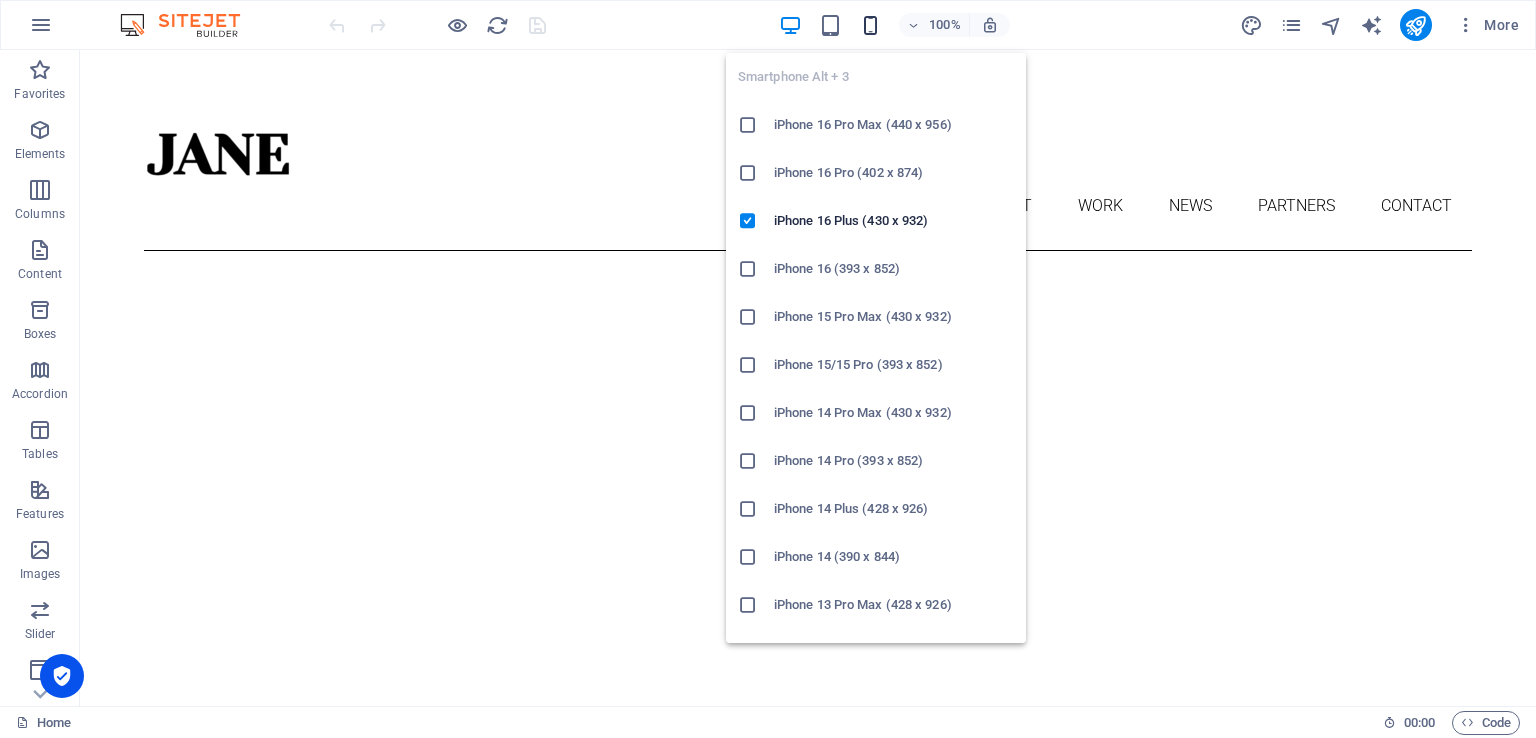 click at bounding box center [870, 25] 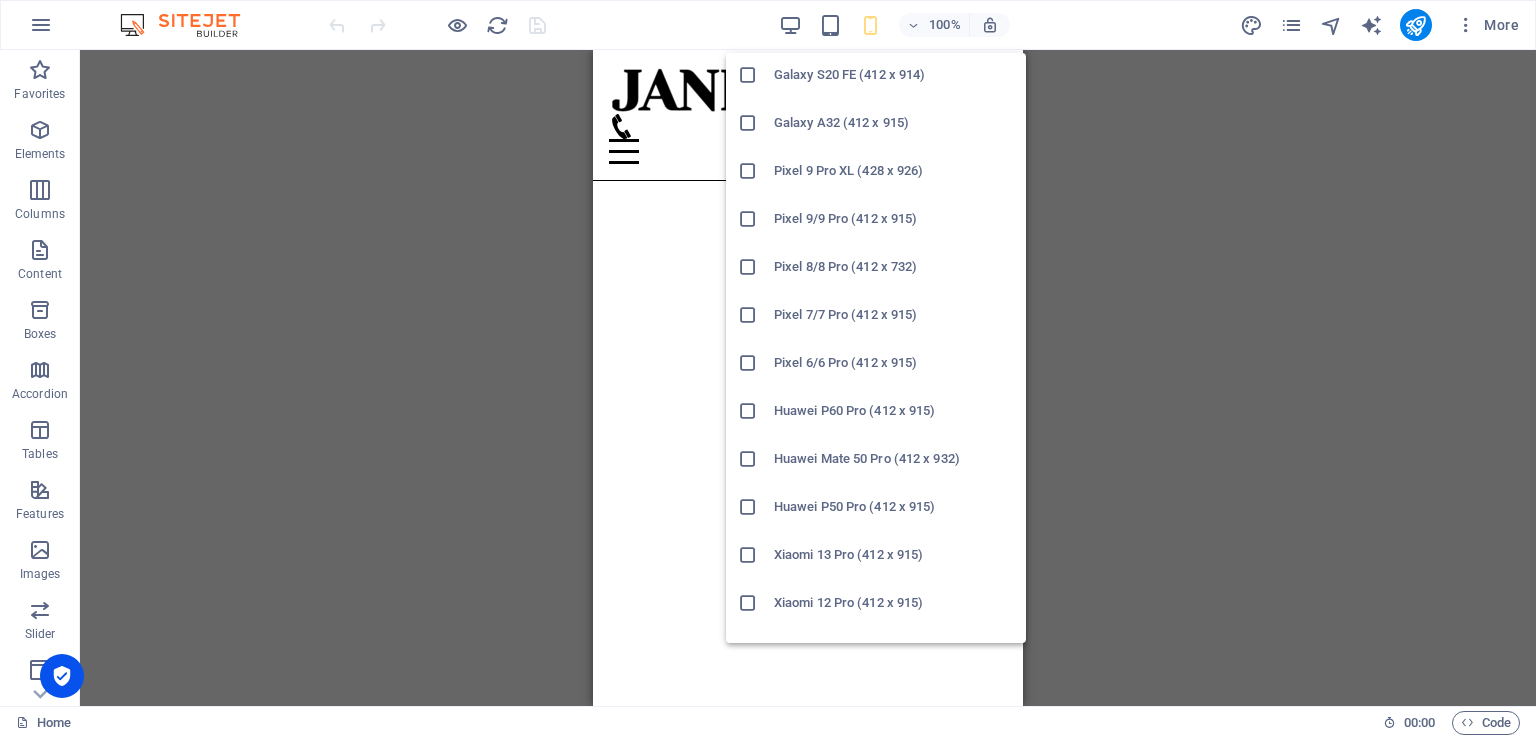 scroll, scrollTop: 993, scrollLeft: 0, axis: vertical 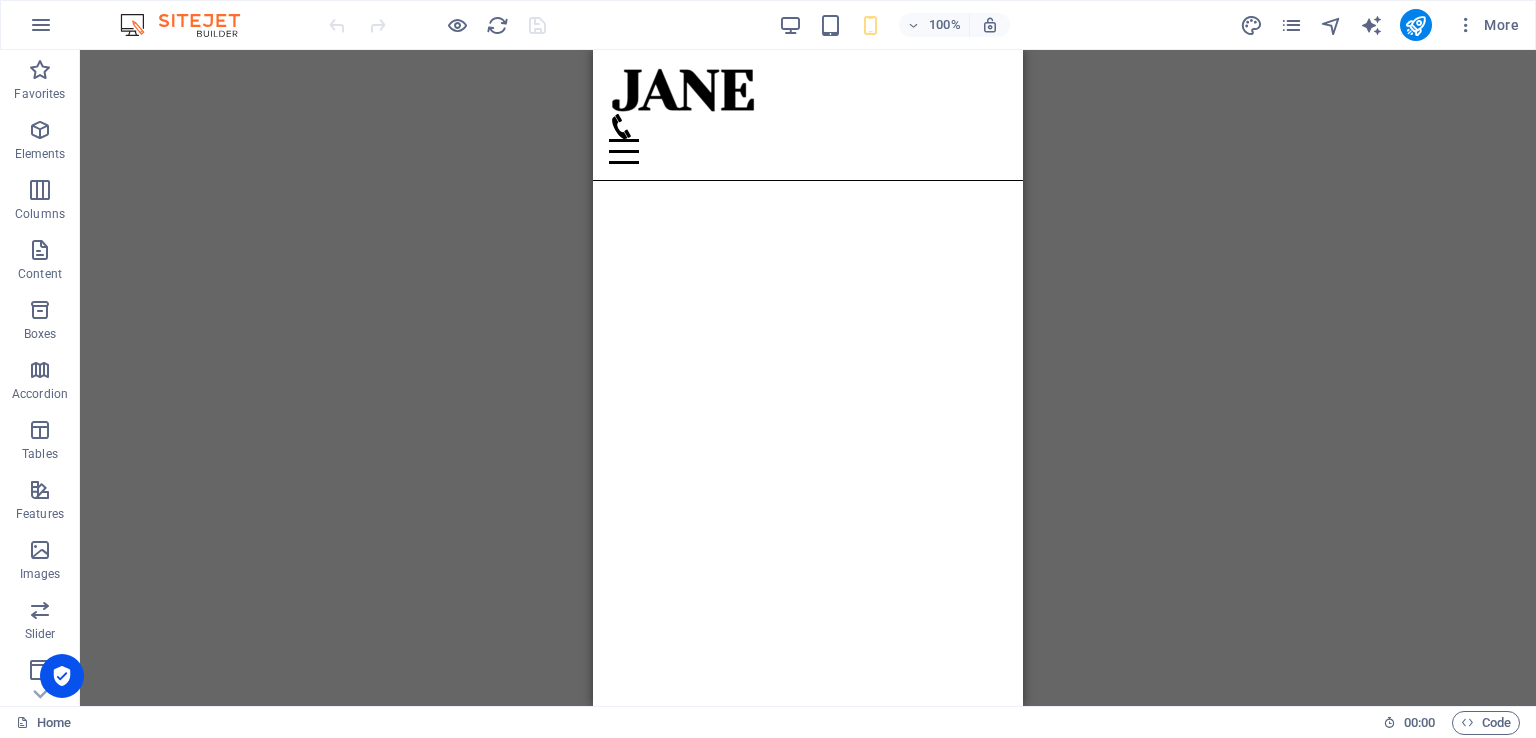 click on "Drag here to replace the existing content. Press “Ctrl” if you want to create a new element.
H3   Preset   Container   Banner   Container   Banner   Container   Image   Button   Slider   Container   Menu Bar   Menu   Image   Text   Button   Slider   Container   Slider   Container   Button   Spacer   Container   Image   Preset   Container   H3   Text   Spacer   Button   Container   Image   Container   H3   Text   Button   Preset   Container   Preset   Container   Container   Text   H3" at bounding box center [808, 378] 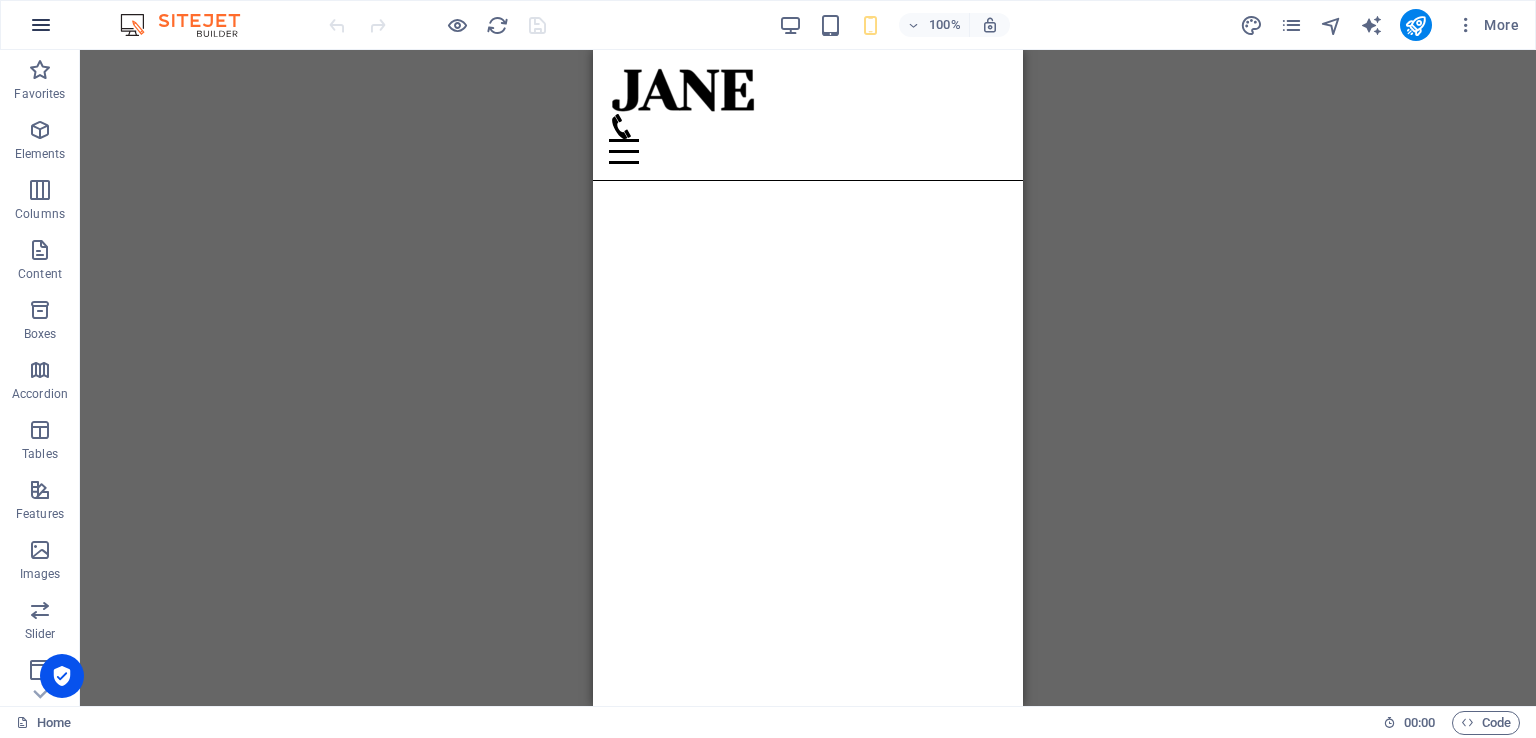 click at bounding box center (41, 25) 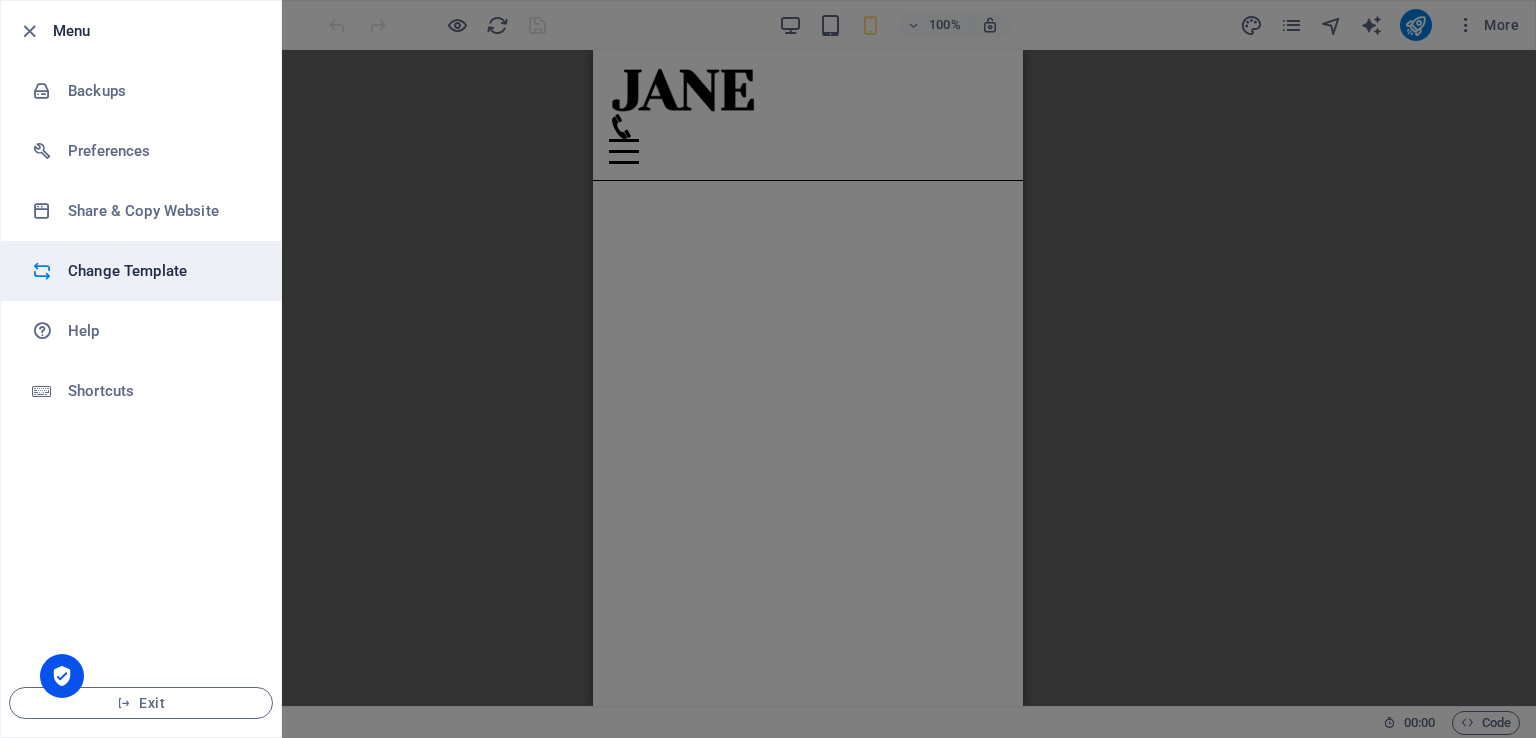 click on "Change Template" at bounding box center [160, 271] 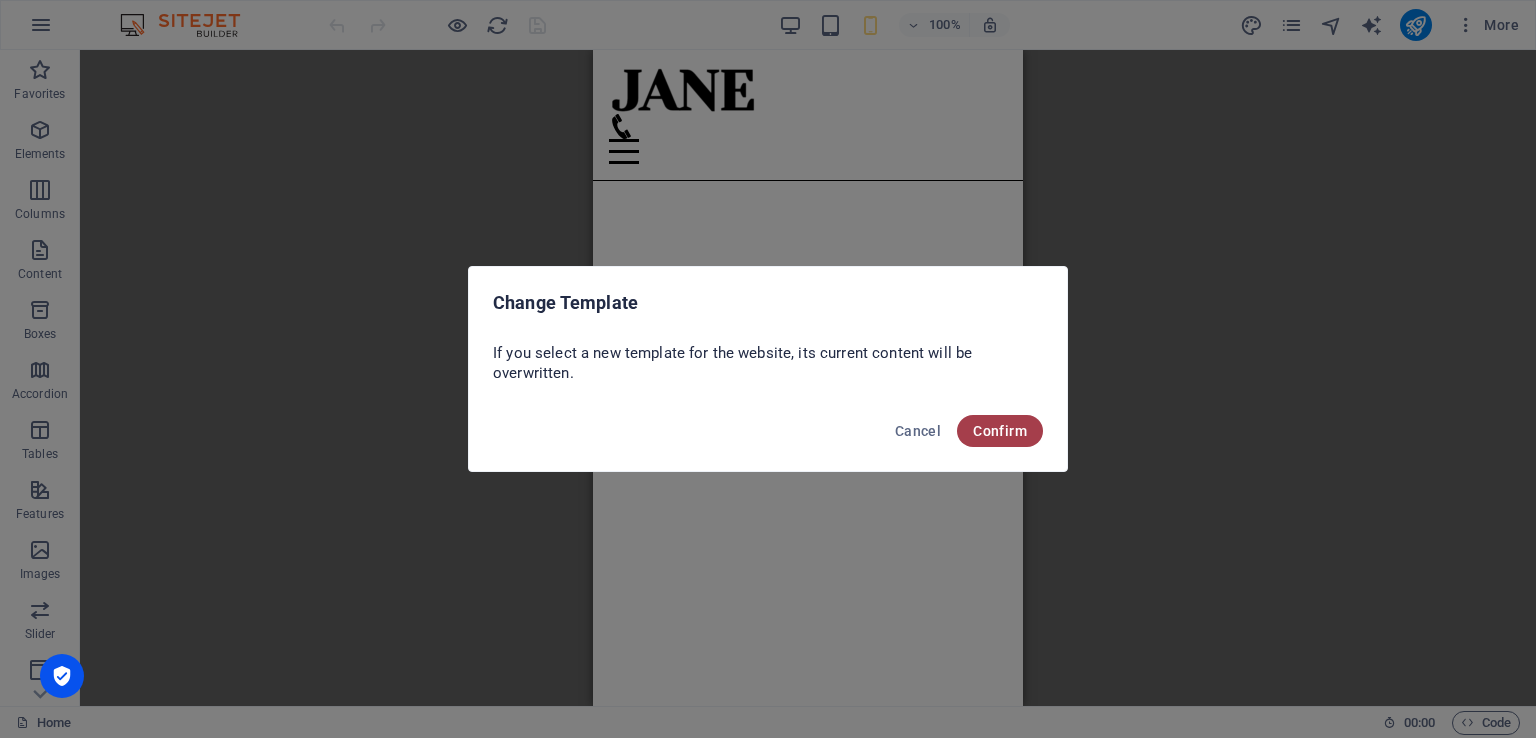 click on "Confirm" at bounding box center (1000, 431) 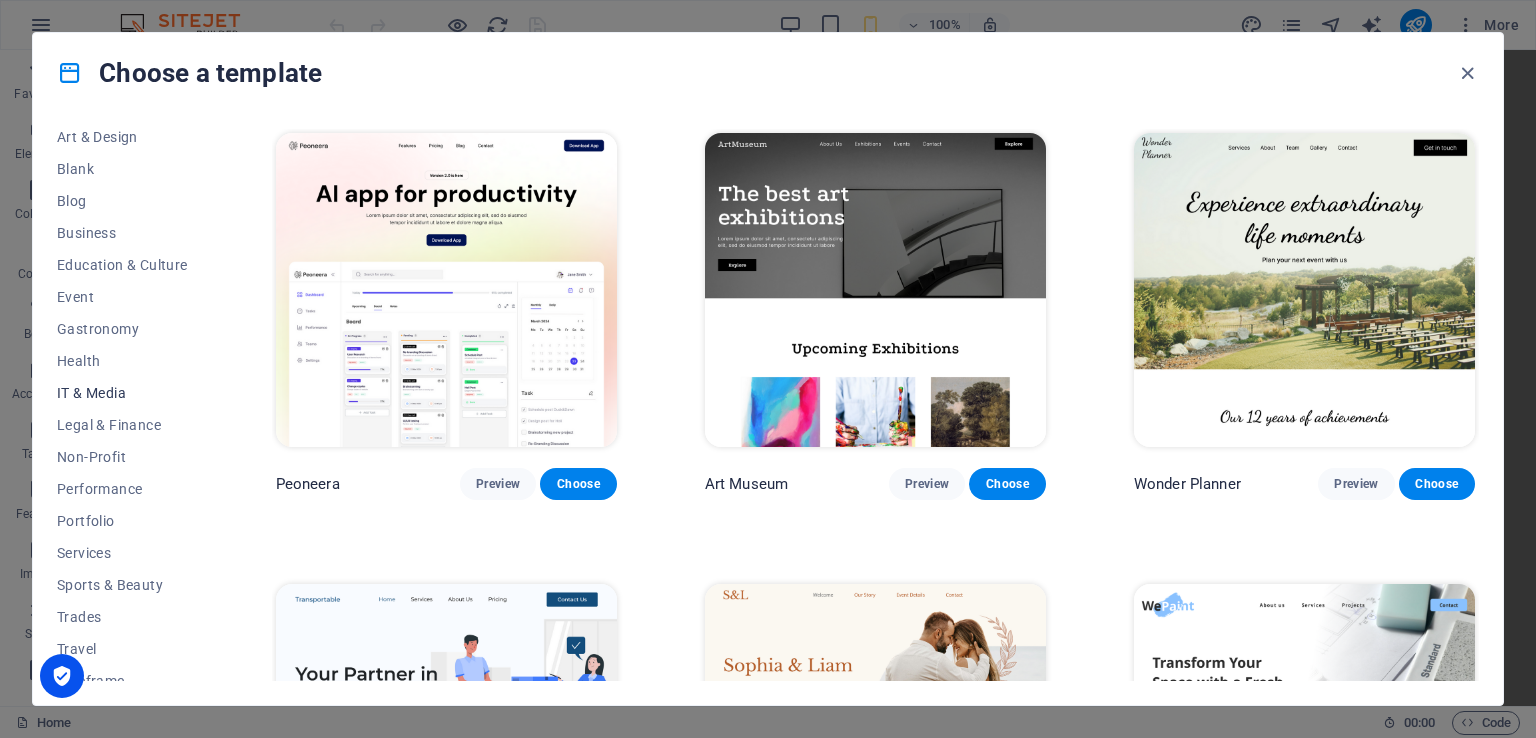 scroll, scrollTop: 248, scrollLeft: 0, axis: vertical 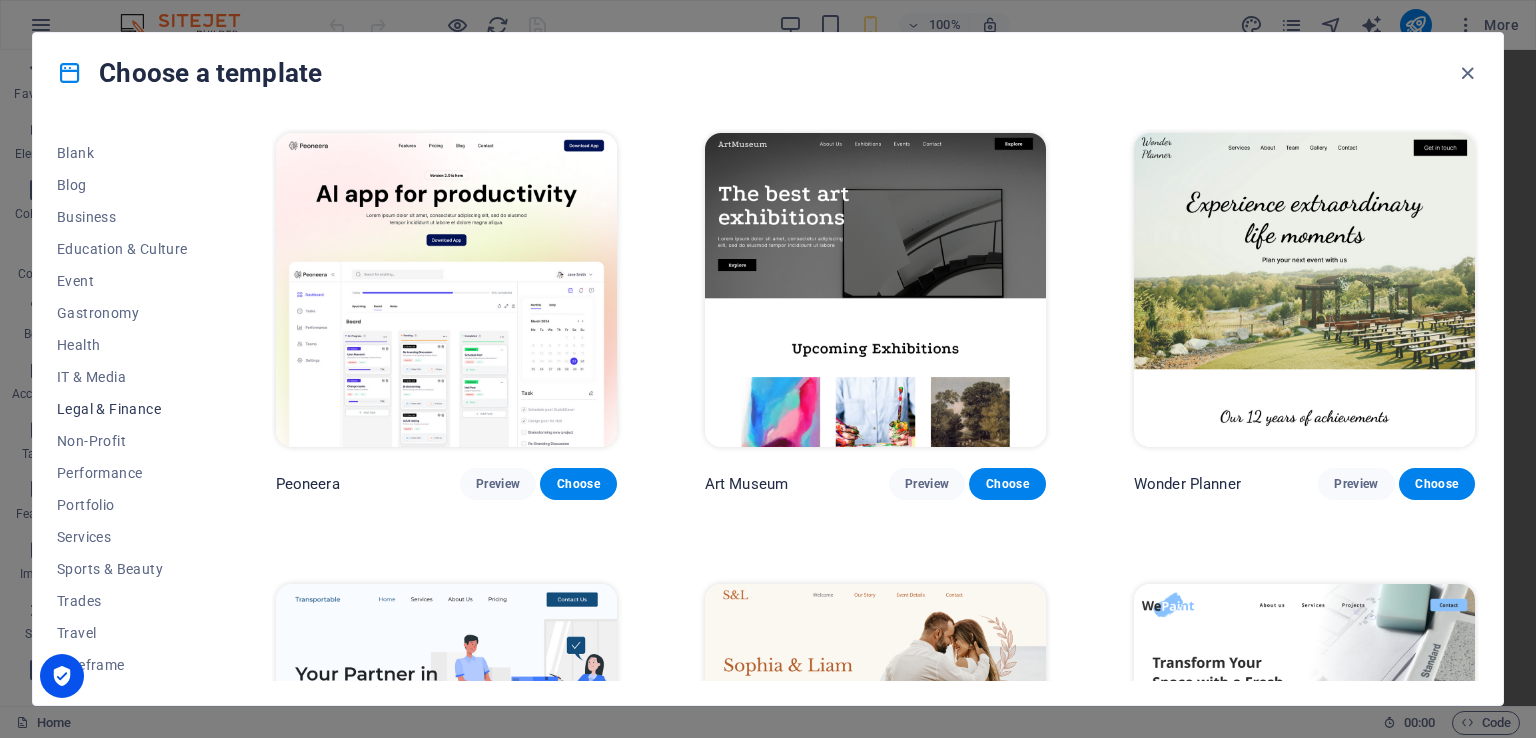 click on "Legal & Finance" at bounding box center (122, 409) 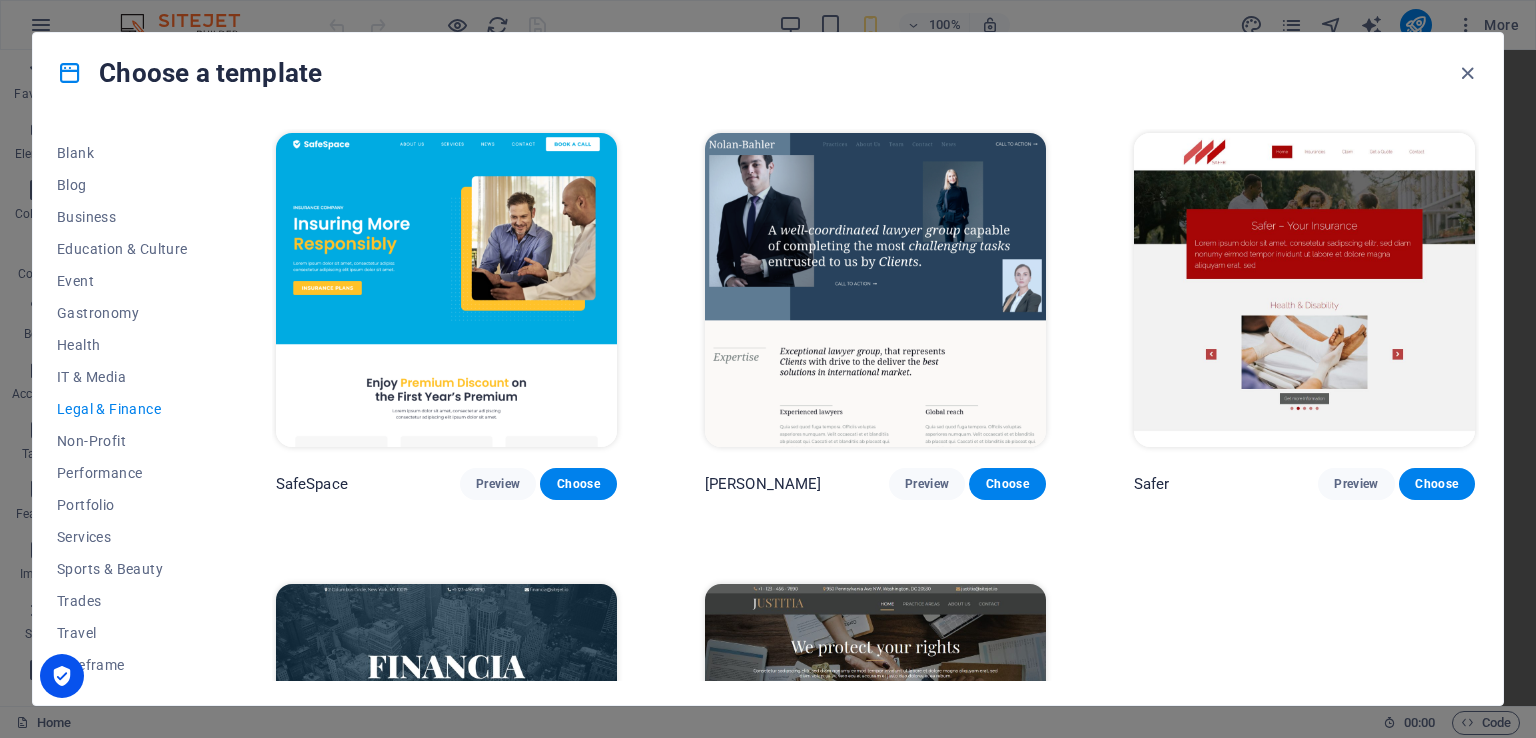 click on "All Templates My Templates New Trending Landingpage Multipager Onepager Art & Design Blank Blog Business Education & Culture Event Gastronomy Health IT & Media Legal & Finance Non-Profit Performance Portfolio Services Sports & Beauty Trades Travel Wireframe SafeSpace Preview Choose Nolan-Bahler Preview Choose Safer Preview Choose Financia Preview Choose Justitia Preview Choose" at bounding box center [768, 409] 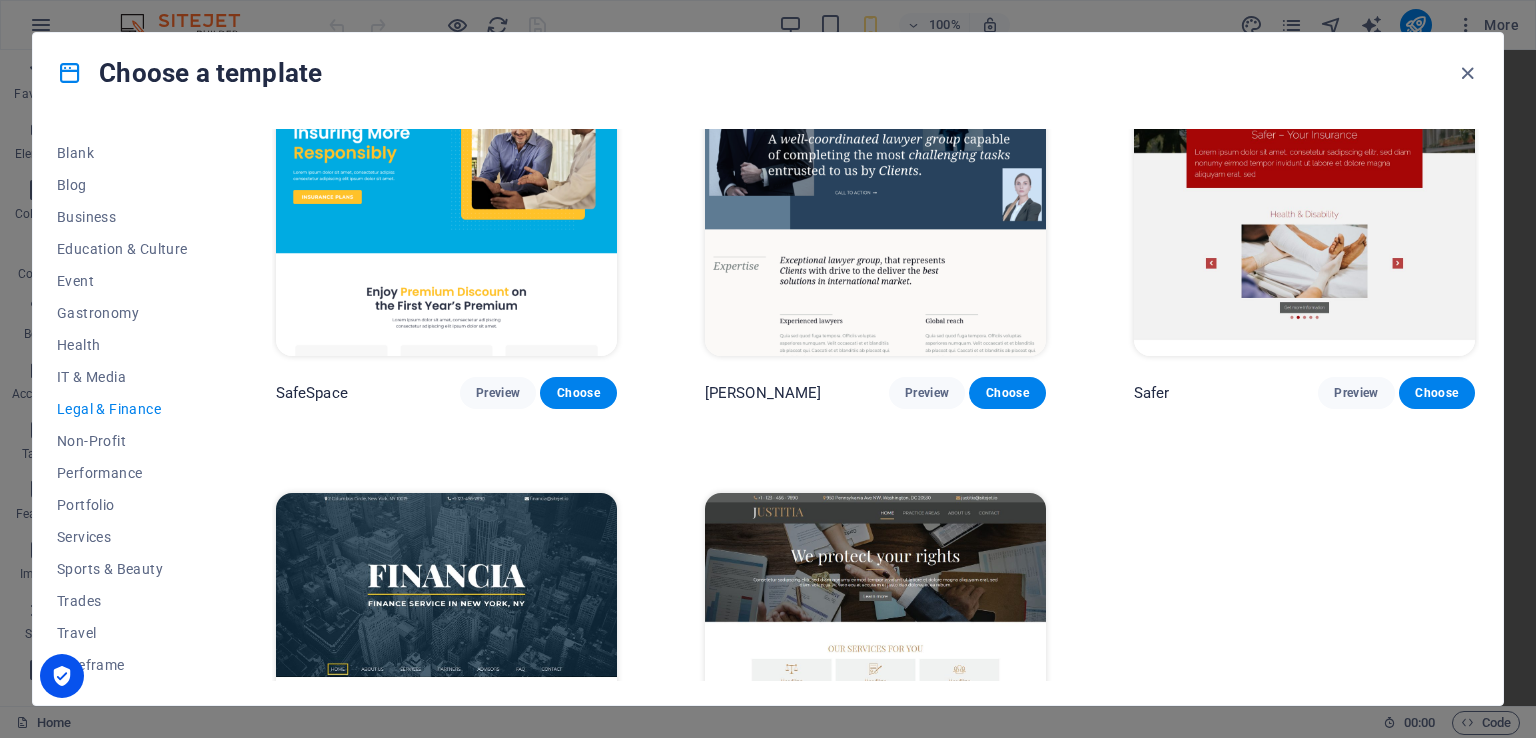 scroll, scrollTop: 0, scrollLeft: 0, axis: both 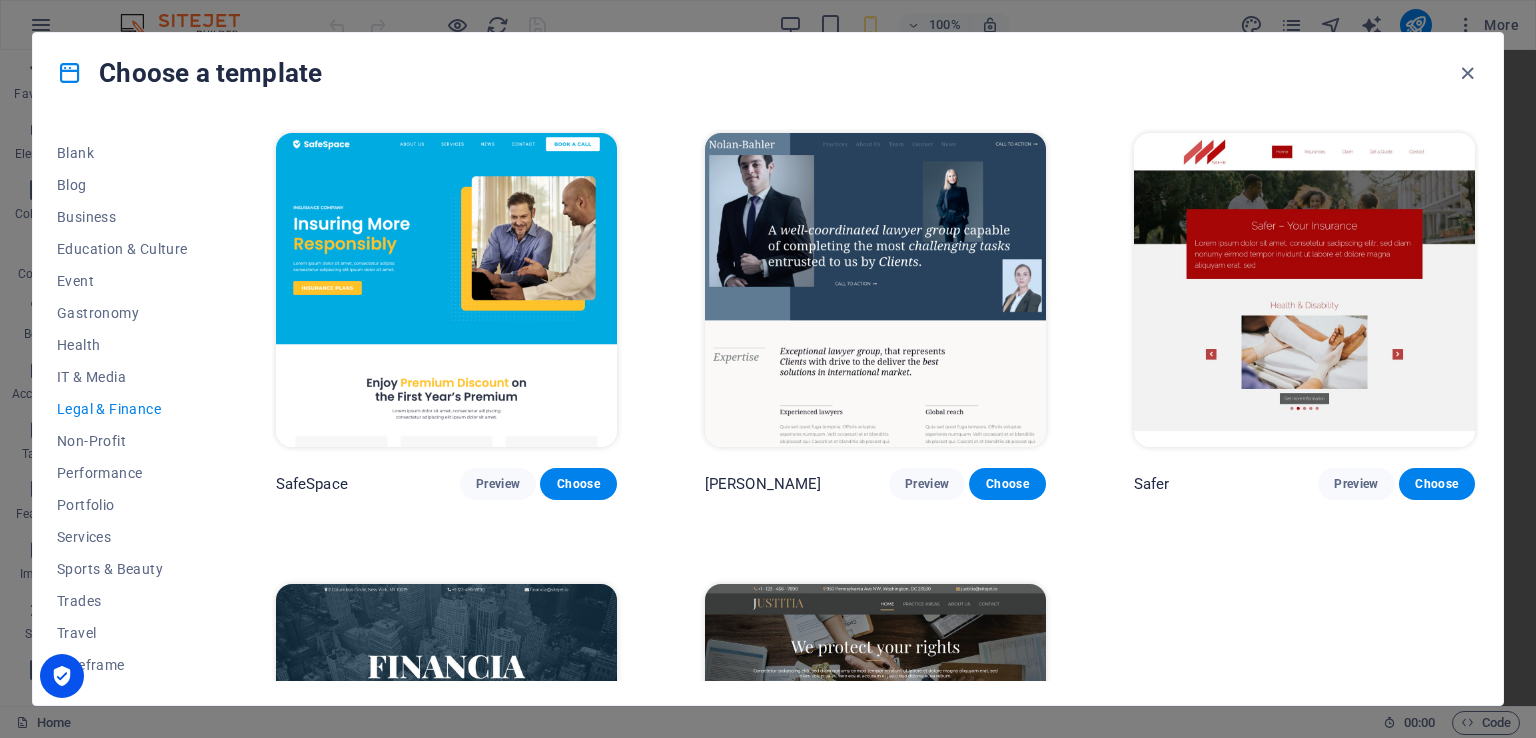 click on "Nolan-Bahler Preview Choose" at bounding box center [875, 484] 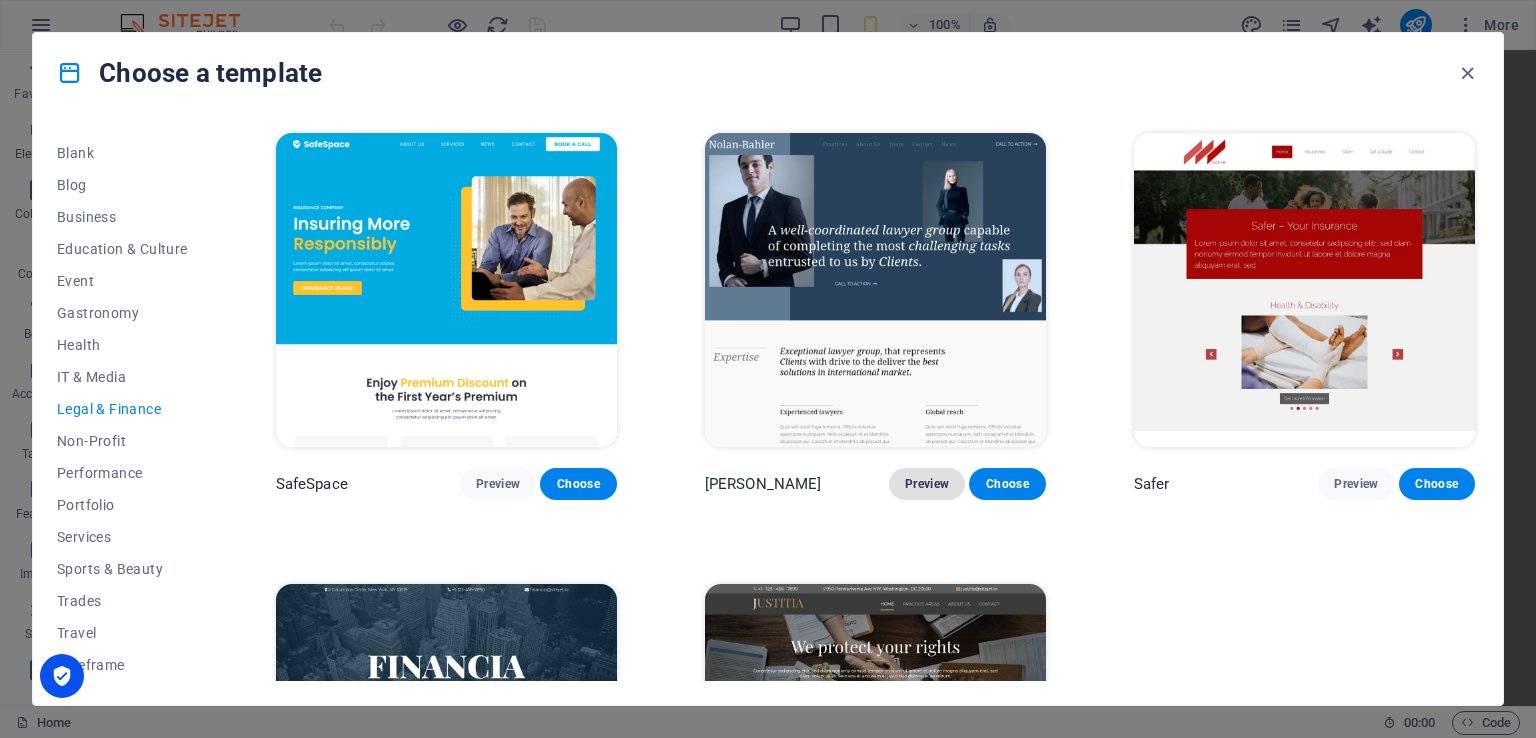 click on "Preview" at bounding box center [927, 484] 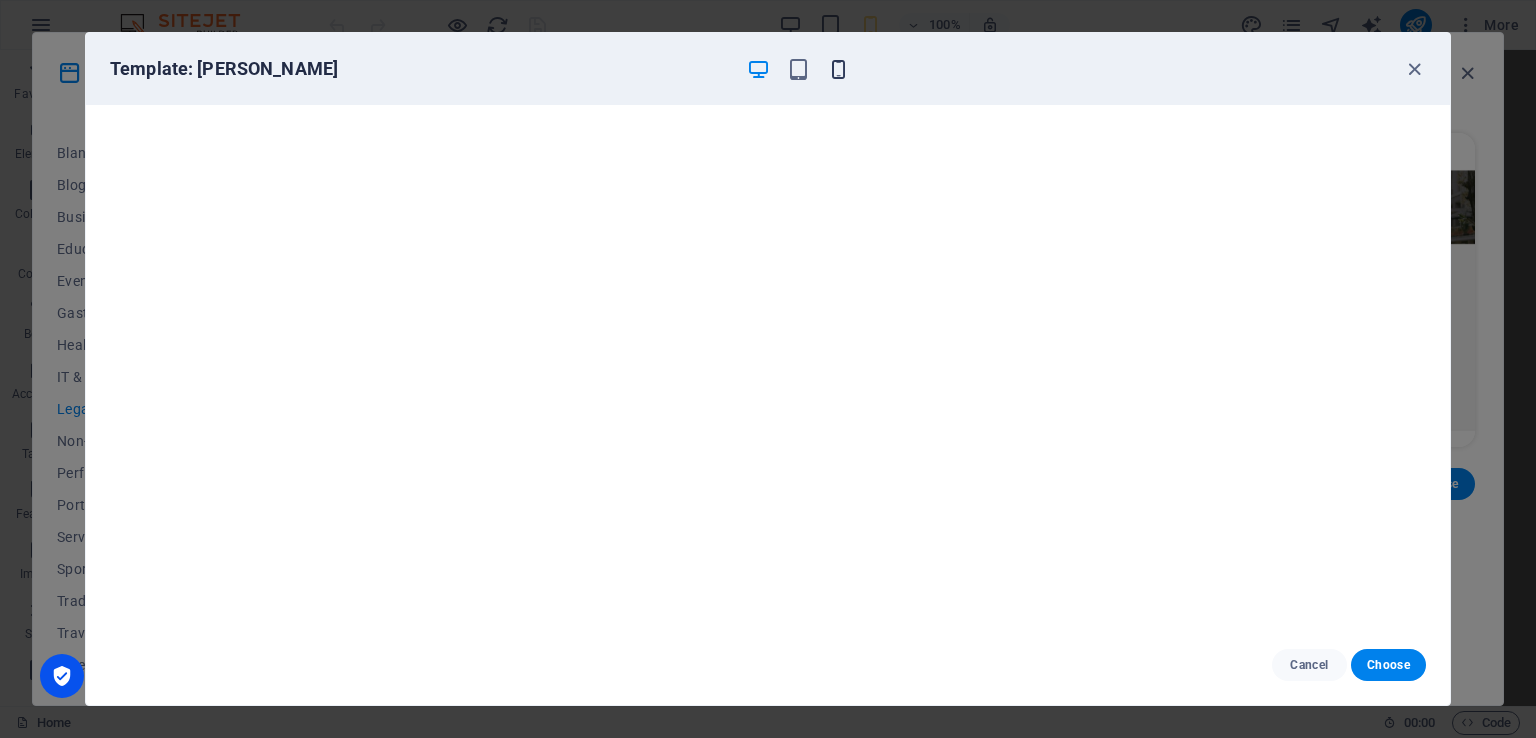 click at bounding box center (838, 69) 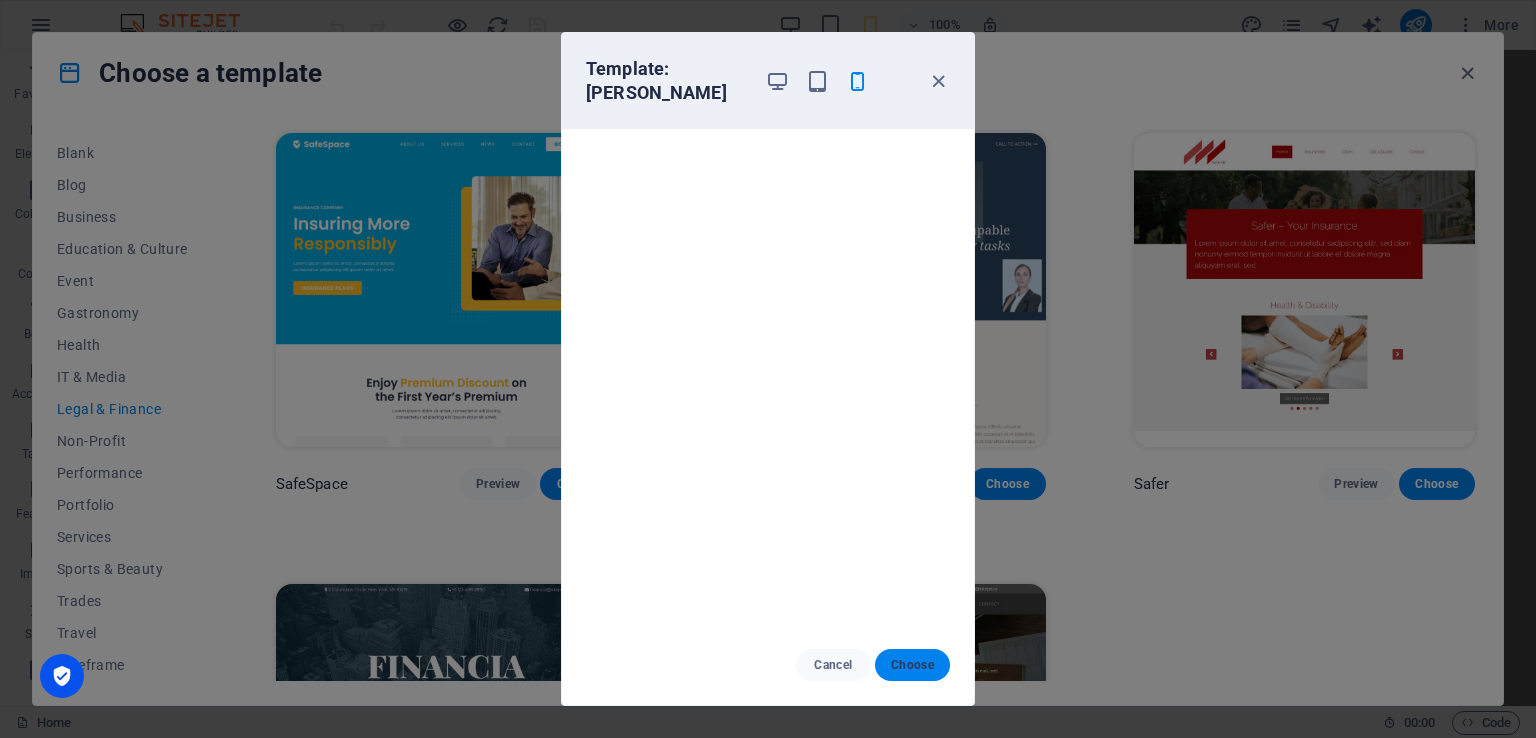 click on "Choose" at bounding box center [912, 665] 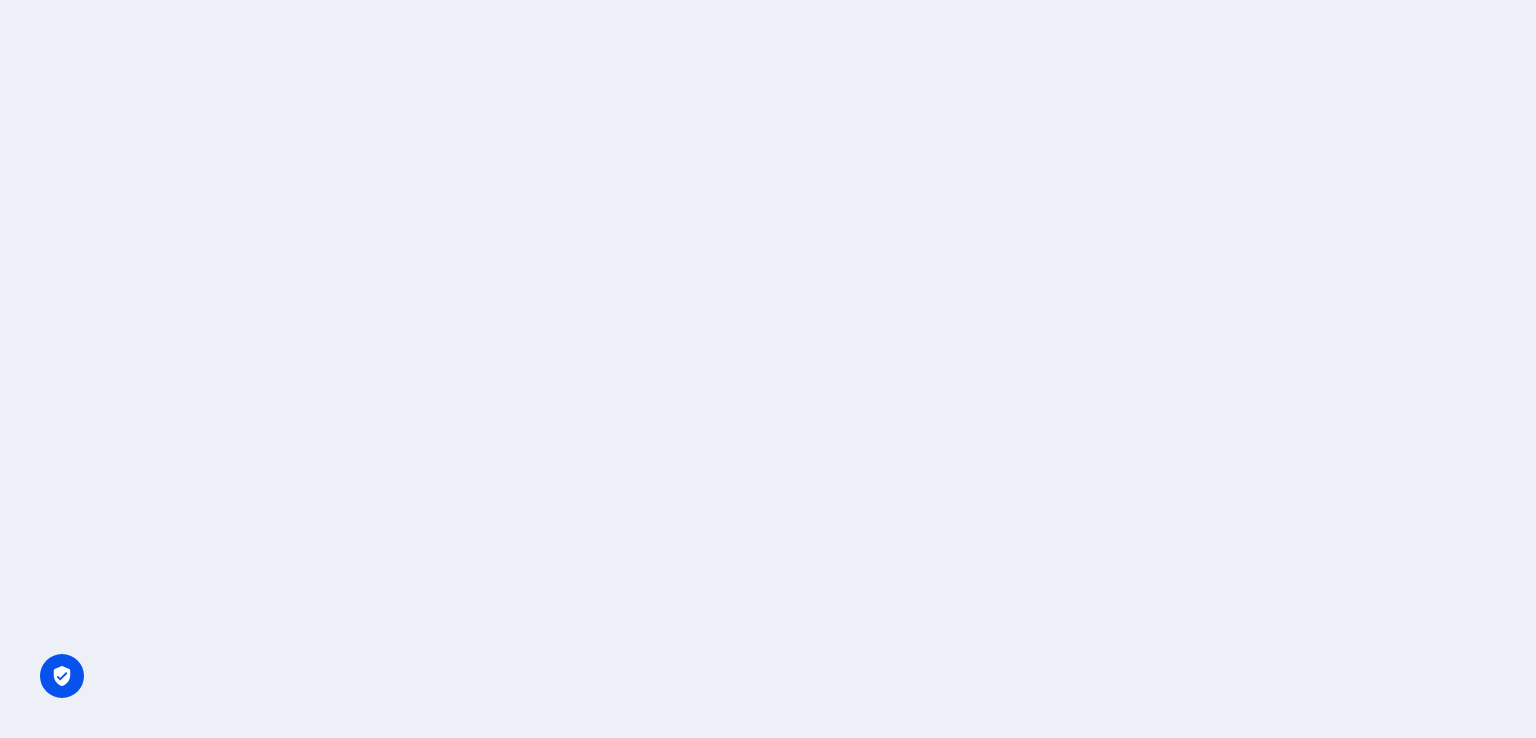 scroll, scrollTop: 0, scrollLeft: 0, axis: both 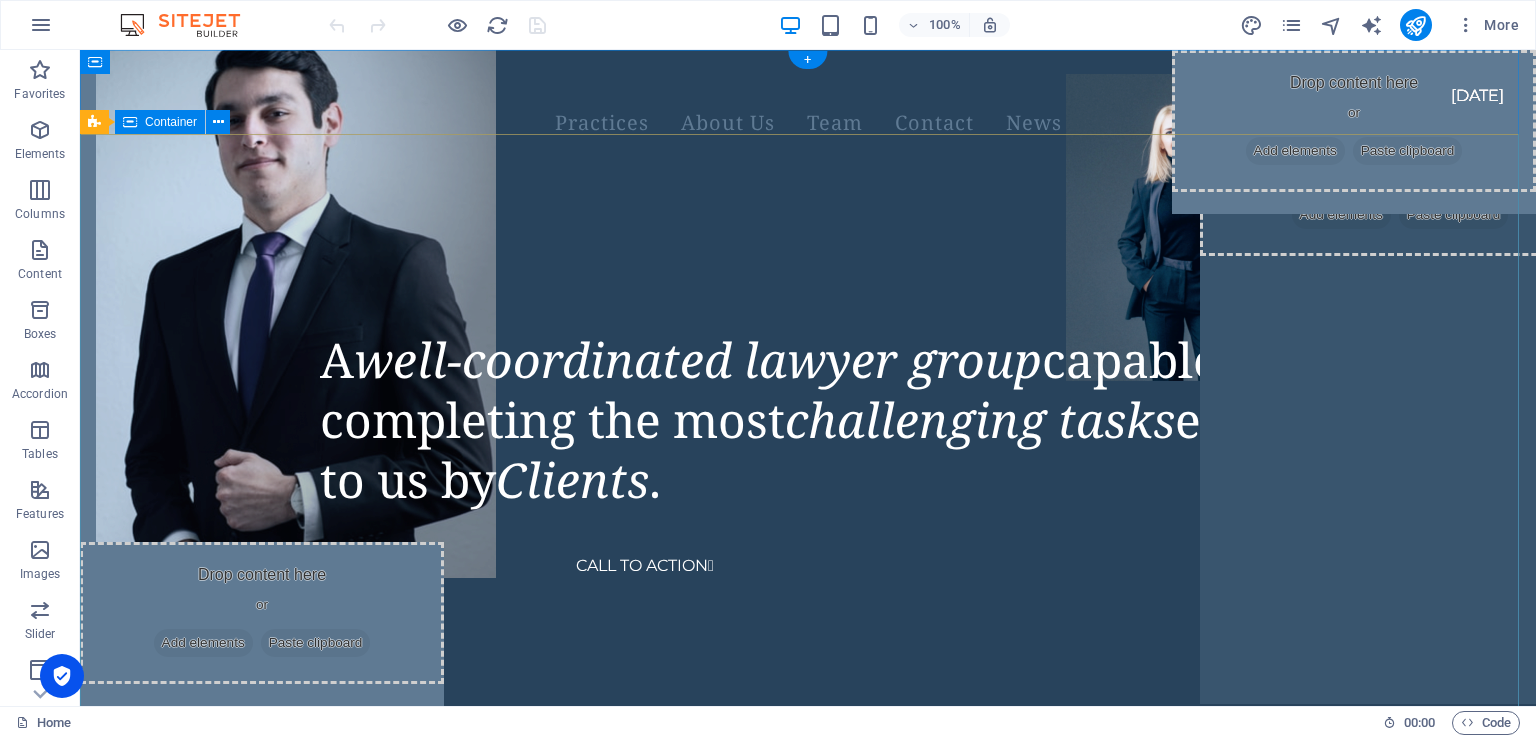 click on "A  well-coordinated lawyer group  capable of completing the most  challenging tasks  entrusted to us by  Clients . CALL TO ACTION   " at bounding box center [808, 301] 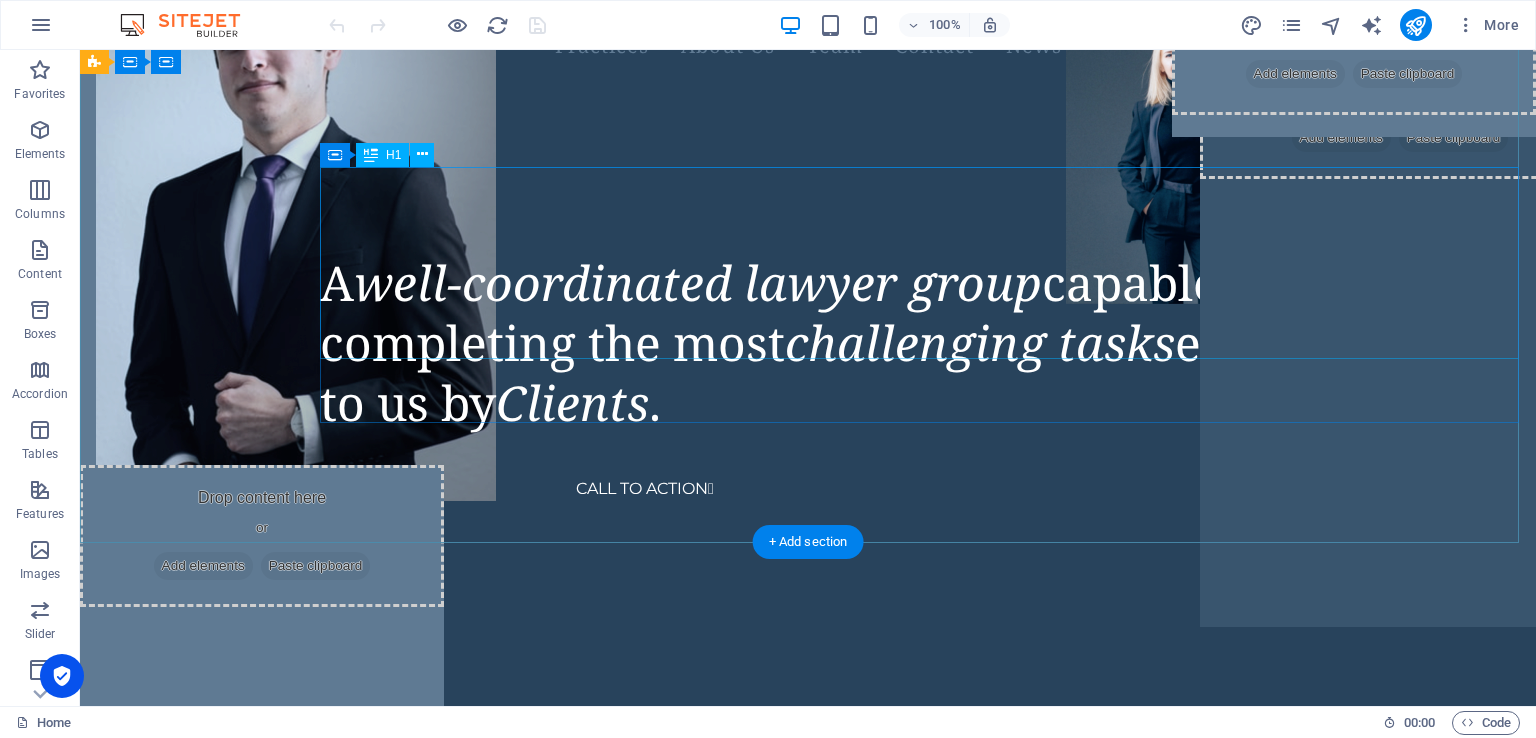 scroll, scrollTop: 0, scrollLeft: 0, axis: both 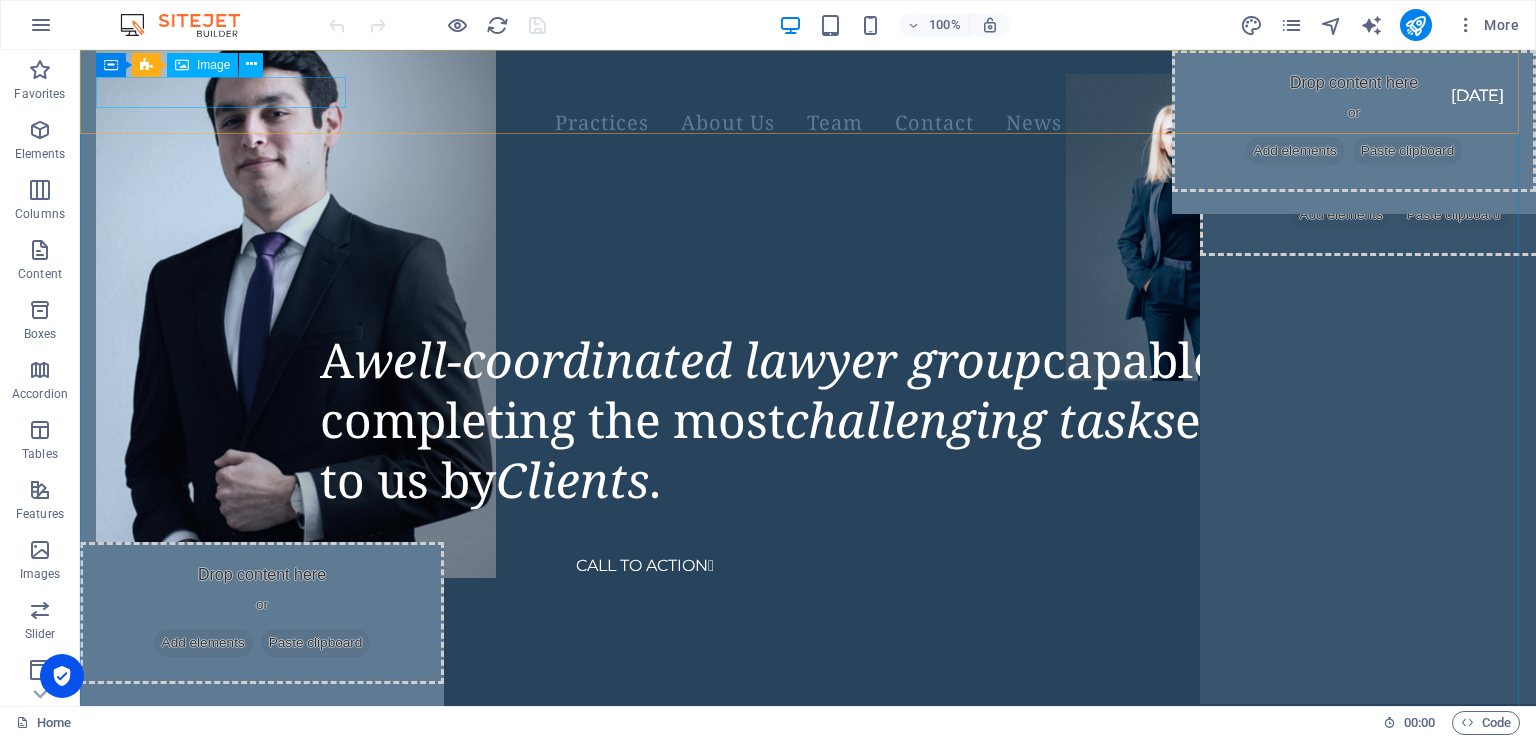 click on "Image" at bounding box center [213, 65] 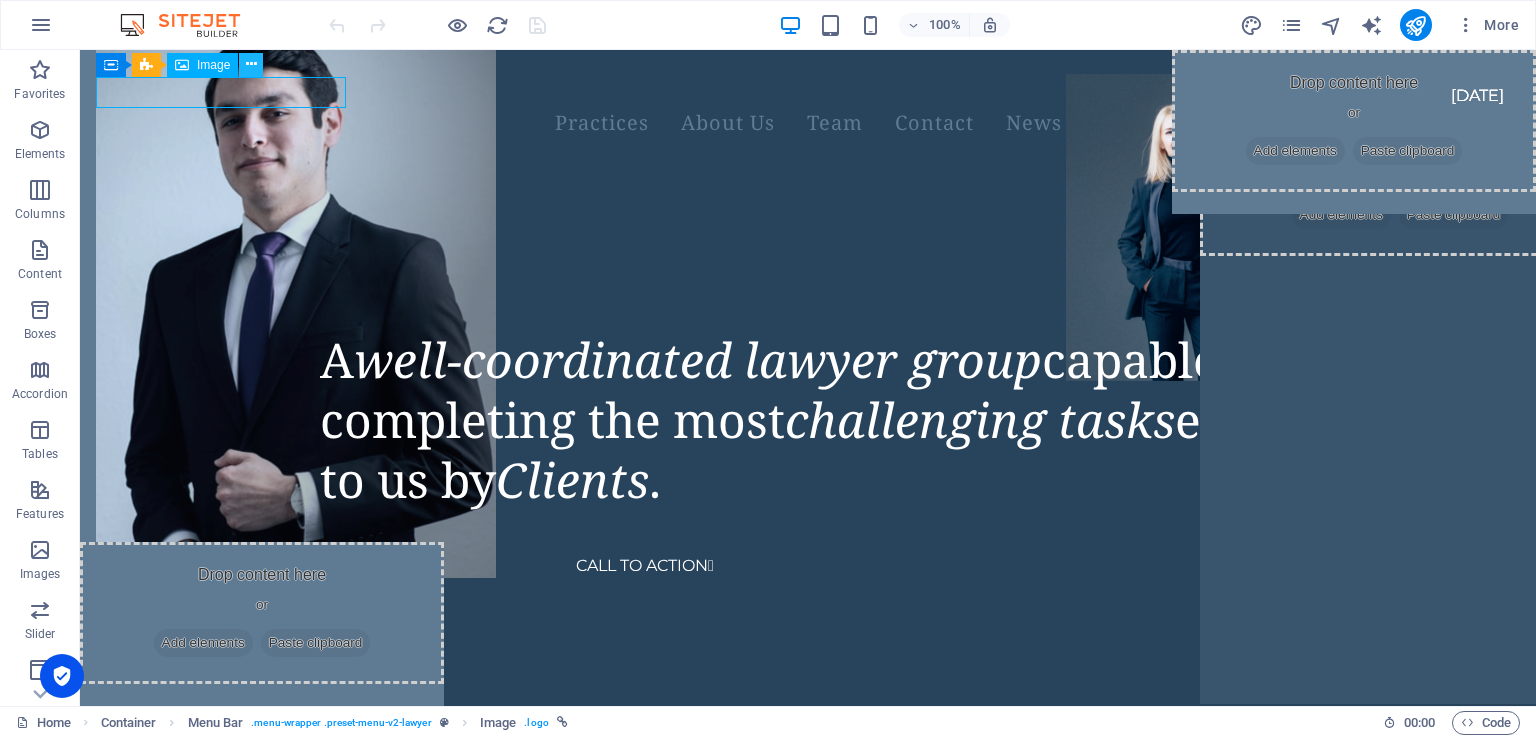 click at bounding box center (251, 65) 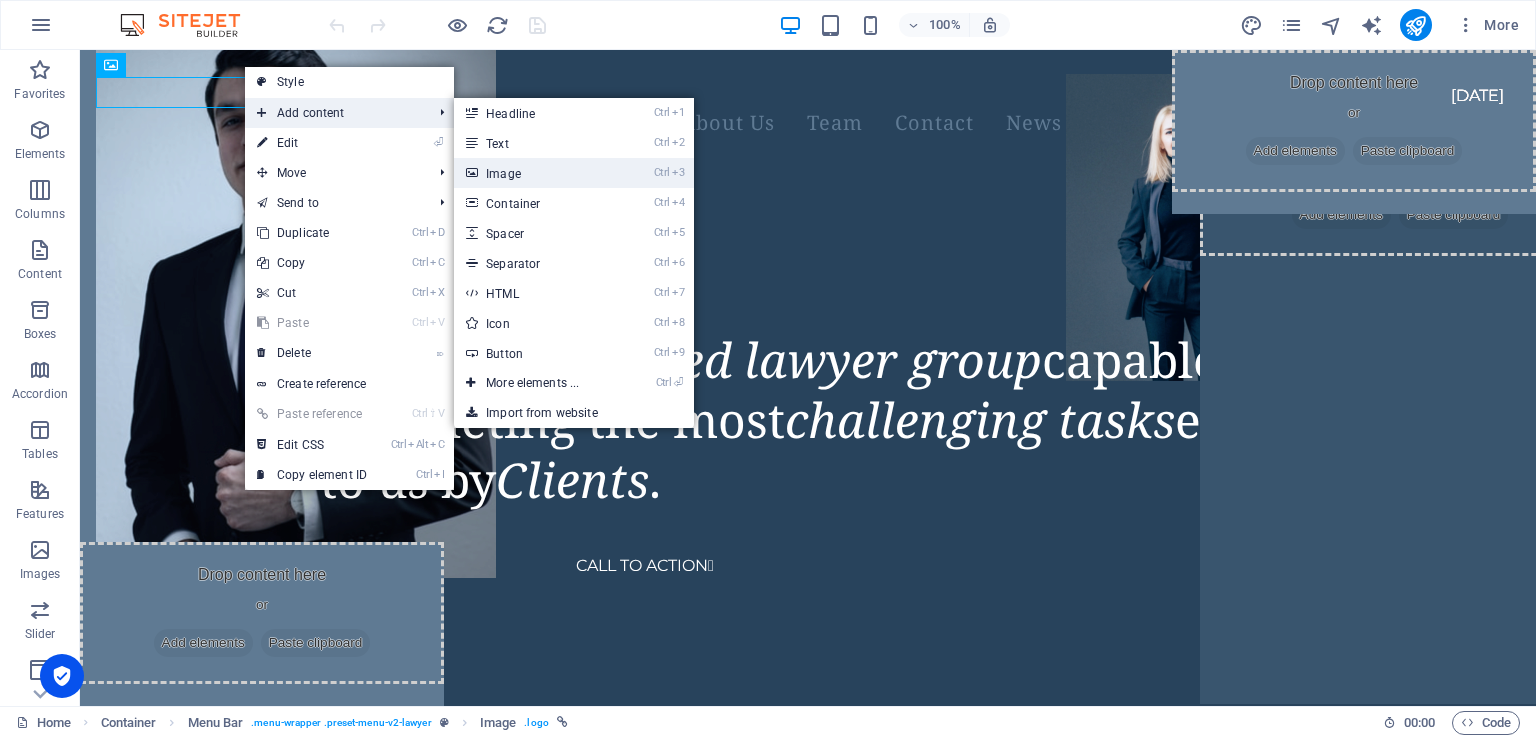 click on "Ctrl 3  Image" at bounding box center [536, 173] 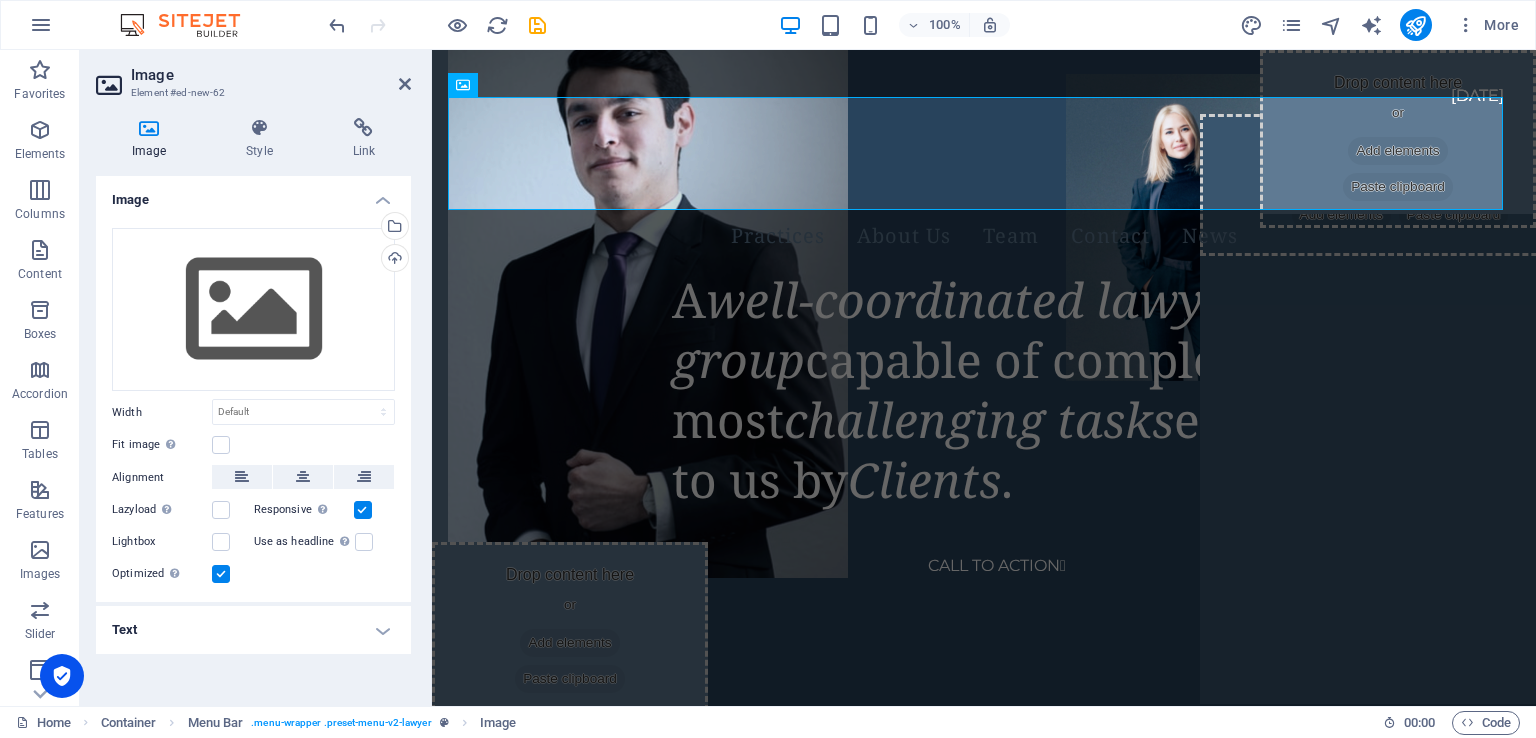 click on "Image Element #ed-new-62" at bounding box center (253, 76) 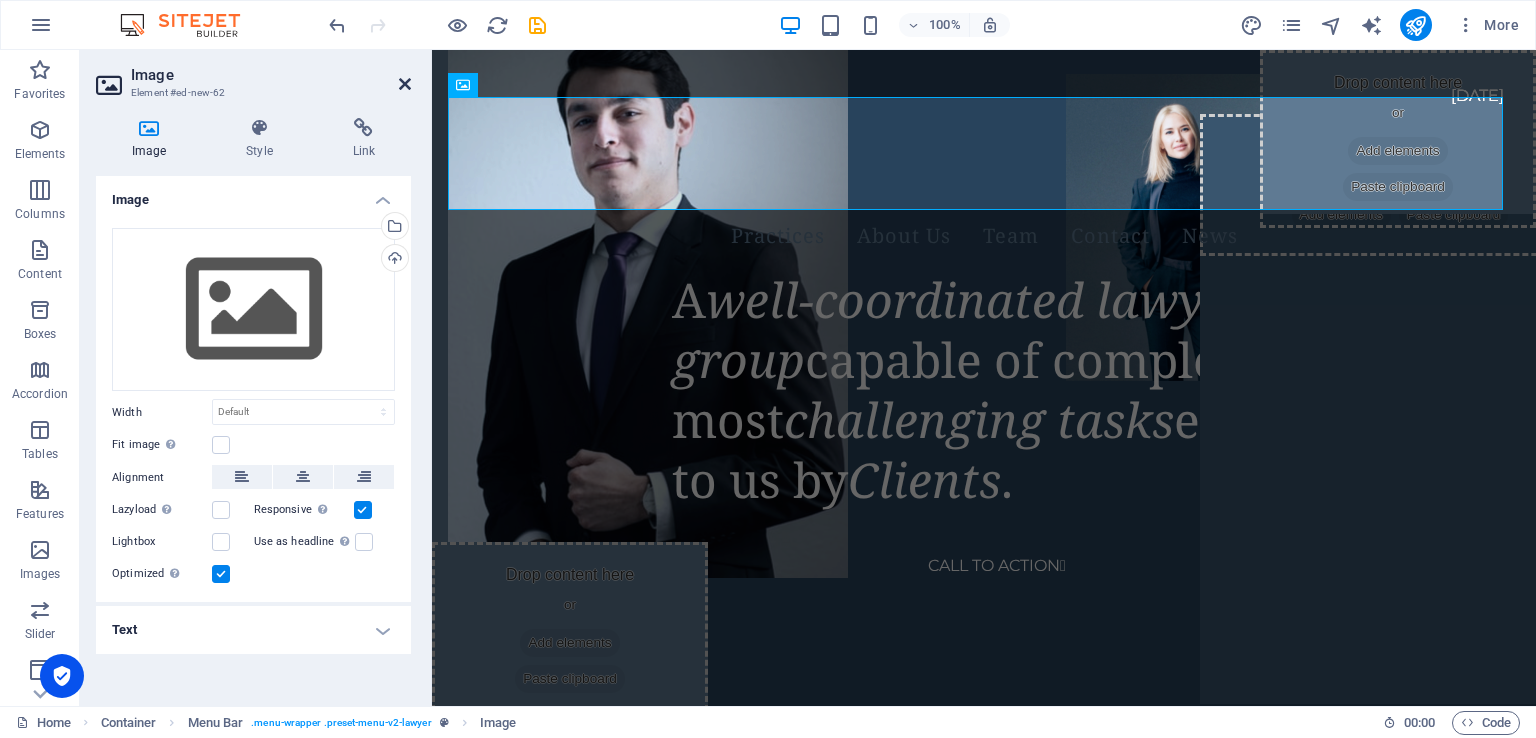 click at bounding box center (405, 84) 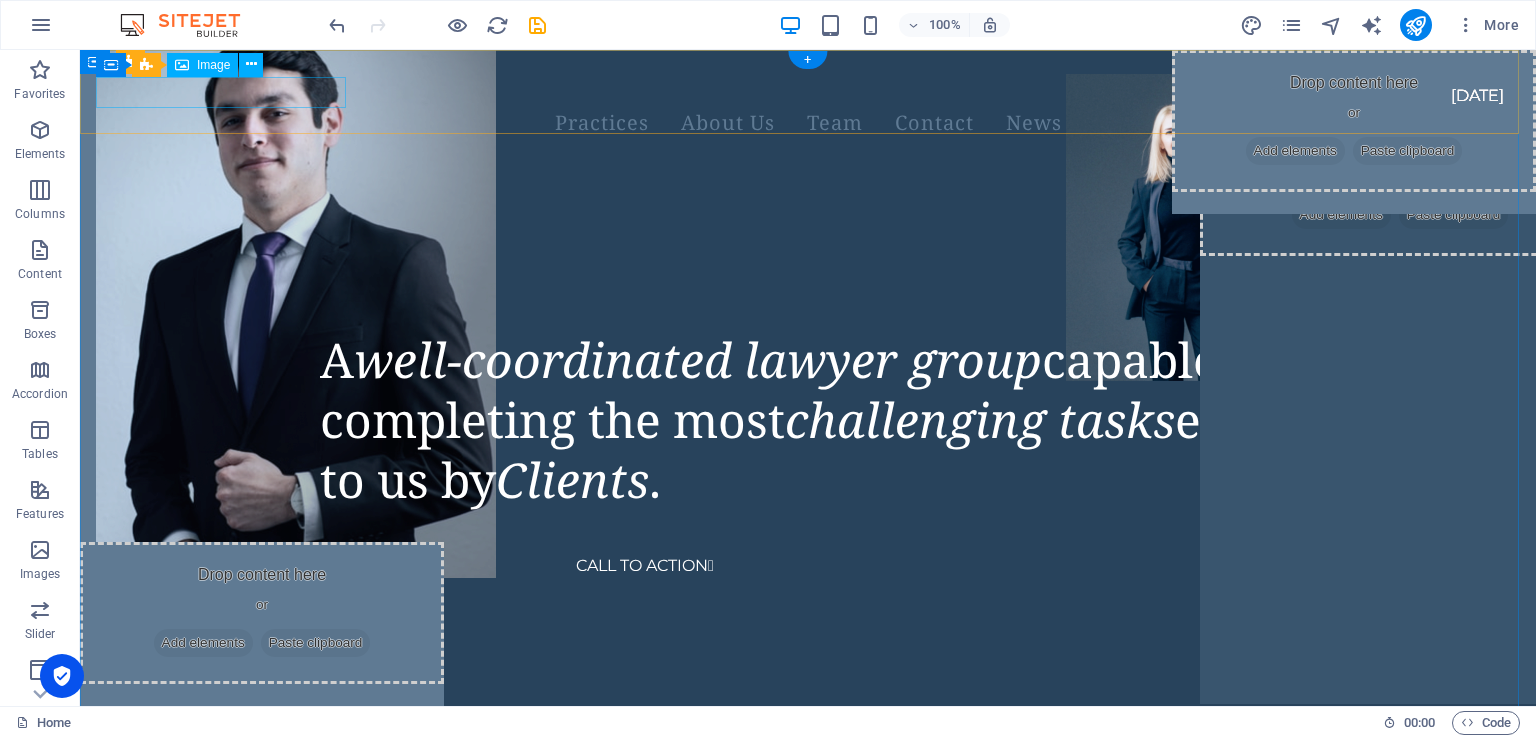 click at bounding box center [784, 81] 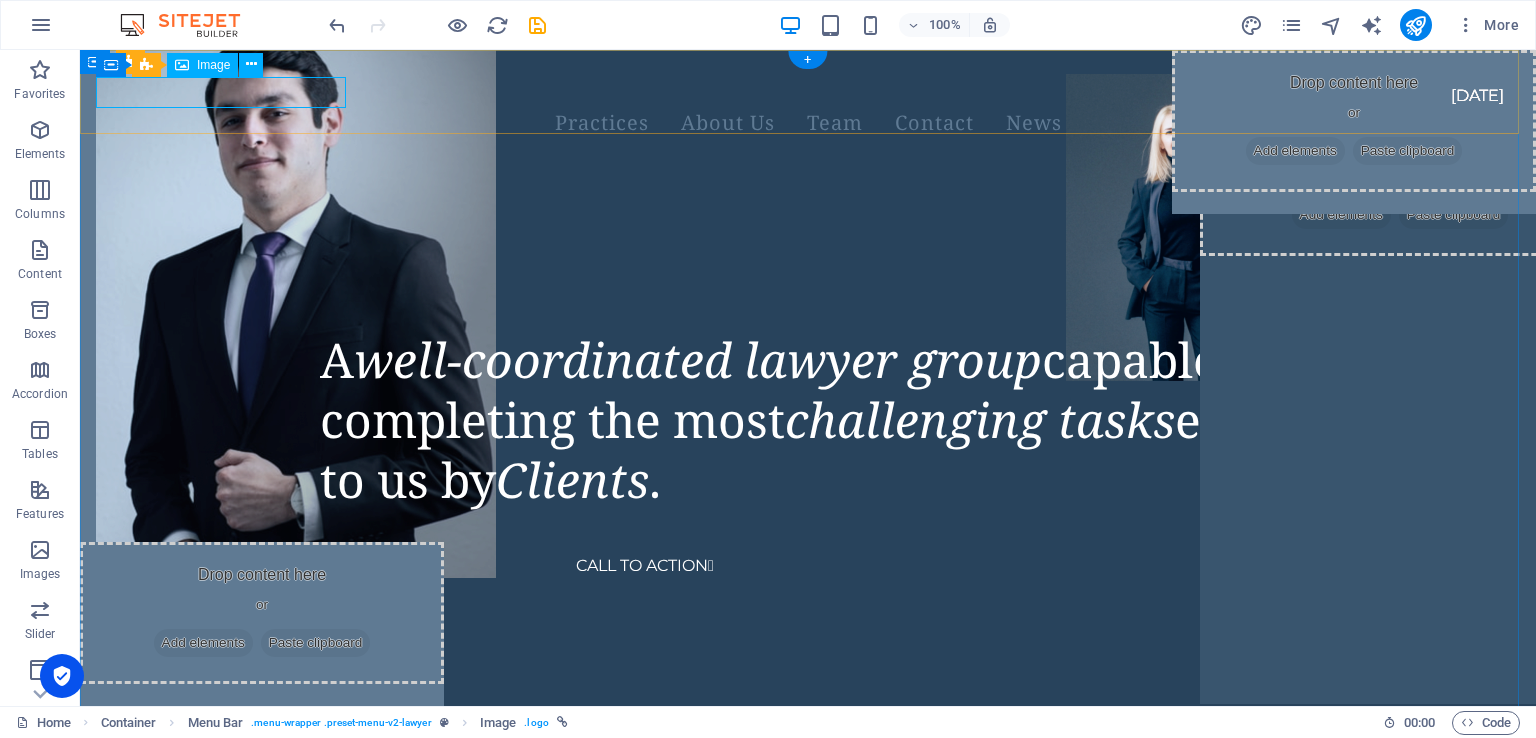 click at bounding box center [784, 81] 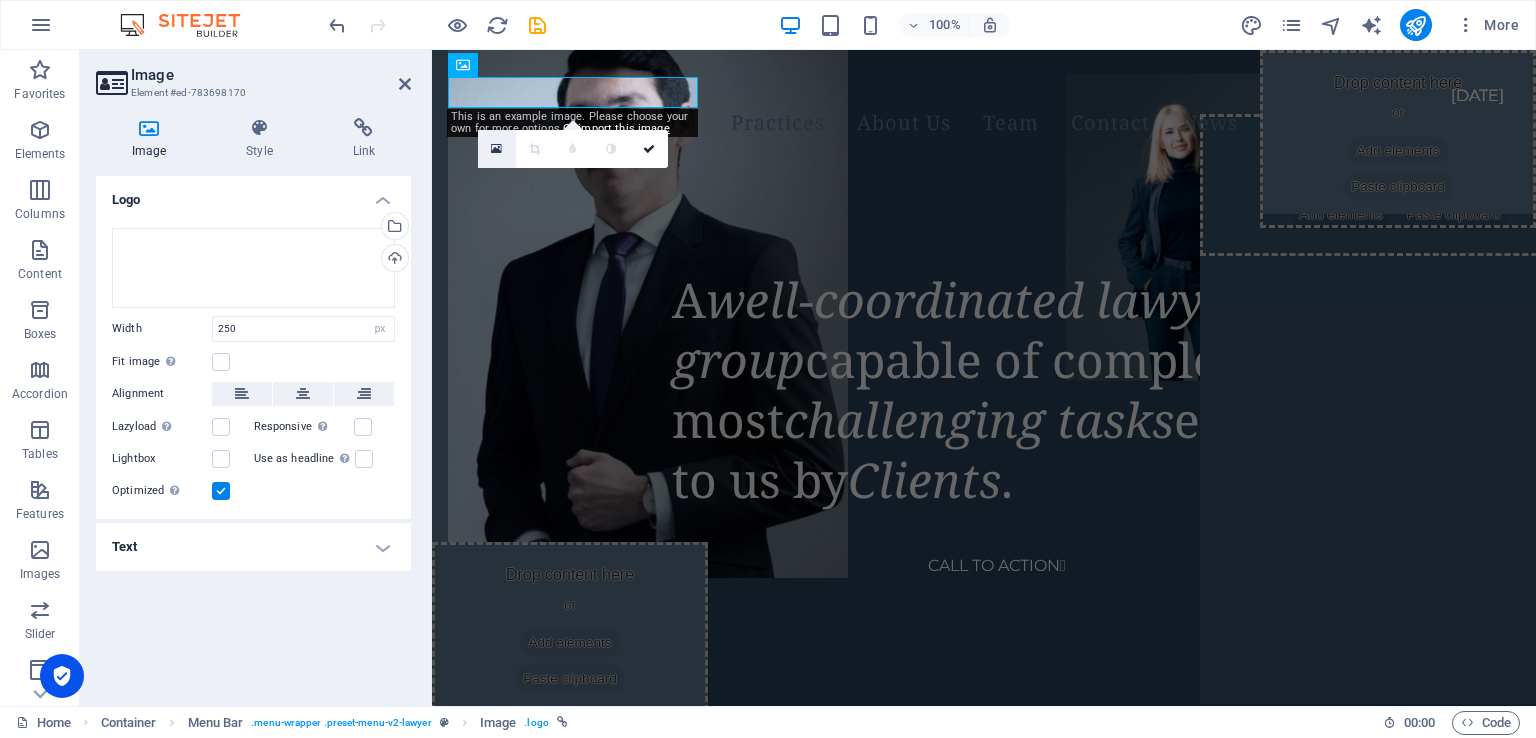 click at bounding box center [497, 149] 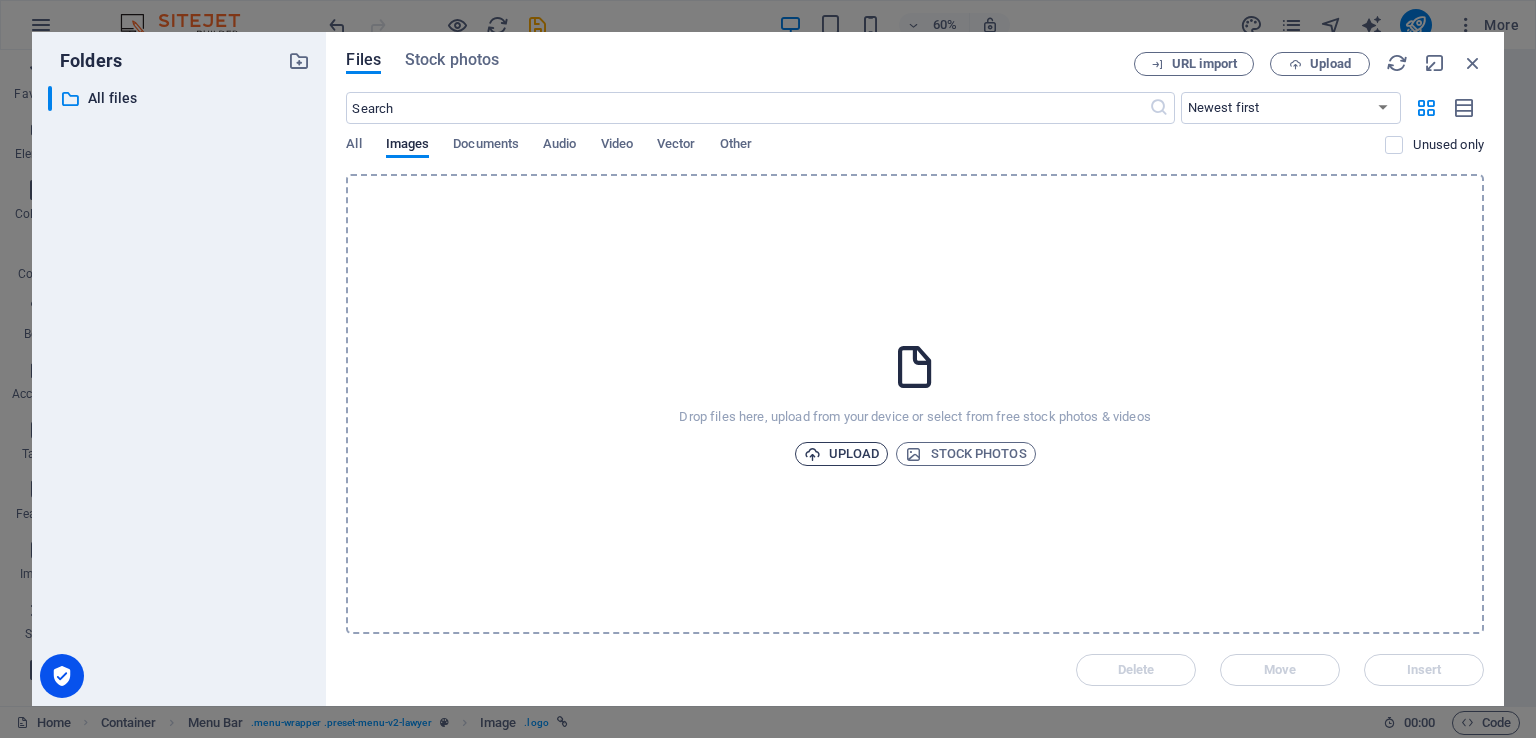 click on "Upload" at bounding box center [842, 454] 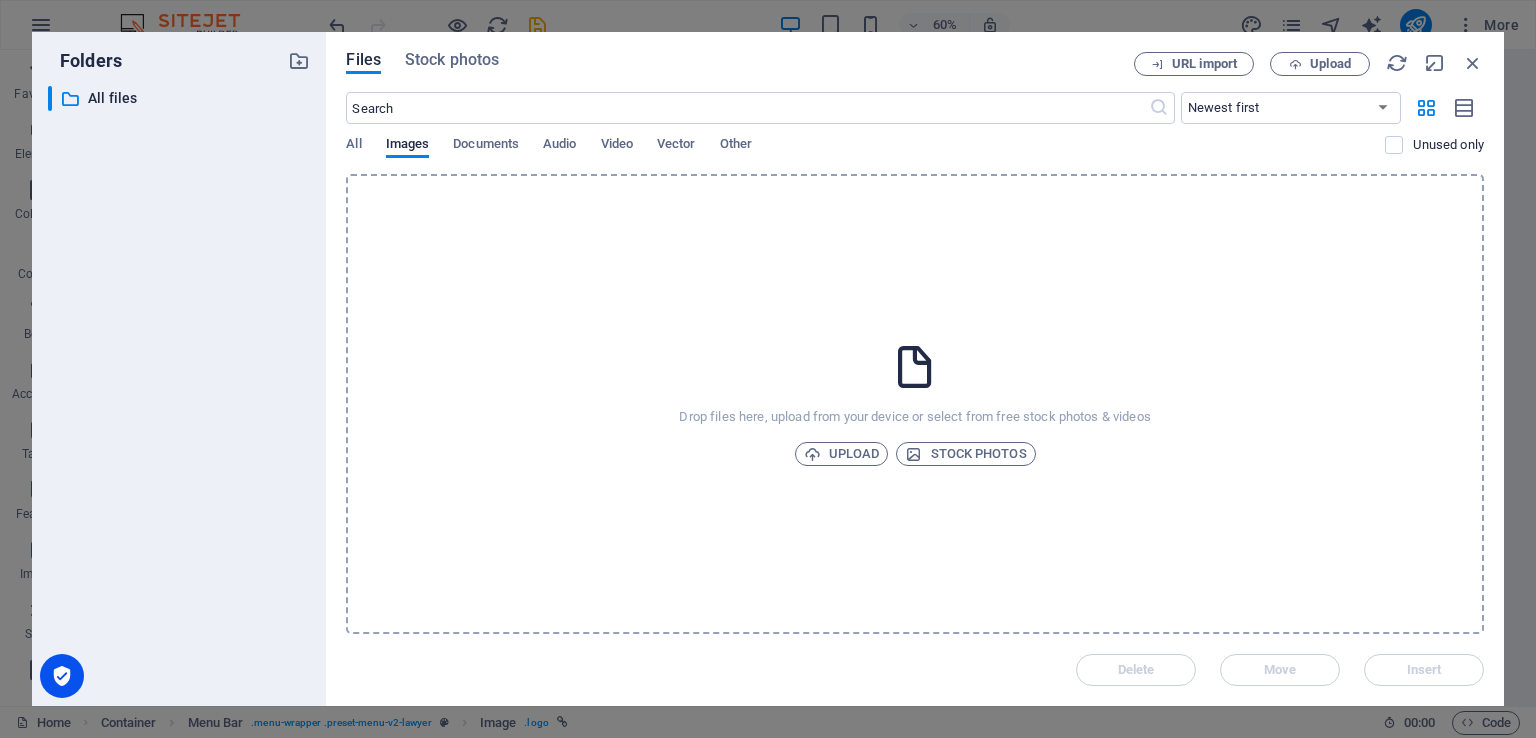 click on "Drop files here, upload from your device or select from free stock photos & videos Upload Stock photos" at bounding box center (915, 404) 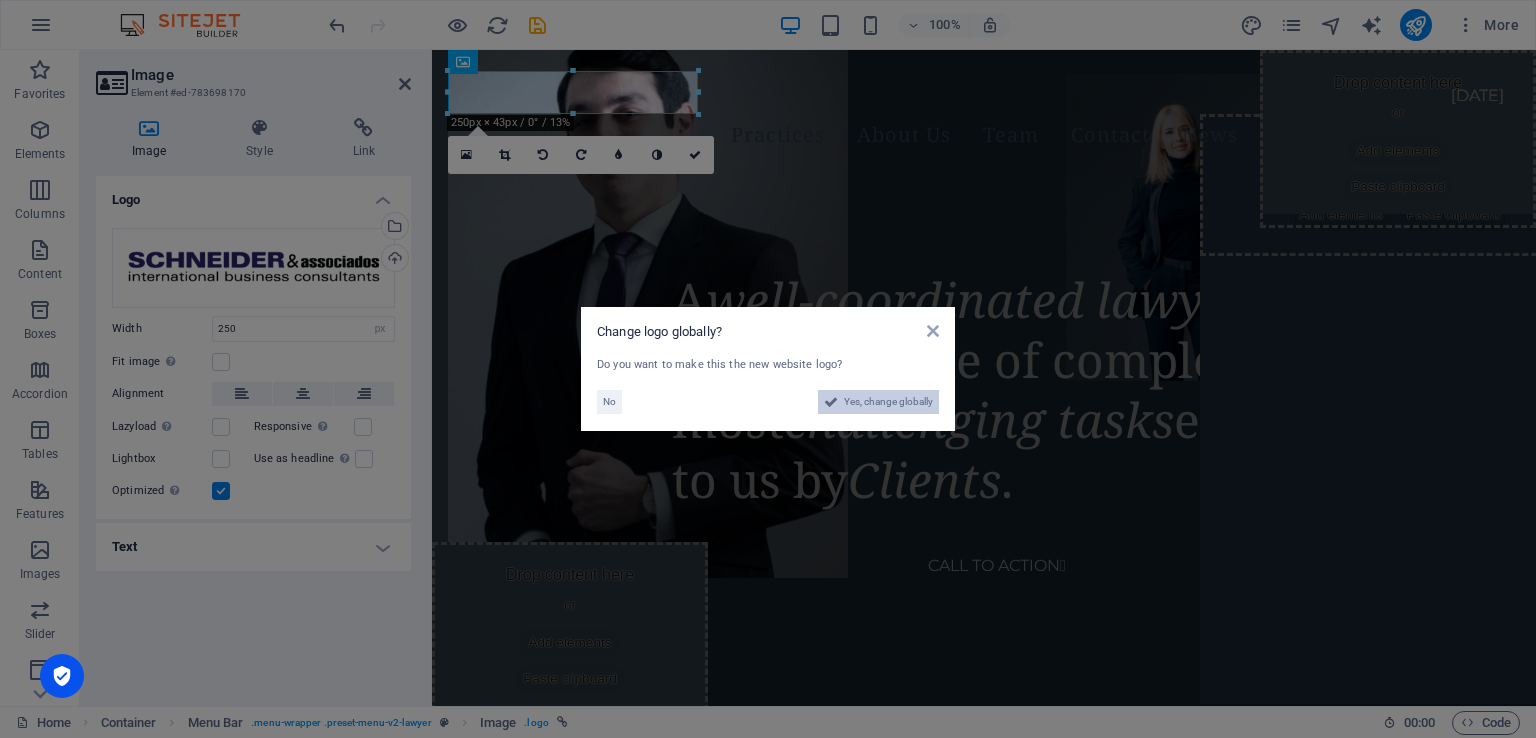 click on "Yes, change globally" at bounding box center [888, 402] 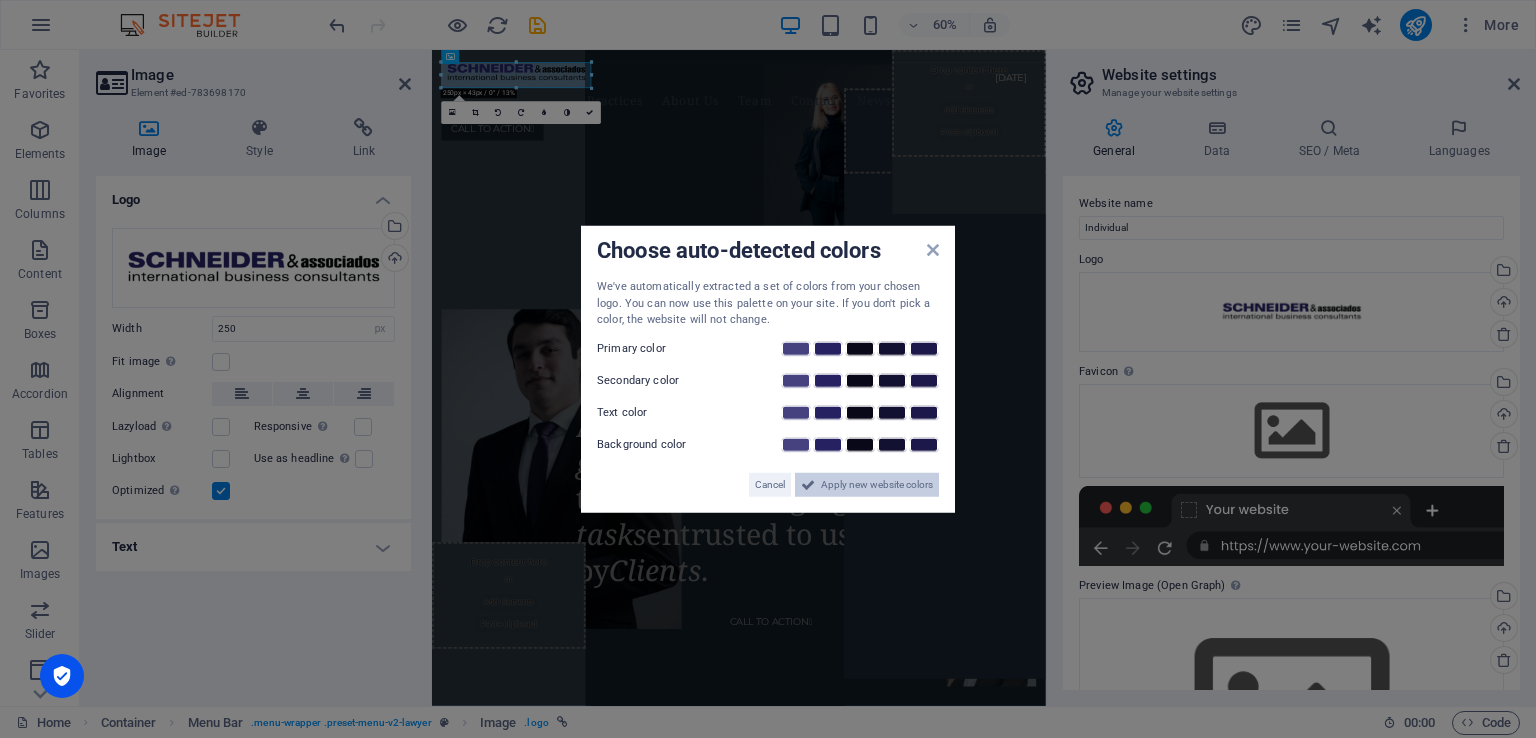 click on "Apply new website colors" at bounding box center [877, 484] 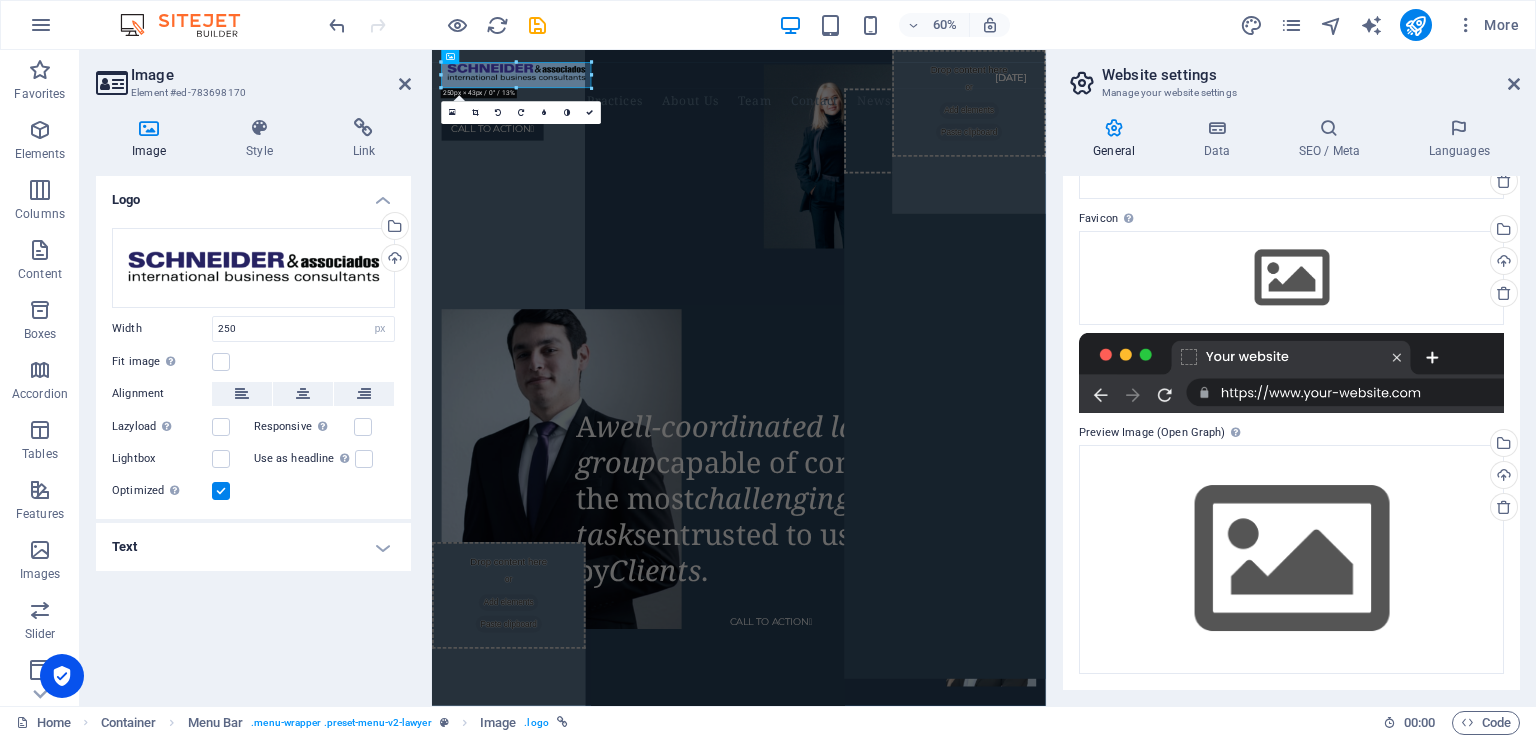 scroll, scrollTop: 0, scrollLeft: 0, axis: both 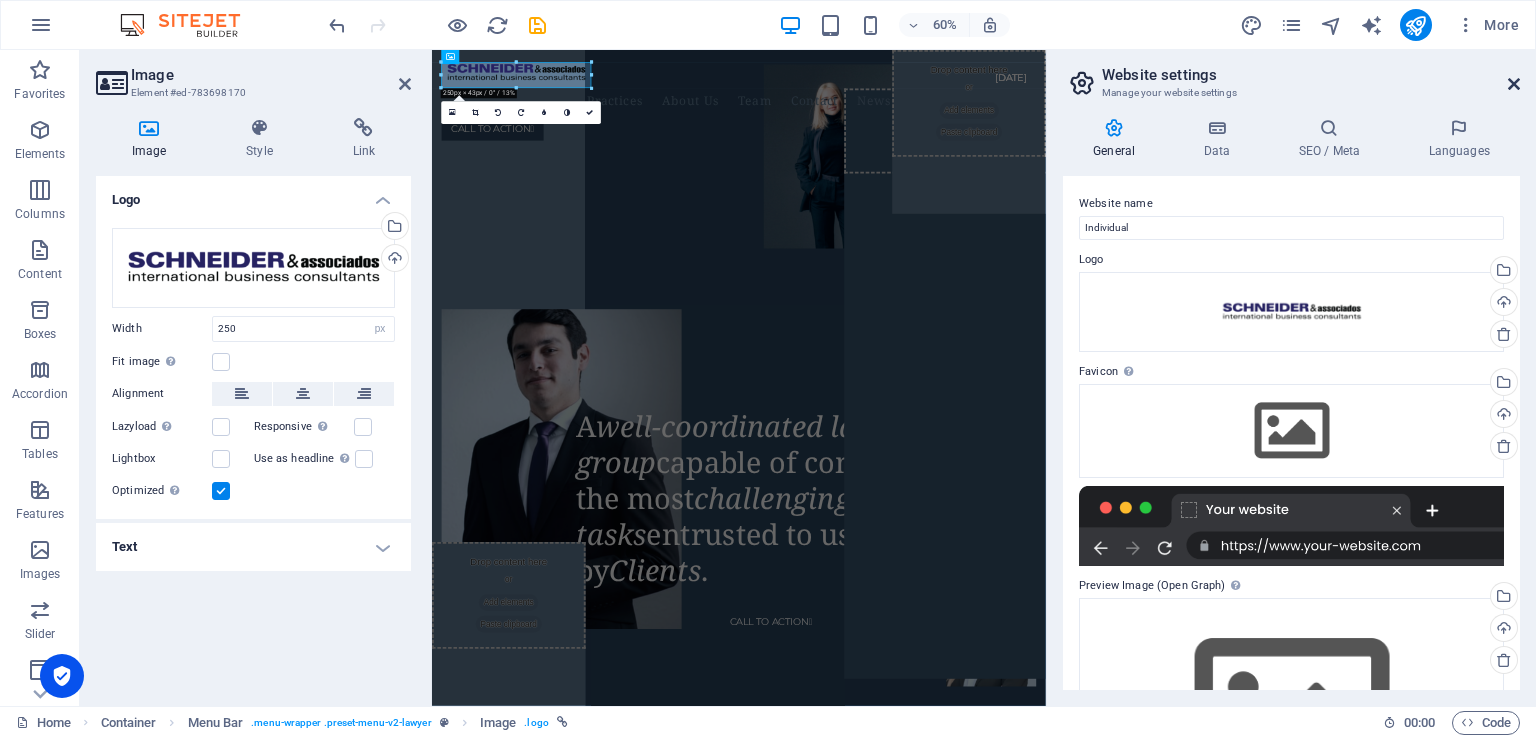 click at bounding box center [1514, 84] 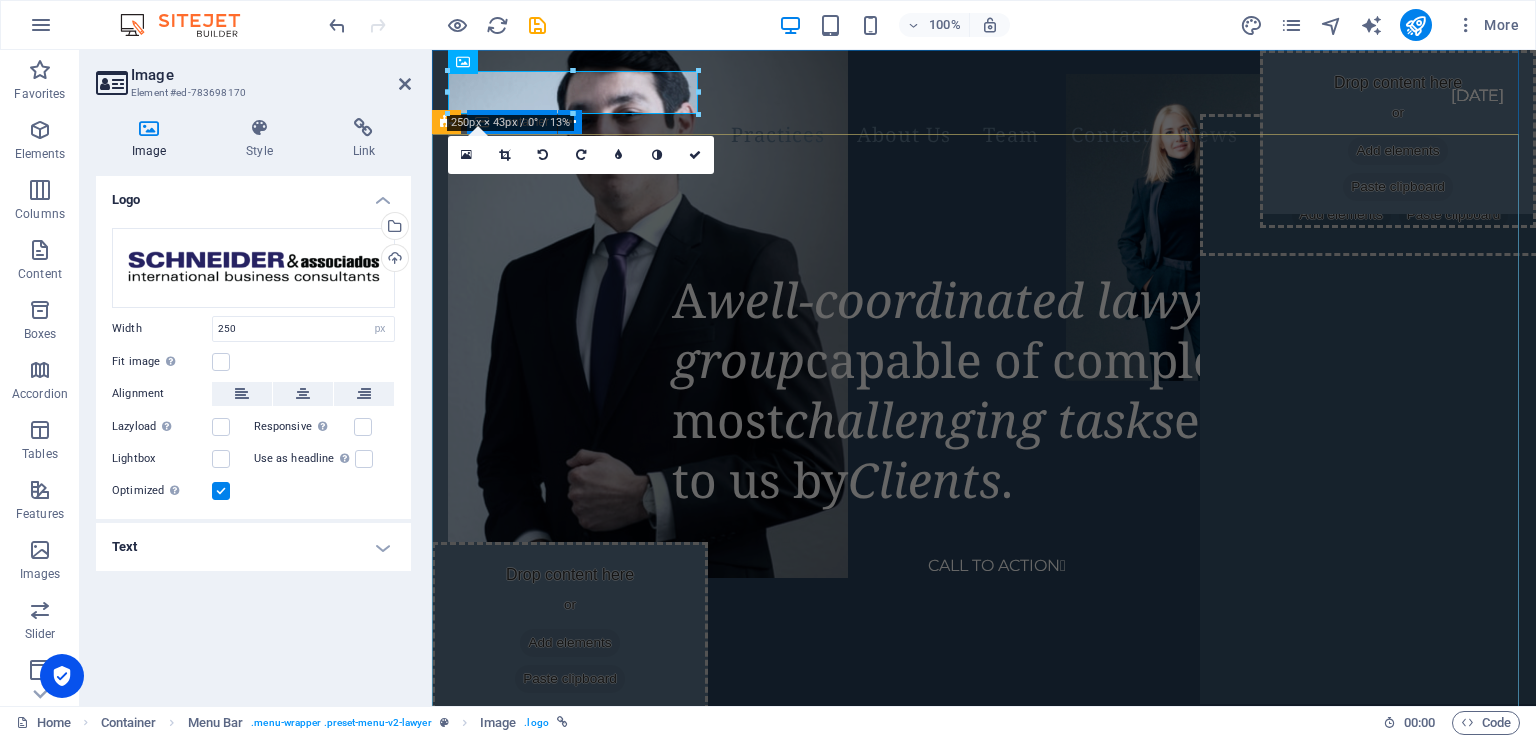 click on "A  well-coordinated lawyer group  capable of completing the most  challenging tasks  entrusted to us by  Clients . CALL TO ACTION   " at bounding box center (984, 313) 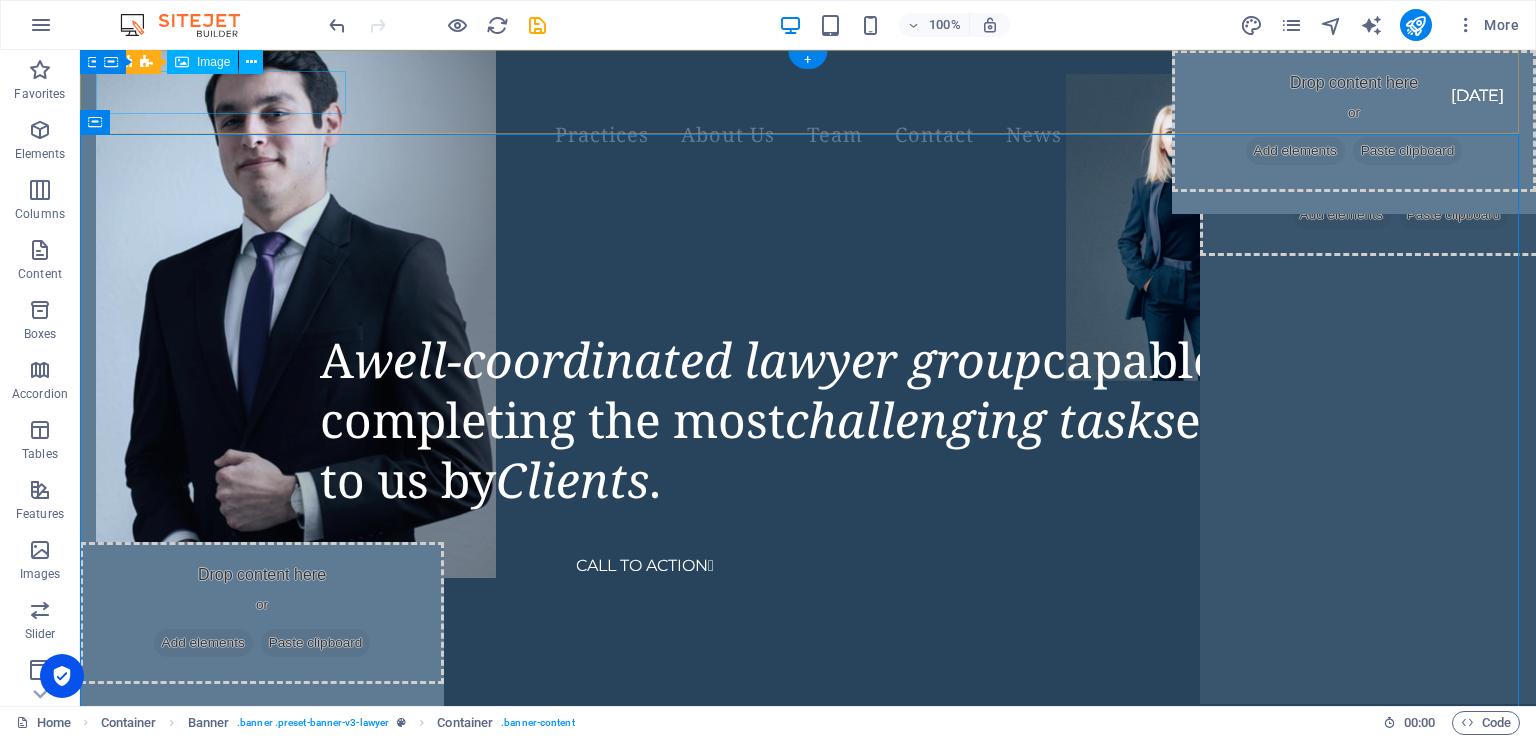 click at bounding box center (784, 87) 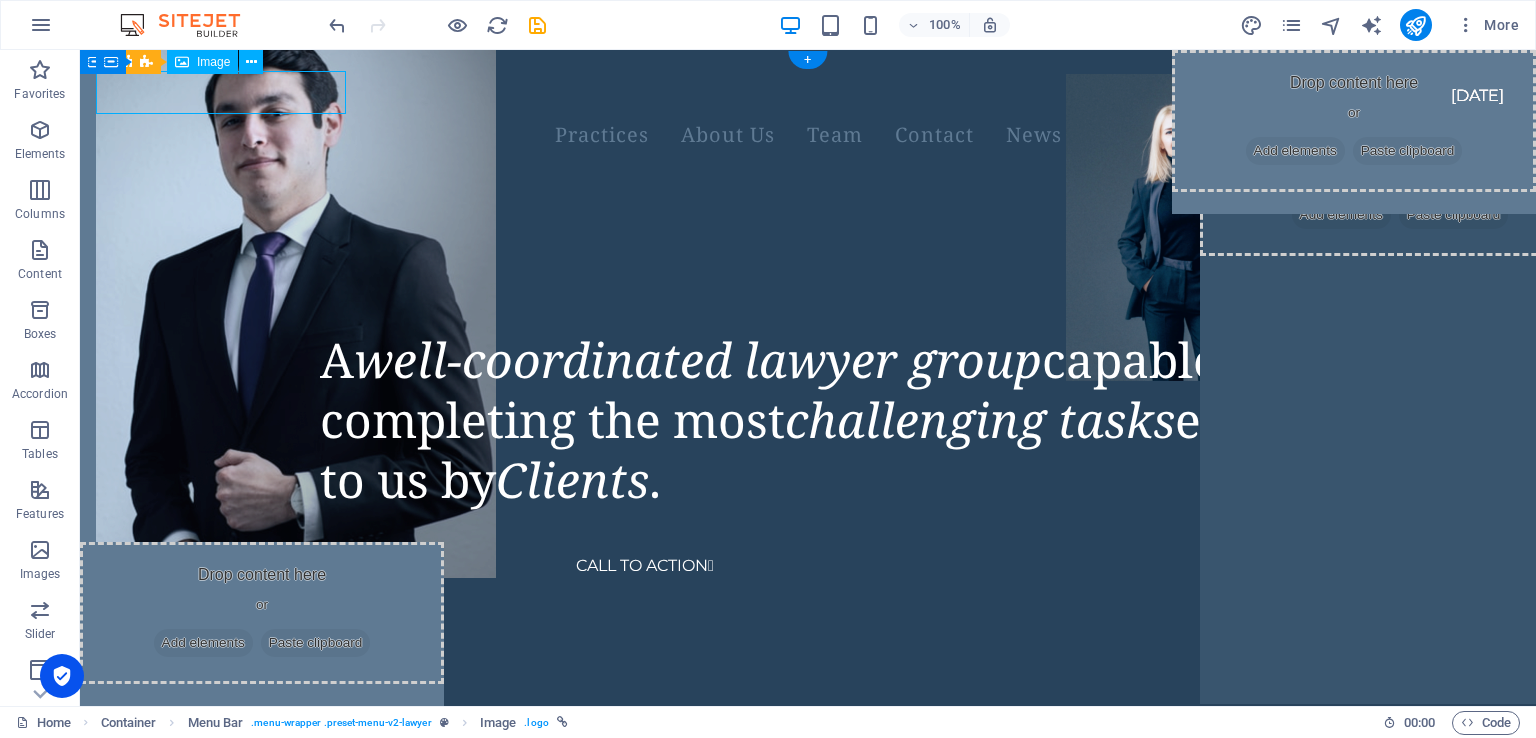 click at bounding box center [784, 87] 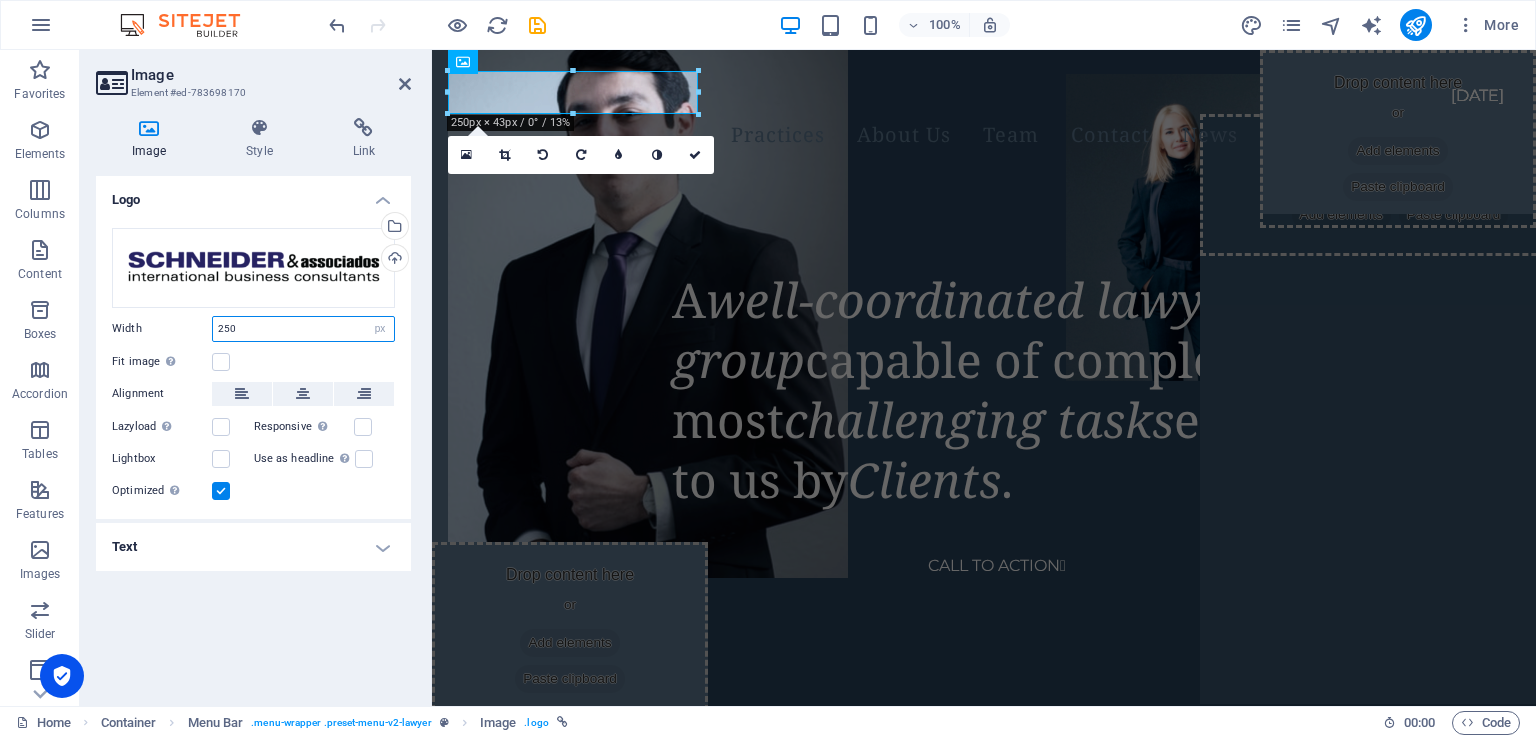 drag, startPoint x: 352, startPoint y: 335, endPoint x: 349, endPoint y: 317, distance: 18.248287 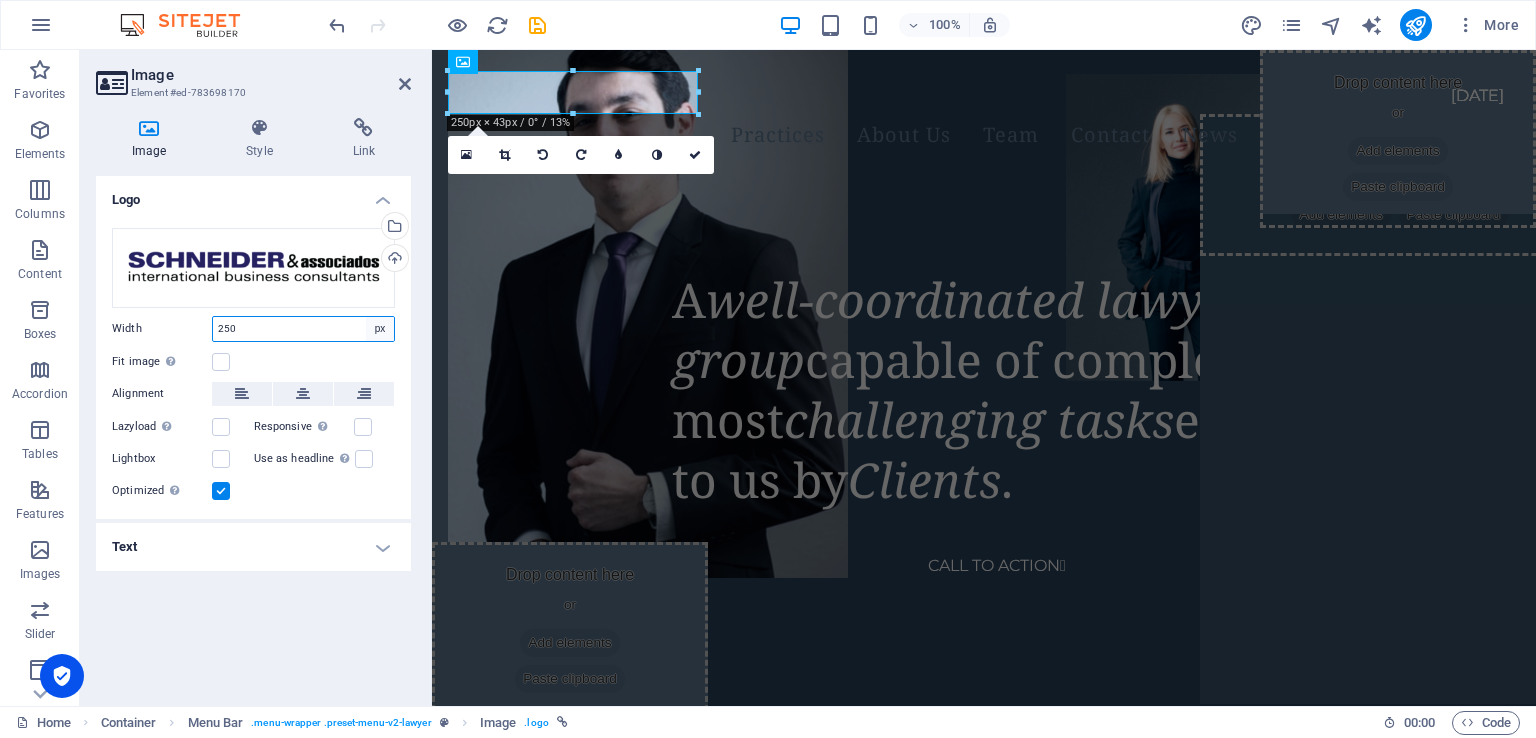 click on "Default auto px rem % em vh vw" at bounding box center (380, 329) 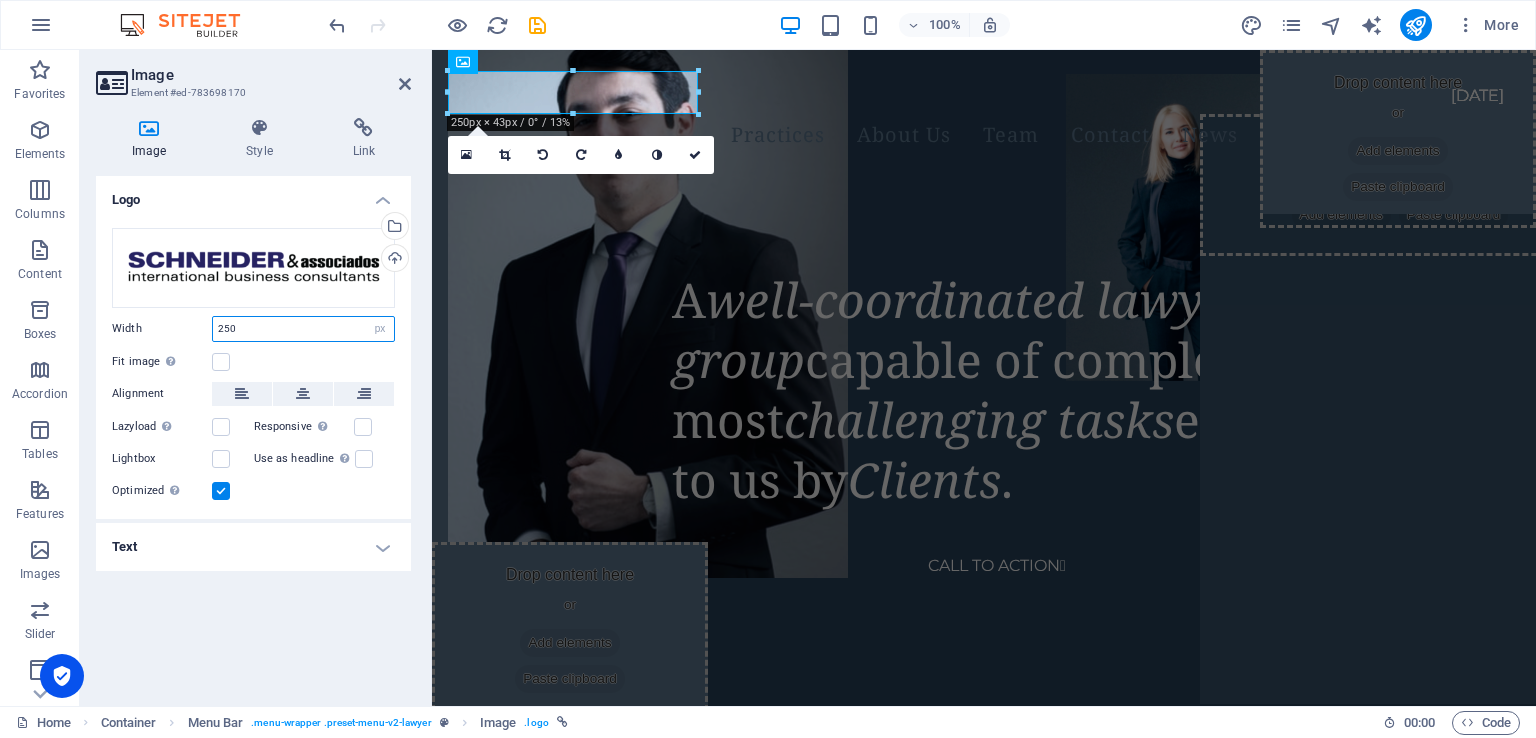 click on "250" at bounding box center [303, 329] 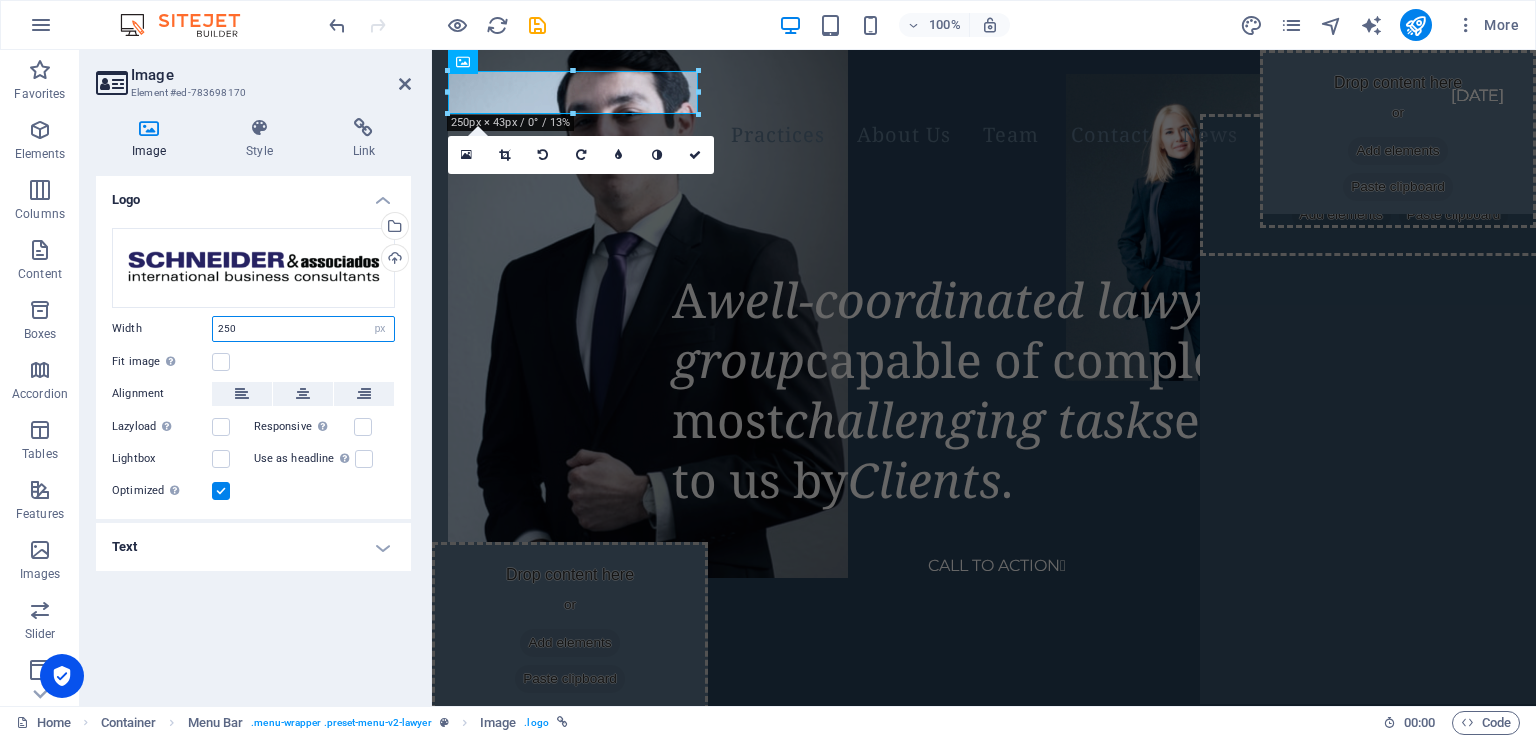 drag, startPoint x: 251, startPoint y: 330, endPoint x: 196, endPoint y: 332, distance: 55.03635 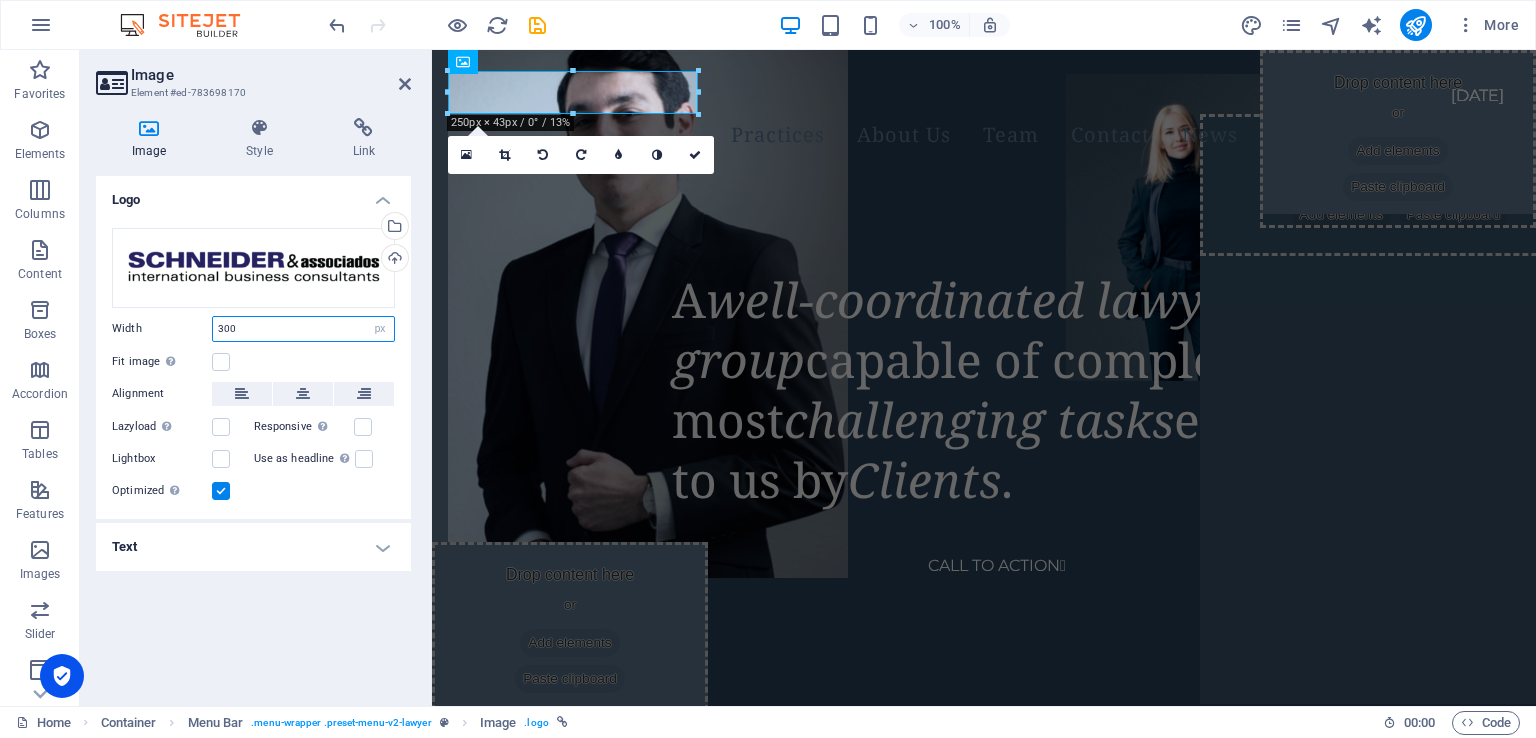 type on "300" 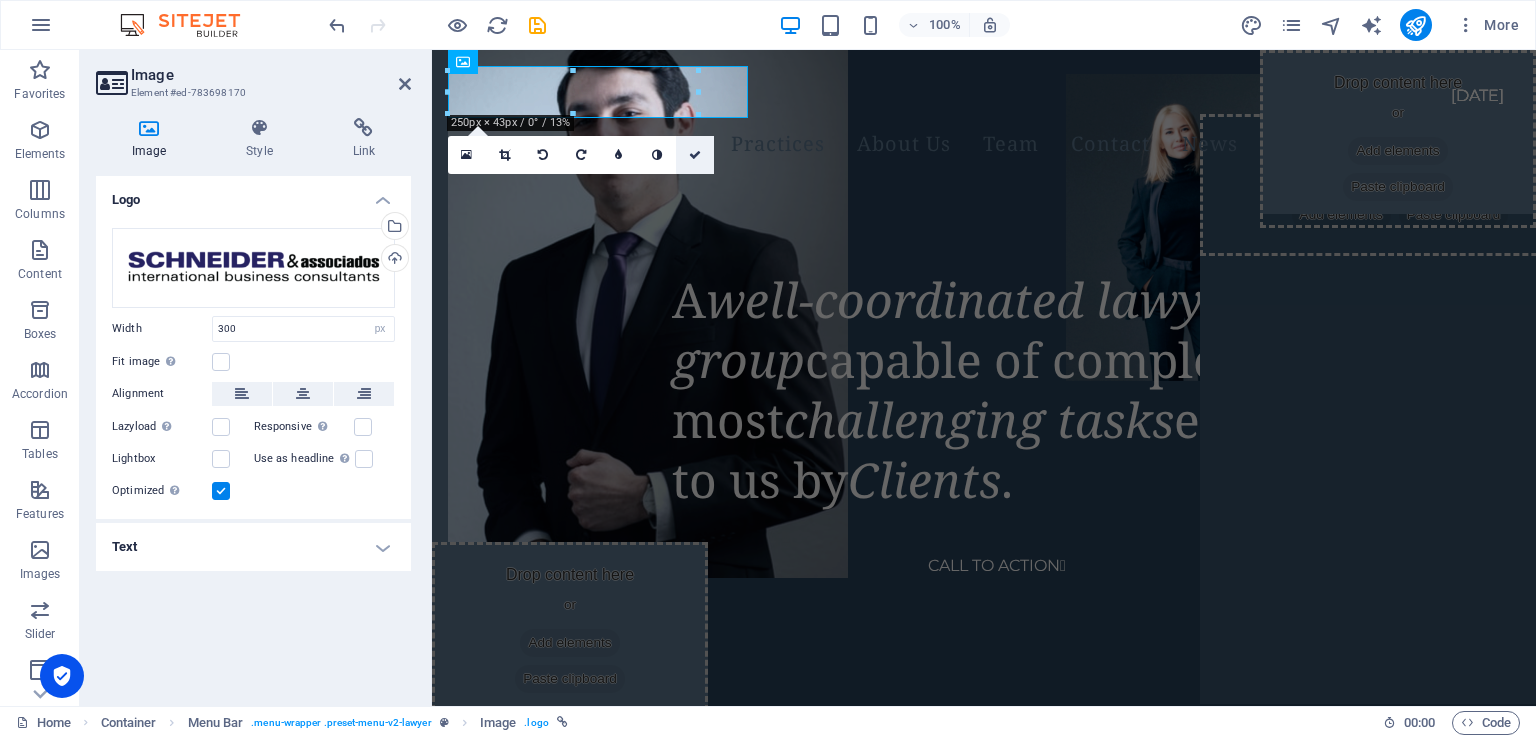 click at bounding box center [695, 155] 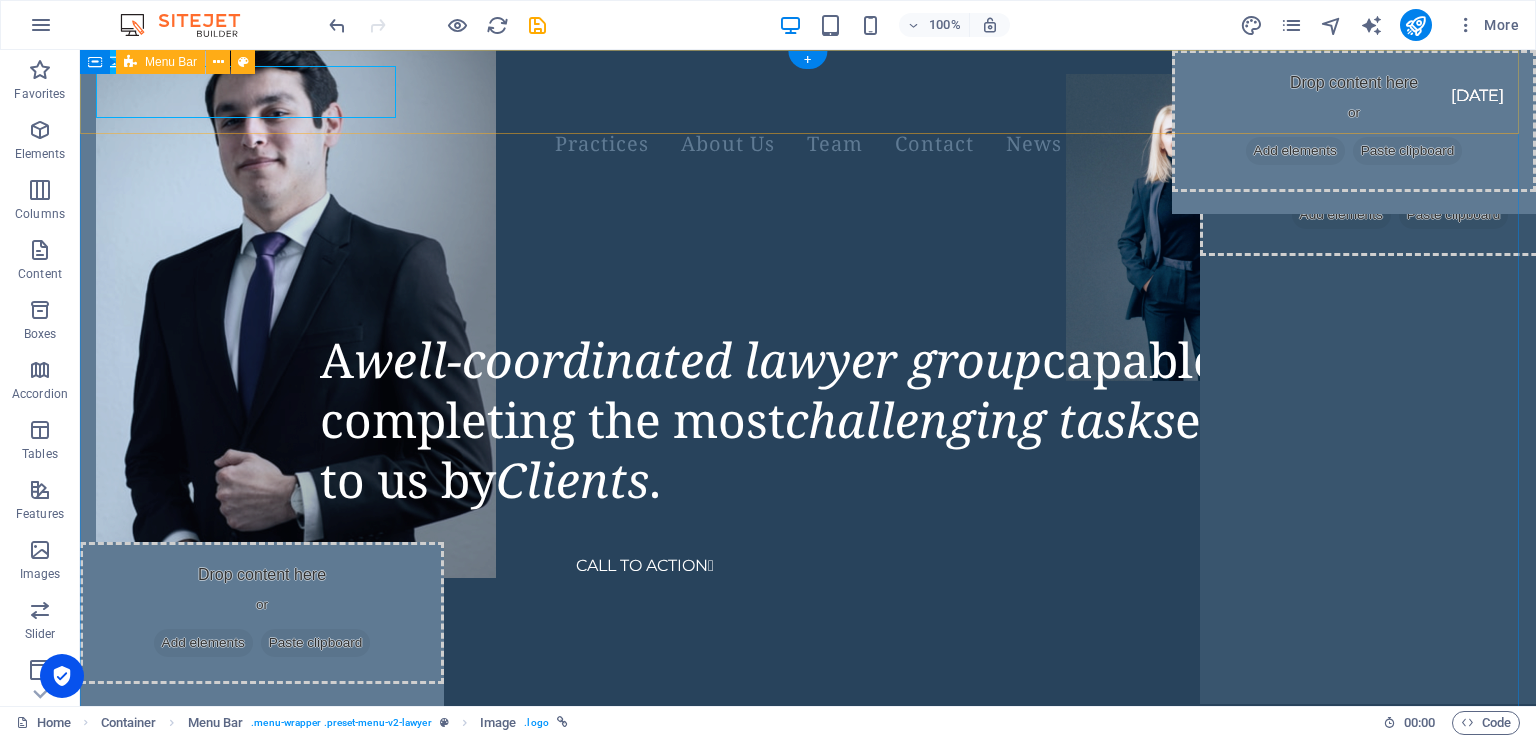 click on "Practices About Us Team Contact News CALL TO ACTION   " at bounding box center [808, 138] 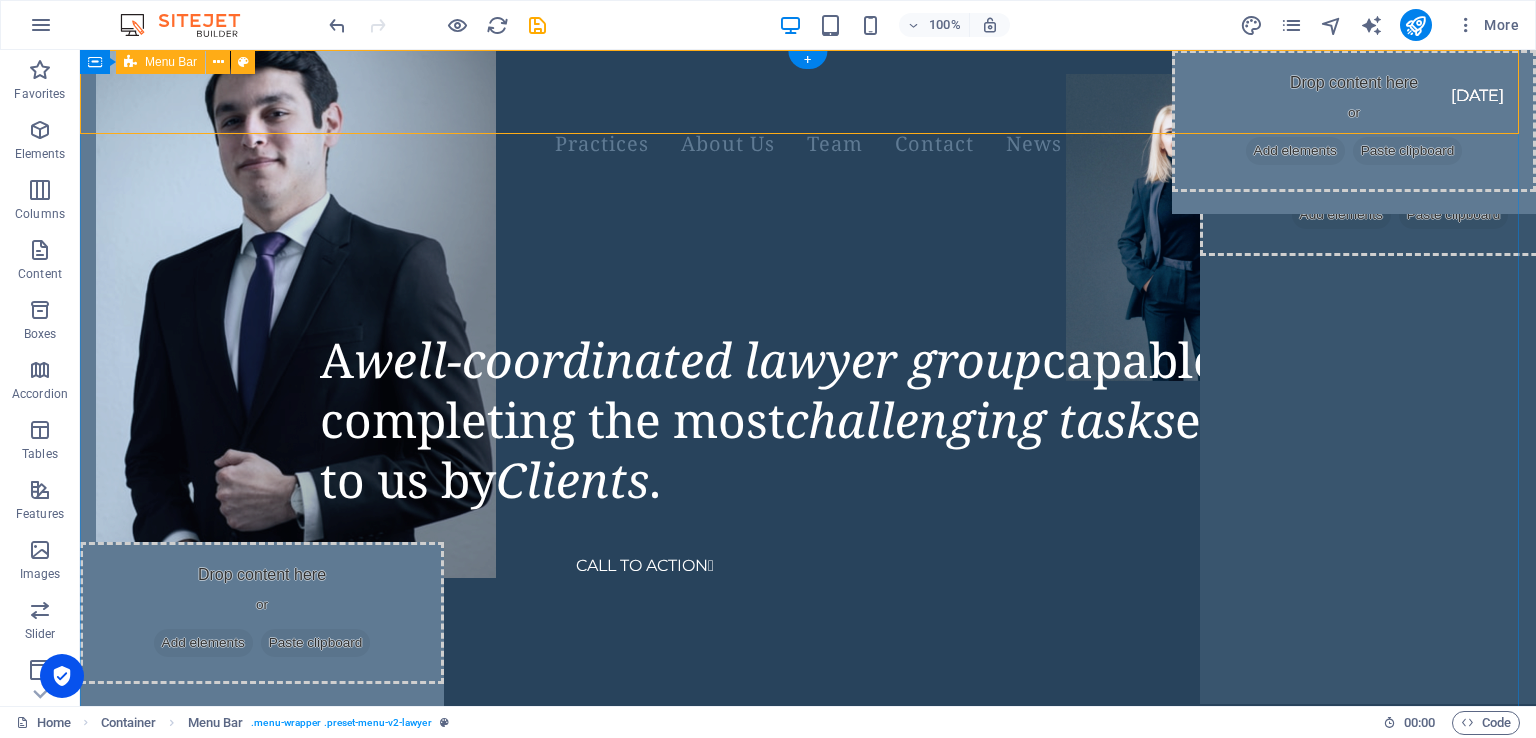 click on "Practices About Us Team Contact News CALL TO ACTION   " at bounding box center [808, 138] 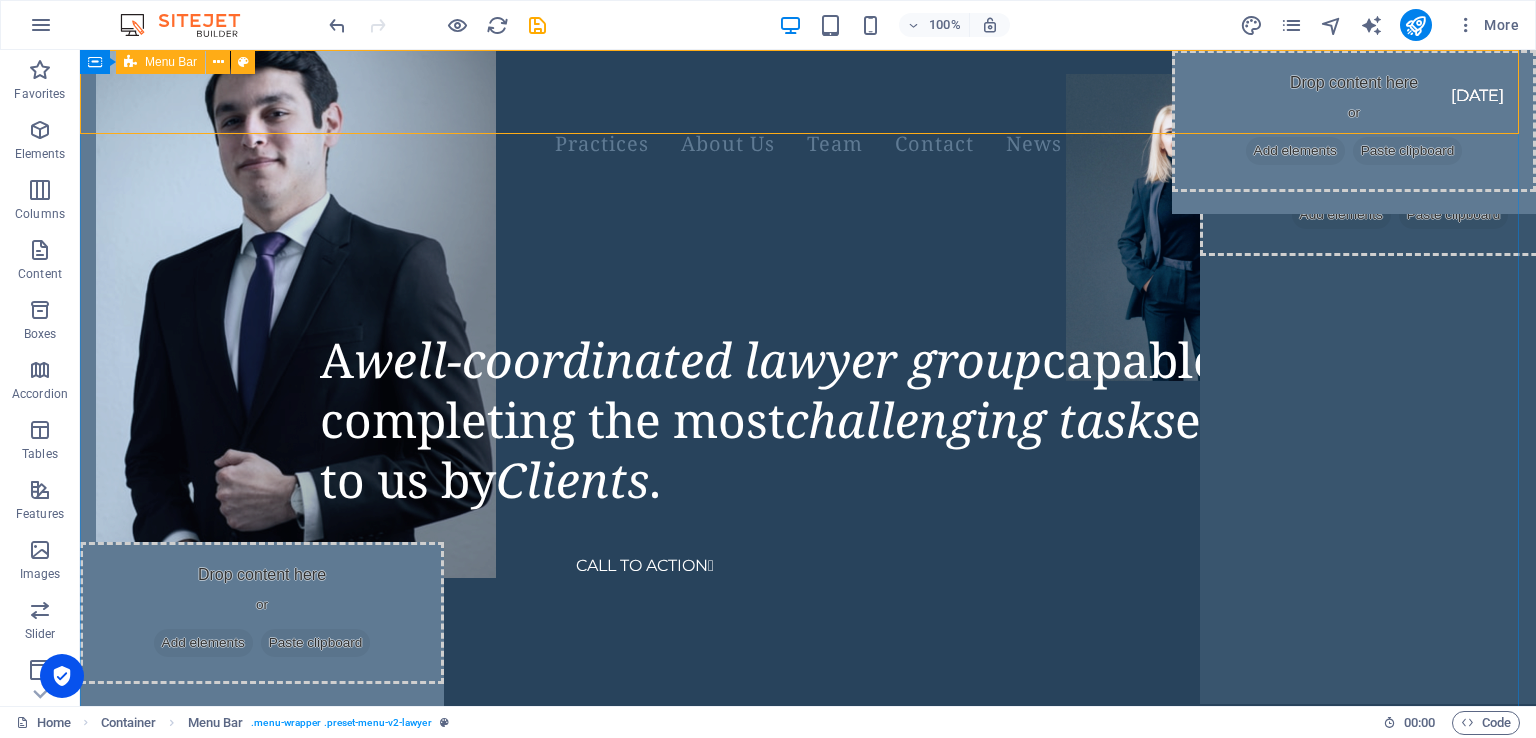 click on "Menu Bar" at bounding box center [171, 62] 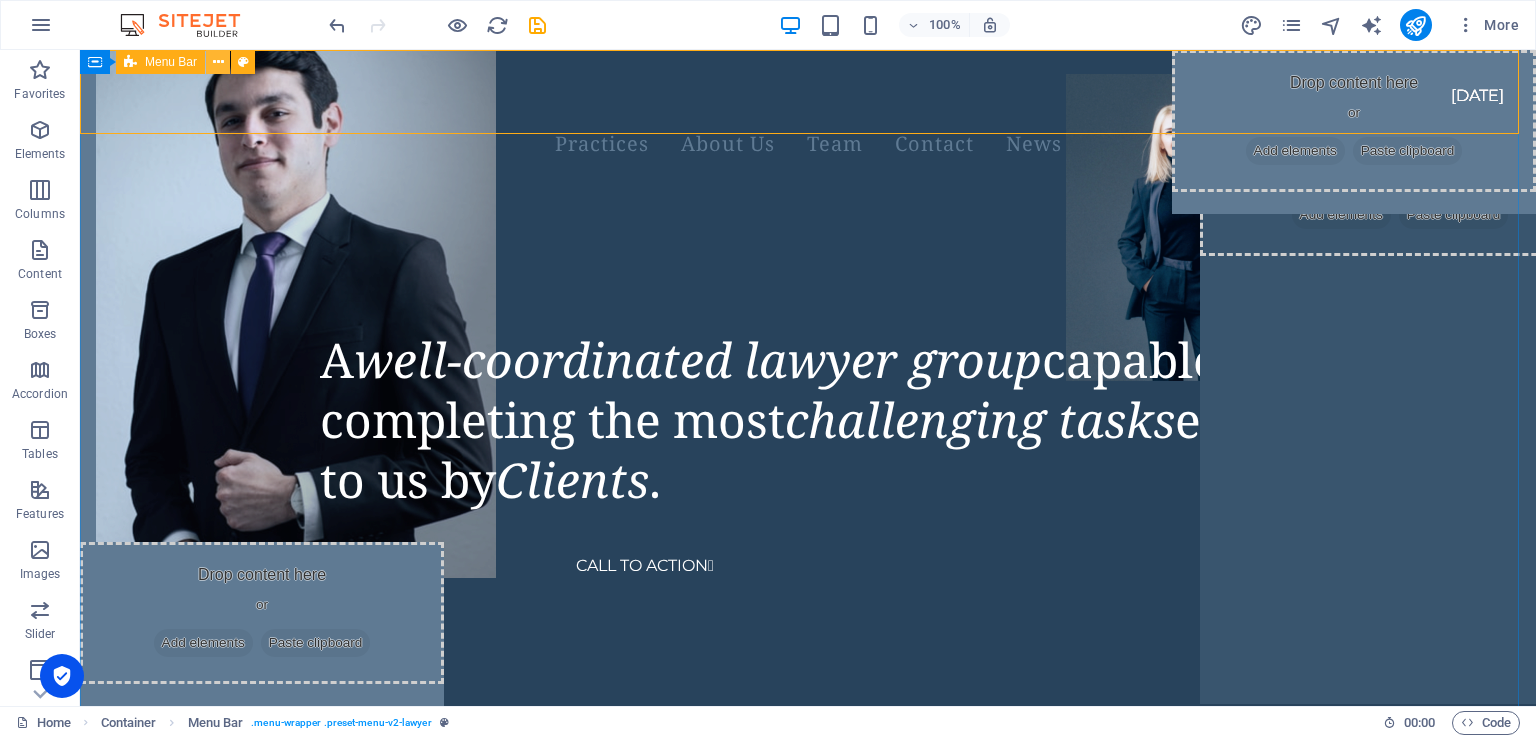 click at bounding box center [218, 62] 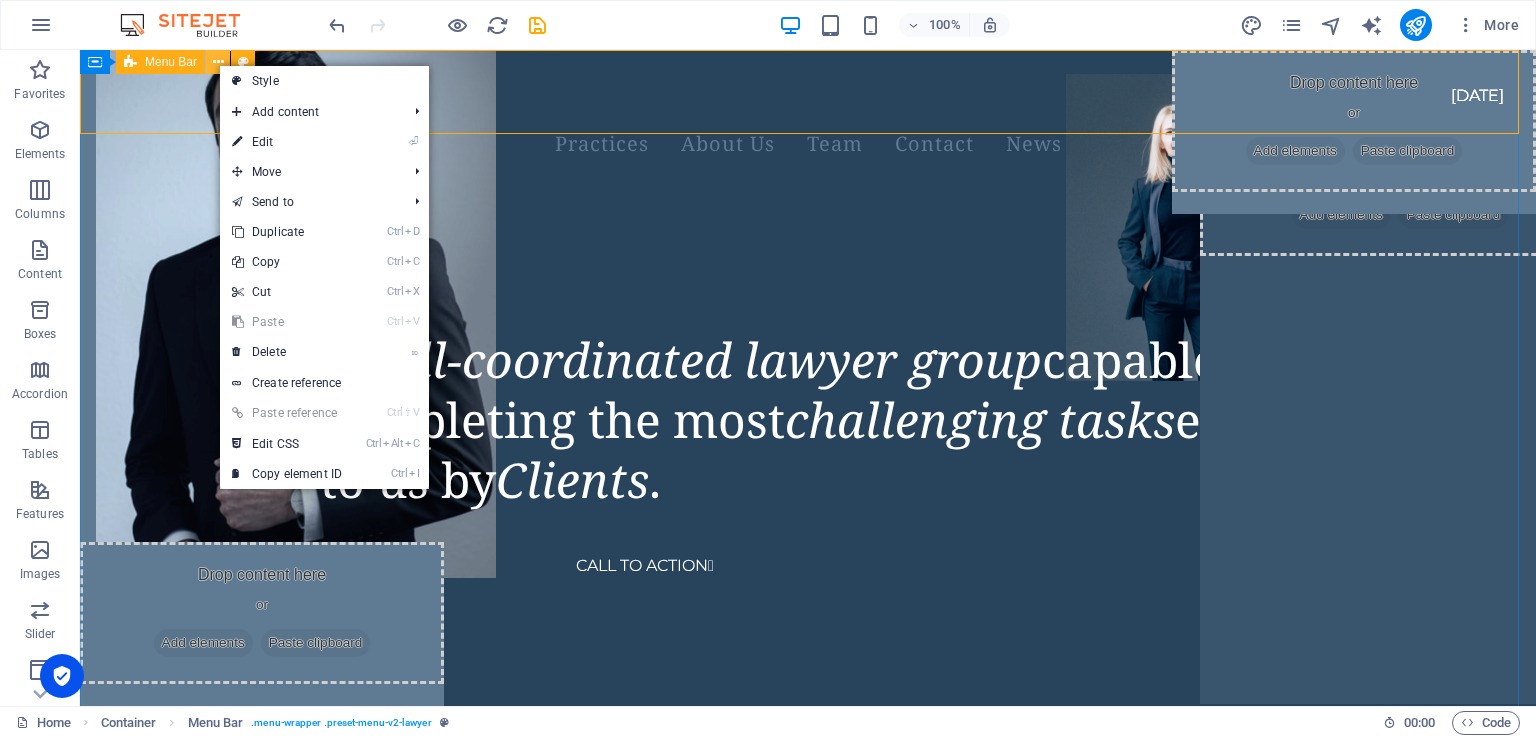 click at bounding box center (218, 62) 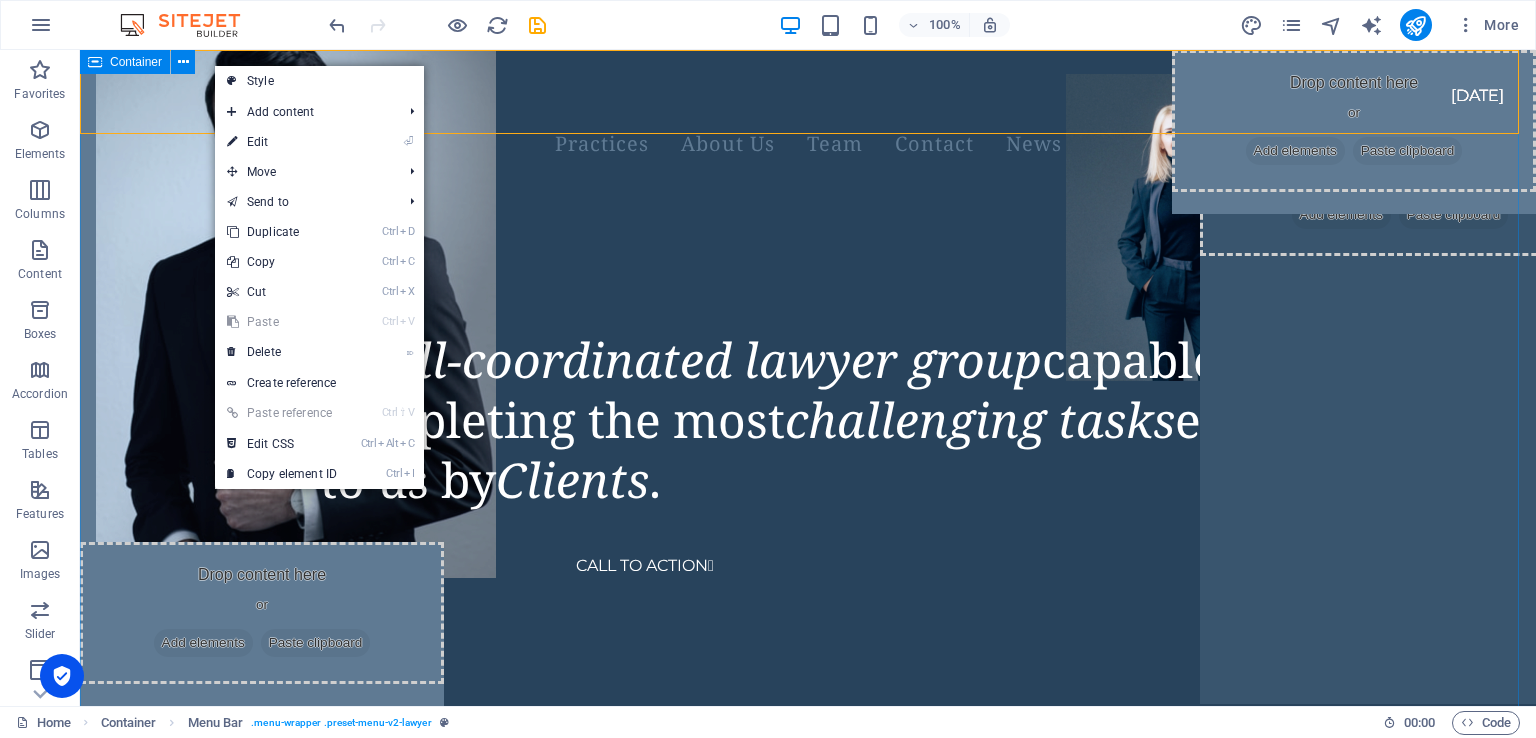 click at bounding box center (95, 62) 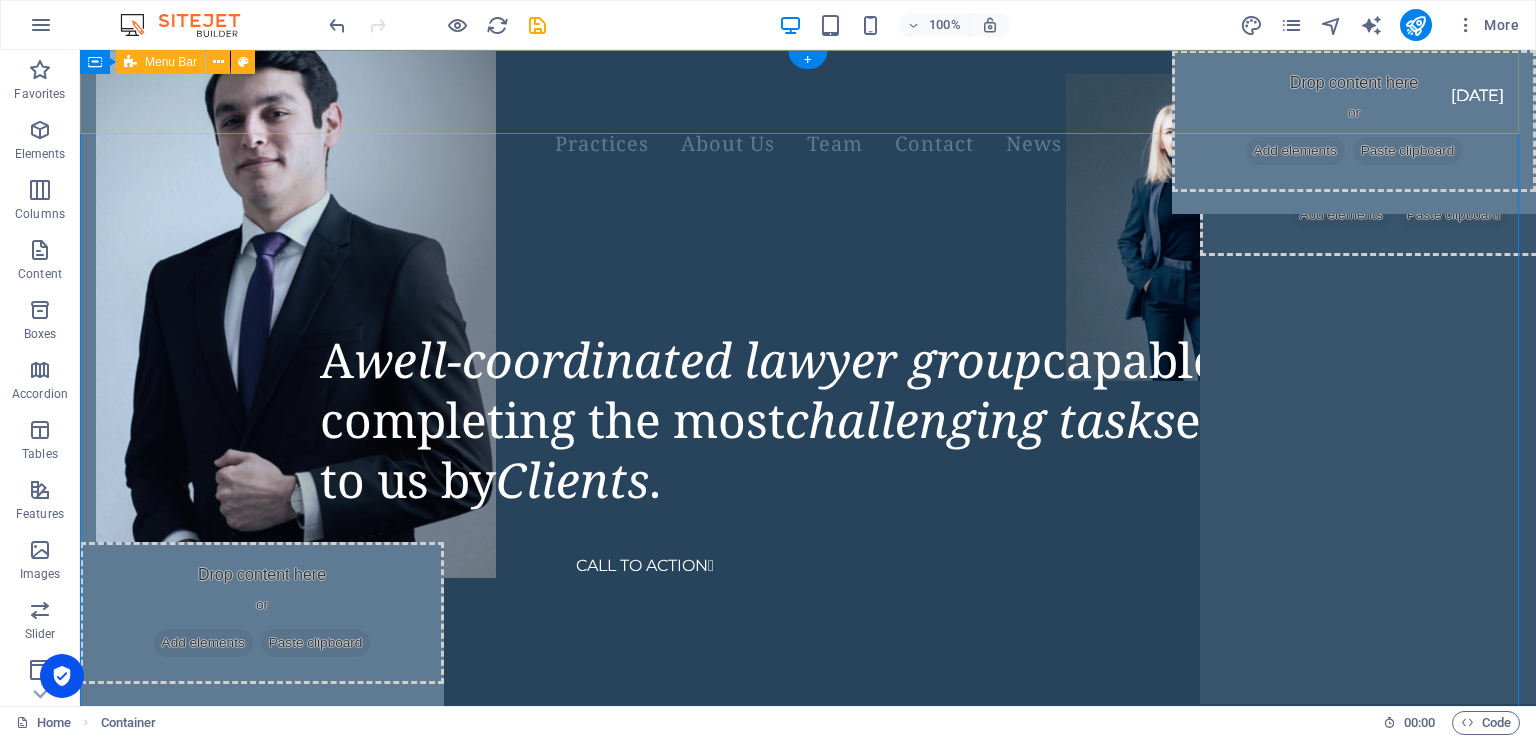 click on "Practices About Us Team Contact News CALL TO ACTION   " at bounding box center (808, 138) 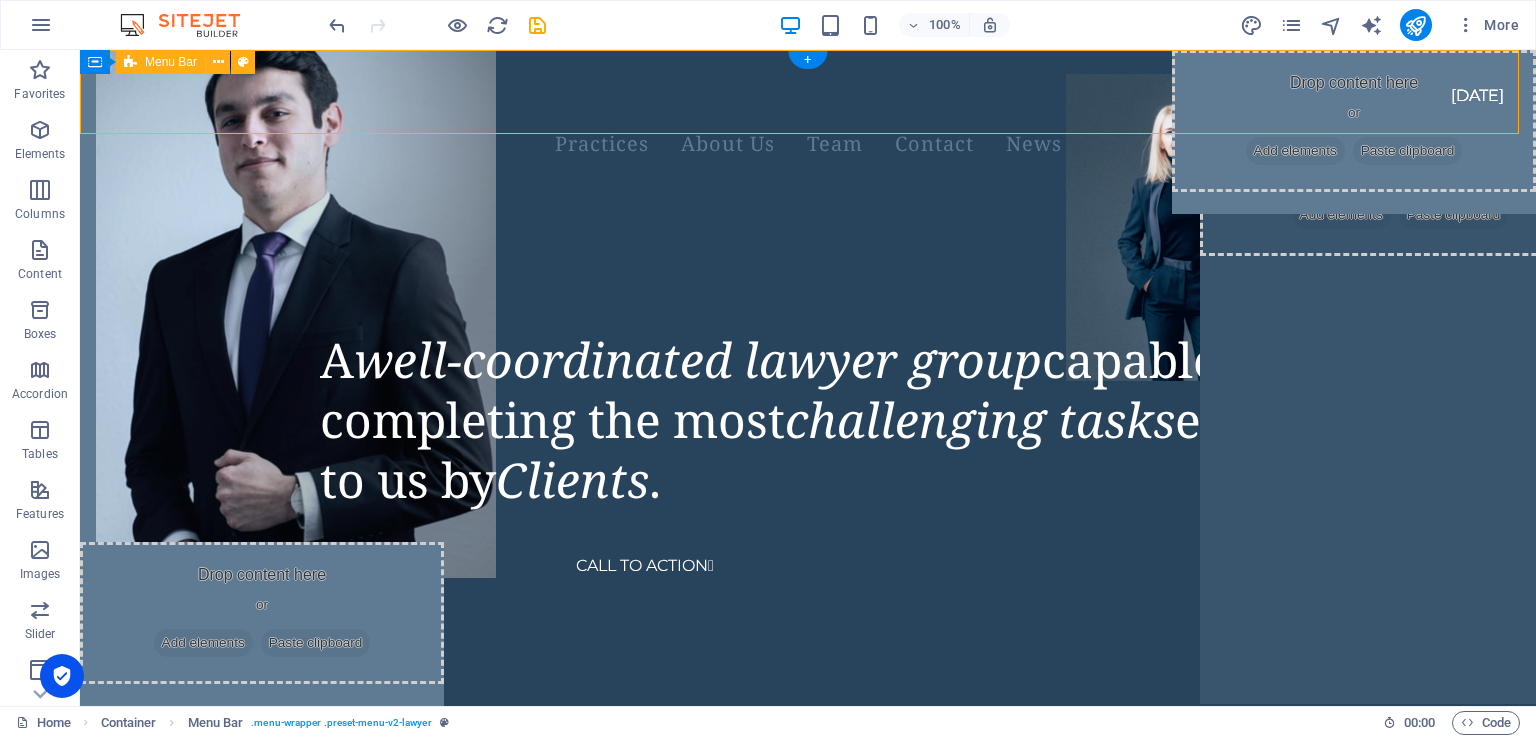 click on "Practices About Us Team Contact News CALL TO ACTION   " at bounding box center [808, 138] 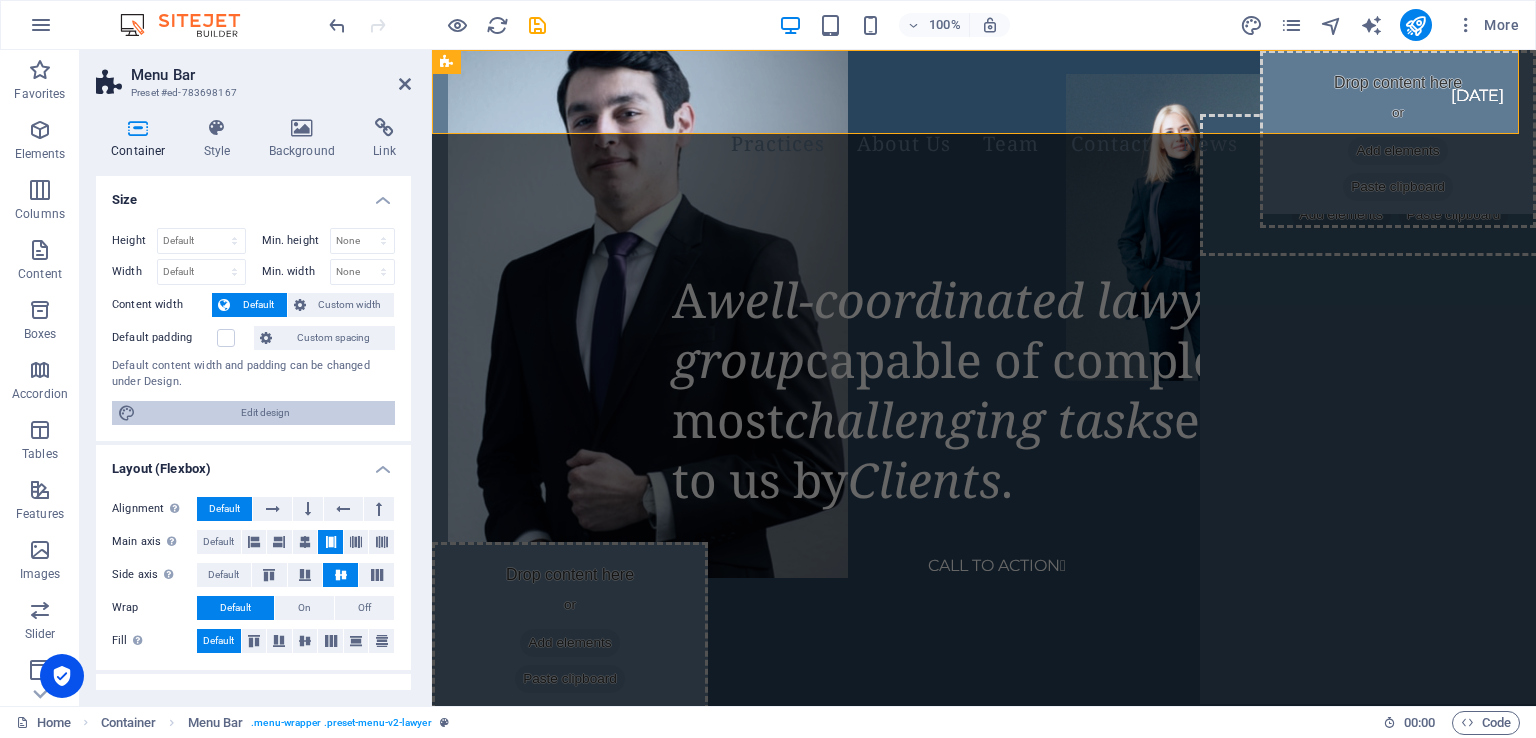 scroll, scrollTop: 100, scrollLeft: 0, axis: vertical 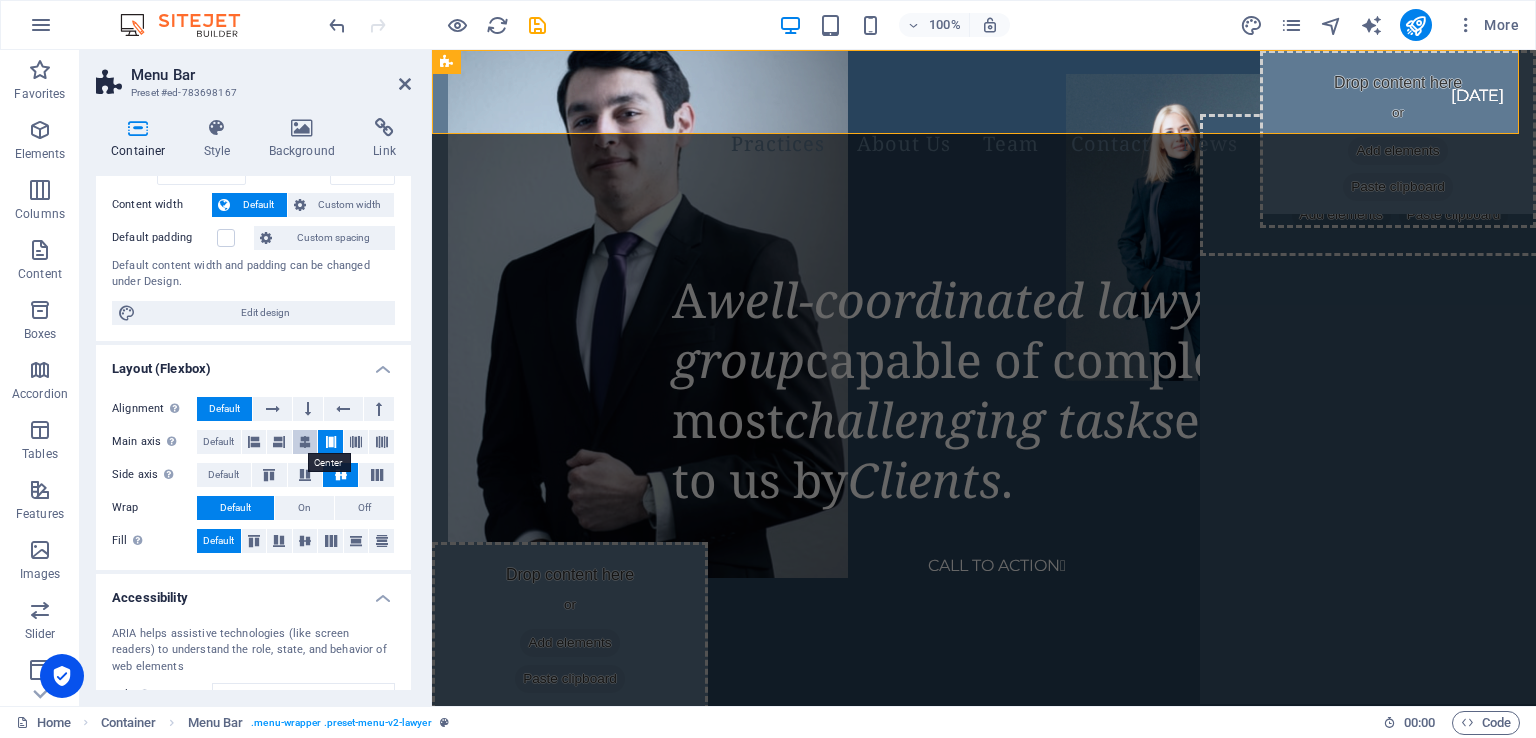 click at bounding box center [305, 442] 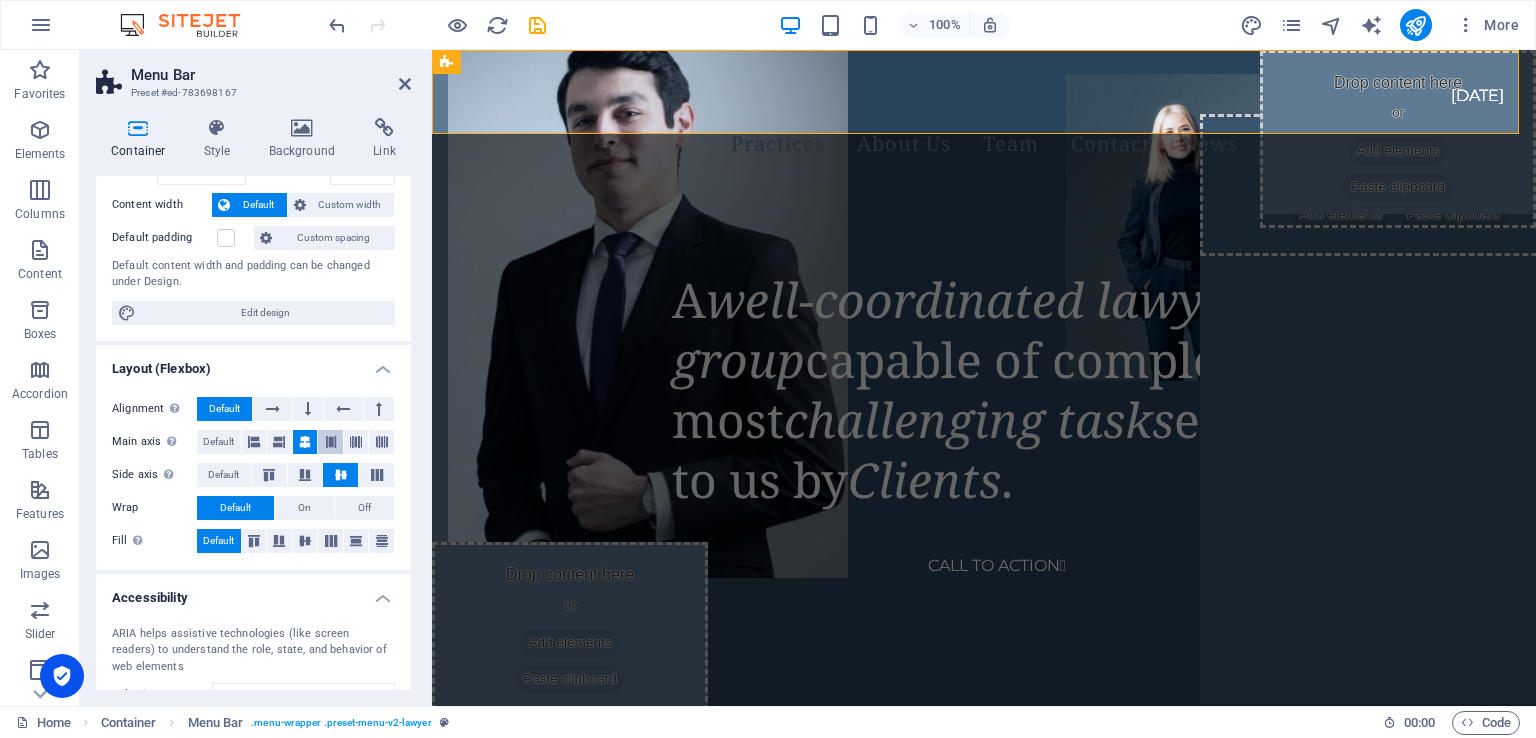 click at bounding box center (331, 442) 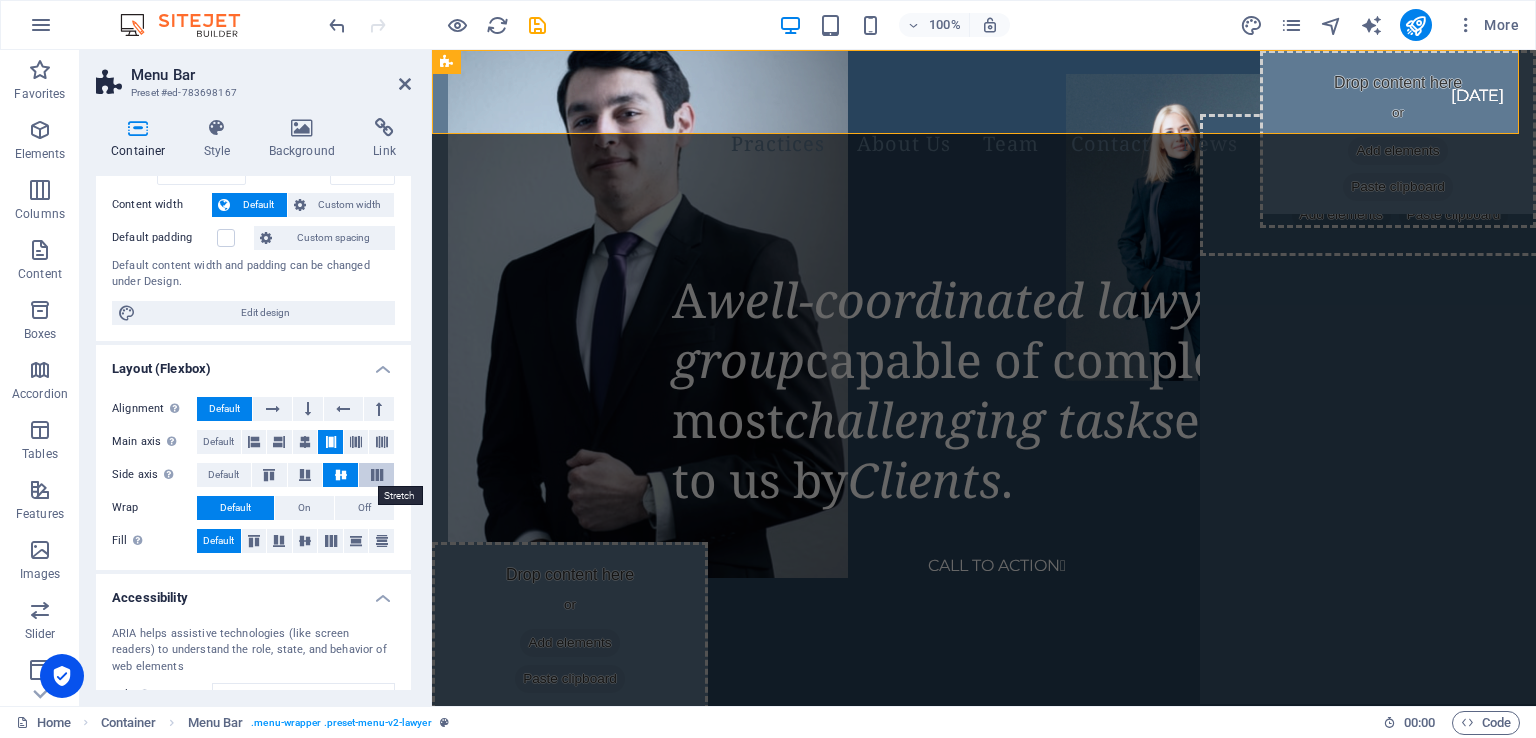 click at bounding box center (377, 475) 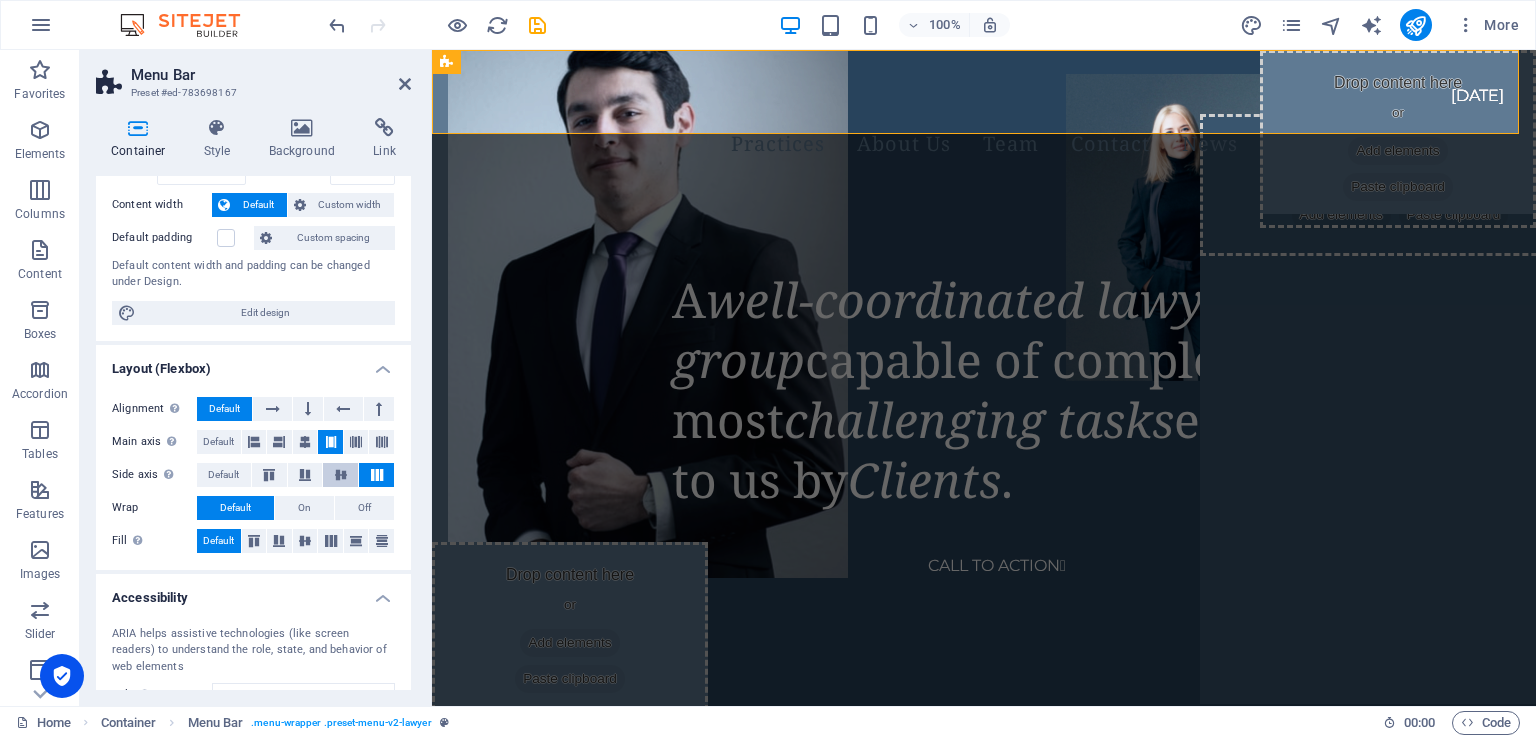 click at bounding box center [340, 475] 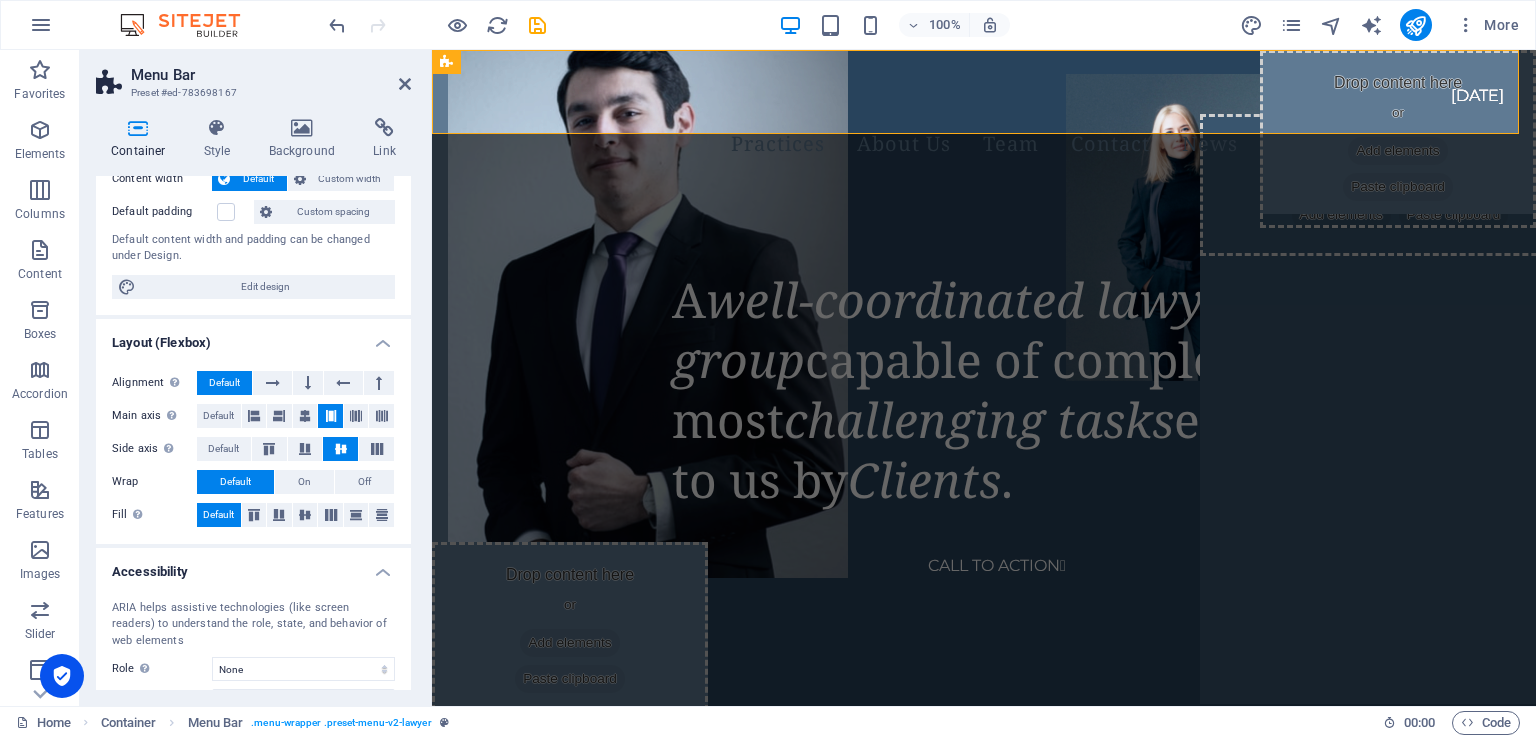 scroll, scrollTop: 0, scrollLeft: 0, axis: both 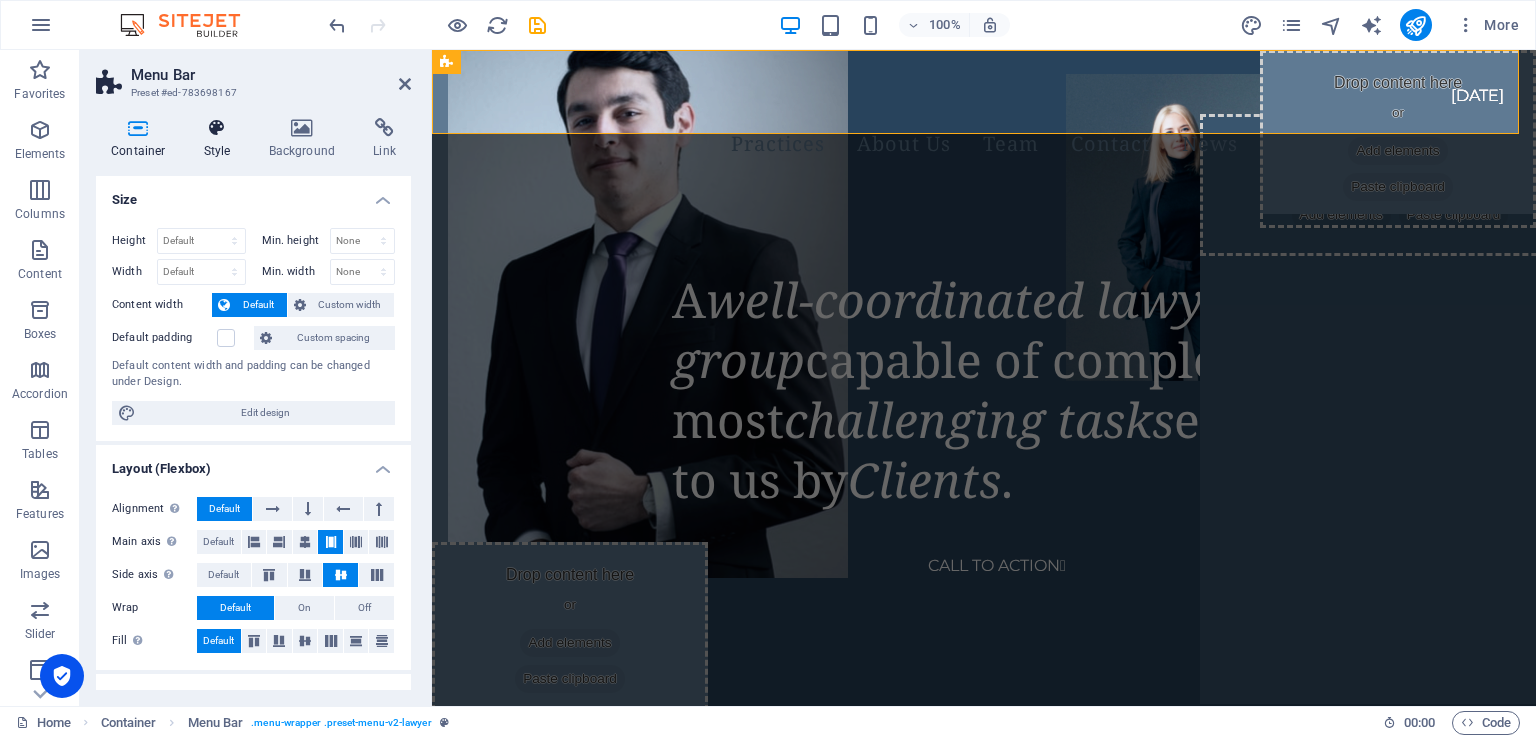 click at bounding box center [217, 128] 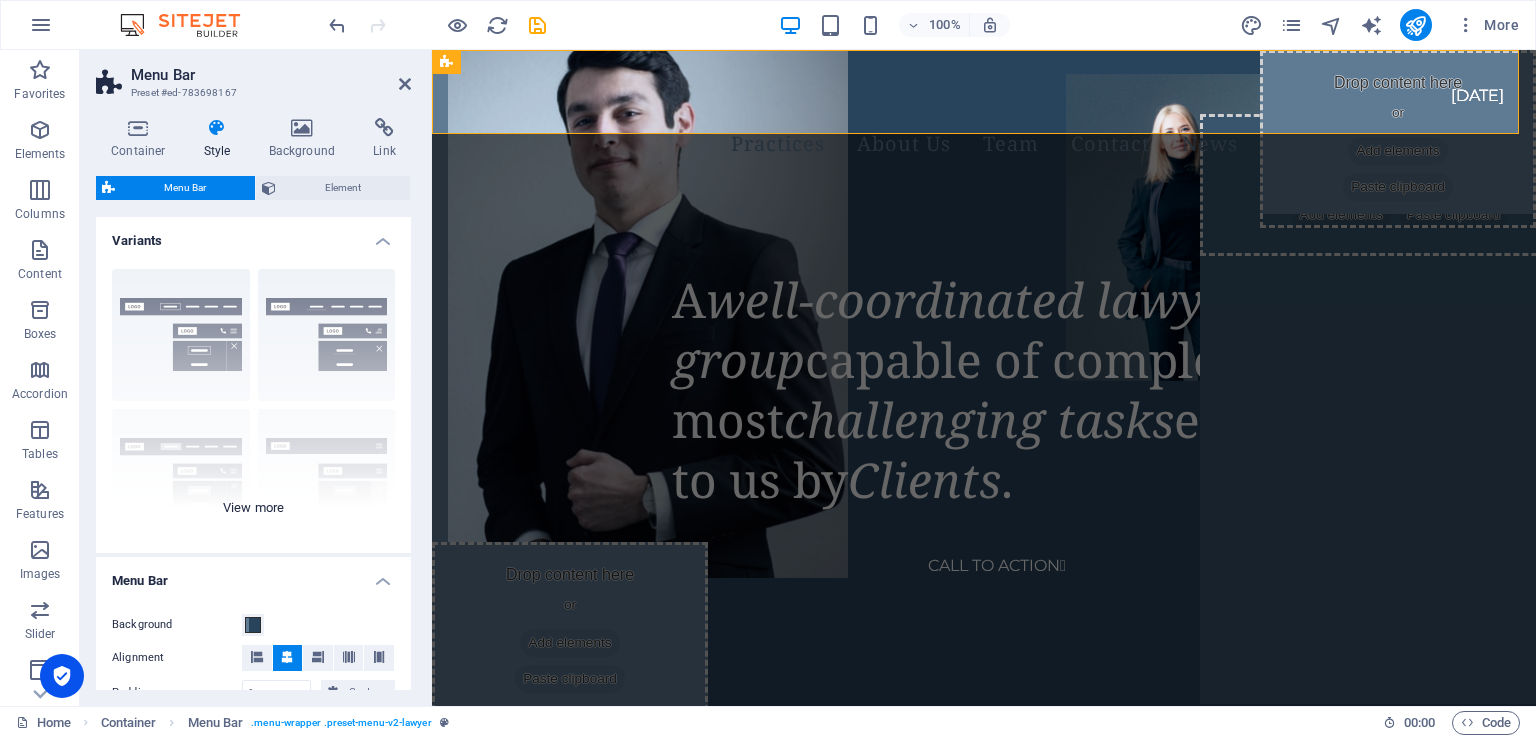 click on "Border Centered Default Fixed Loki Trigger Wide XXL" at bounding box center (253, 403) 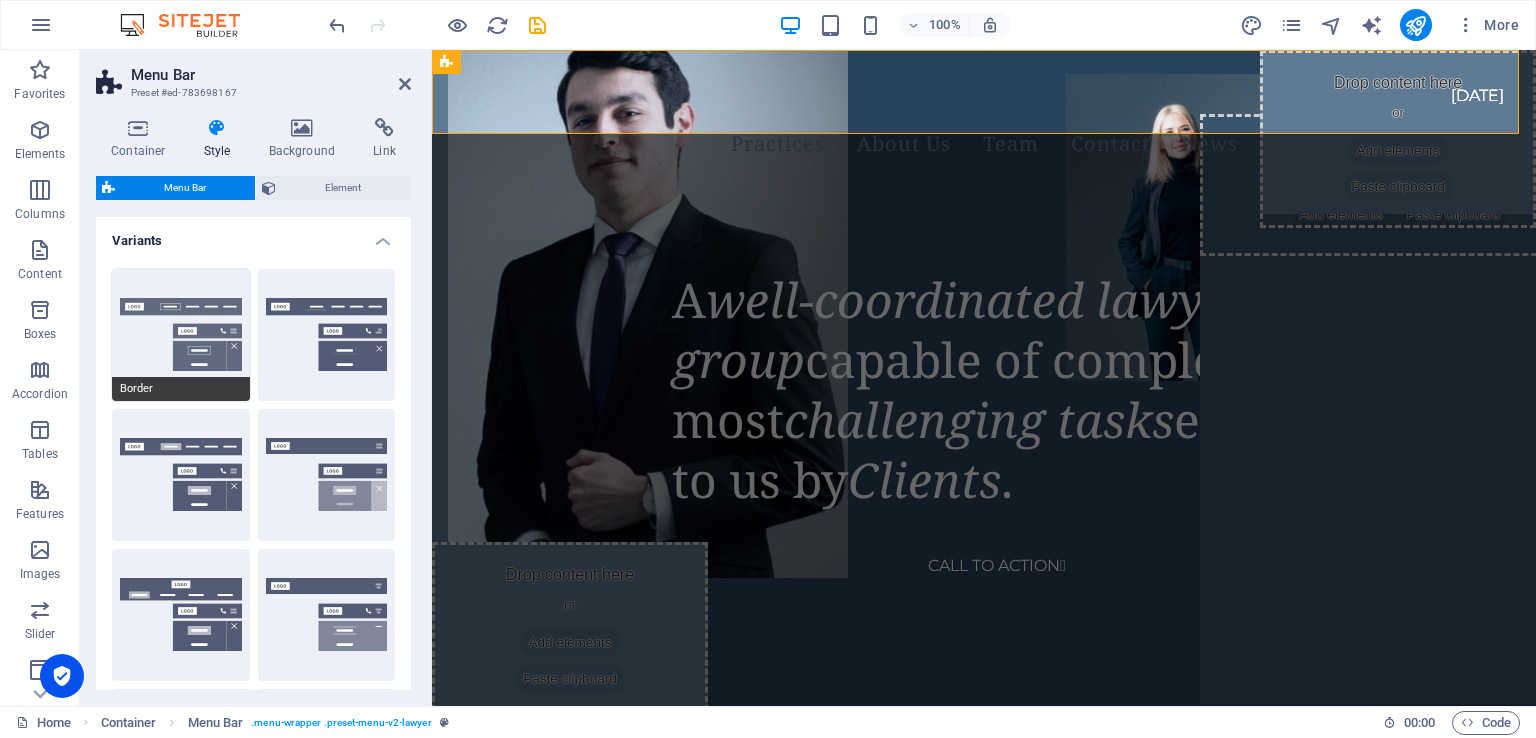 click on "Border" at bounding box center [181, 335] 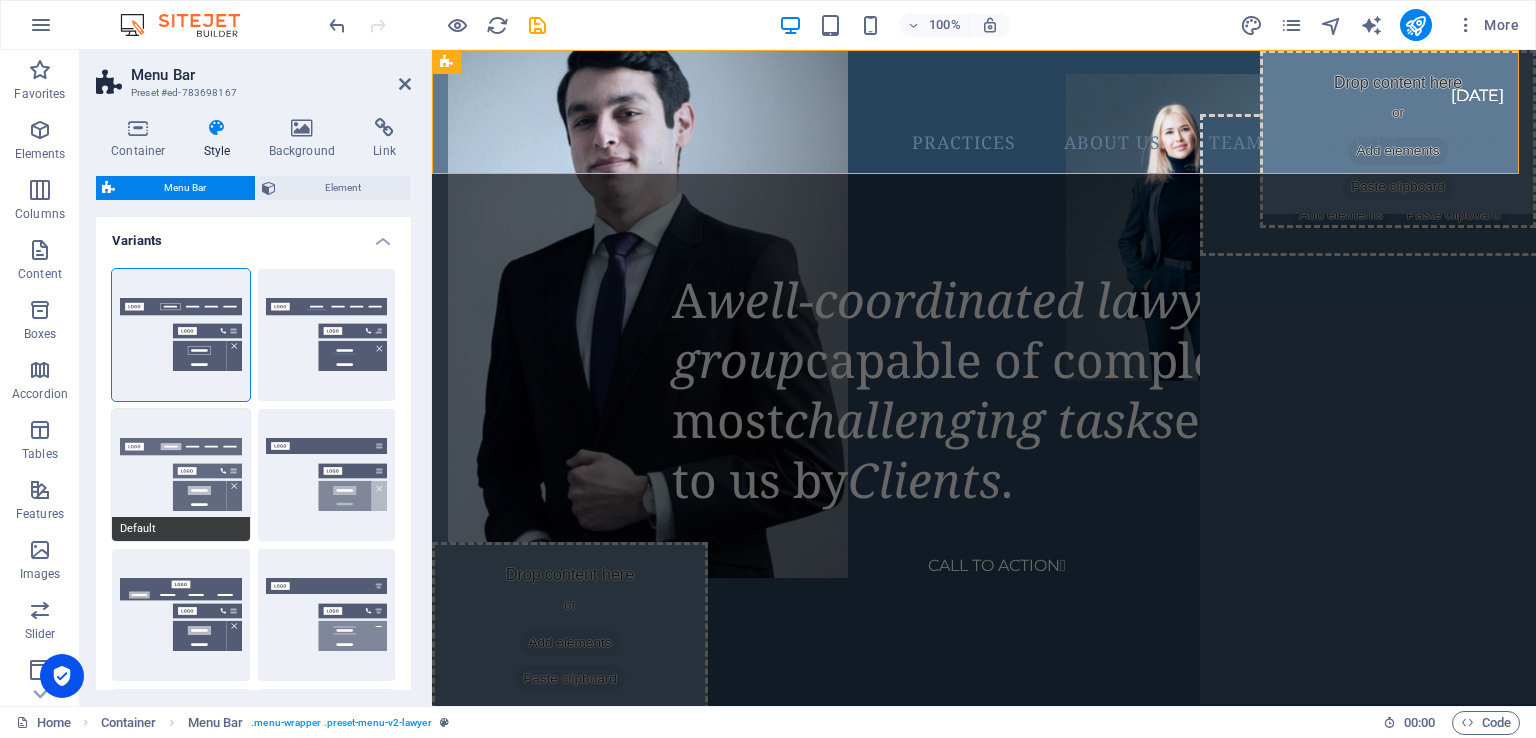 click on "Default" at bounding box center (181, 475) 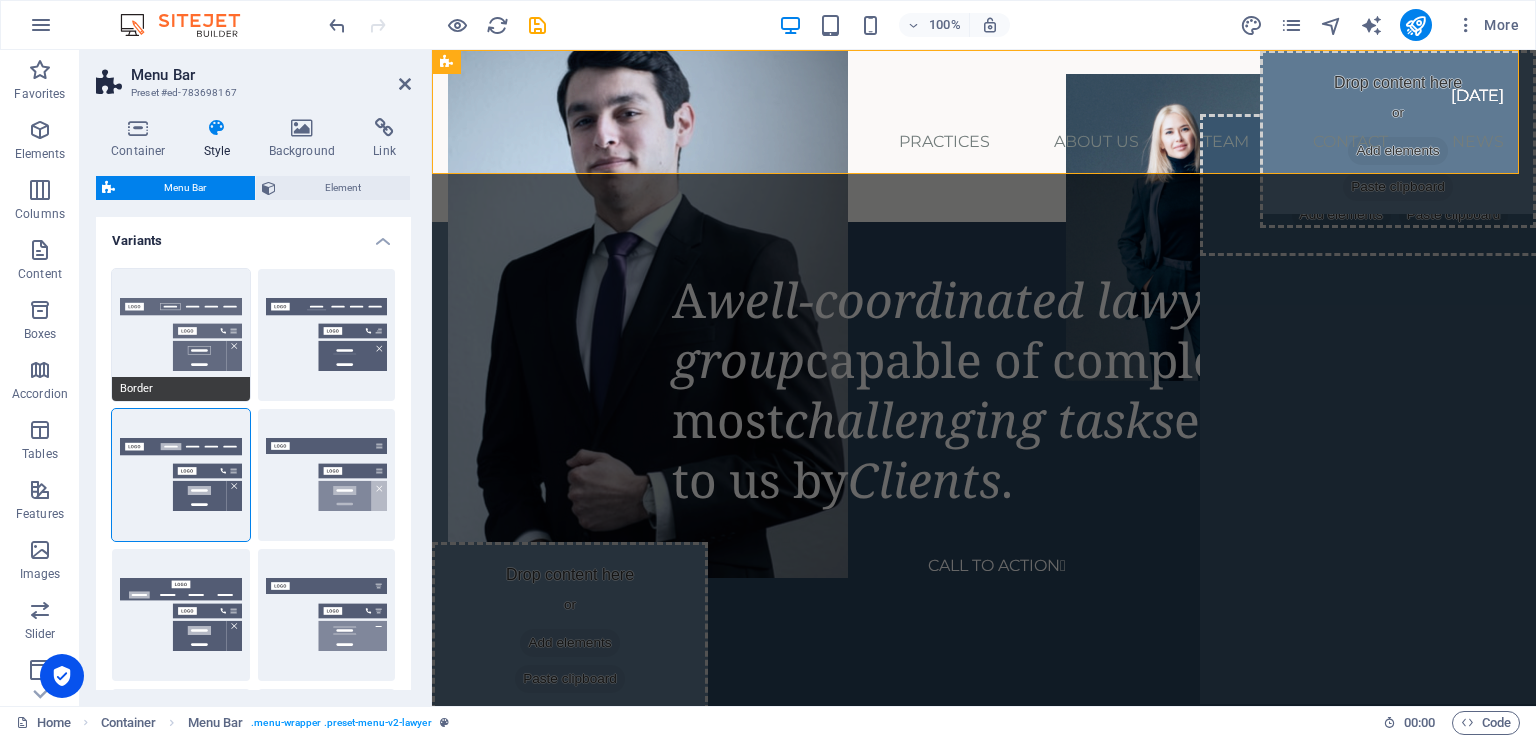 click on "Border" at bounding box center [181, 335] 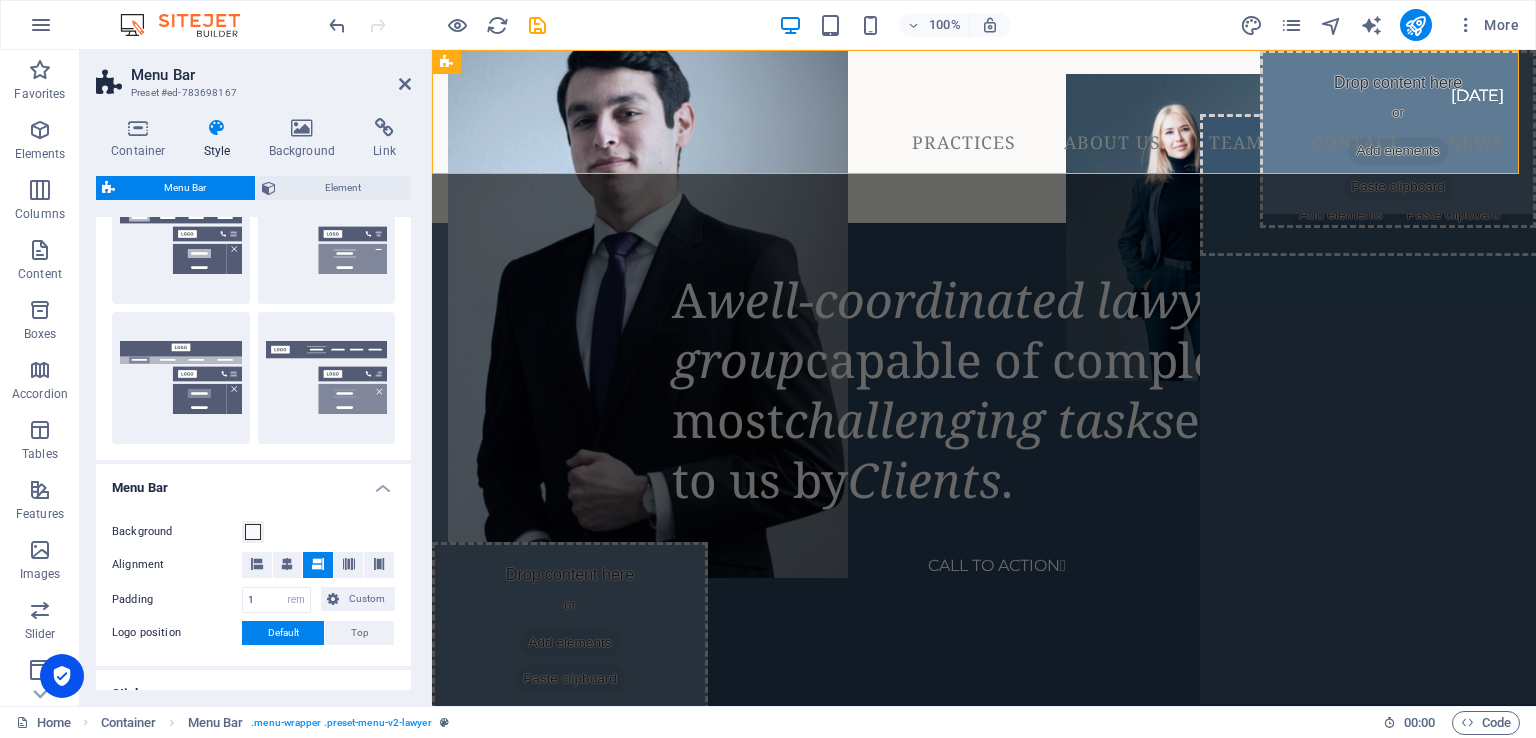 scroll, scrollTop: 400, scrollLeft: 0, axis: vertical 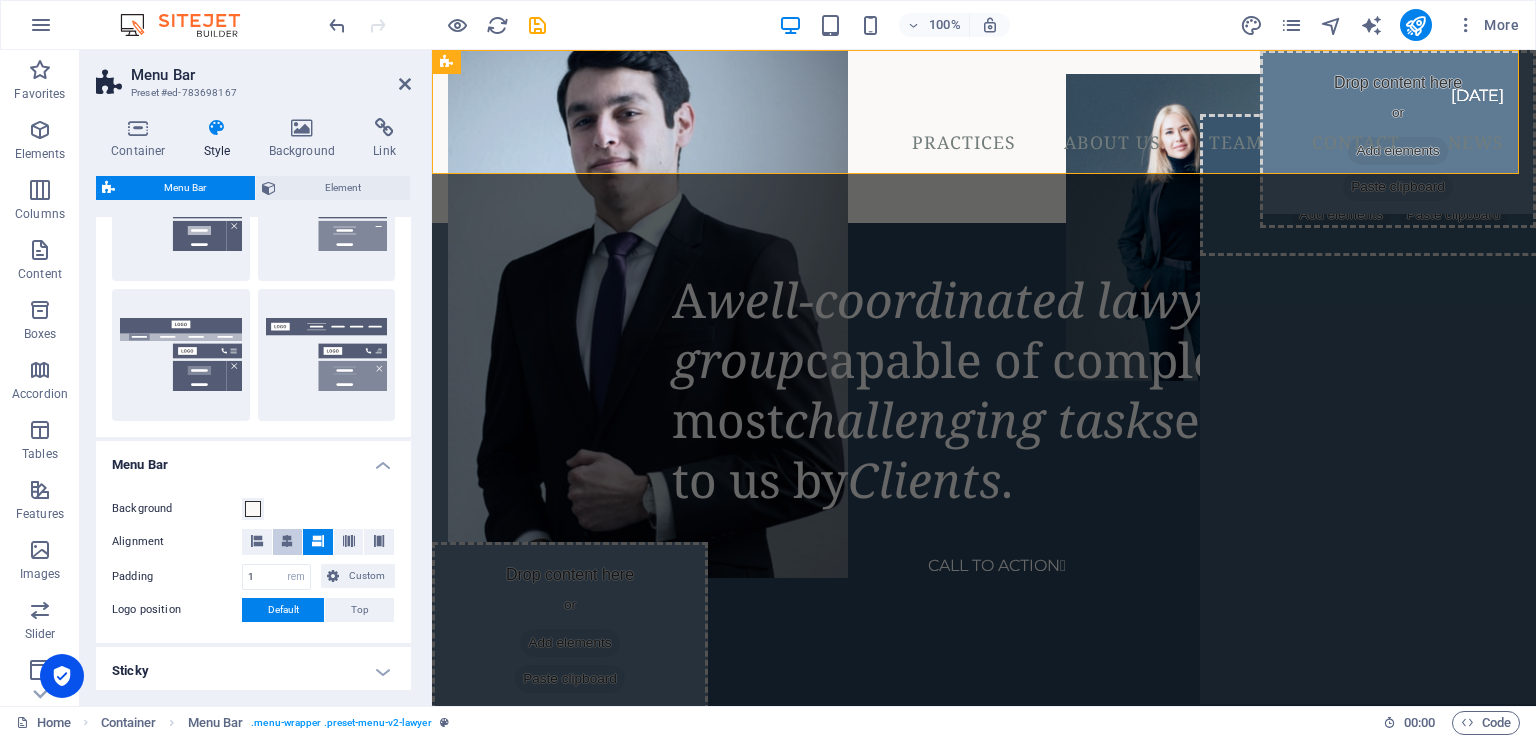 click at bounding box center [288, 542] 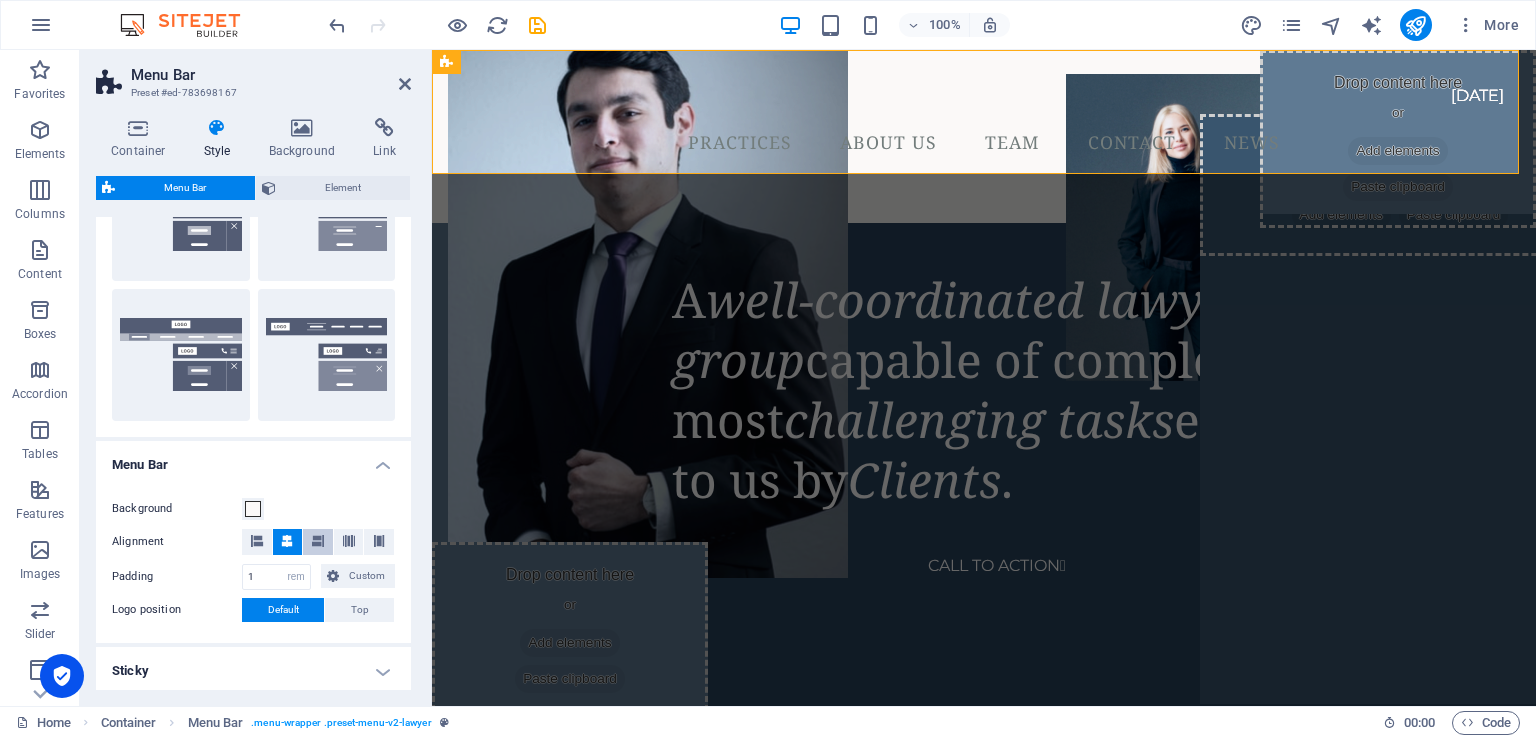 click at bounding box center [318, 541] 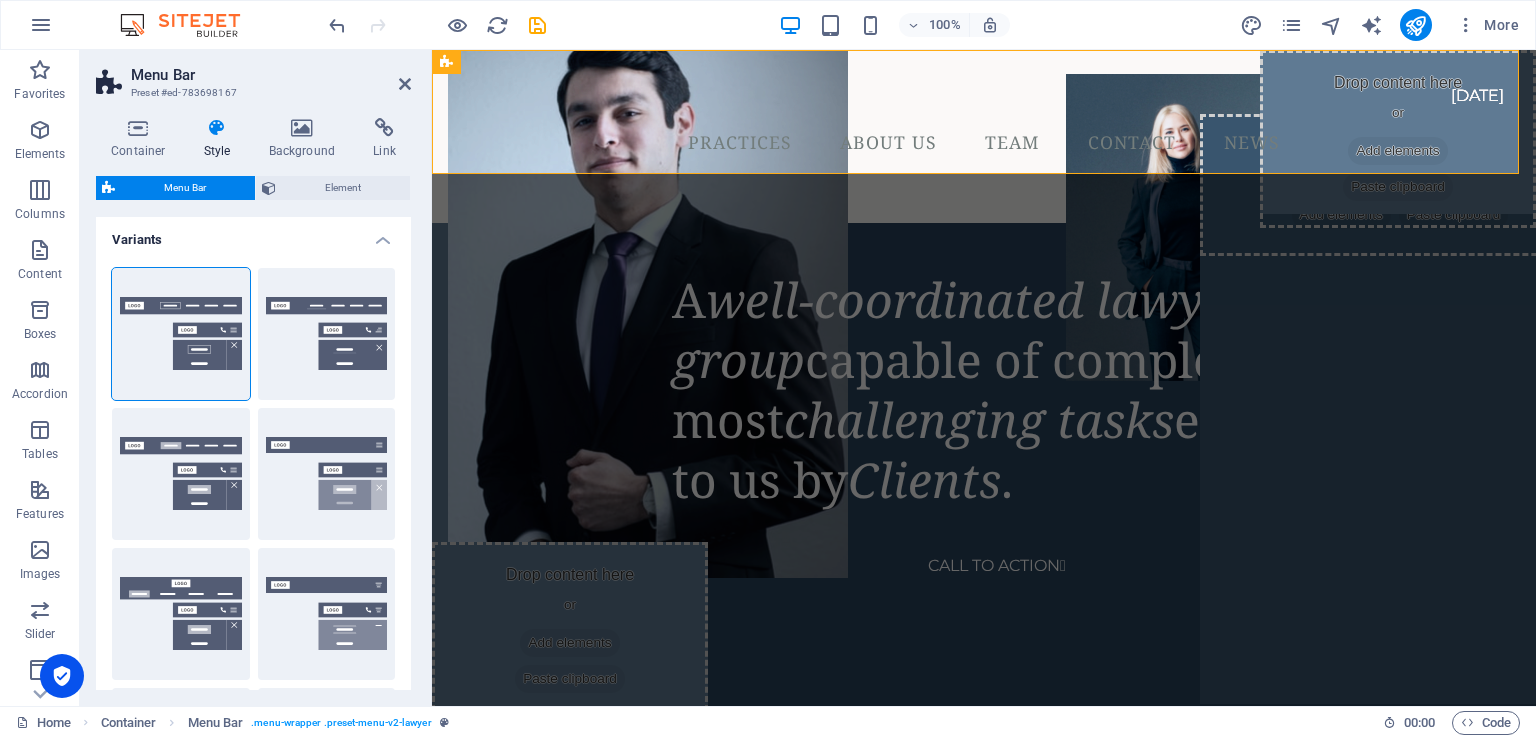 scroll, scrollTop: 0, scrollLeft: 0, axis: both 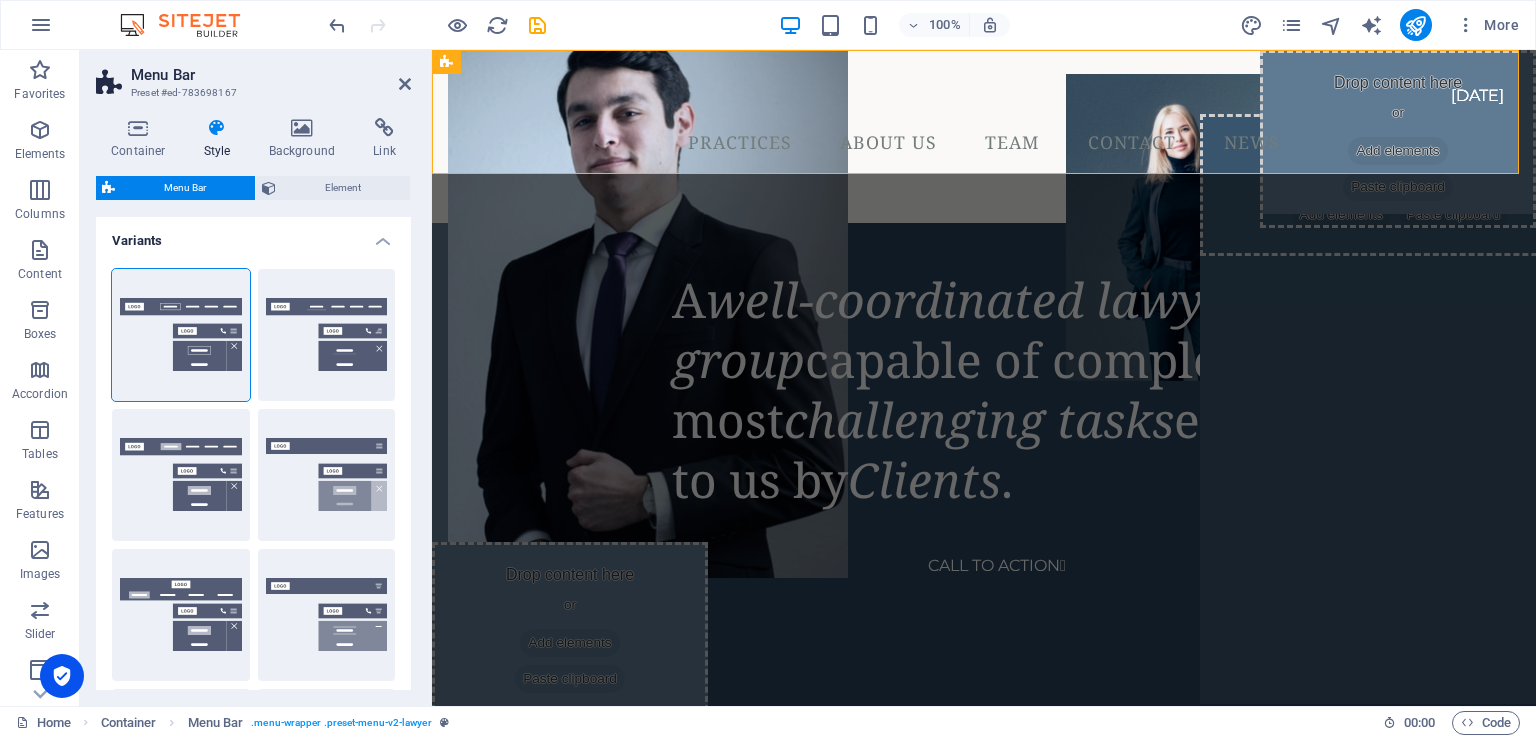 click on "Variants" at bounding box center (253, 235) 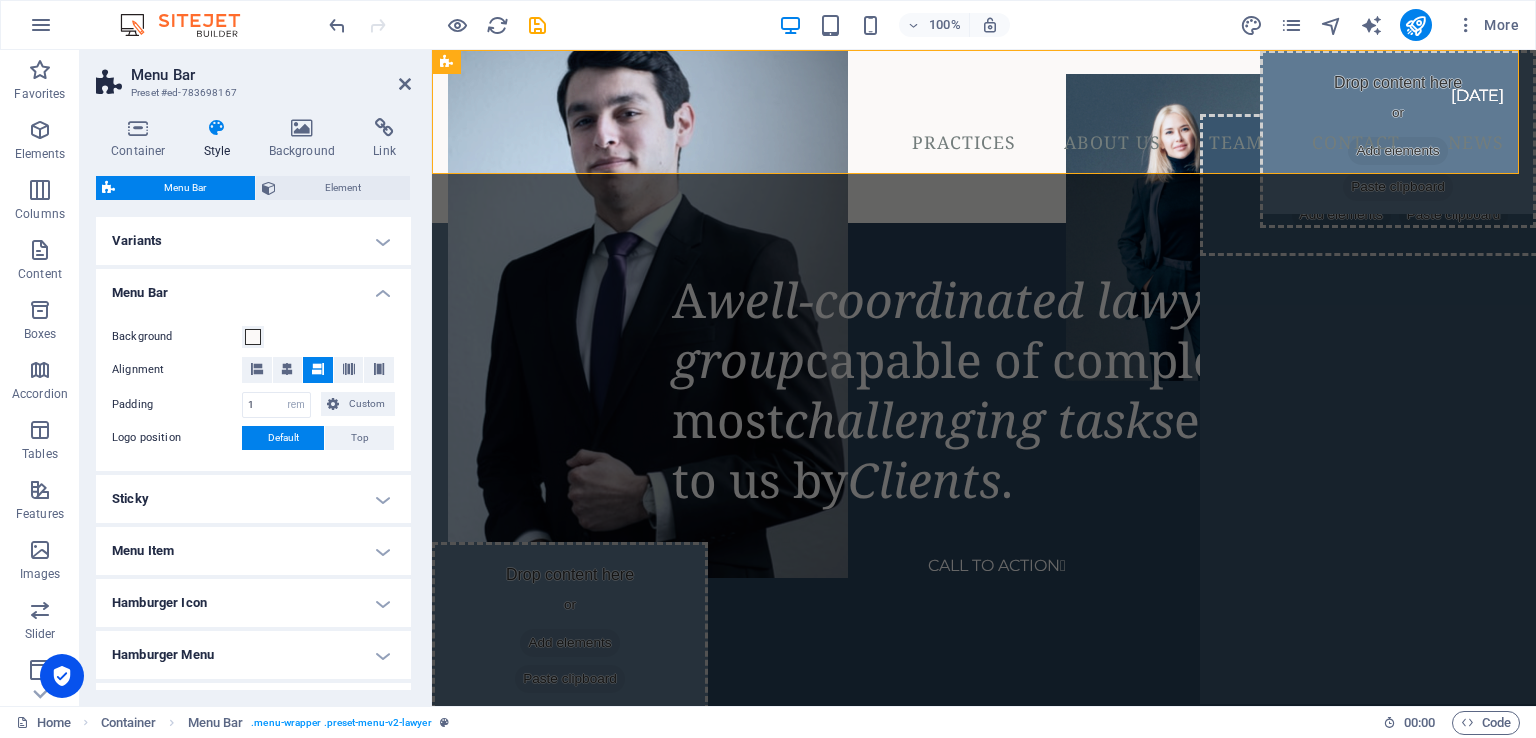 click on "Menu Bar" at bounding box center [253, 287] 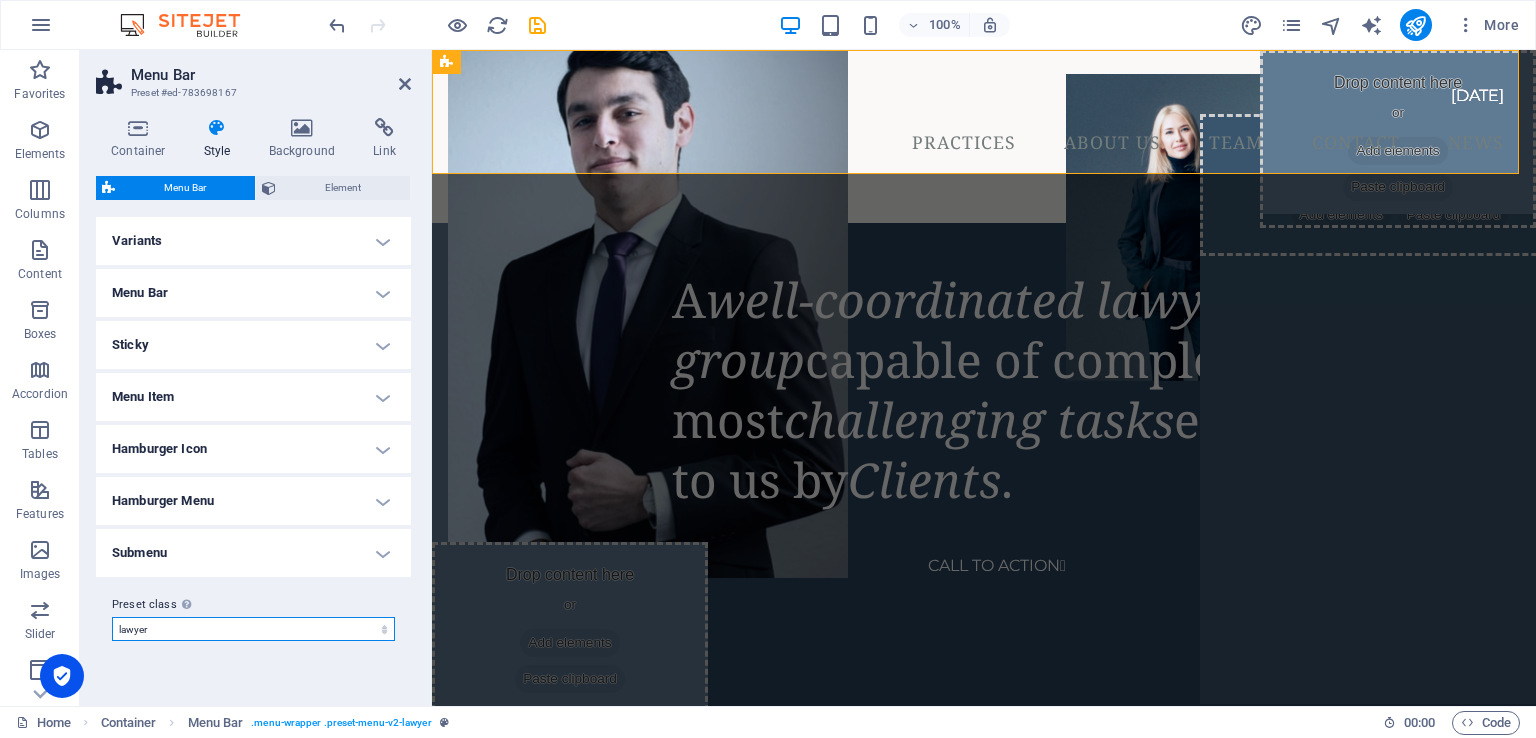 click on "lawyer Add preset class" at bounding box center [253, 629] 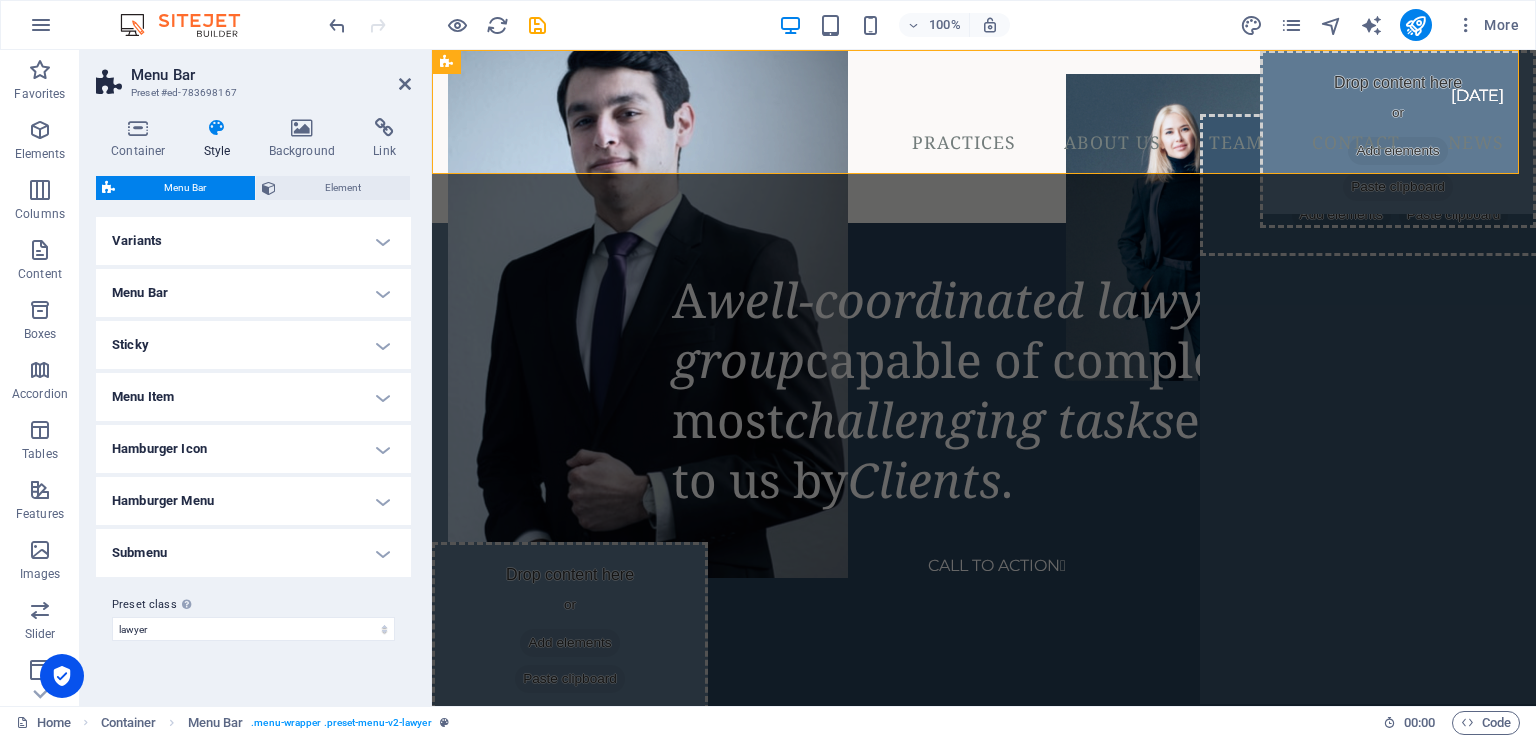 click on "Preset class Above chosen variant and settings affect all elements which carry this preset class." at bounding box center [253, 605] 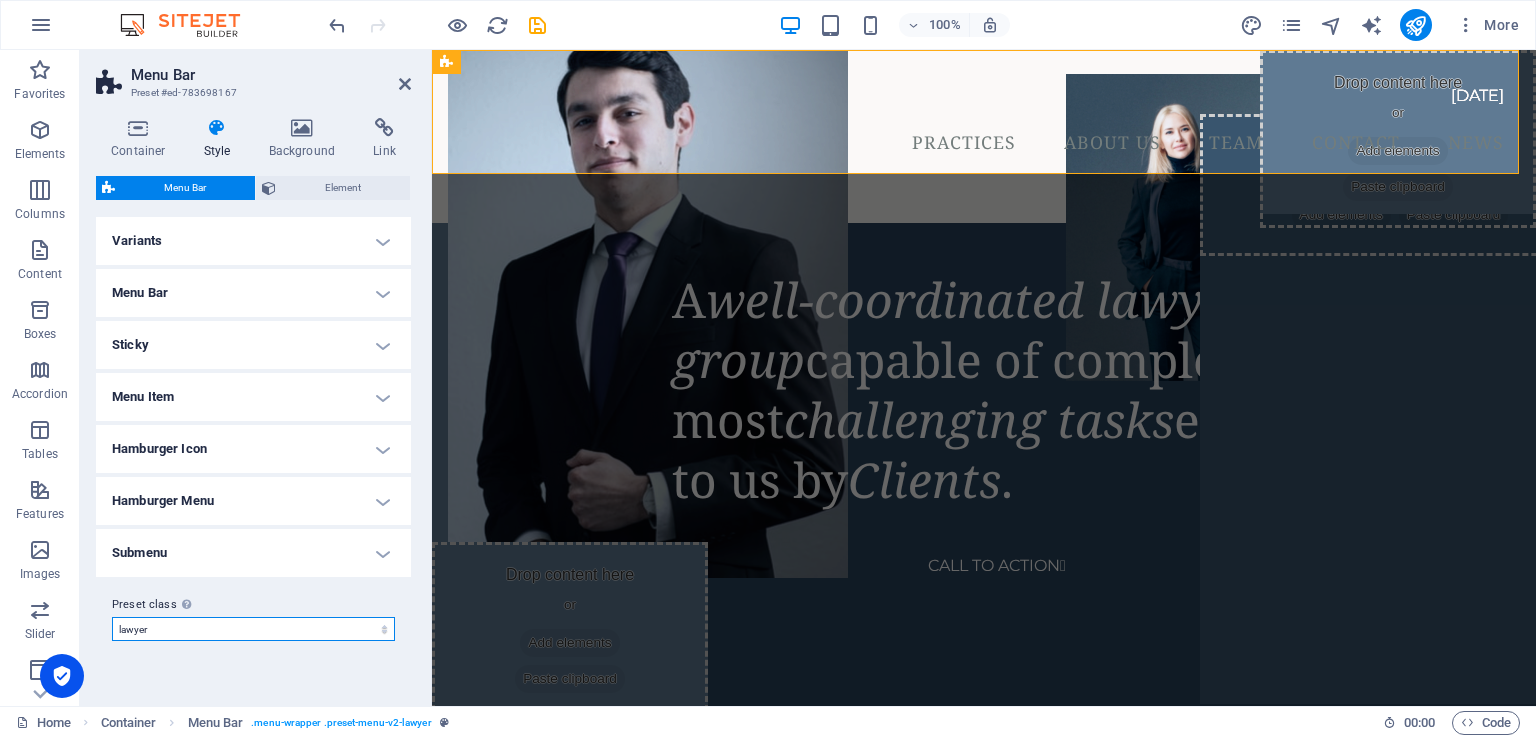 click on "lawyer Add preset class" at bounding box center [253, 629] 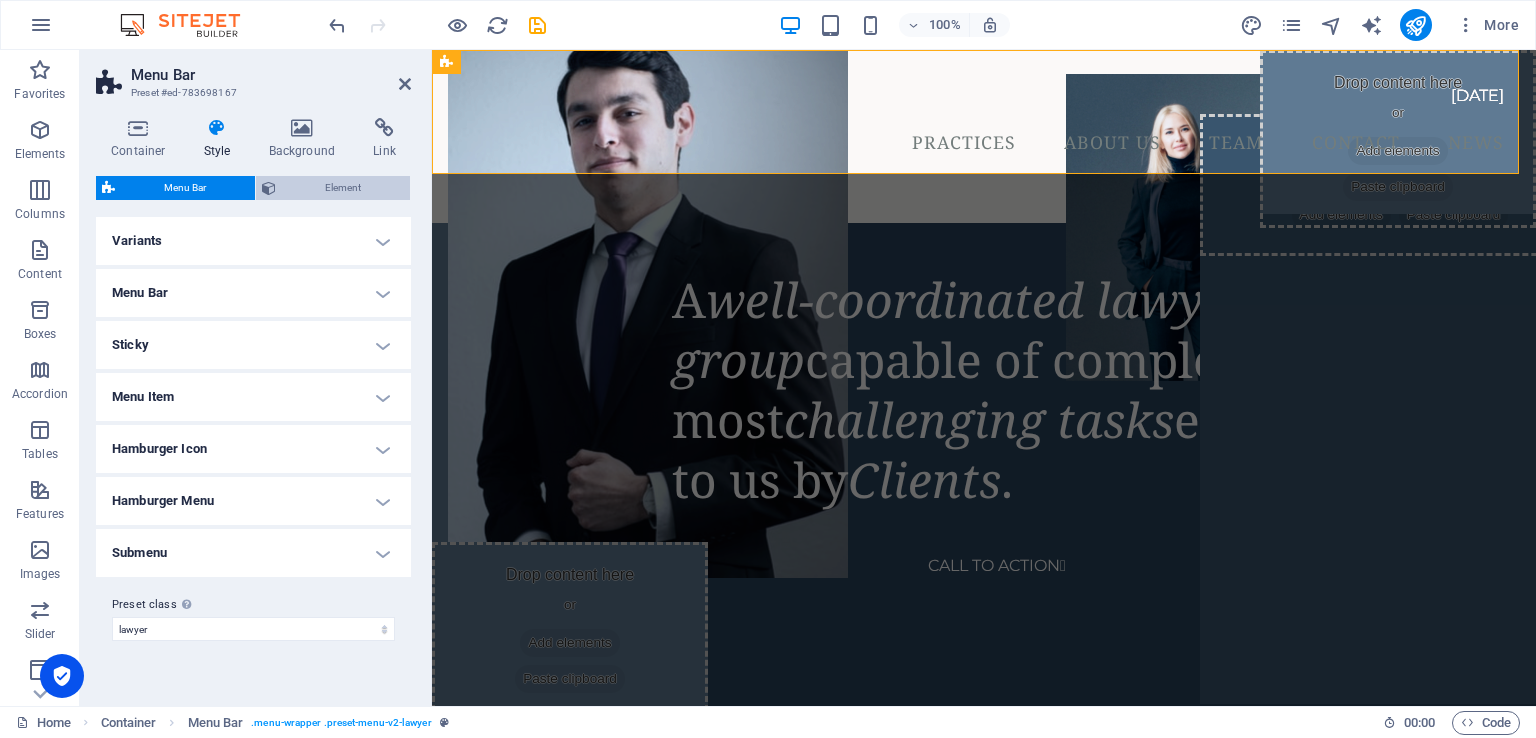 click on "Element" at bounding box center [343, 188] 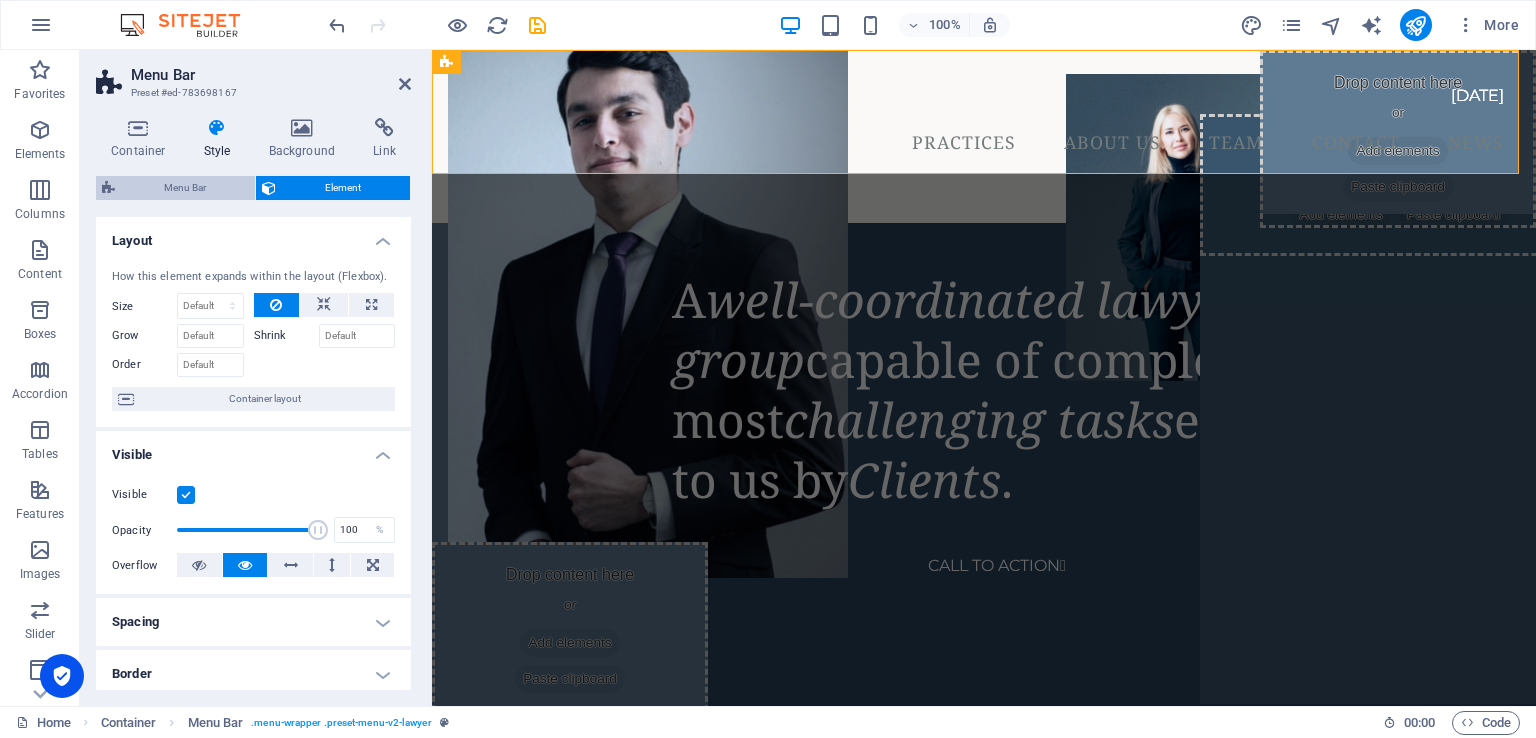 click on "Menu Bar" at bounding box center [185, 188] 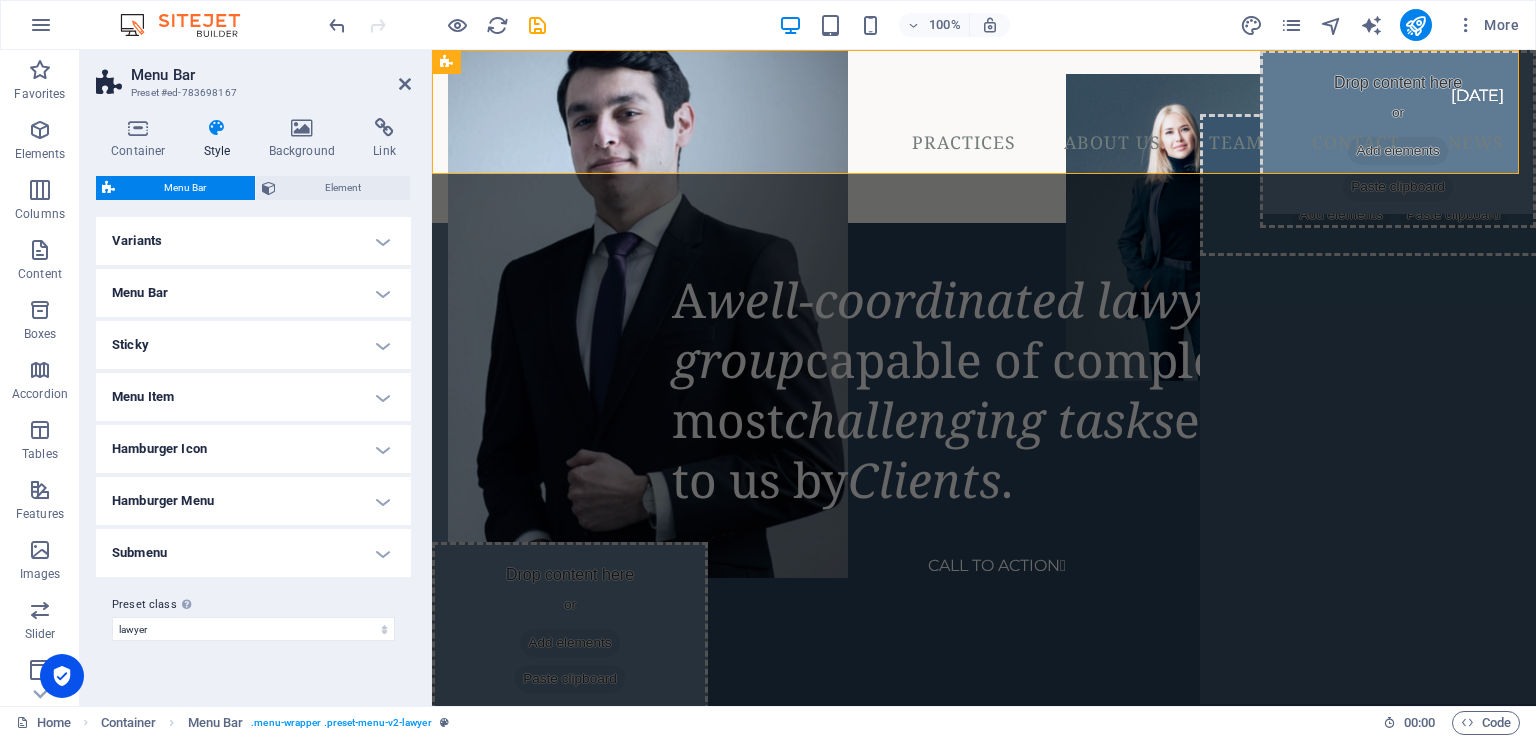 type 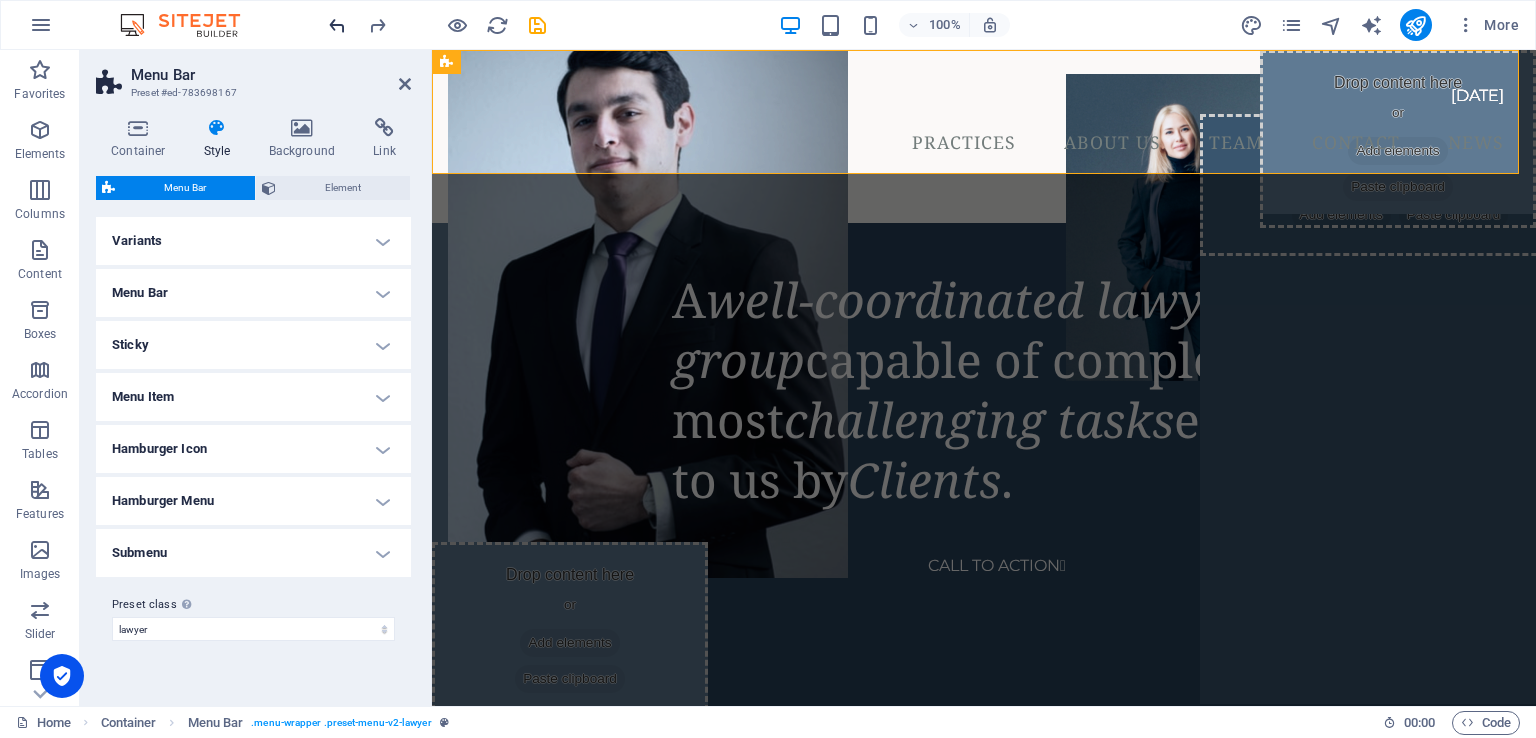 click at bounding box center [337, 25] 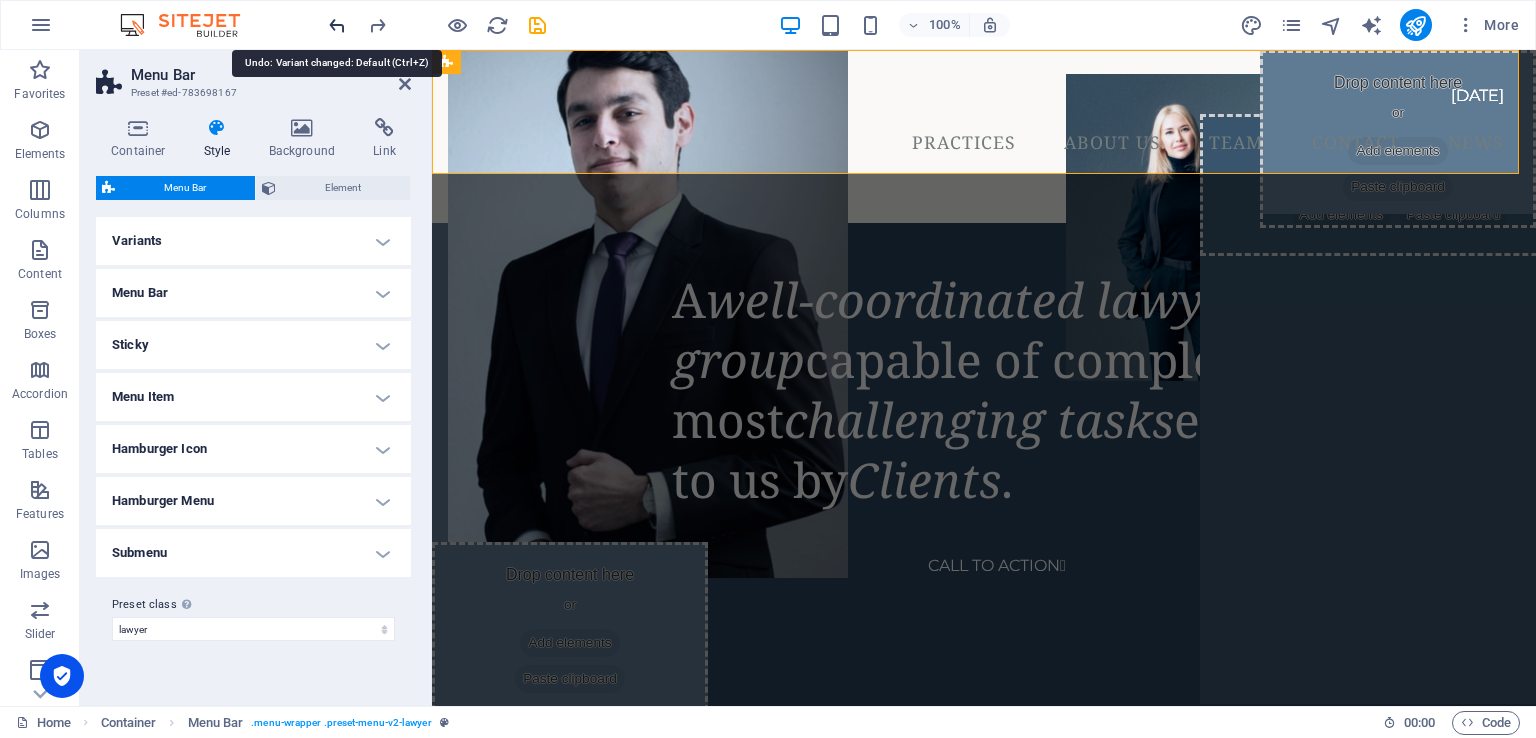 click at bounding box center (337, 25) 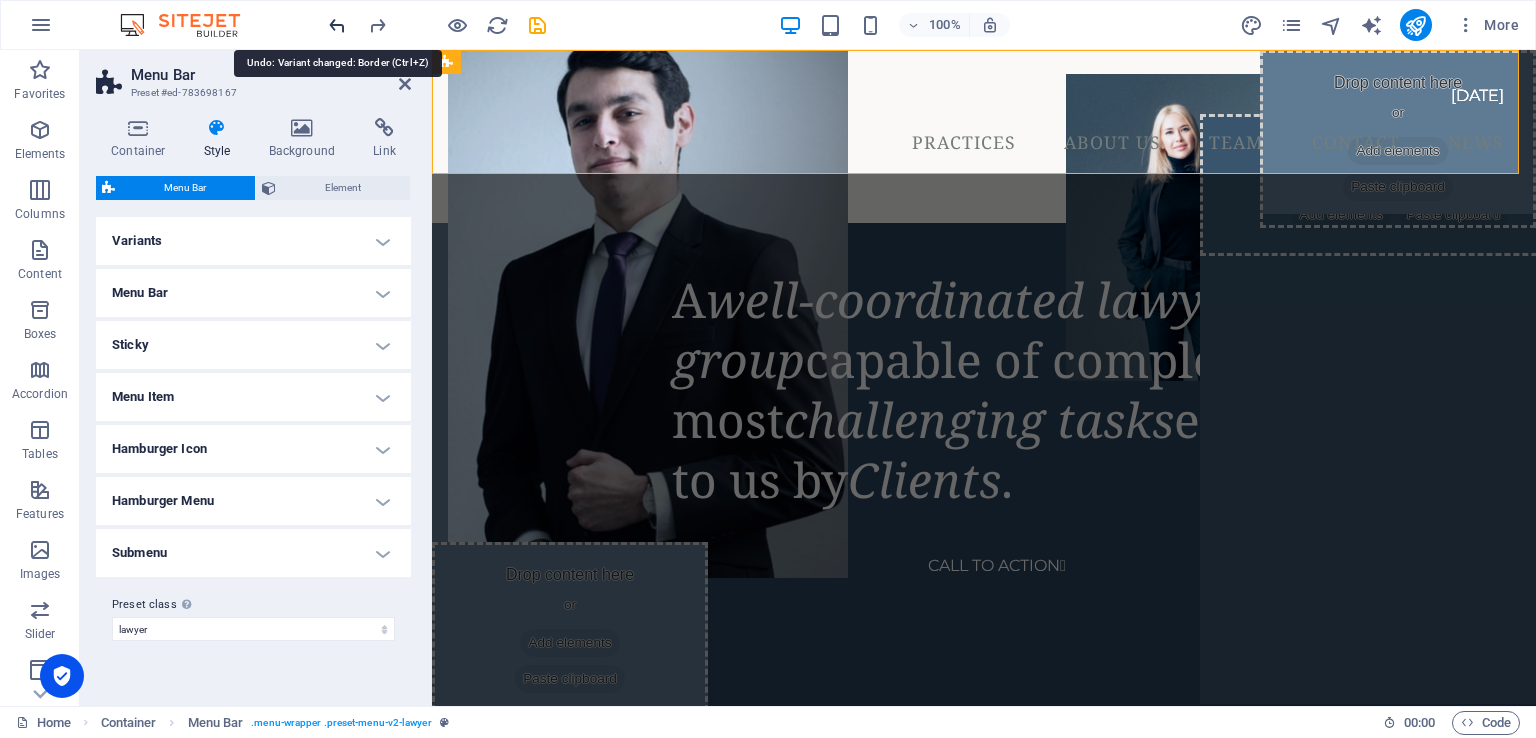 click at bounding box center [337, 25] 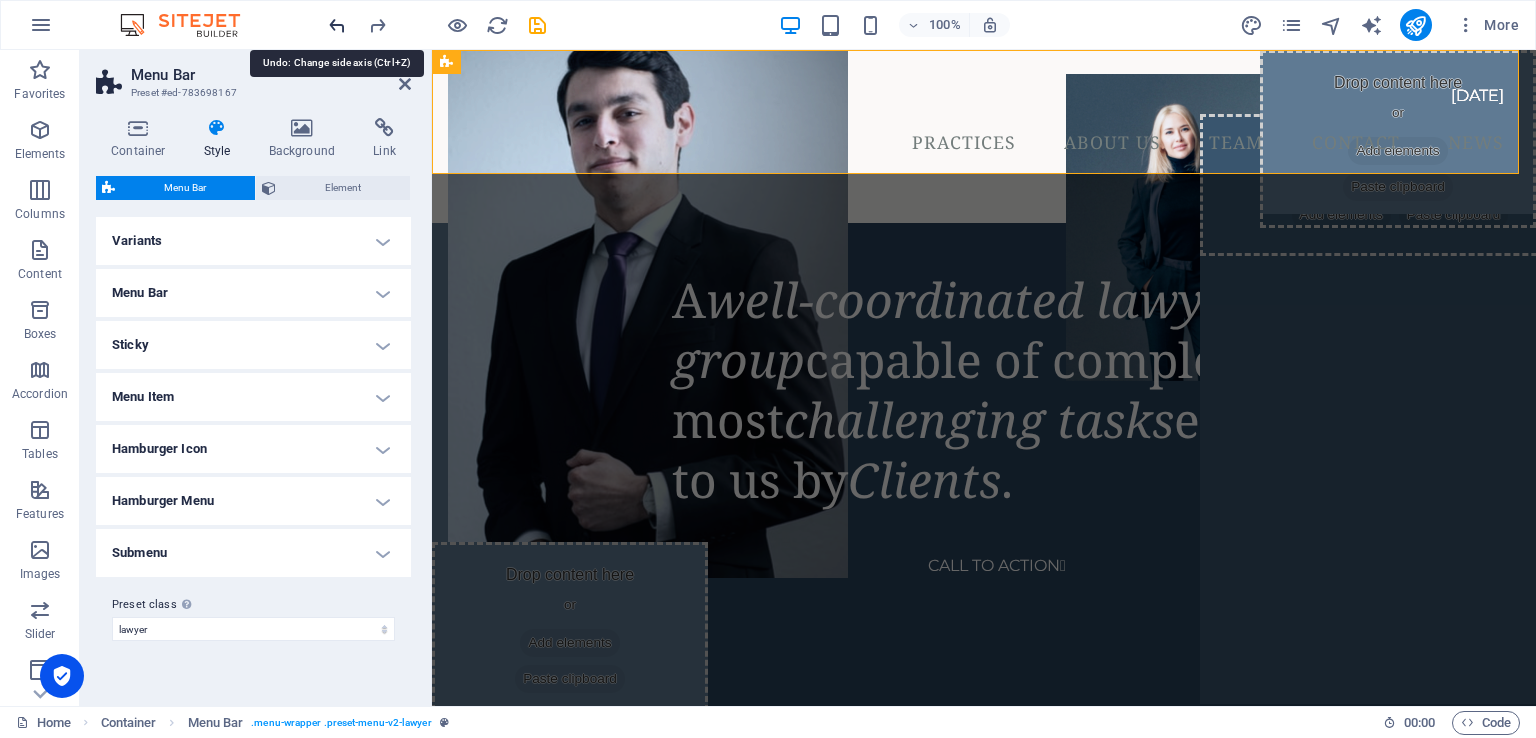 click at bounding box center [337, 25] 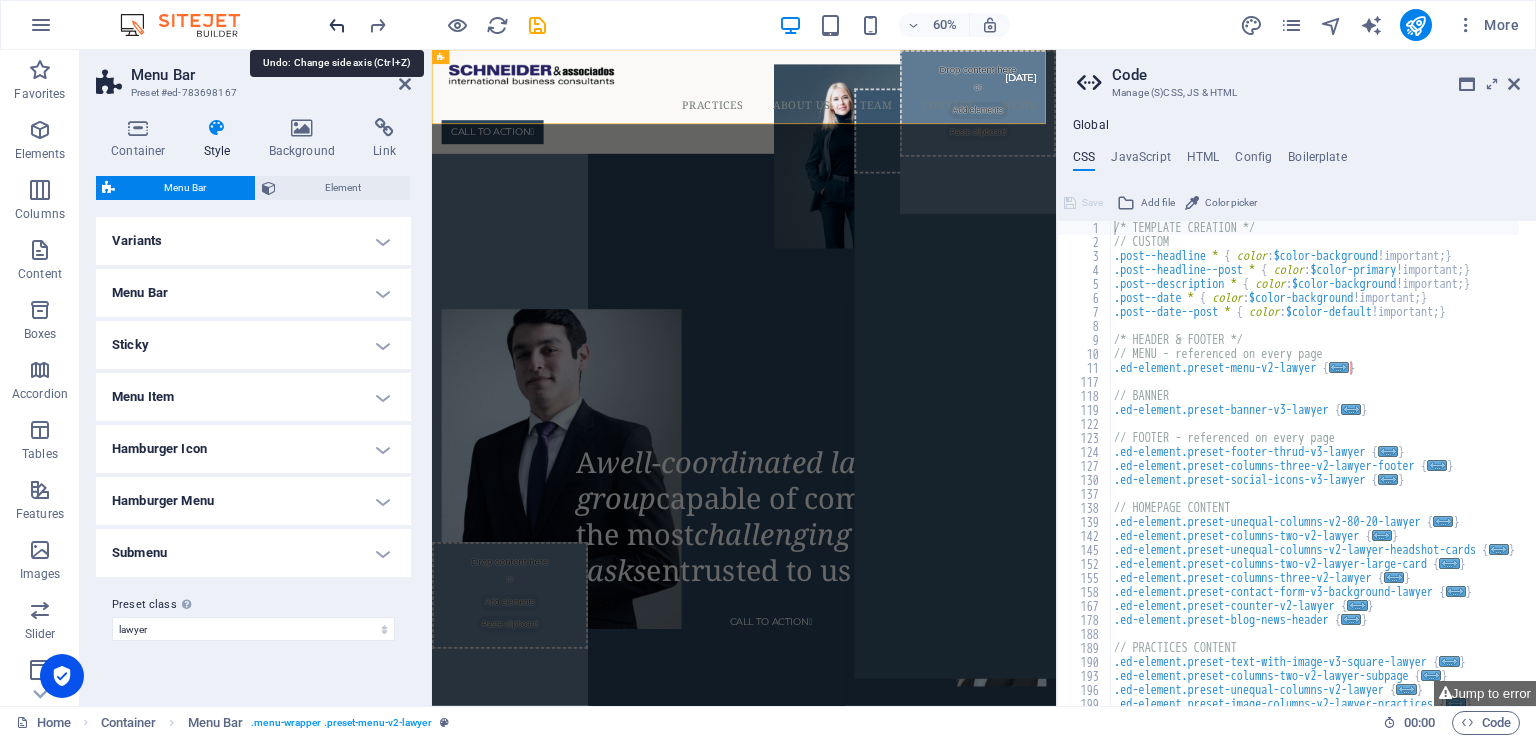 click at bounding box center (337, 25) 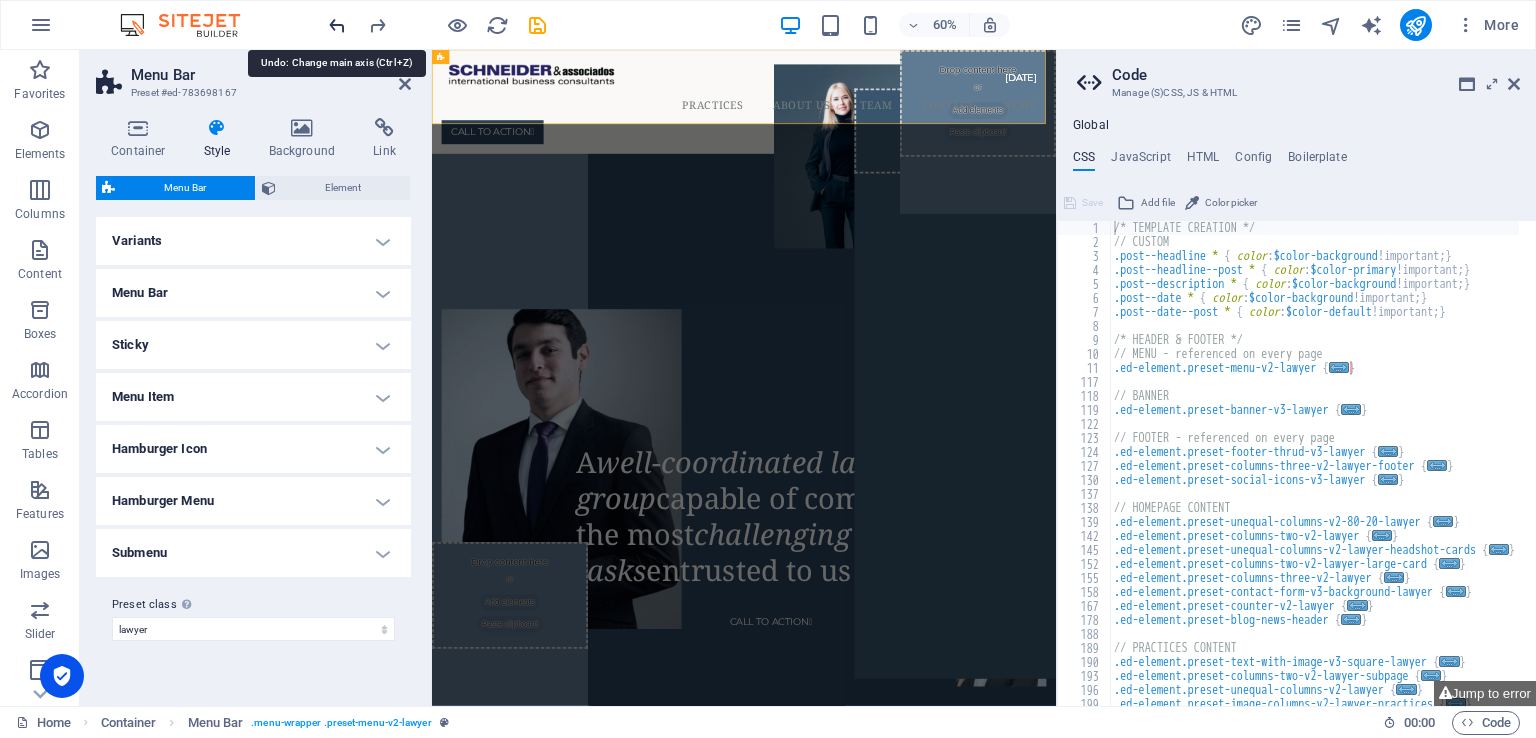click at bounding box center (337, 25) 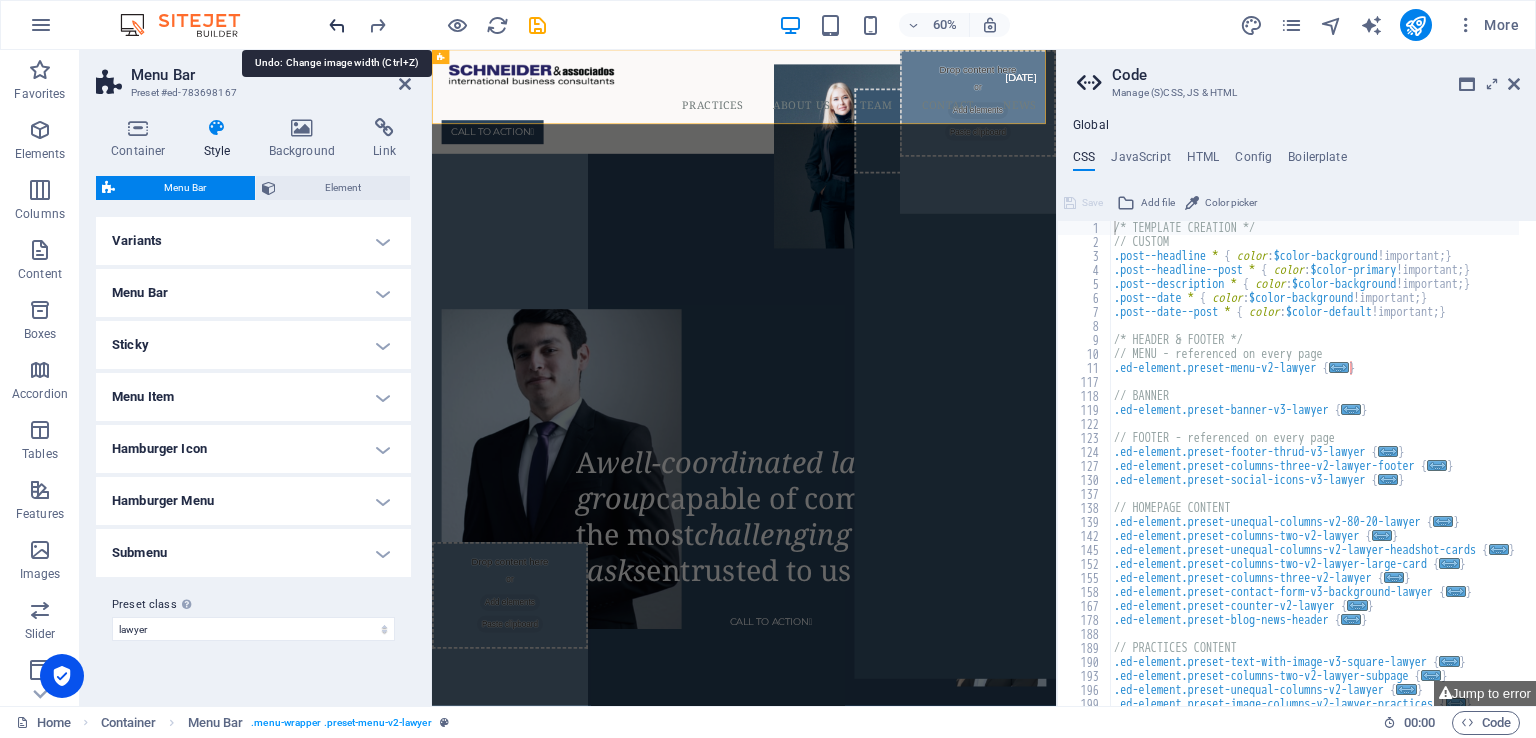 click at bounding box center (337, 25) 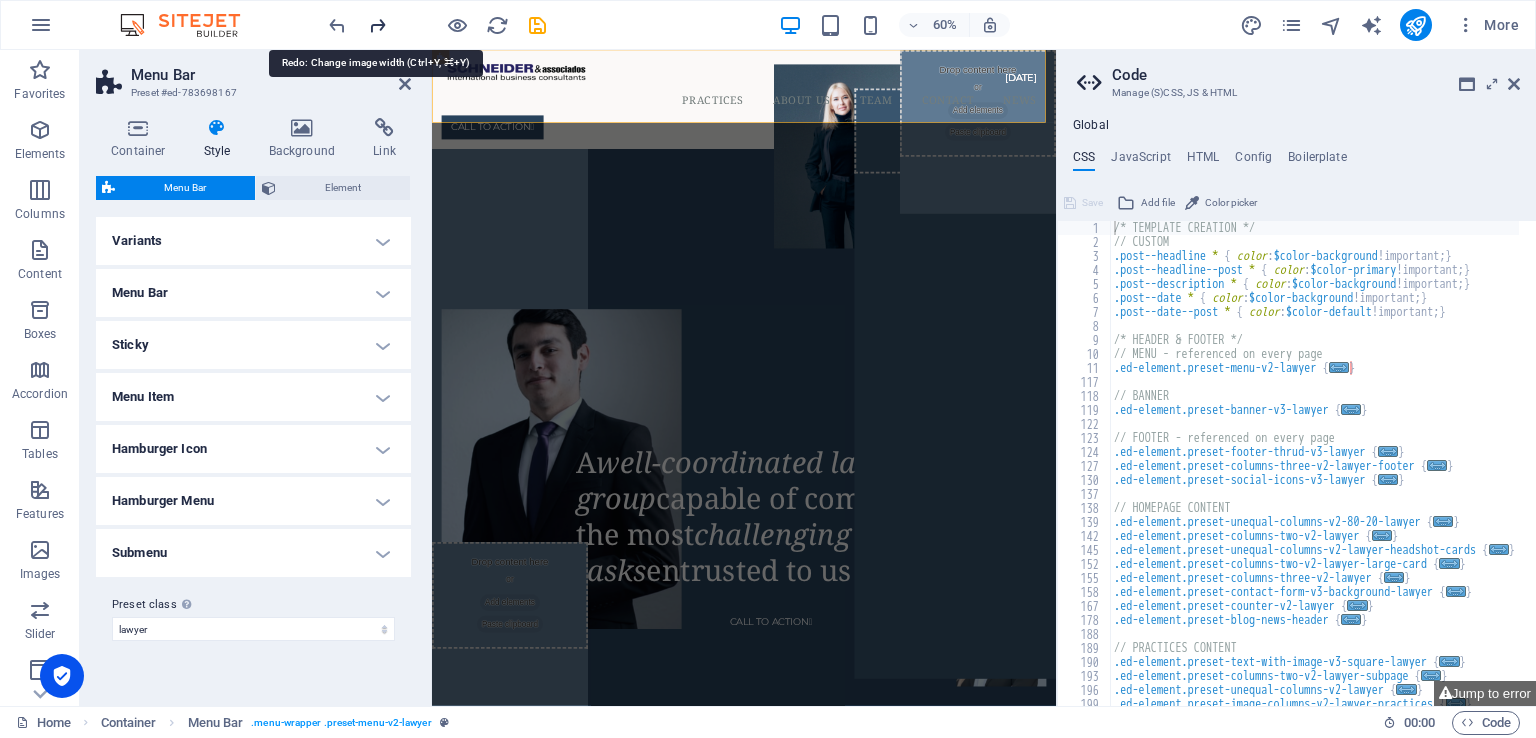 click at bounding box center (377, 25) 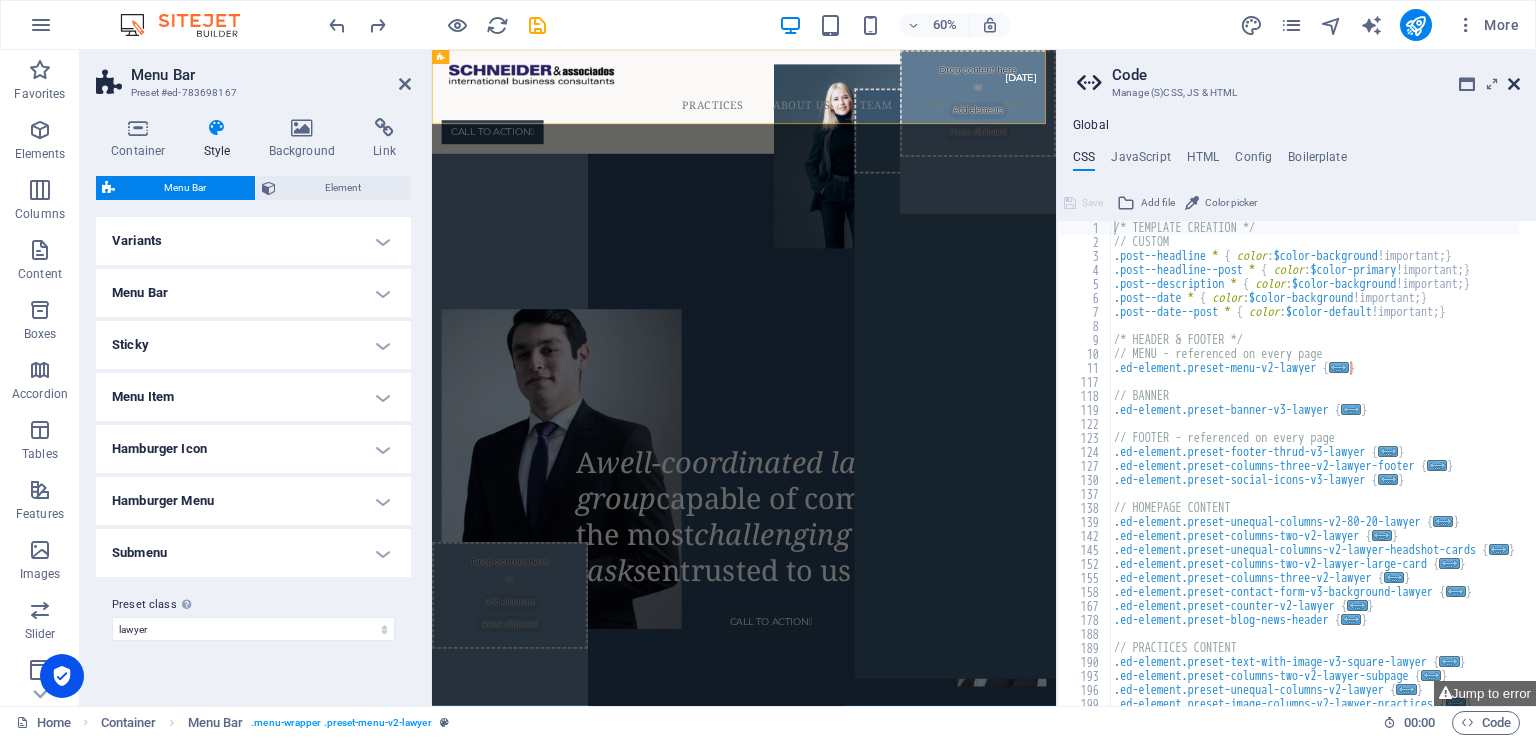 click at bounding box center (1514, 84) 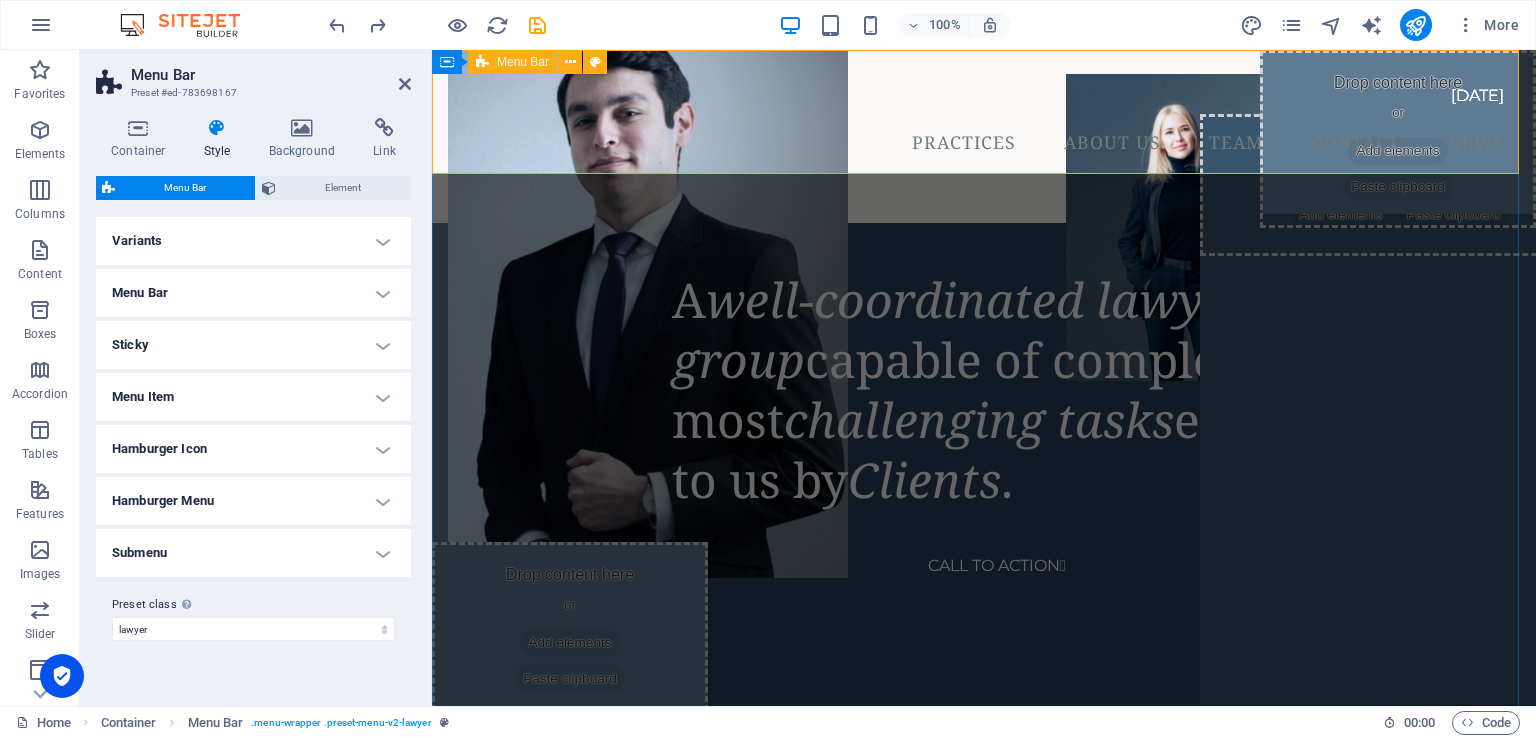 click on "Practices About Us Team Contact News CALL TO ACTION   " at bounding box center [984, 136] 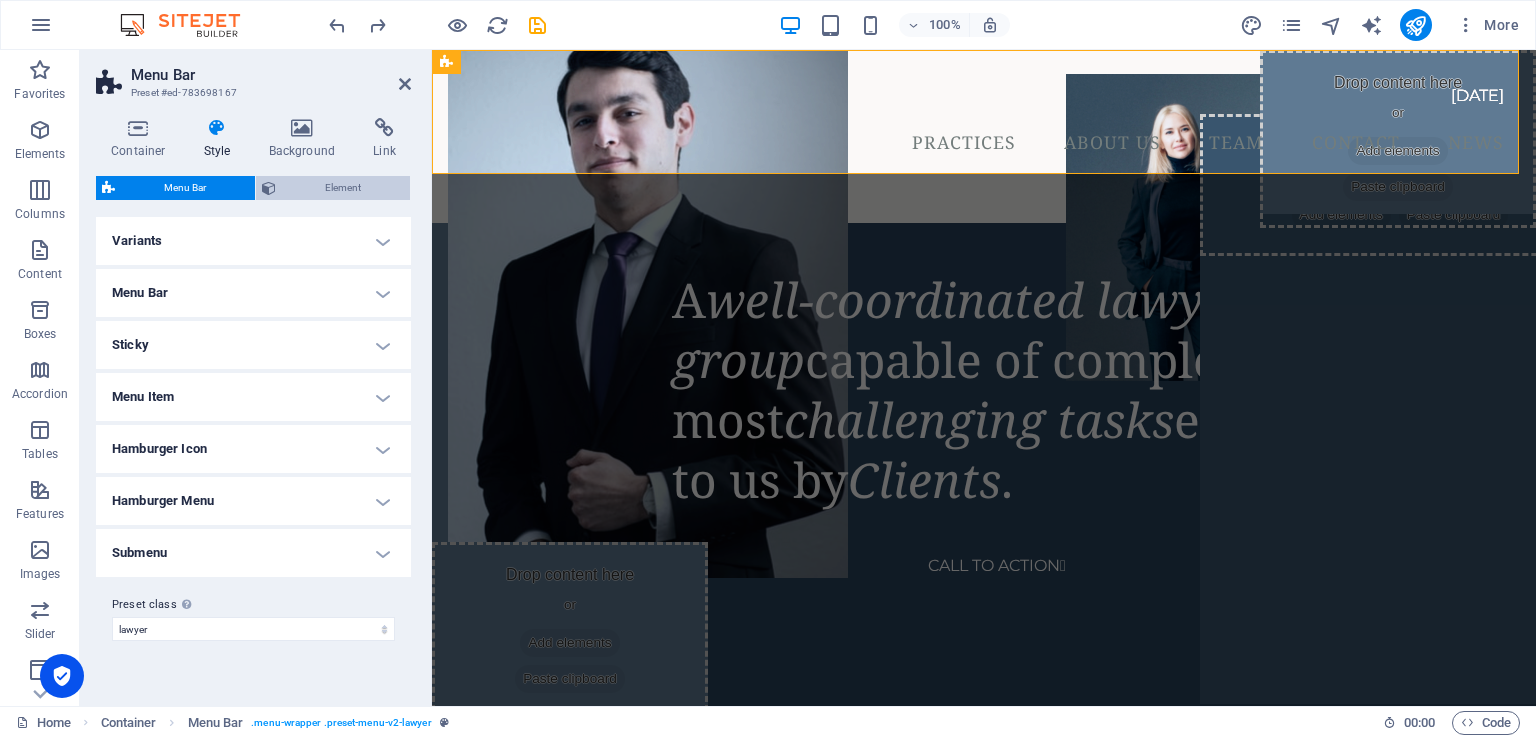 click on "Element" at bounding box center (343, 188) 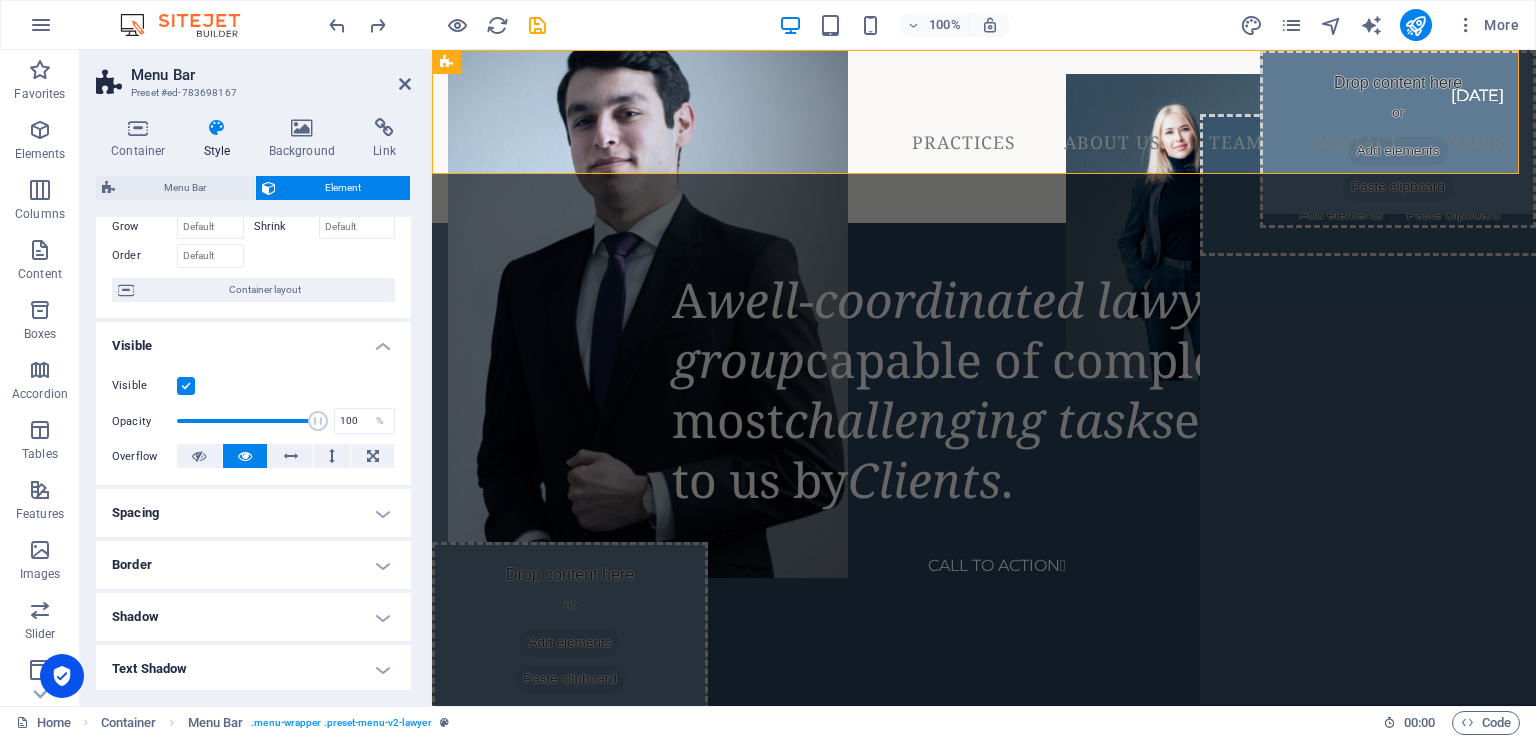 scroll, scrollTop: 0, scrollLeft: 0, axis: both 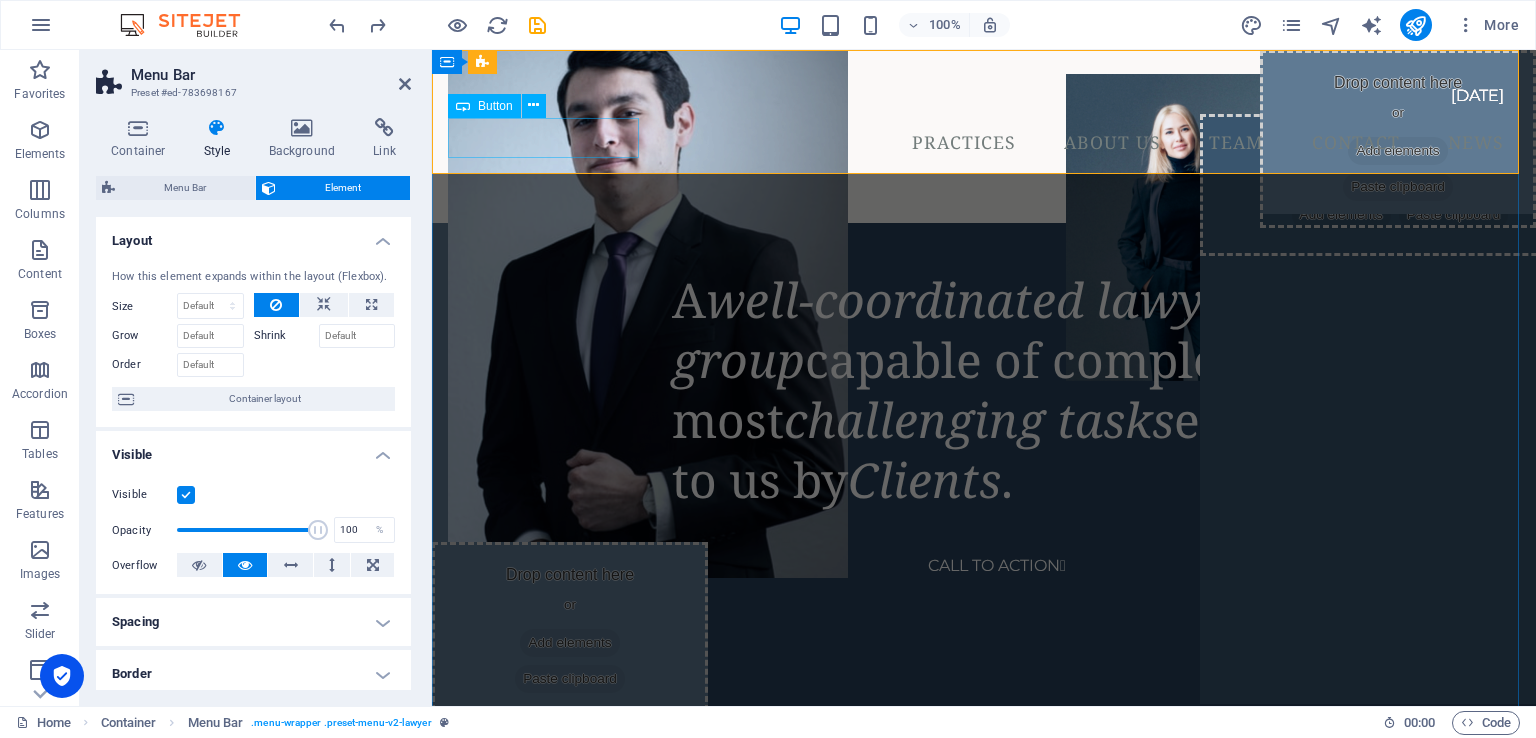 click on "CALL TO ACTION   " at bounding box center (984, 187) 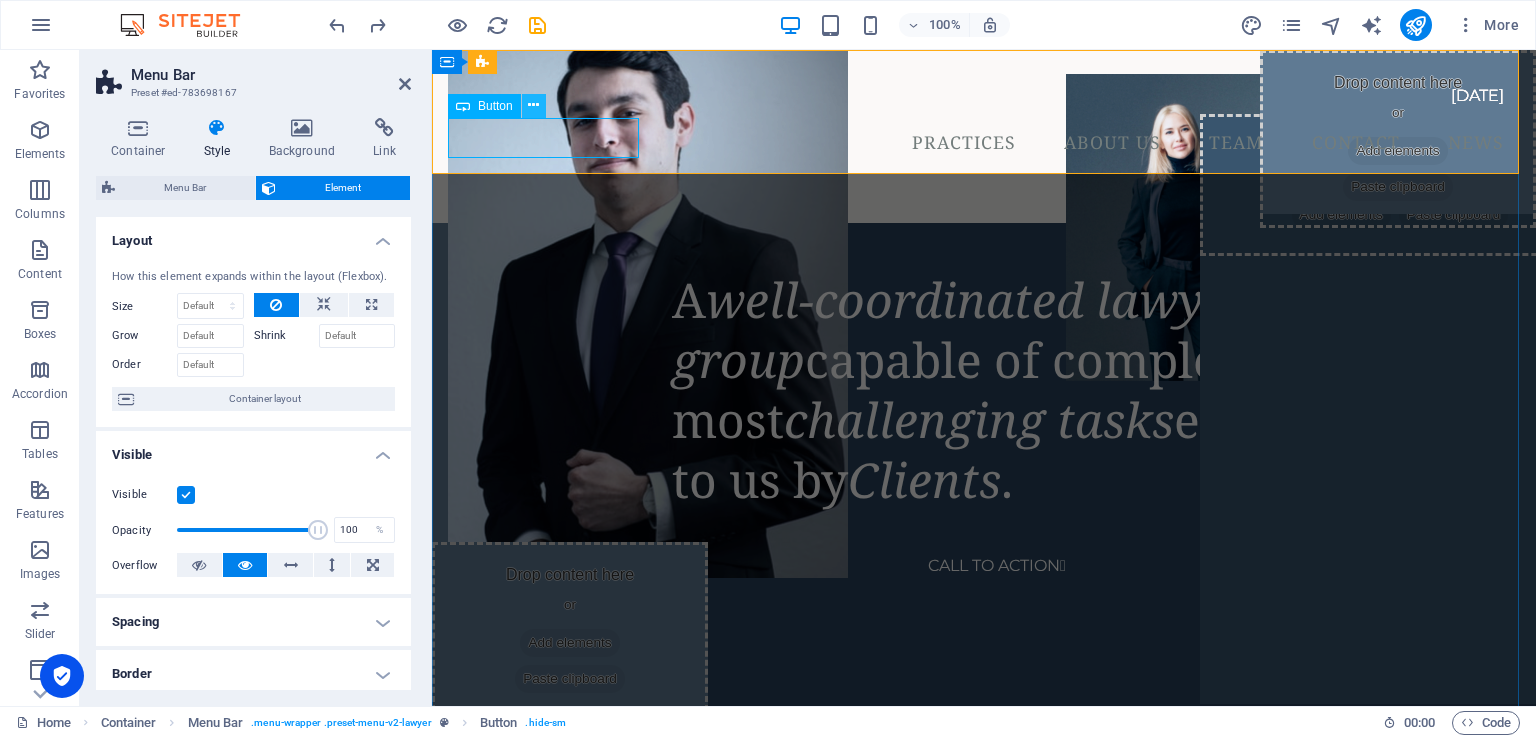 click at bounding box center [533, 105] 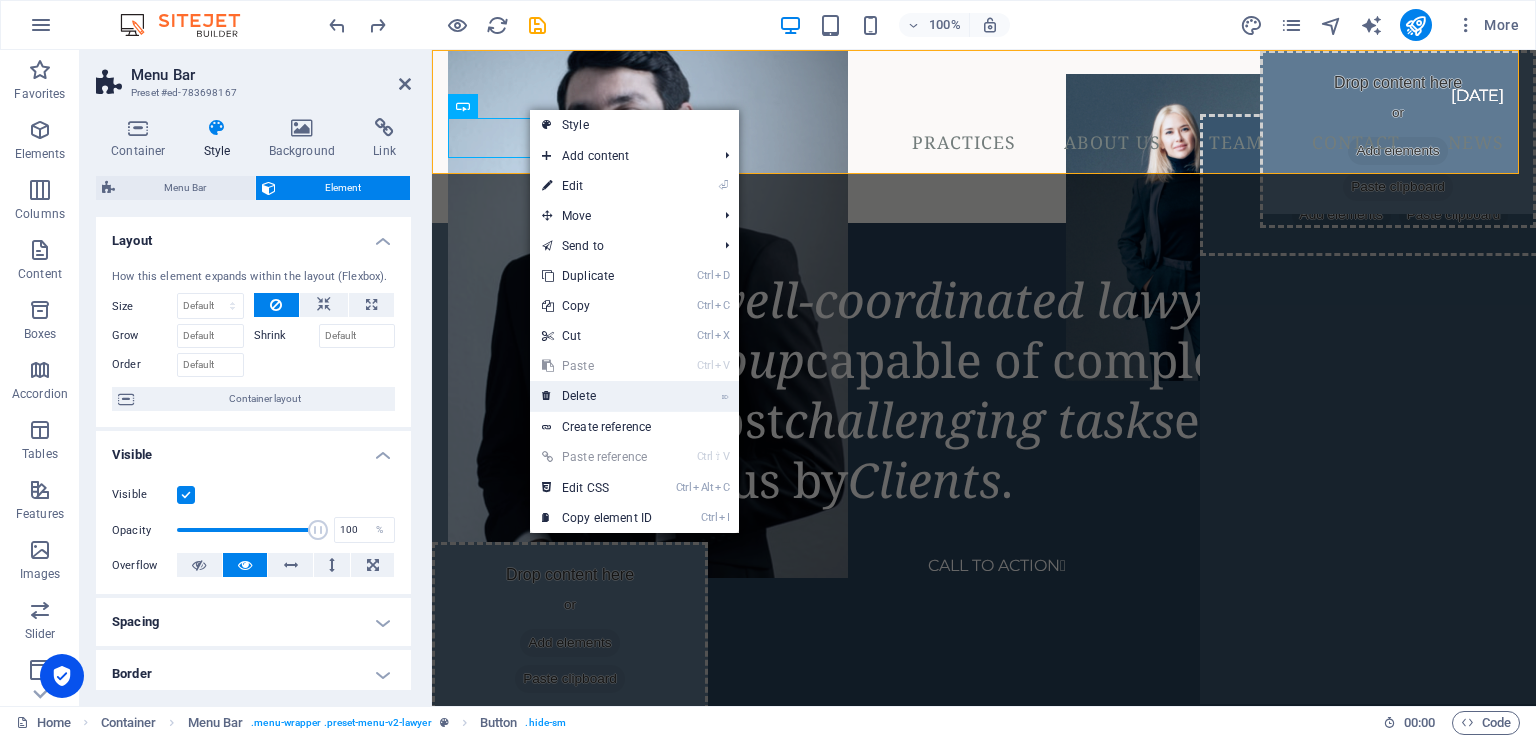click on "⌦  Delete" at bounding box center (597, 396) 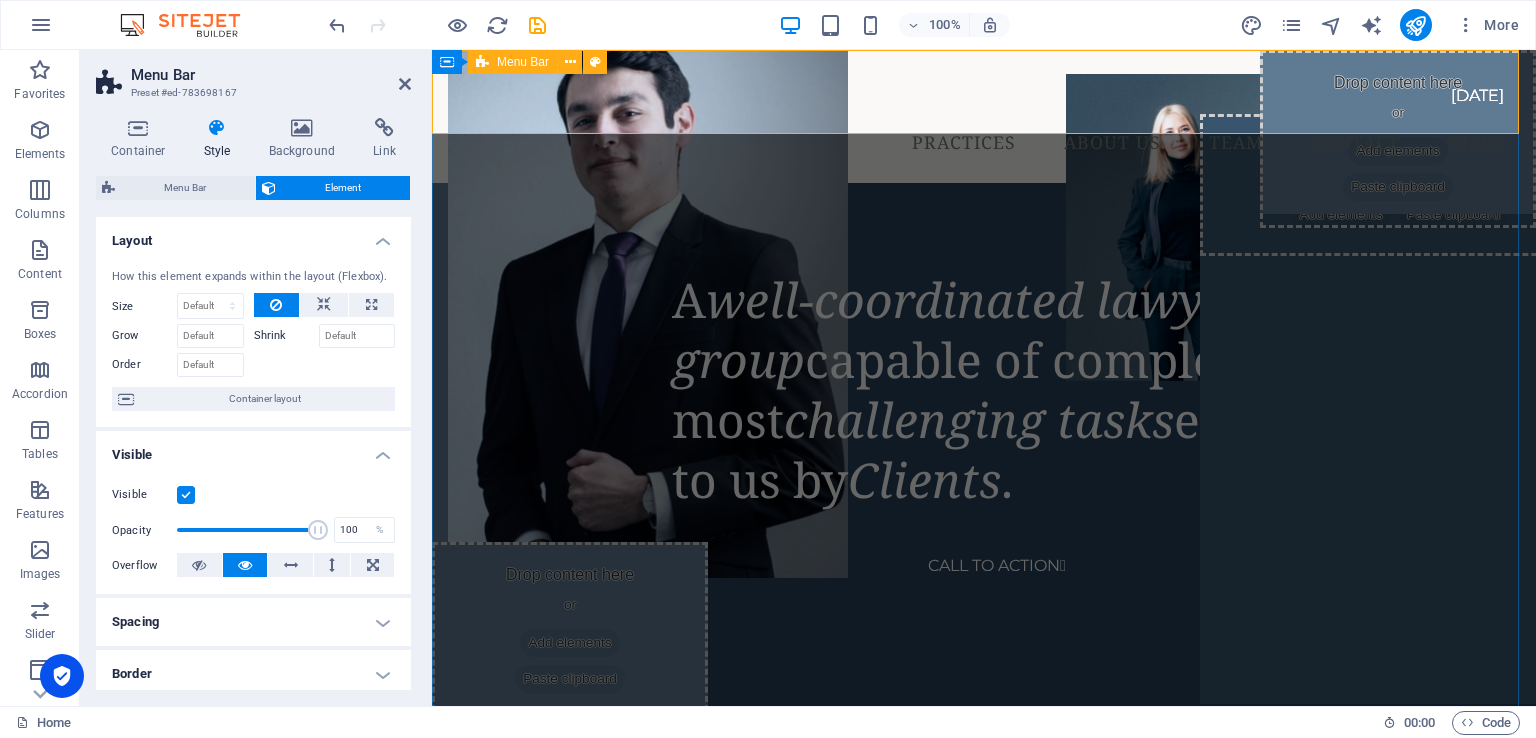 click on "Practices About Us Team Contact News" at bounding box center (984, 116) 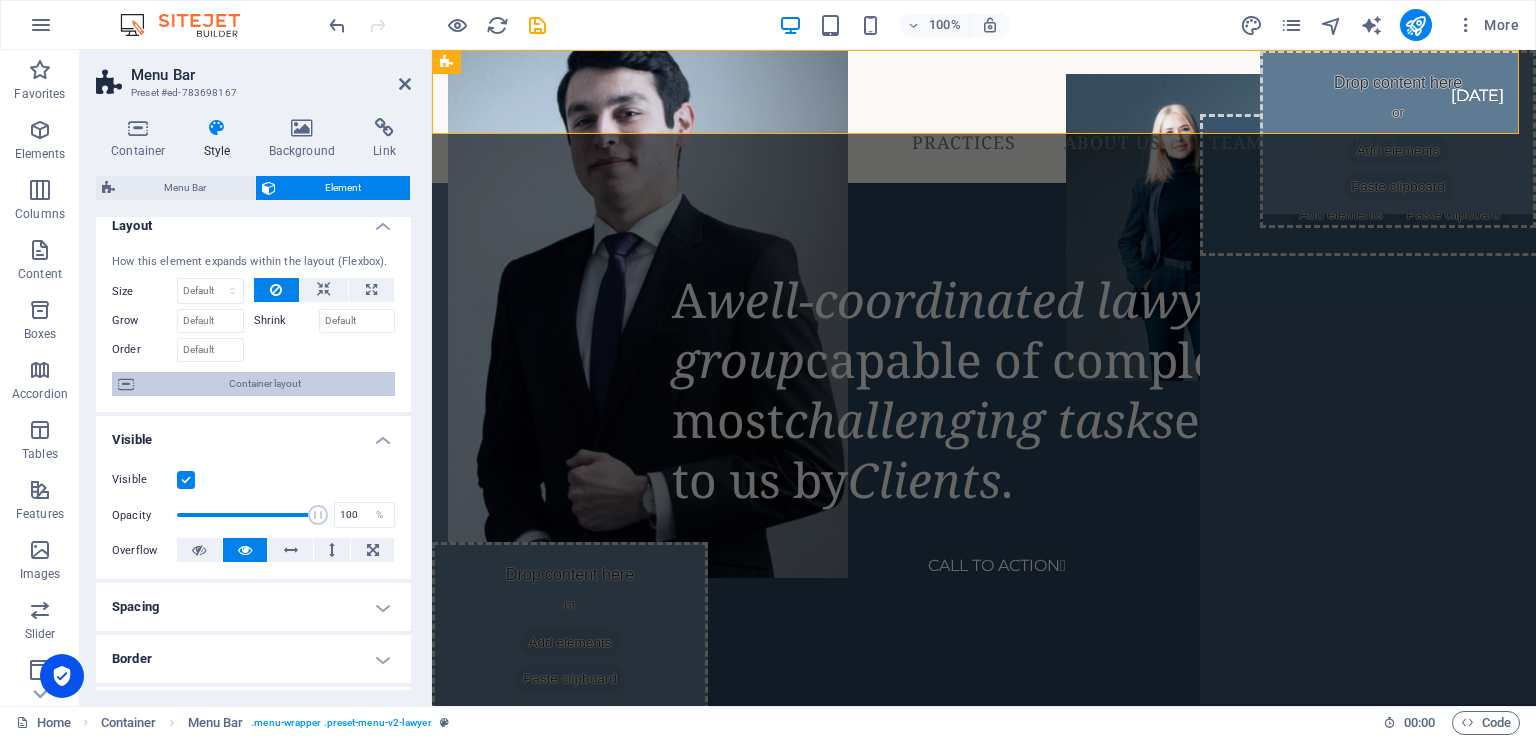 scroll, scrollTop: 0, scrollLeft: 0, axis: both 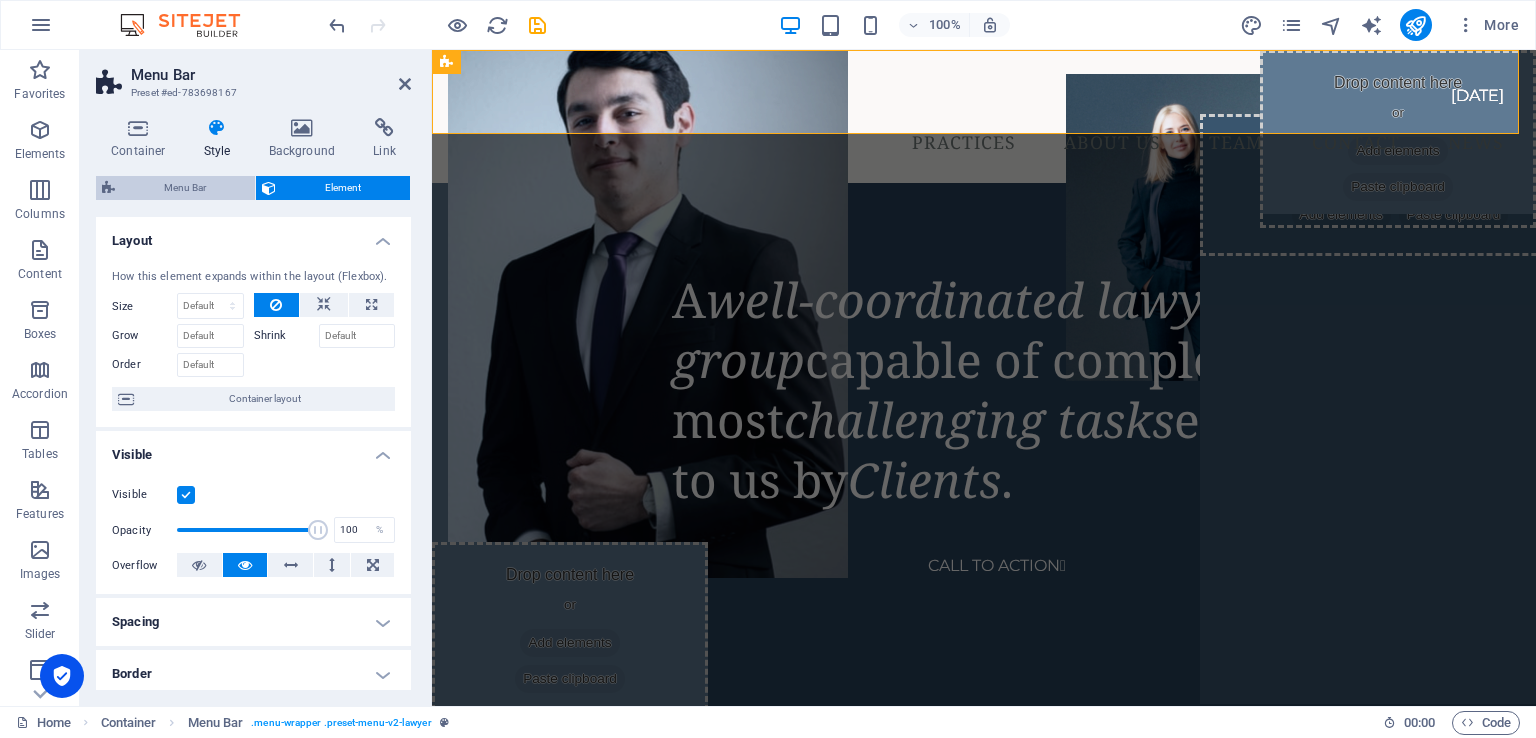 click on "Menu Bar" at bounding box center (185, 188) 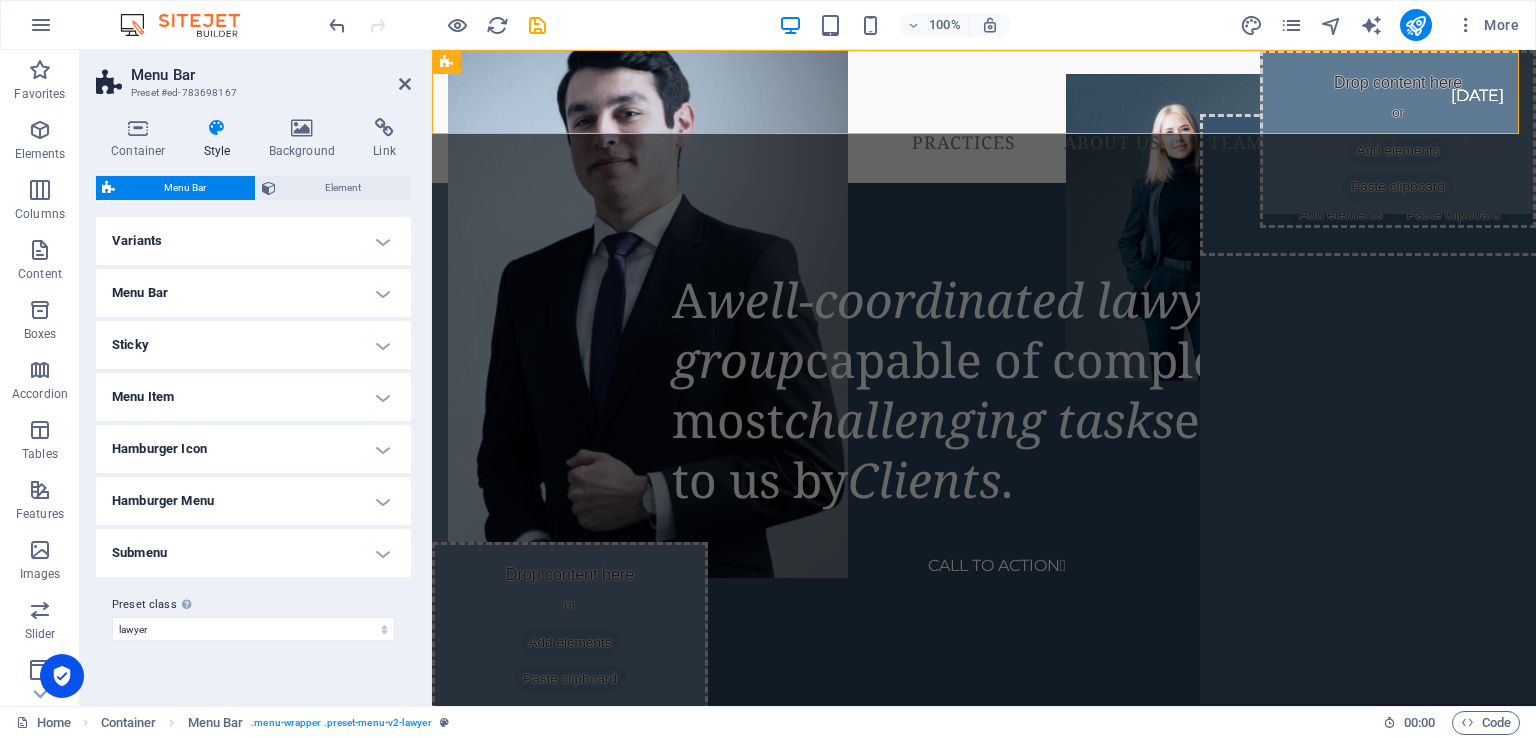 click on "Menu Item" at bounding box center [253, 397] 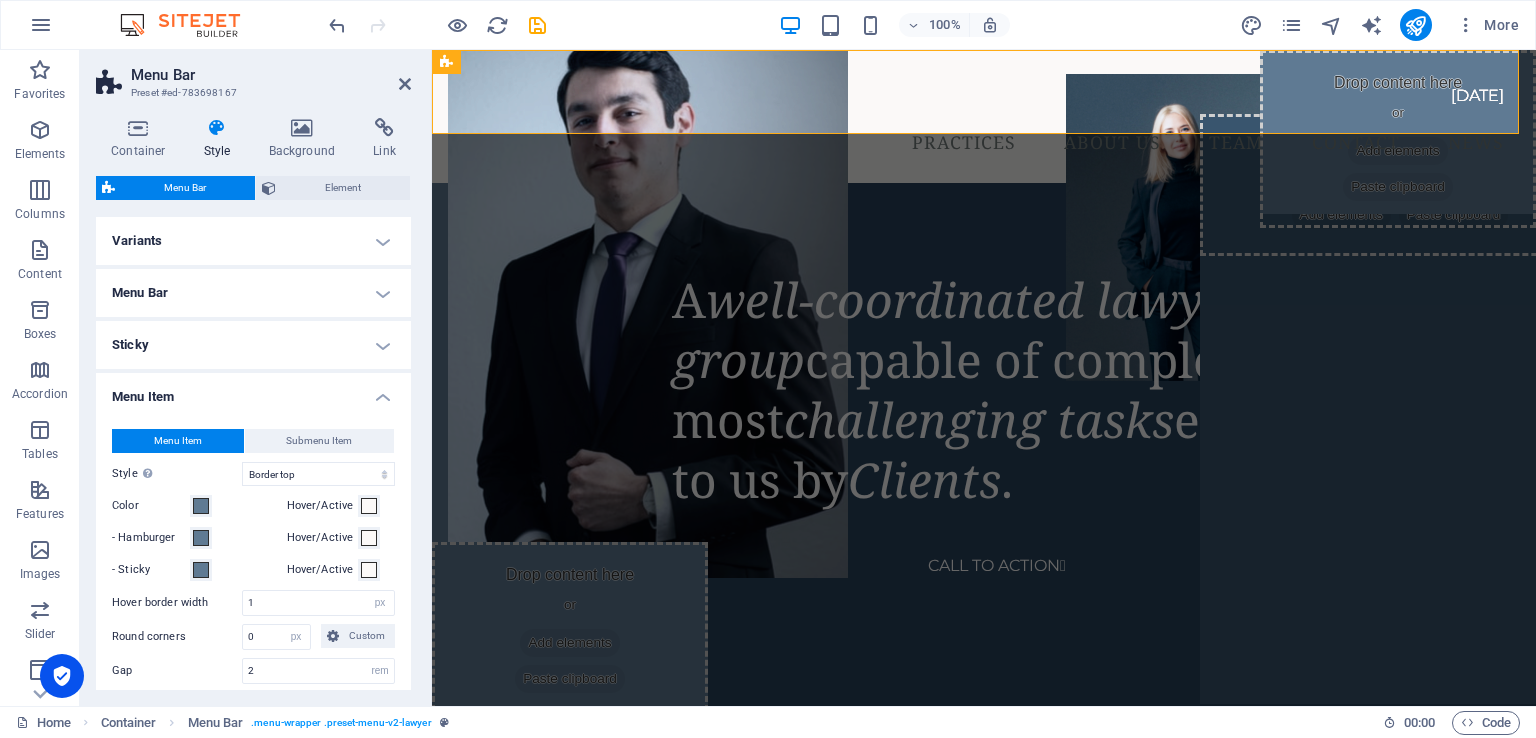 click on "Menu Item" at bounding box center [253, 391] 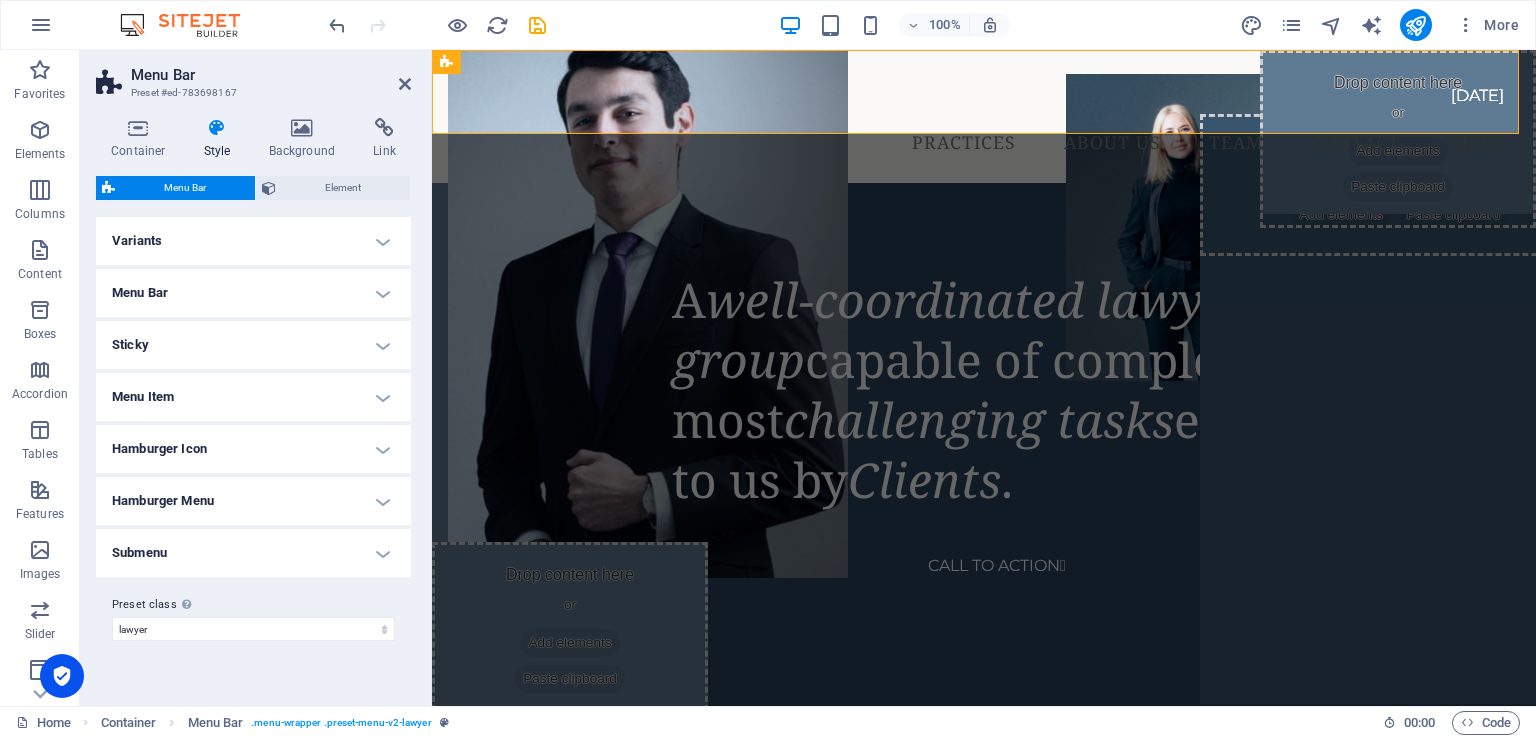 click on "Menu Item" at bounding box center [253, 397] 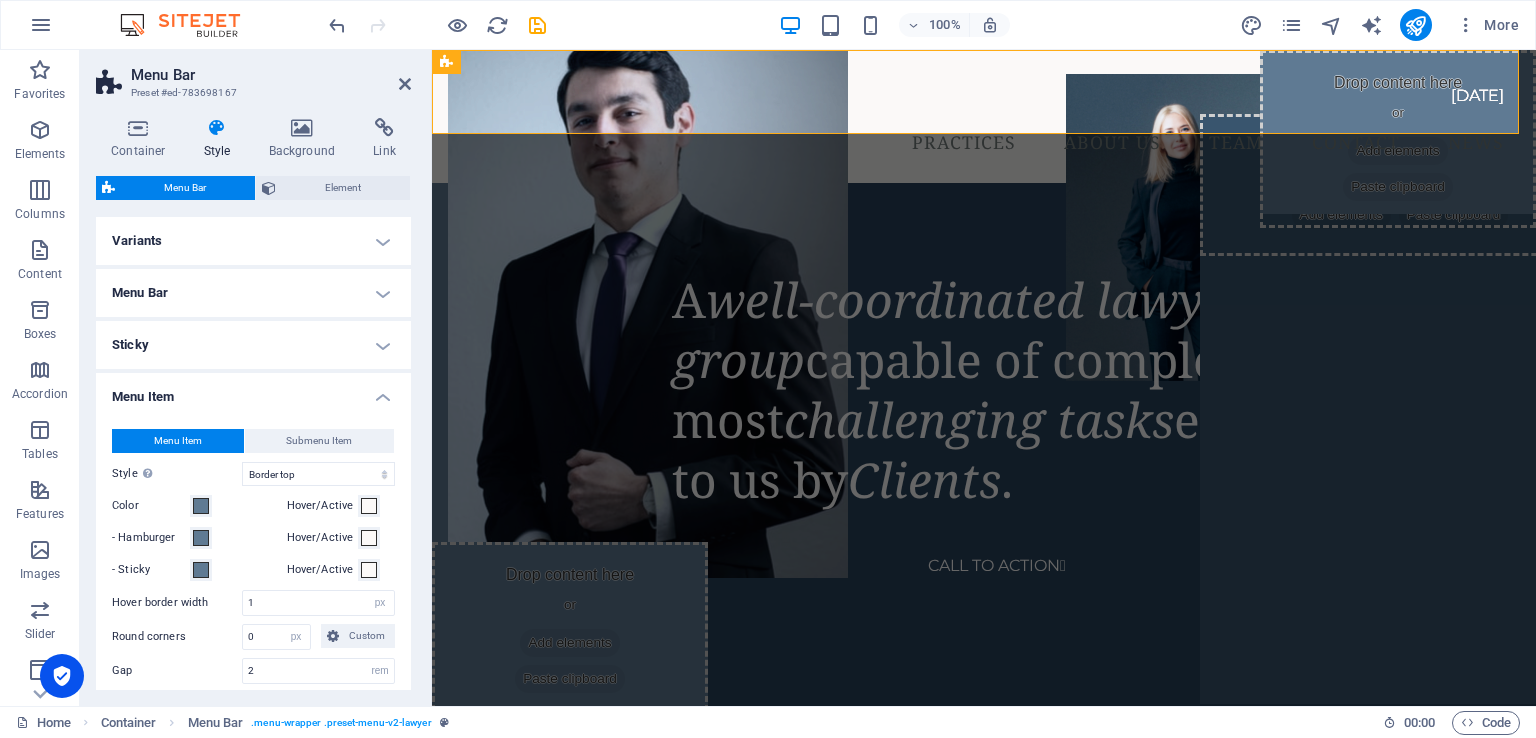 click on "Menu Item" at bounding box center [253, 391] 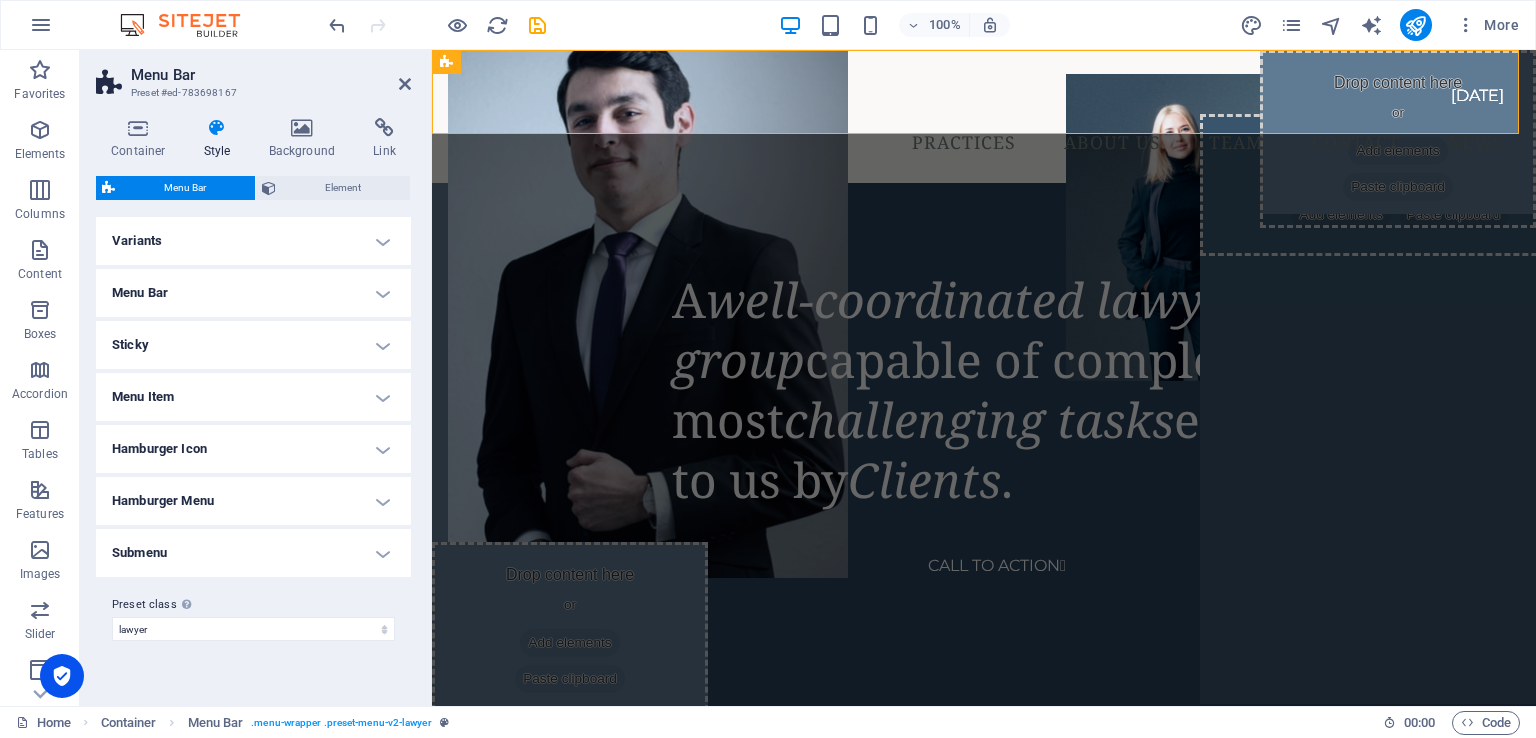 click on "Menu Bar" at bounding box center (253, 293) 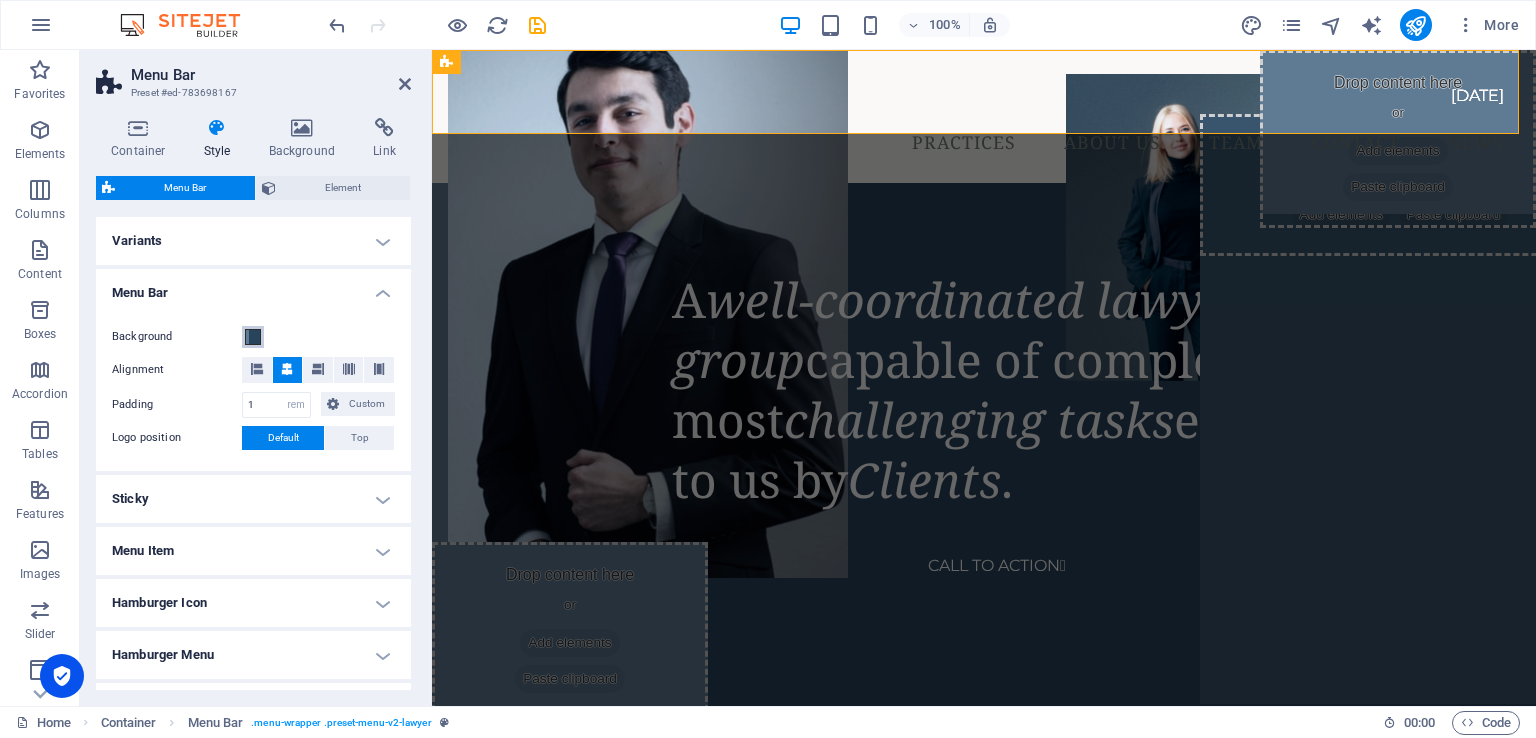 click on "Background" at bounding box center (253, 337) 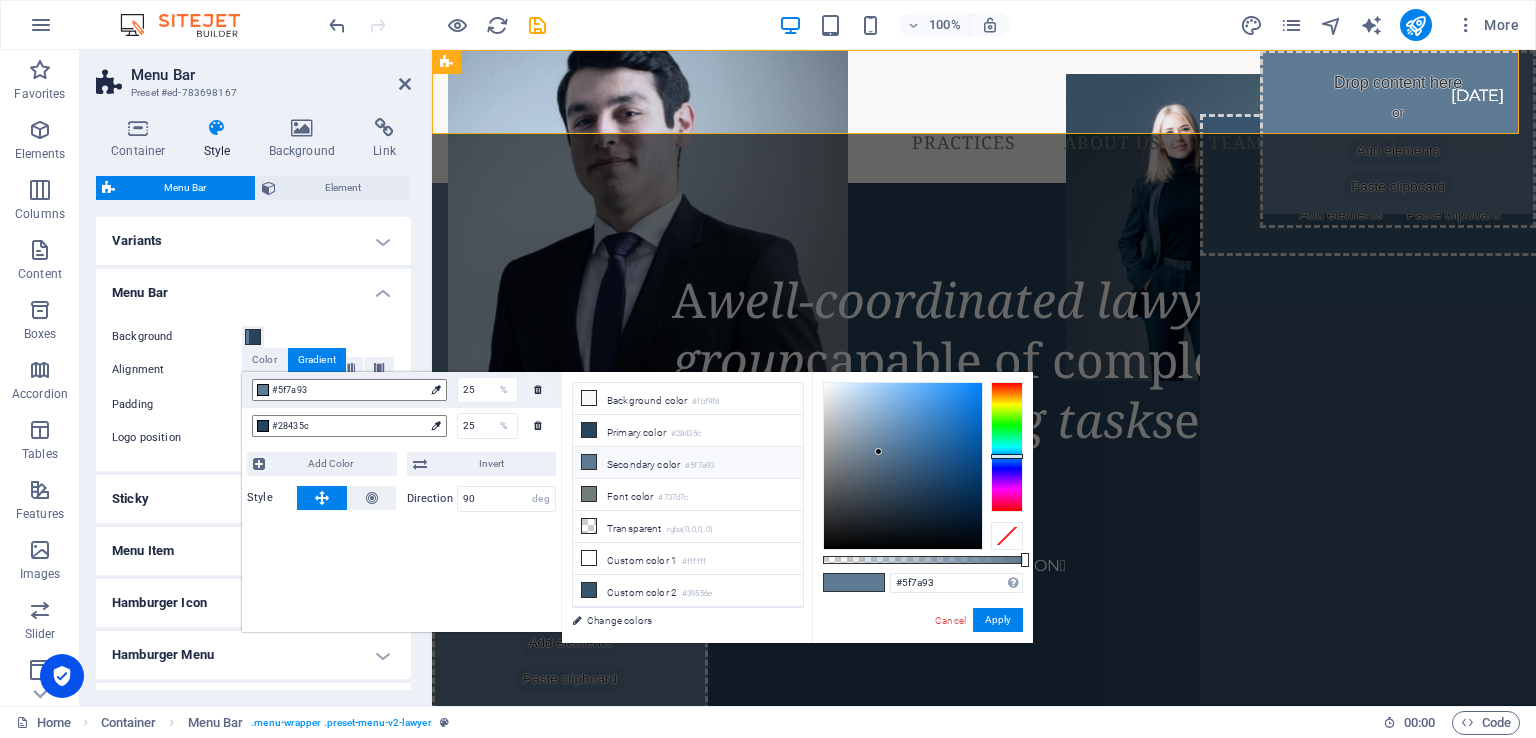 click on "Background Alignment Padding 1 px rem % vh vw Custom Custom 1 px rem % vh vw 1 px rem % vh vw 1 px rem % vh vw 1 px rem % vh vw Logo position Default Top  - Padding 1 px rem % vh vw Custom Custom 1 px rem % vh vw 1 px rem % vh vw 1 px rem % vh vw 1 px rem % vh vw Menu width Default Wide  - Padding 0 px rem % vh vw Custom Custom 0 px rem % vh vw 0 px rem % vh vw 0 px rem % vh vw 0 px rem % vh vw  - Background" at bounding box center [253, 388] 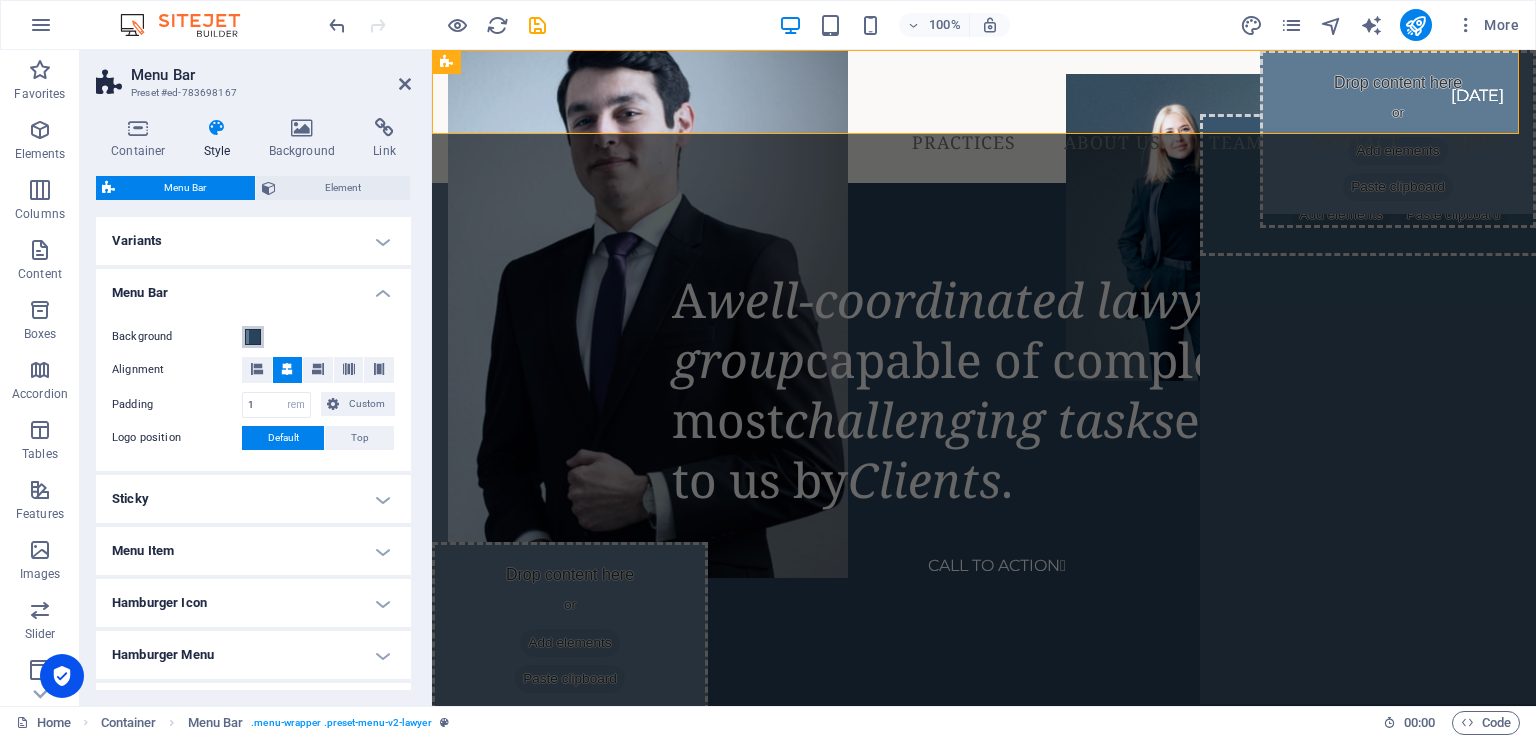 click at bounding box center (253, 337) 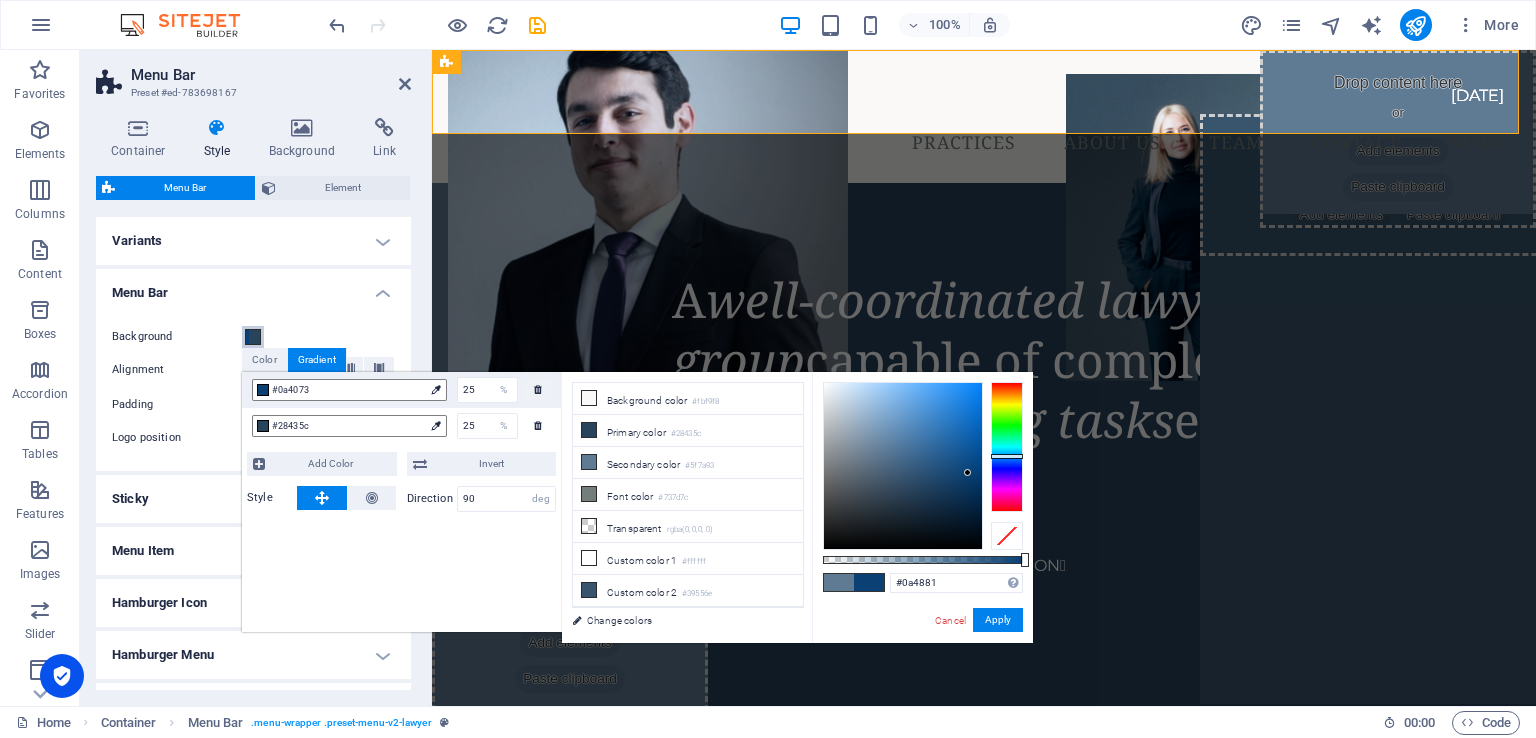 type on "#0a4882" 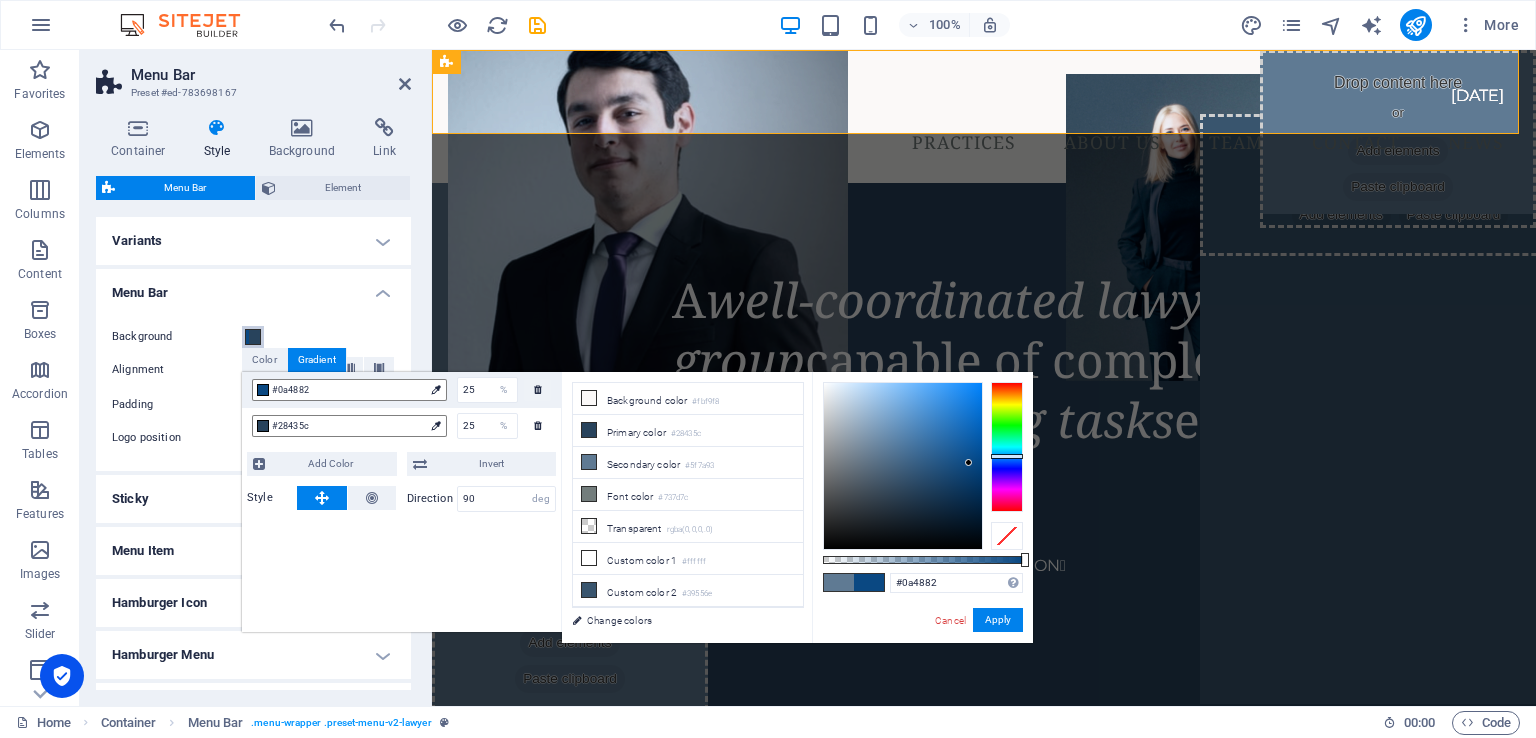 drag, startPoint x: 867, startPoint y: 445, endPoint x: 969, endPoint y: 463, distance: 103.57606 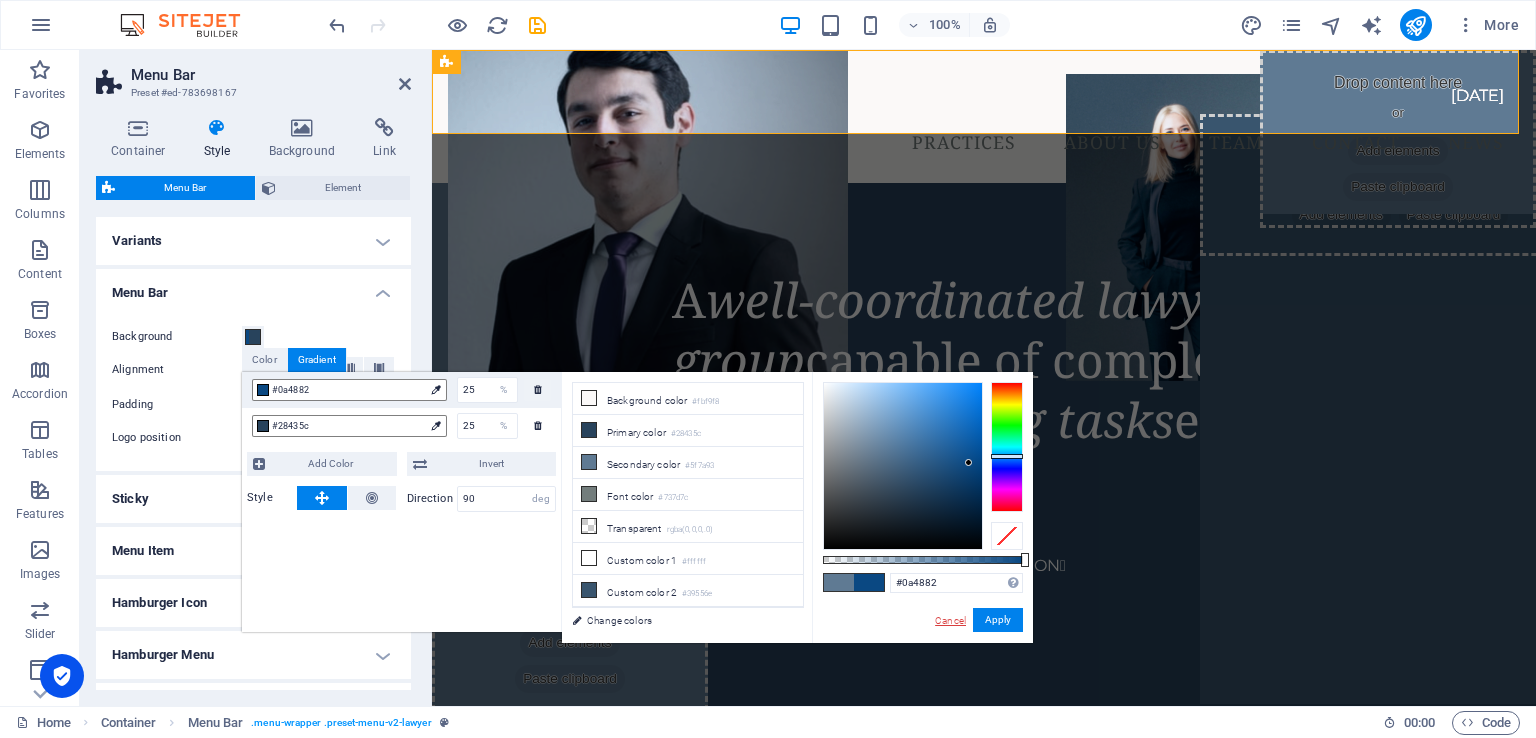 click on "Cancel" at bounding box center (950, 620) 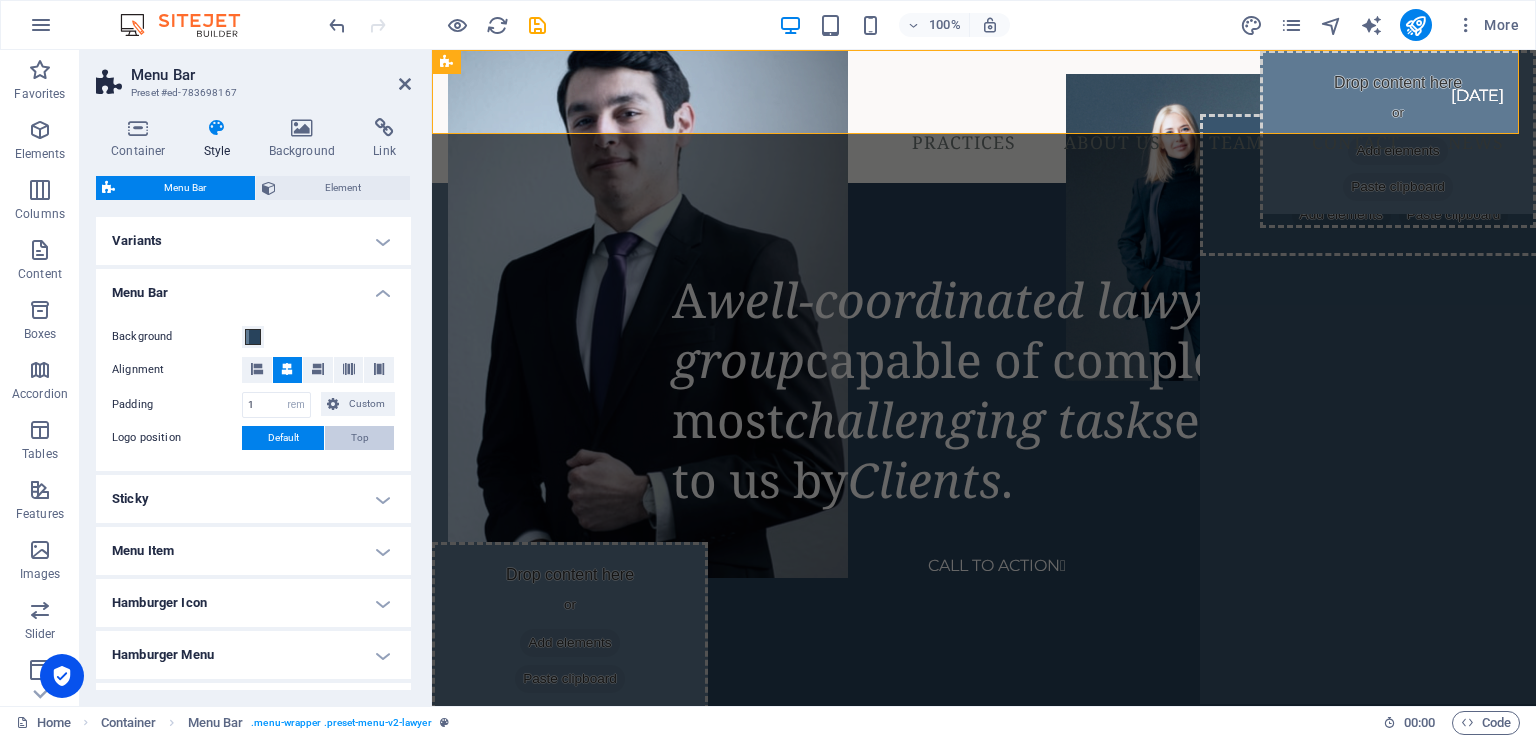 click on "Top" at bounding box center (360, 438) 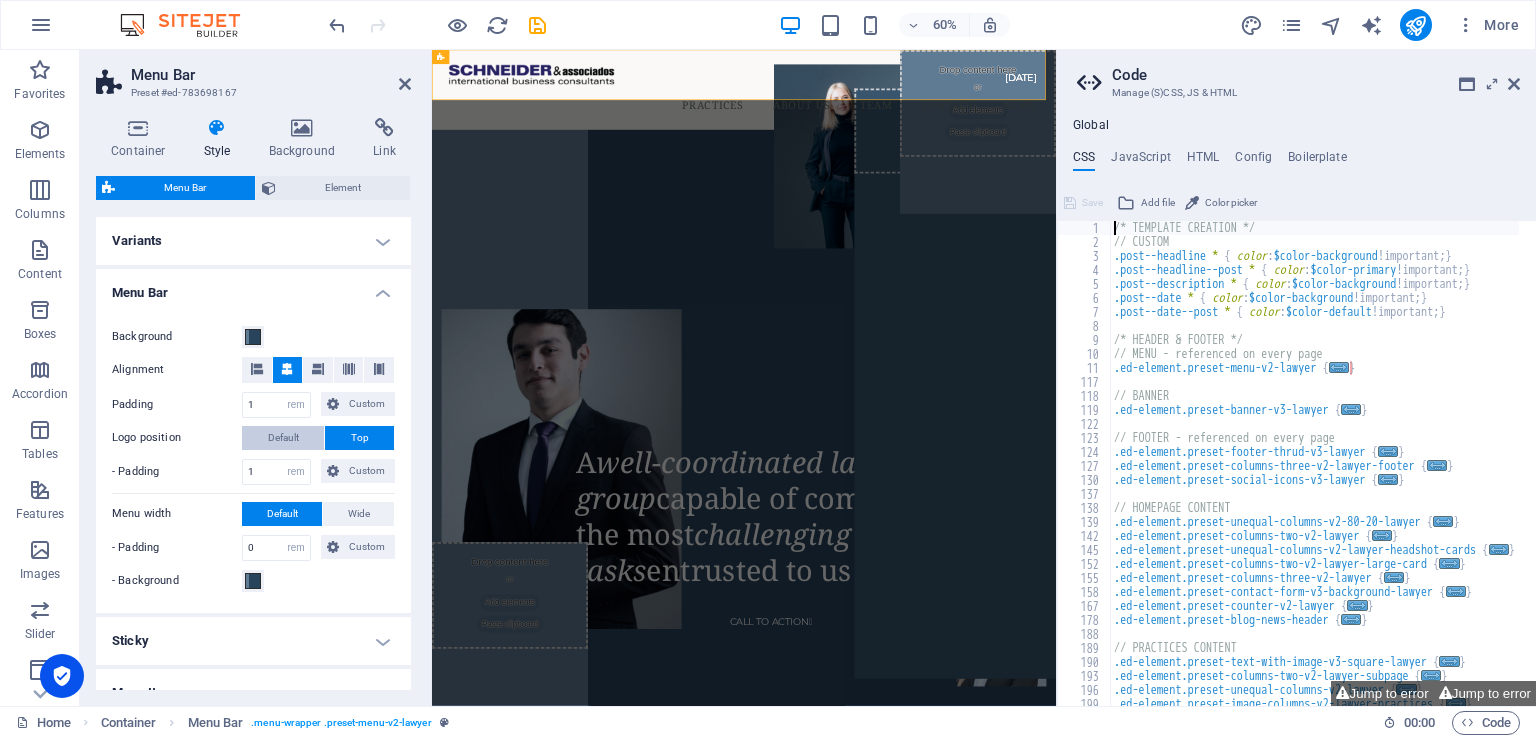 click on "Default" at bounding box center (283, 438) 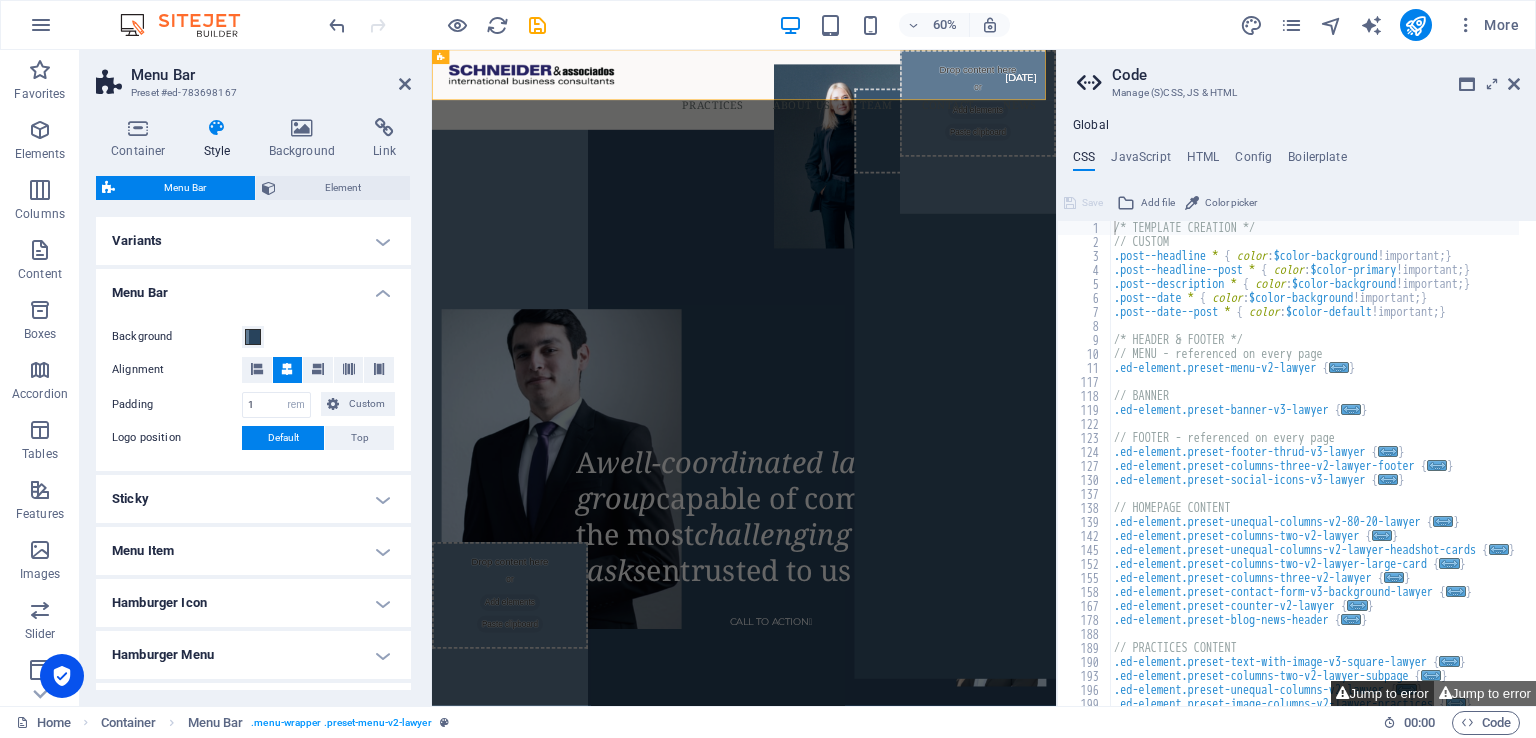 click on "Jump to error" at bounding box center (1382, 693) 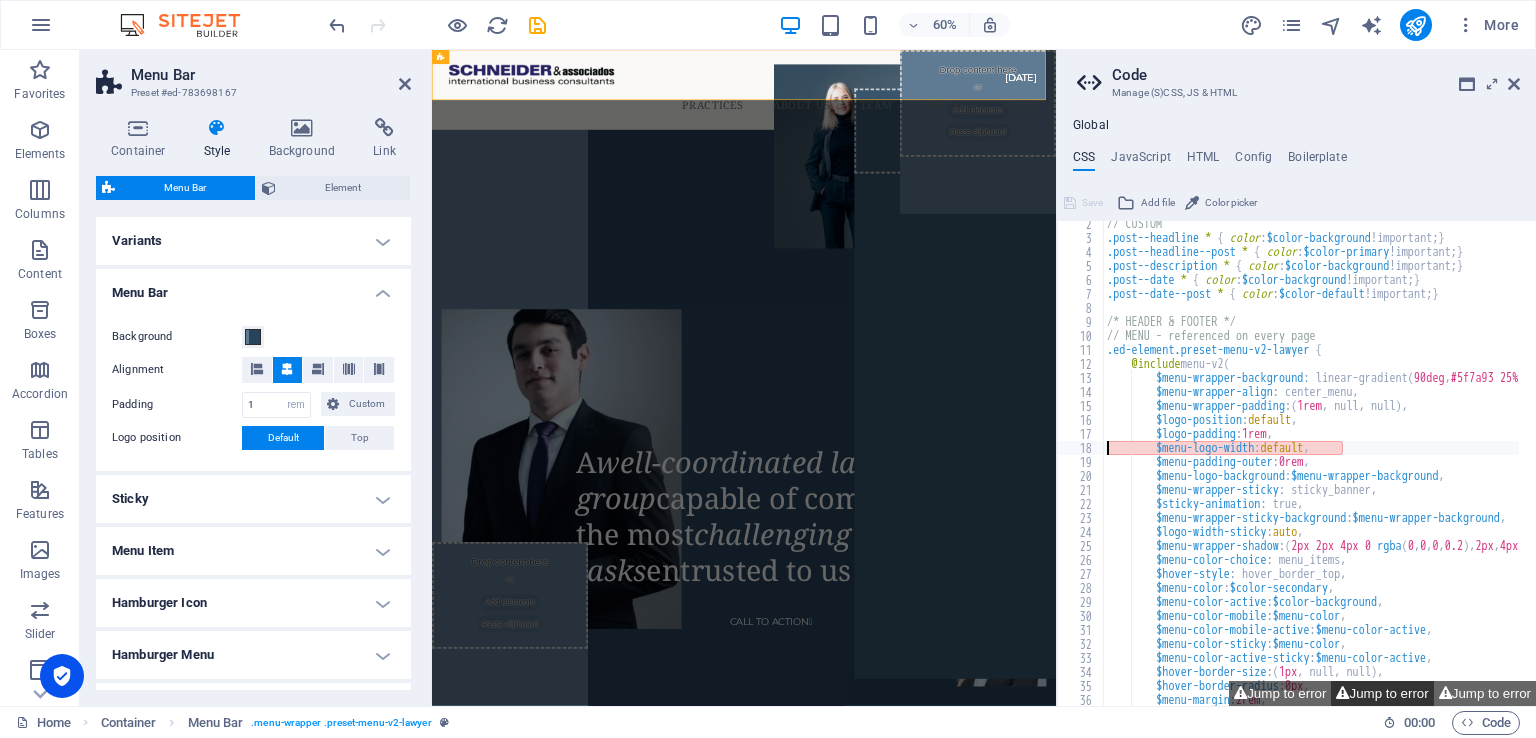 scroll, scrollTop: 17, scrollLeft: 0, axis: vertical 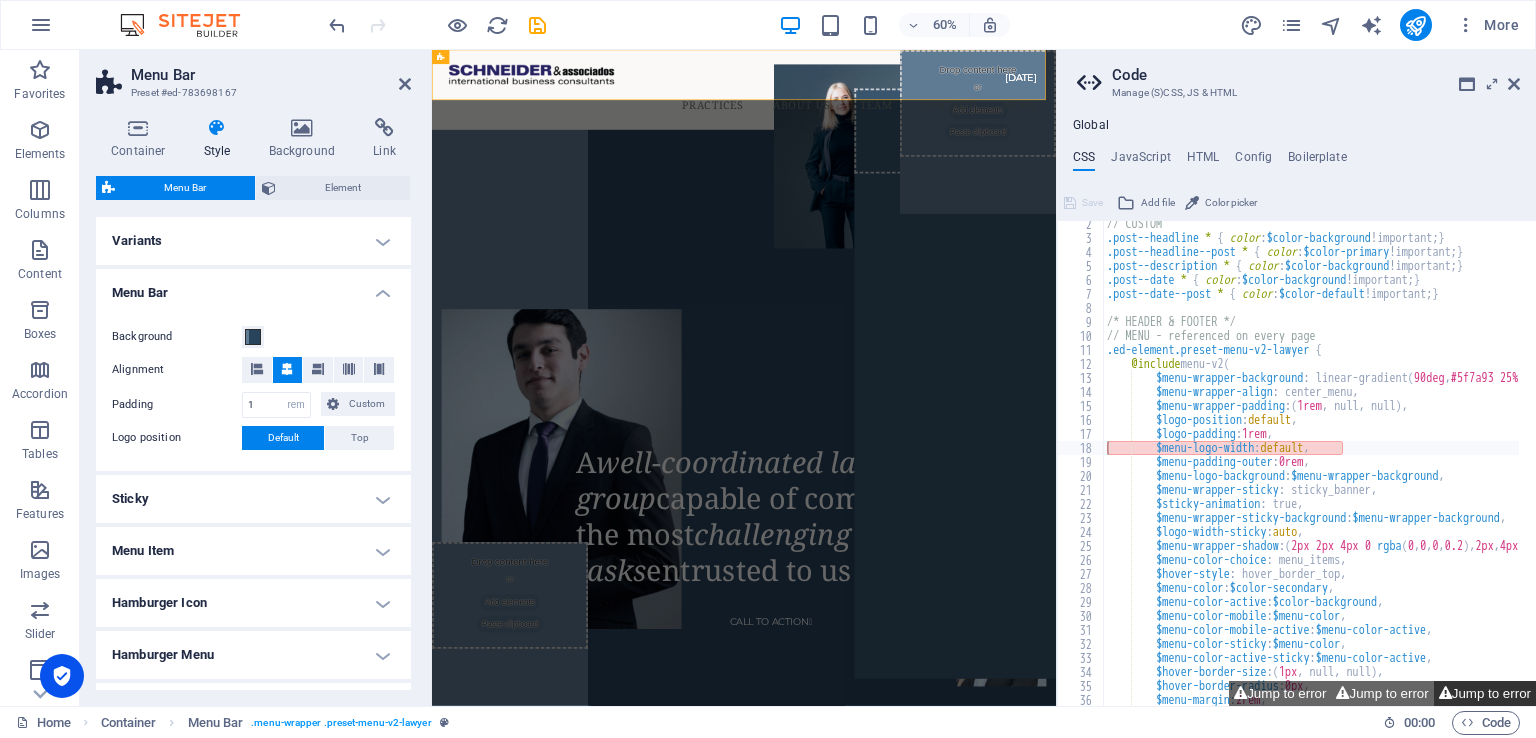 click on "Jump to error" at bounding box center [1485, 693] 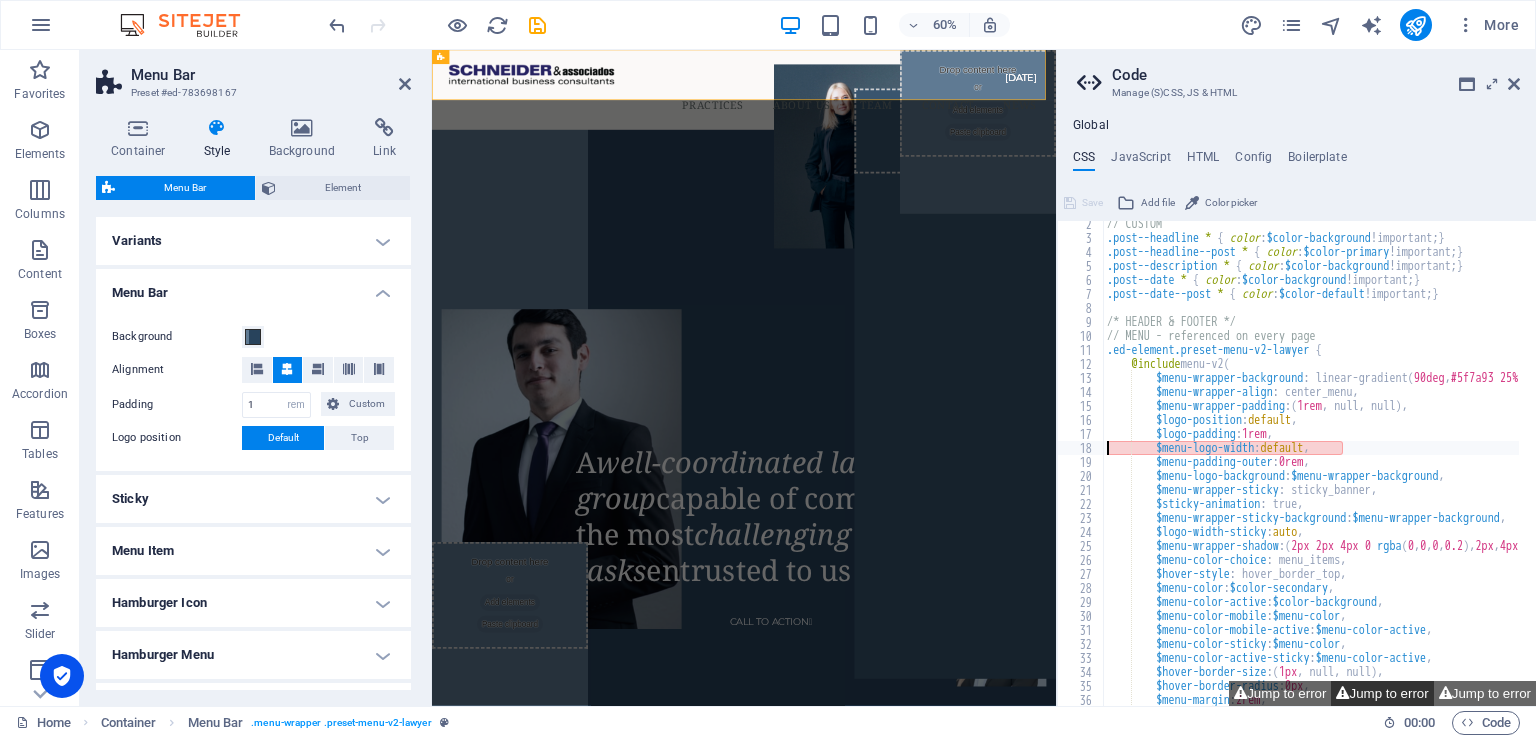 click on "Jump to error" at bounding box center (1382, 693) 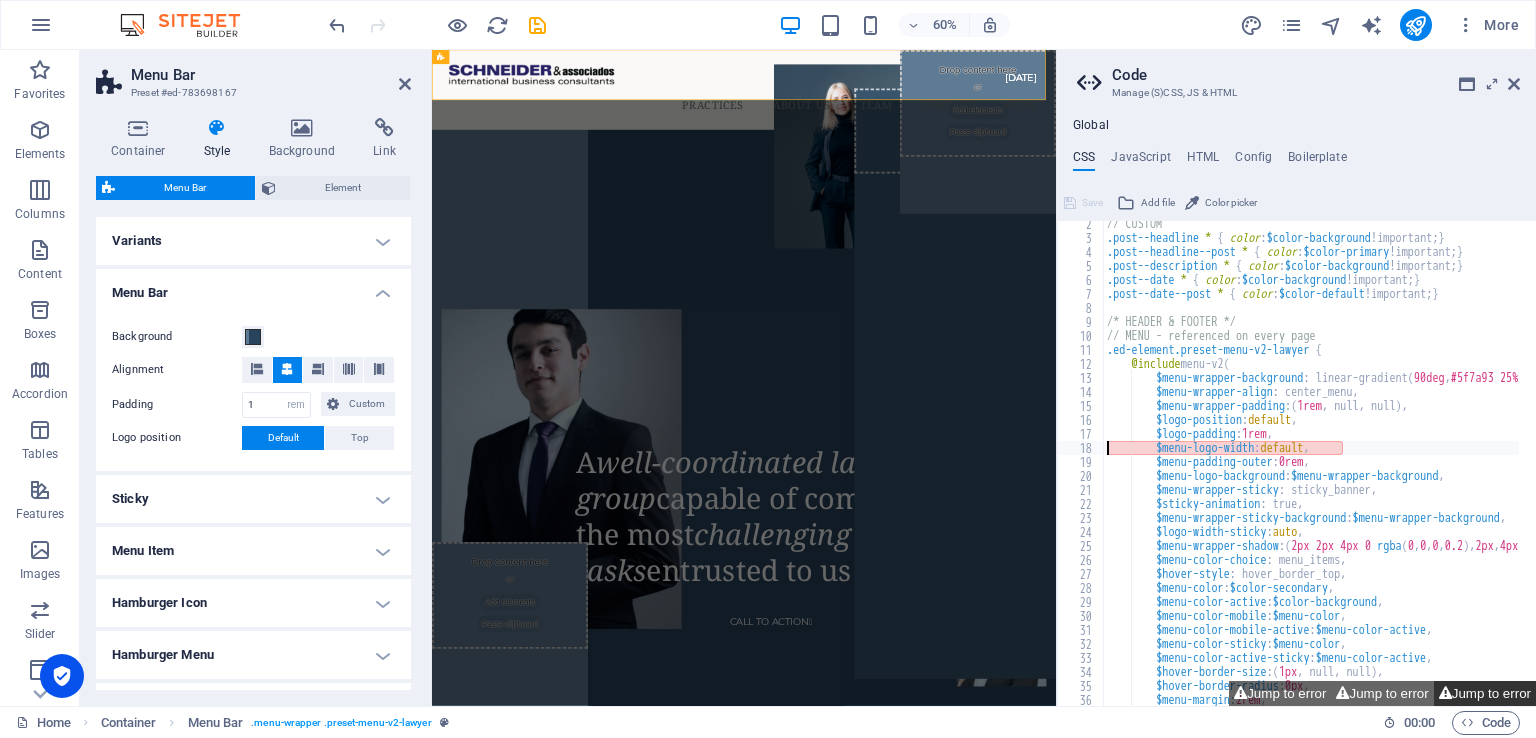 click at bounding box center [1445, 693] 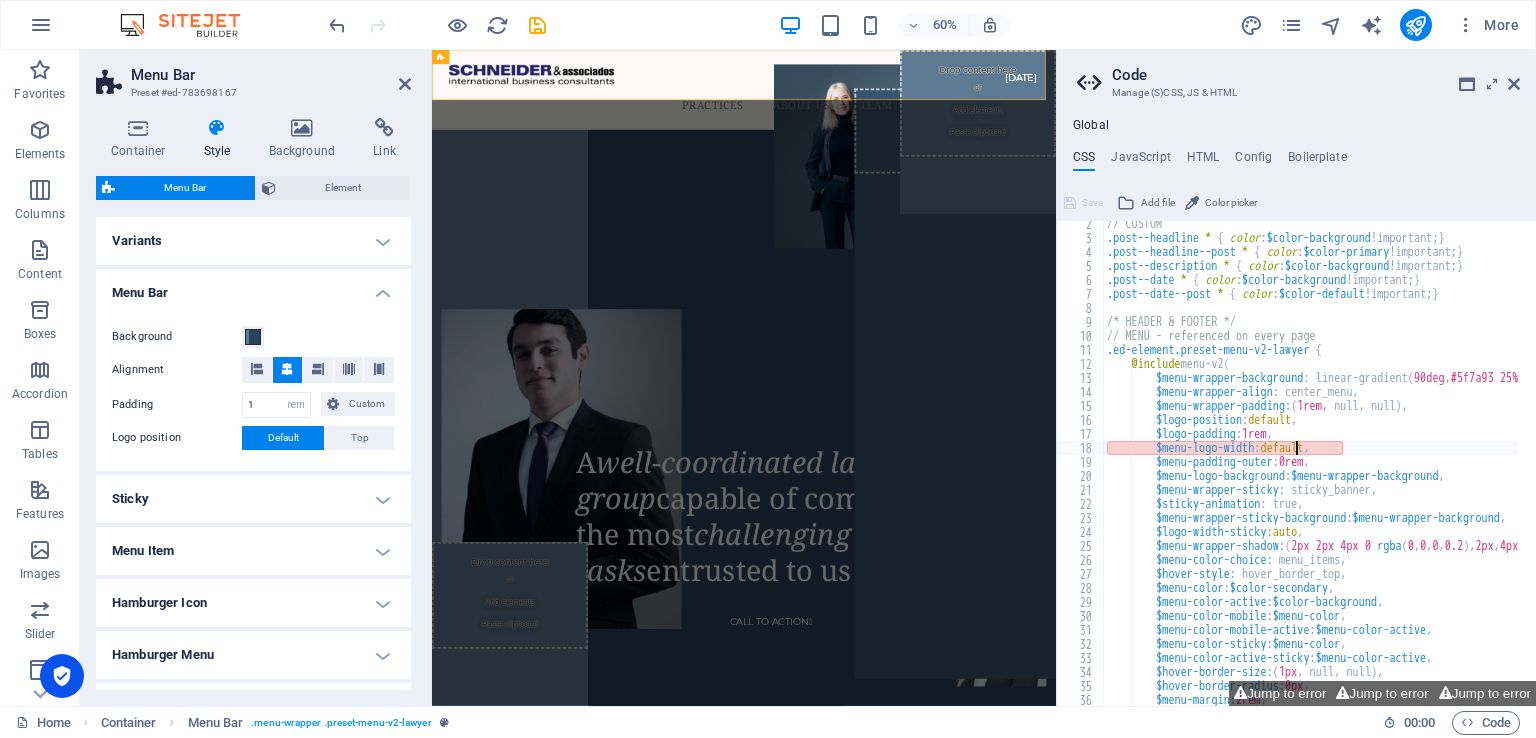 click on "// CUSTOM .post--headline   *   {   color :  $color-background !important;  } .post--headline--post   *   {   color :  $color-primary !important;  } .post--description   *   {   color :  $color-background !important;  } .post--date   *   {   color :  $color-background !important;  } .post--date--post   *   {   color :  $color-default !important;  } /* HEADER & FOOTER */ // MENU - referenced on every page .ed-element.preset-menu-v2-lawyer   {      @include  menu-v2 (           $menu-wrapper-background : linear-gradient ( 90deg ,  #5f7a93   25% ,  #28435c   25% ) ,            $menu-wrapper-align : center_menu,            $menu-wrapper-padding :  ( 1rem , null, null ) ,            $logo-position :  default ,            $logo-padding :  1rem ,            $menu-logo-width :  default ,            $menu-padding-outer :  0rem ,            $menu-logo-background :  $menu-wrapper-background ,            $menu-wrapper-sticky : sticky_banner,            $sticky-animation : true,            $menu-wrapper-sticky-background" at bounding box center (1390, 465) 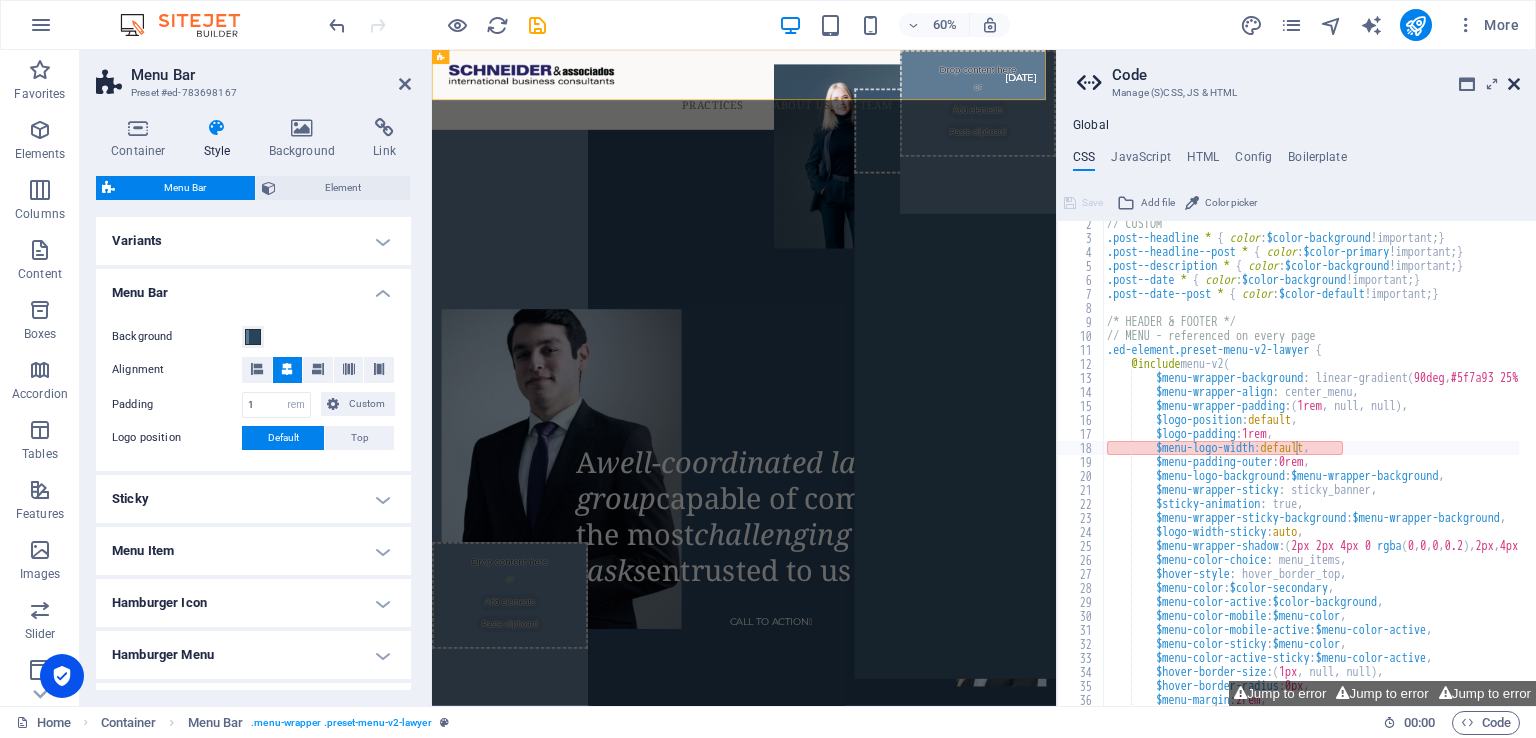 click at bounding box center (1514, 84) 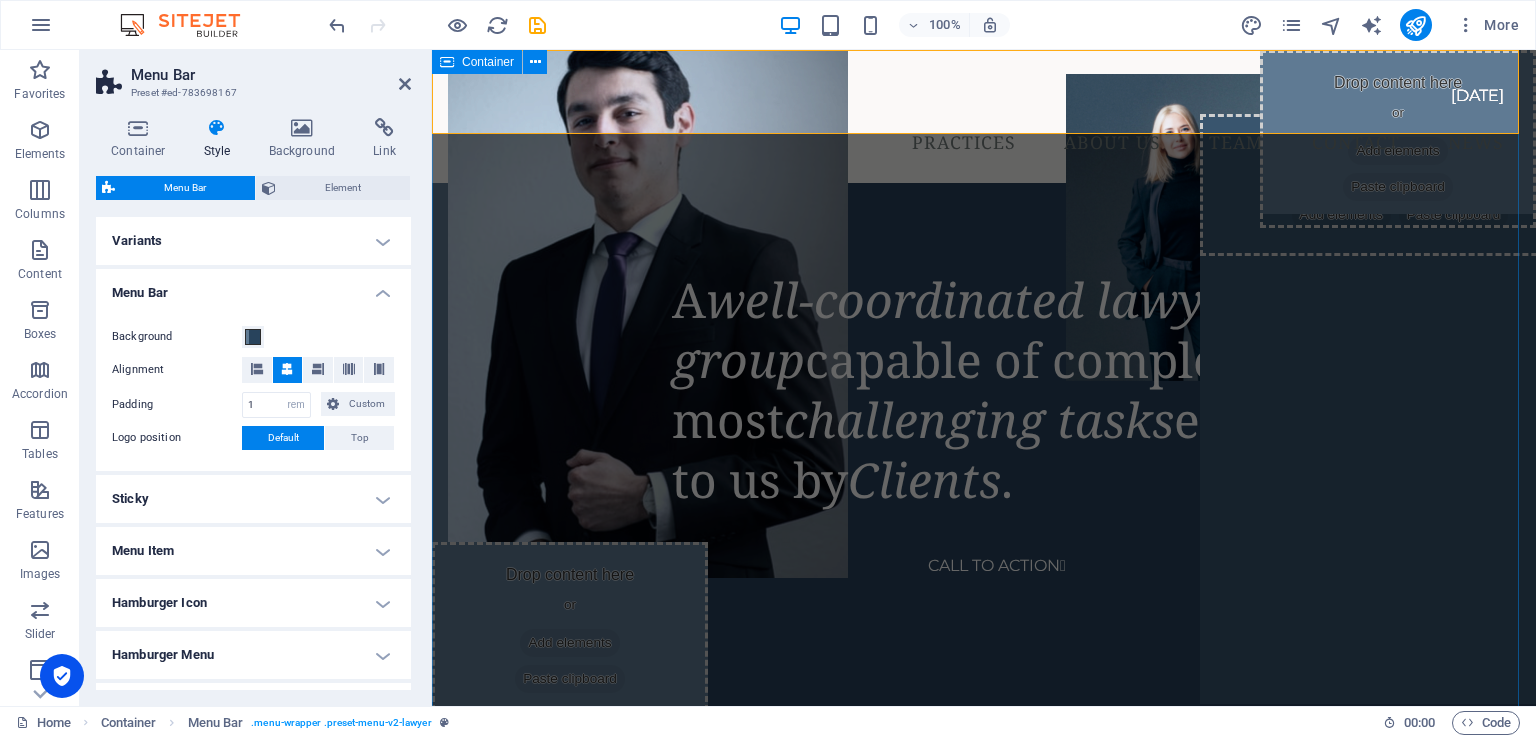 click at bounding box center [447, 62] 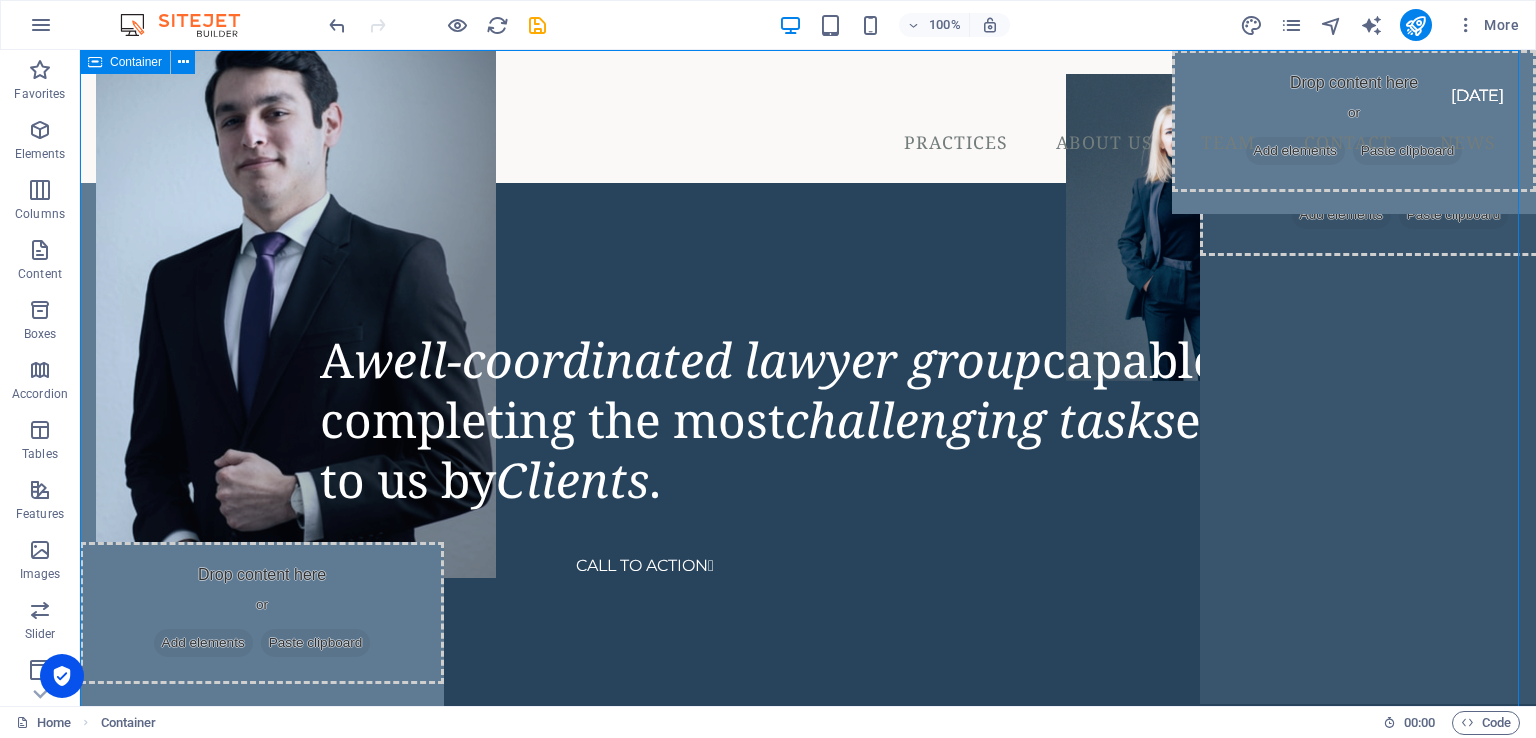 click at bounding box center [95, 62] 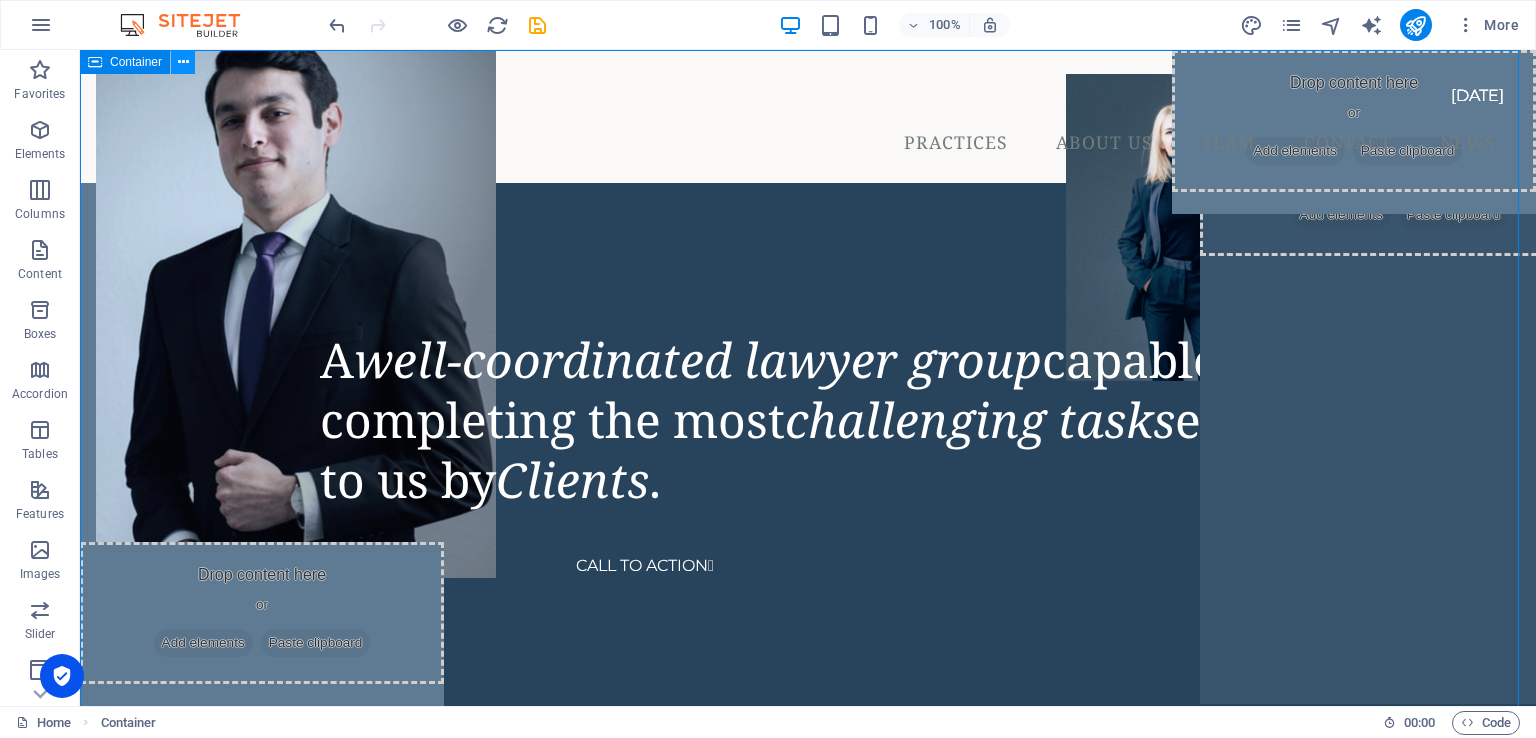 click at bounding box center (183, 62) 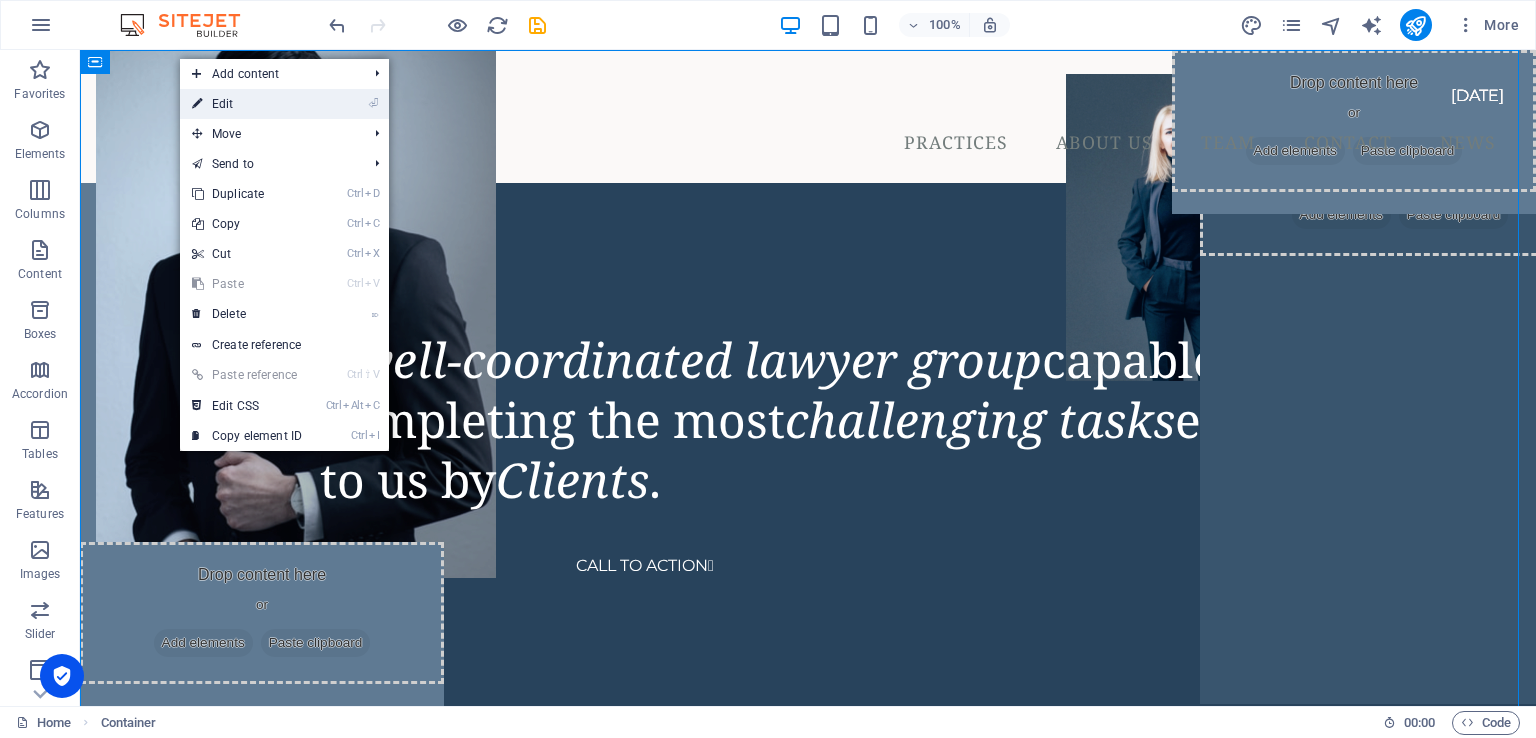 click on "⏎  Edit" at bounding box center (247, 104) 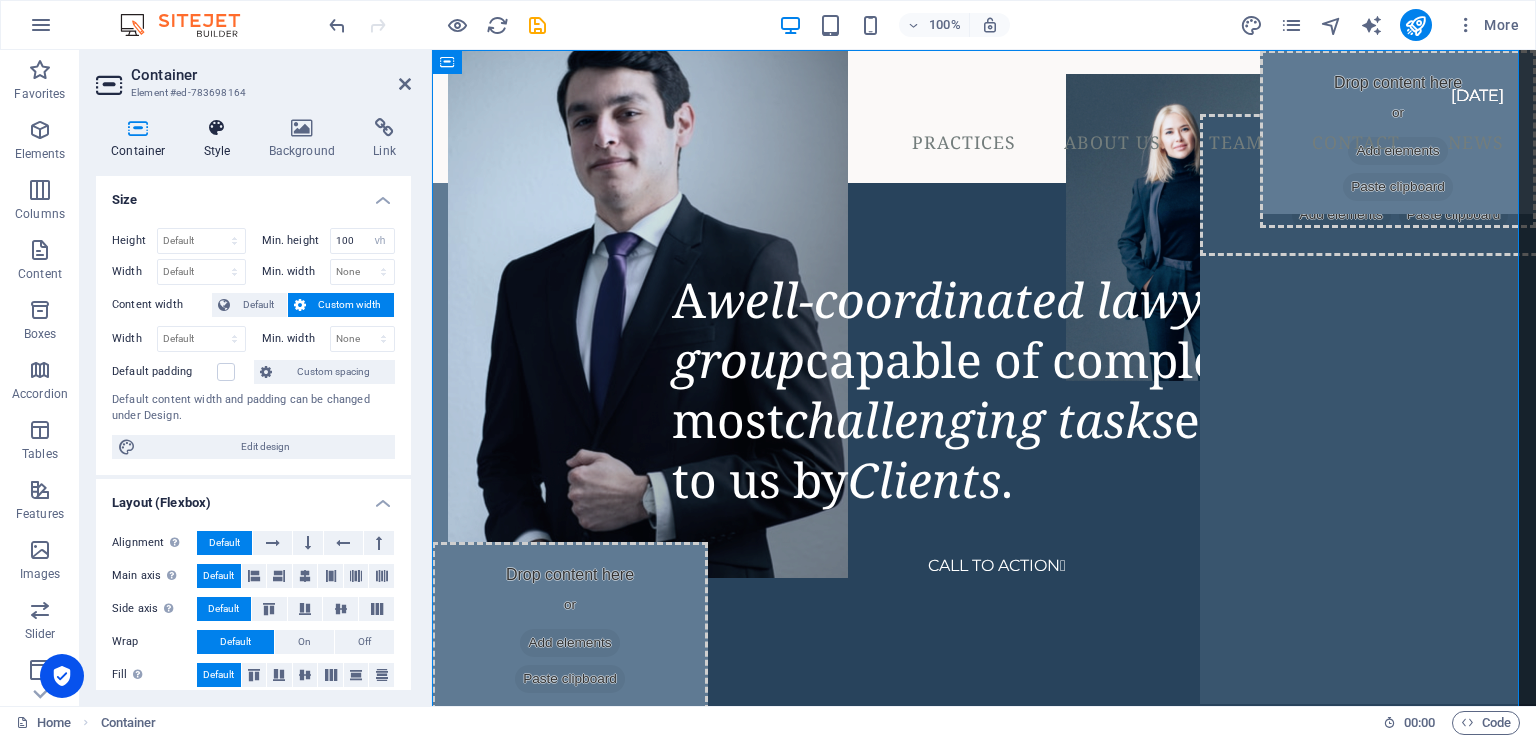 click at bounding box center (217, 128) 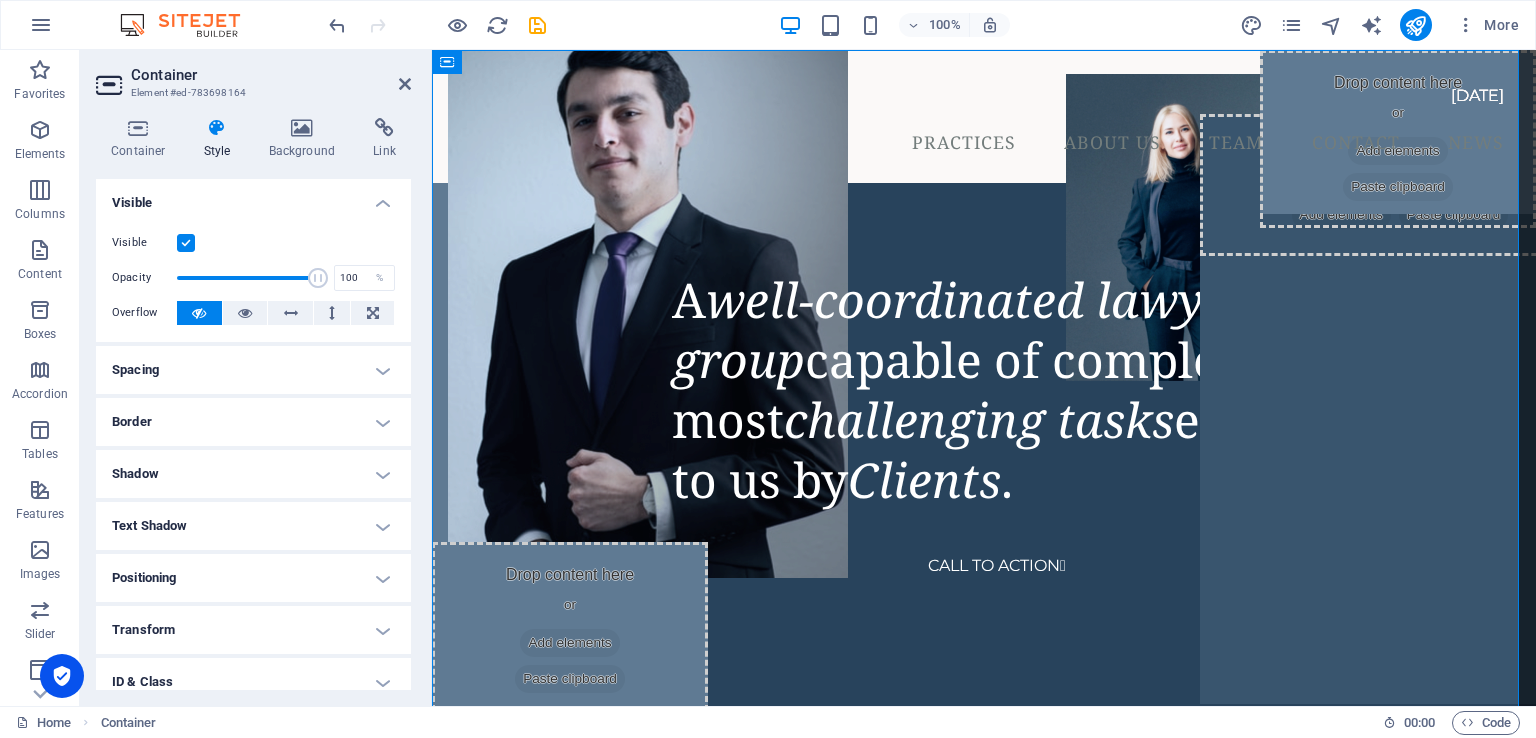 scroll, scrollTop: 0, scrollLeft: 0, axis: both 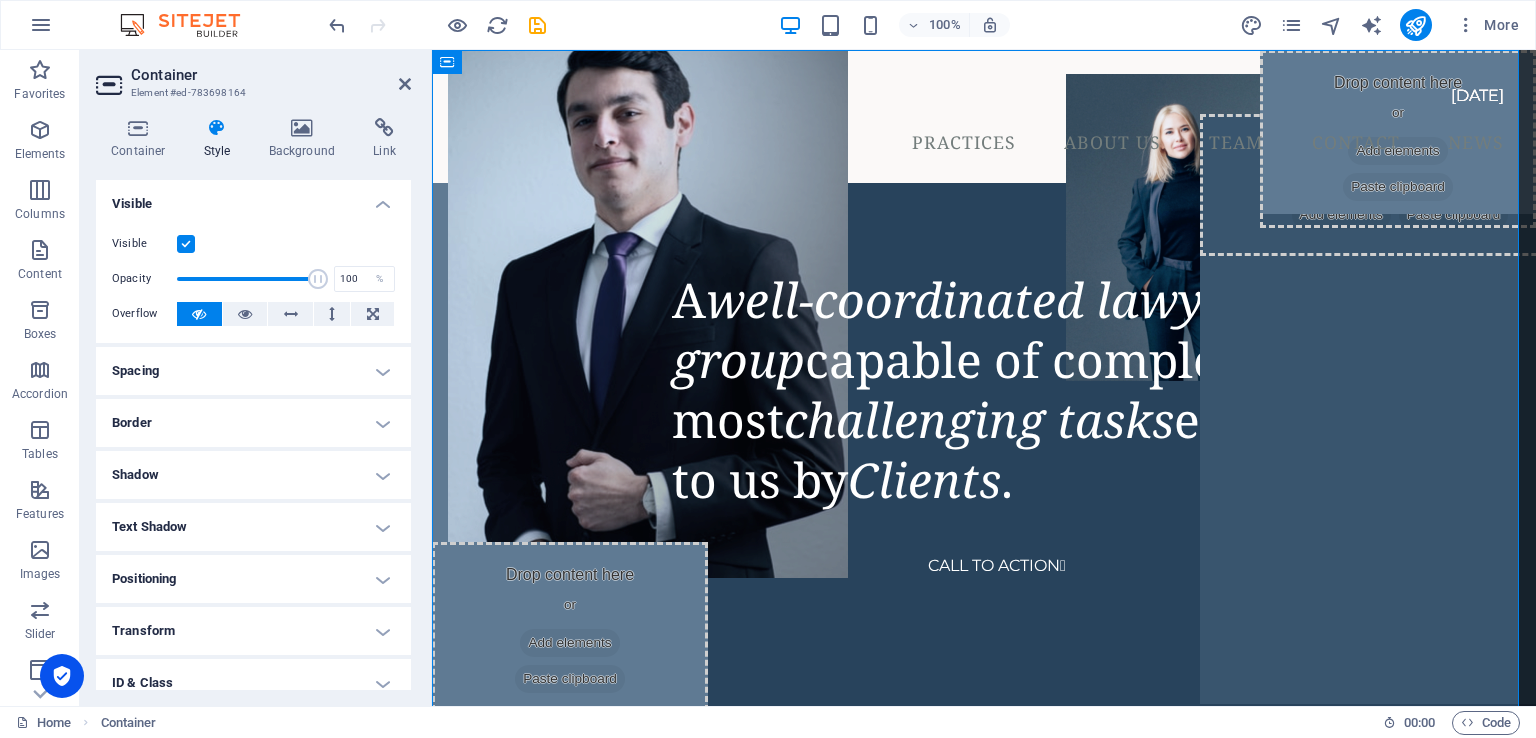click on "Container Style Background Link Size Height Default px rem % vh vw Min. height 100 None px rem % vh vw Width Default px rem % em vh vw Min. width None px rem % vh vw Content width Default Custom width Width Default px rem % em vh vw Min. width None px rem % vh vw Default padding Custom spacing Default content width and padding can be changed under Design. Edit design Layout (Flexbox) Alignment Determines the flex direction. Default Main axis Determine how elements should behave along the main axis inside this container (justify content). Default Side axis Control the vertical direction of the element inside of the container (align items). Default Wrap Default On Off Fill Controls the distances and direction of elements on the y-axis across several lines (align content). Default Accessibility ARIA helps assistive technologies (like screen readers) to understand the role, state, and behavior of web elements Role The ARIA role defines the purpose of an element.  None Alert Article Banner Comment" at bounding box center [253, 404] 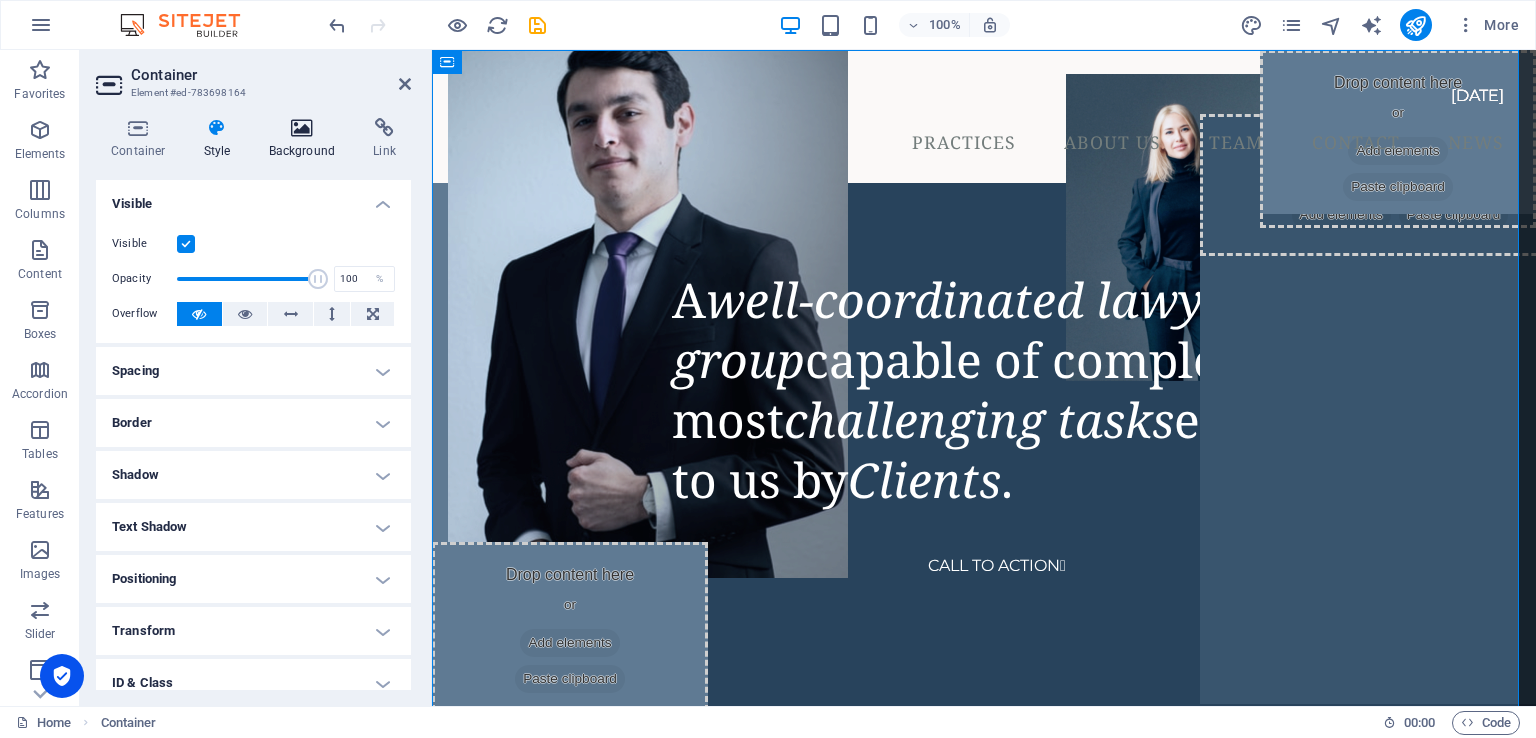 click at bounding box center (302, 128) 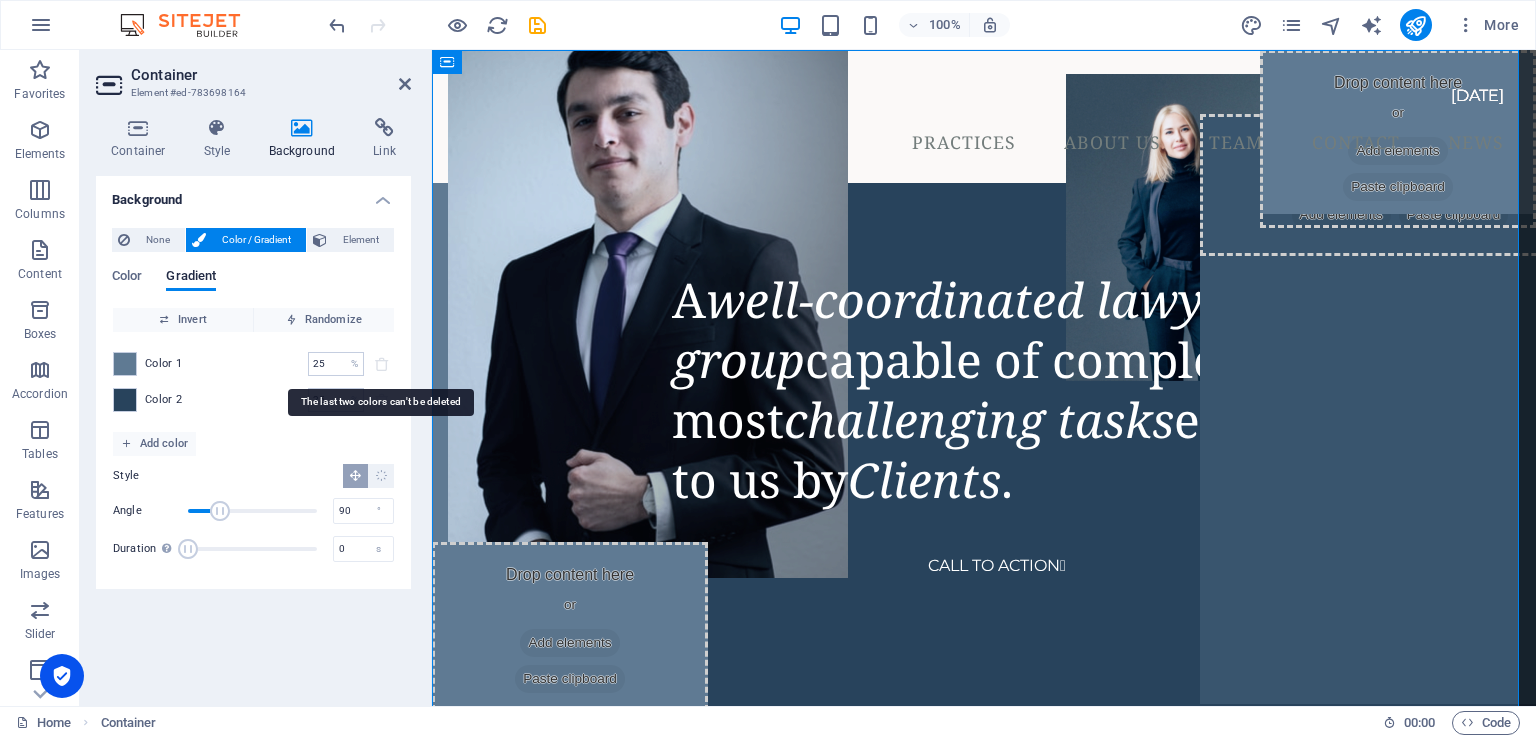 click at bounding box center (382, 364) 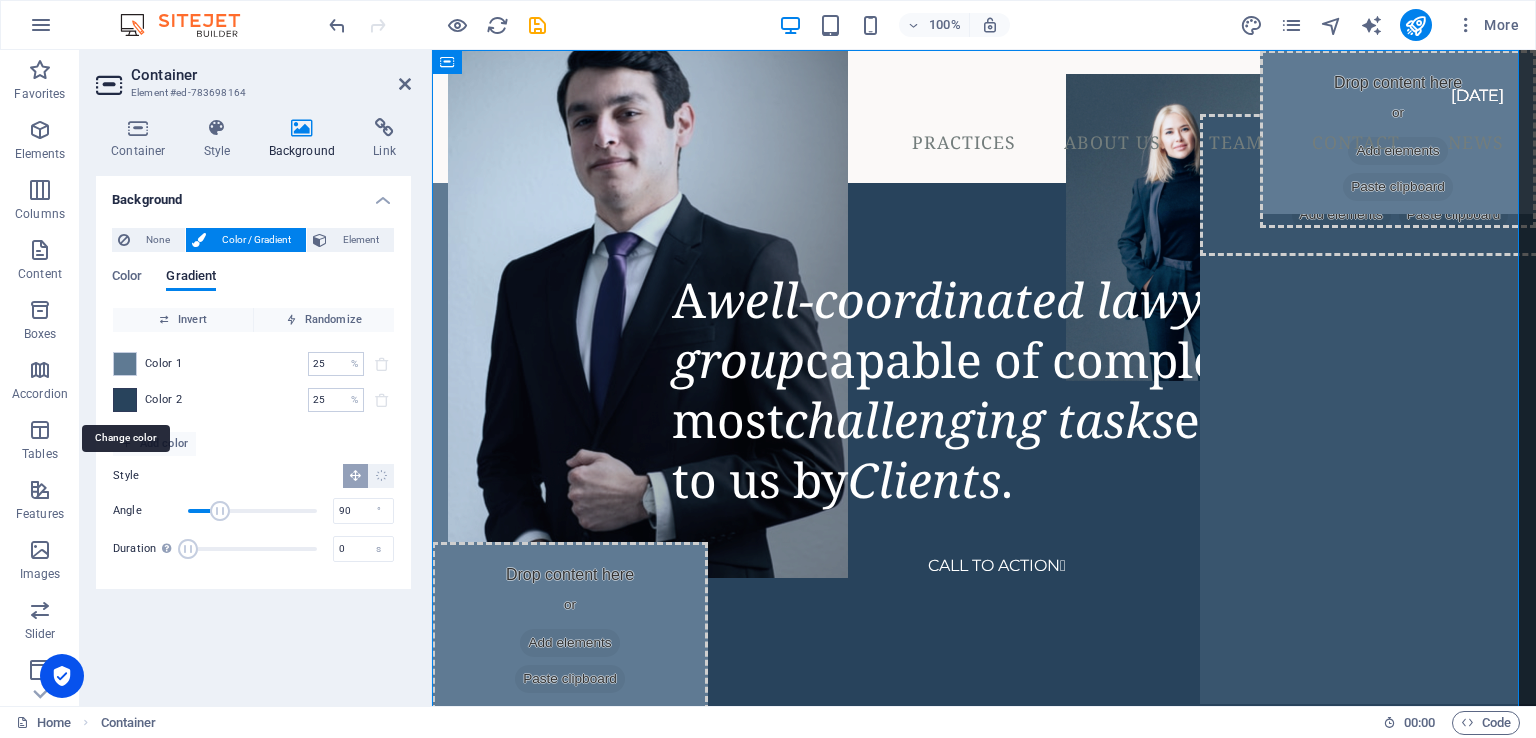 click at bounding box center [125, 400] 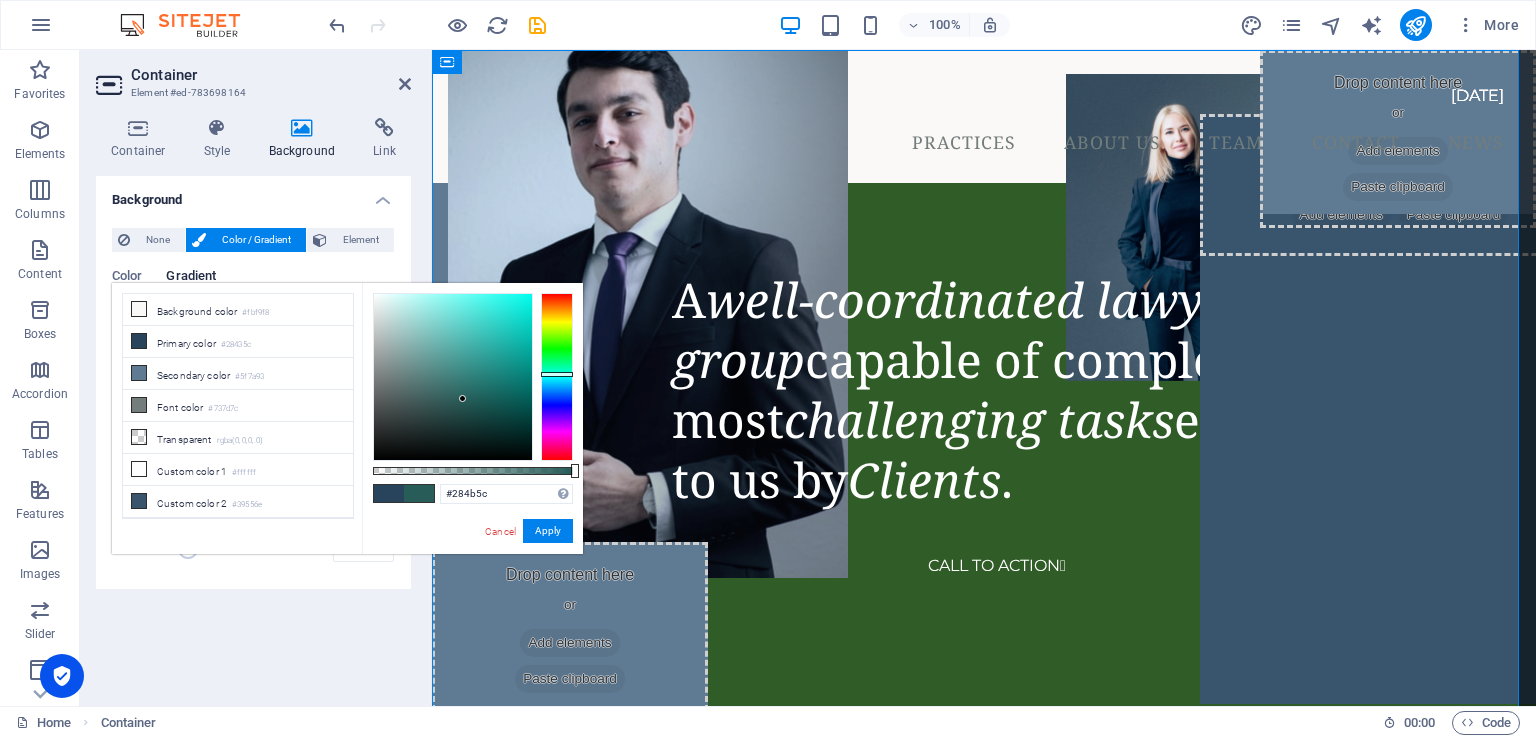 type on "#28455c" 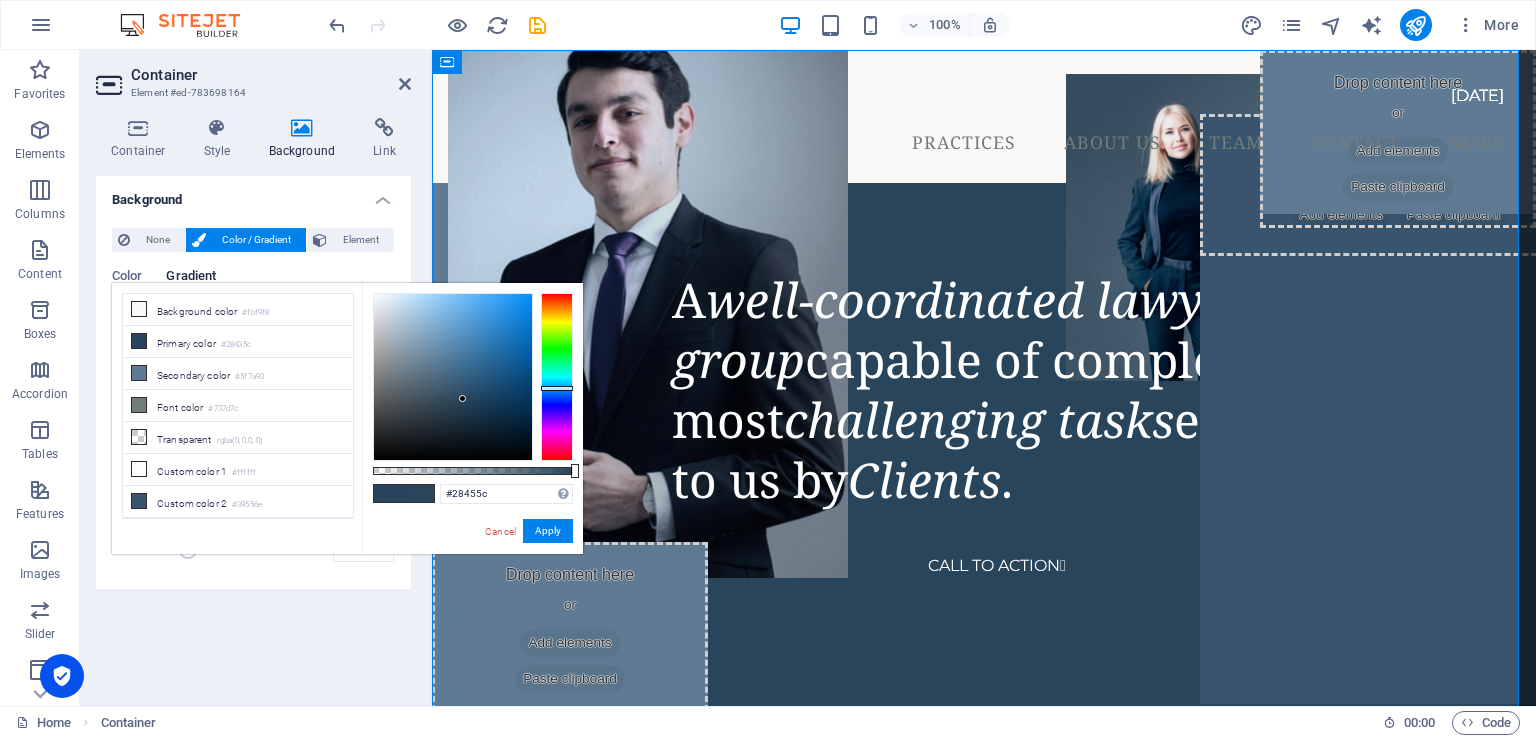 drag, startPoint x: 565, startPoint y: 409, endPoint x: 567, endPoint y: 388, distance: 21.095022 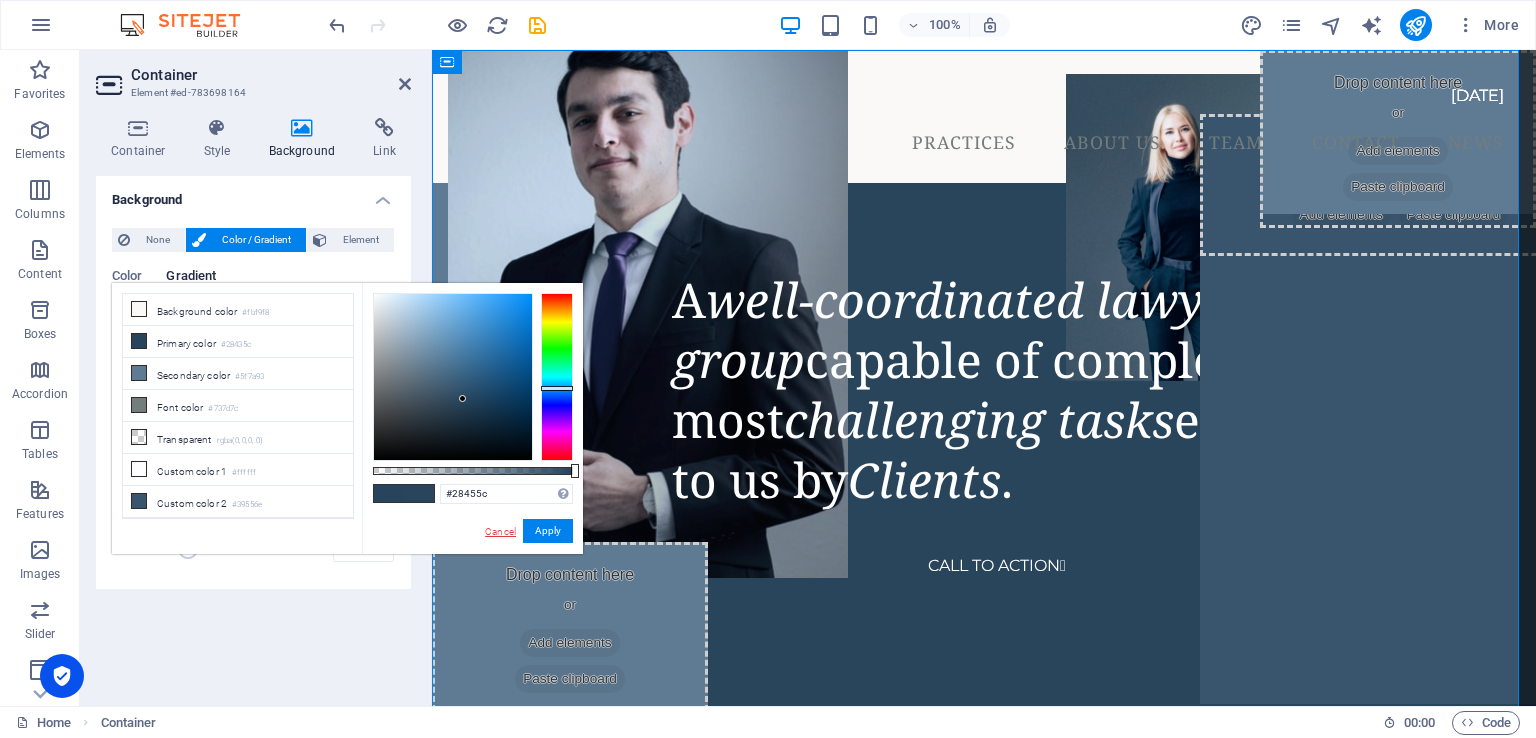 click on "Cancel" at bounding box center [500, 531] 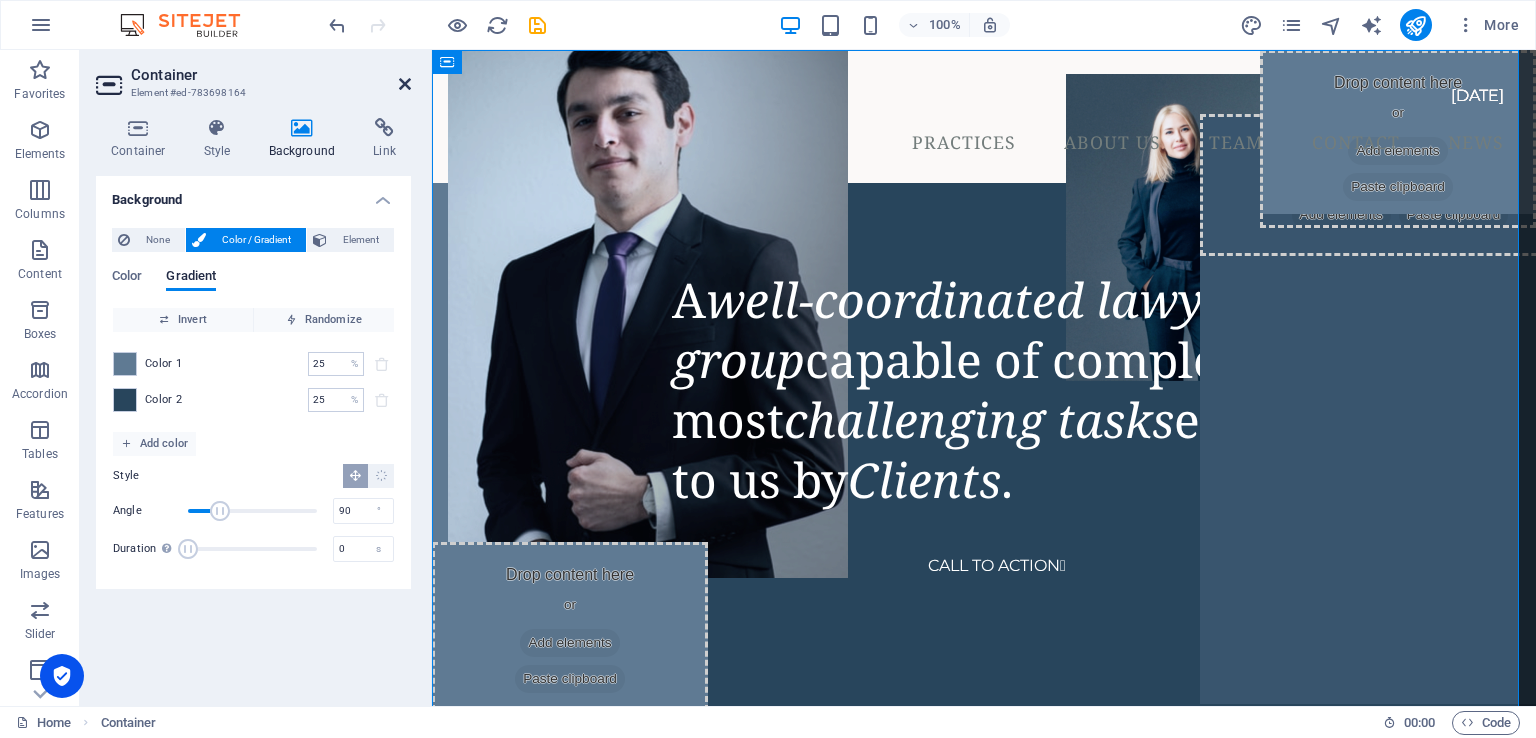 click at bounding box center (405, 84) 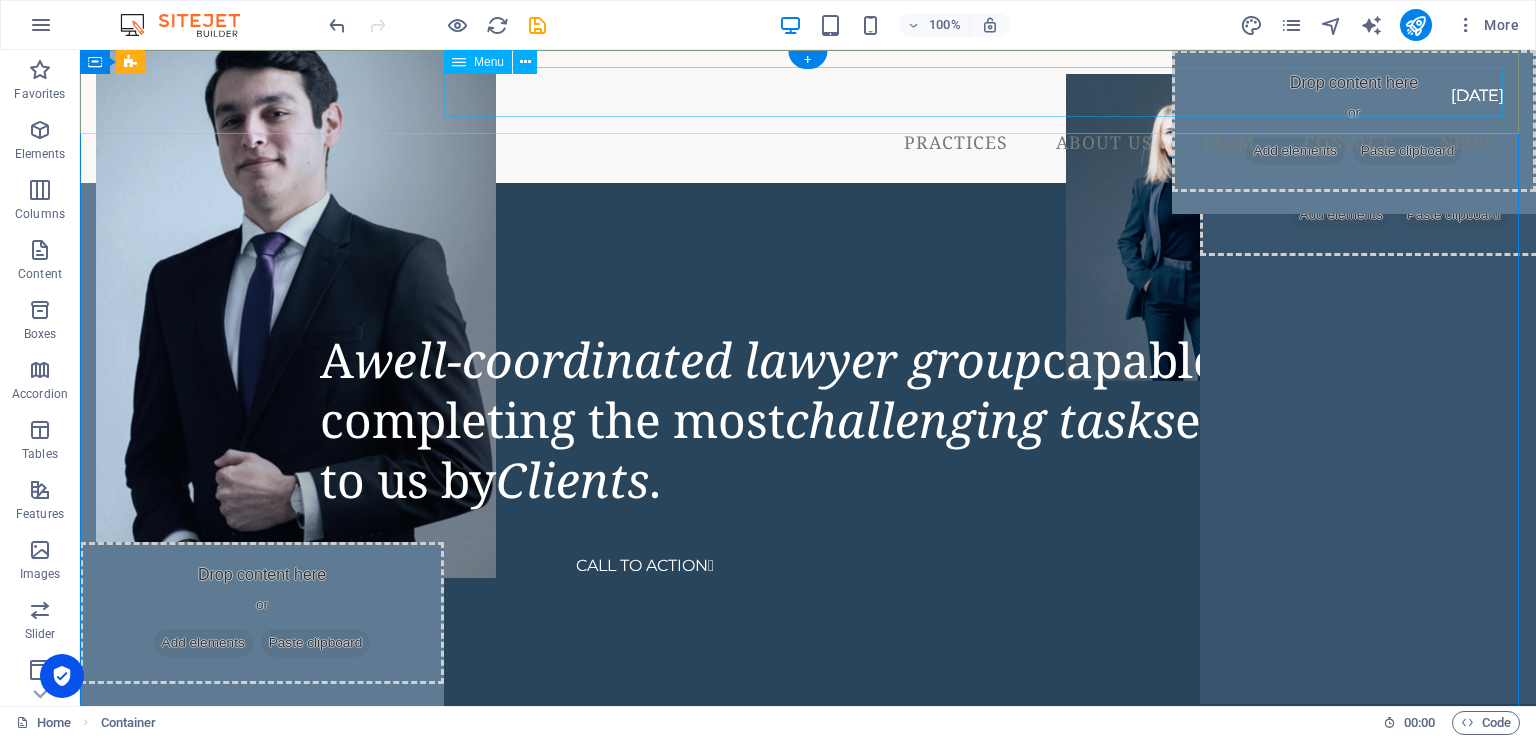 click on "Practices About Us Team Contact News" at bounding box center [808, 143] 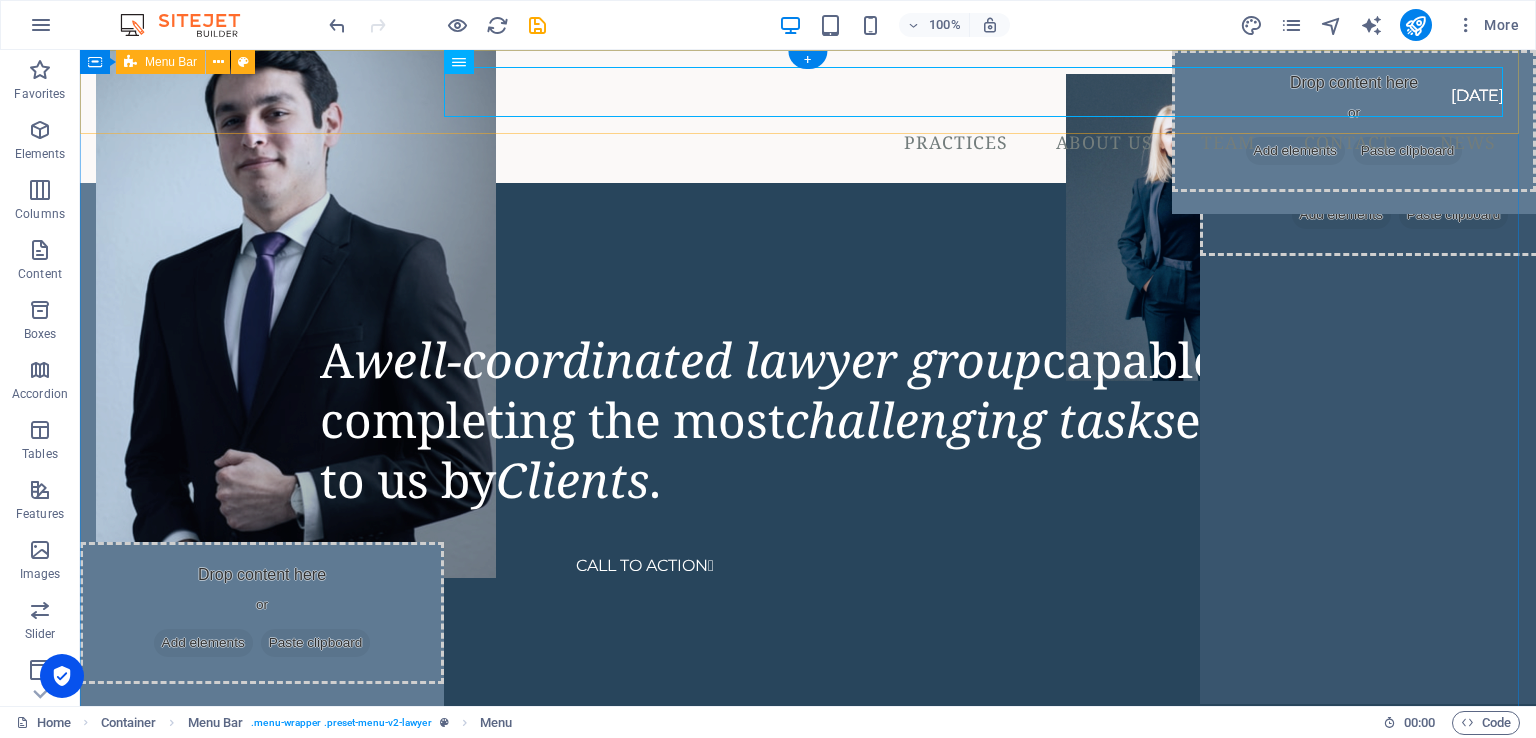 click on "Practices About Us Team Contact News" at bounding box center [808, 116] 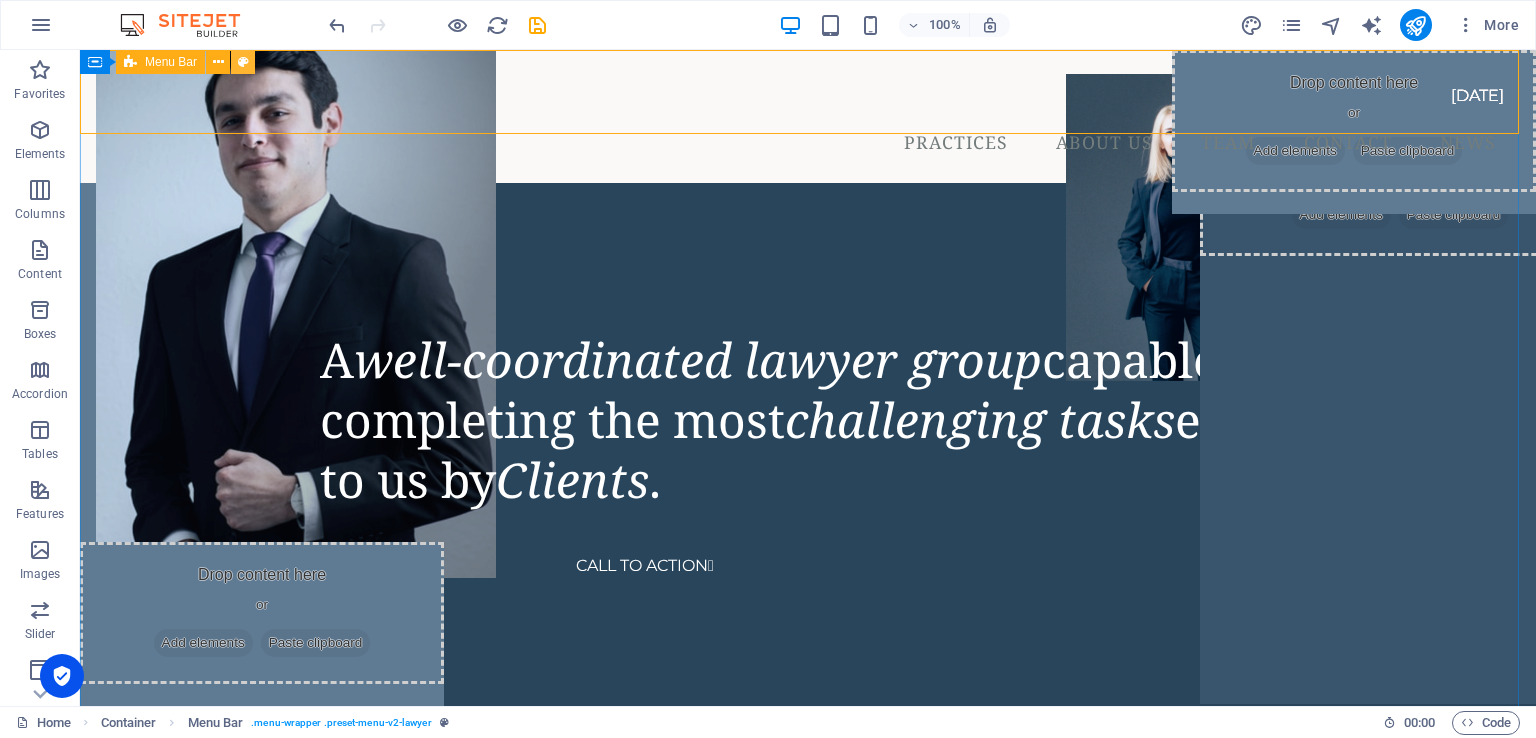 click at bounding box center [243, 62] 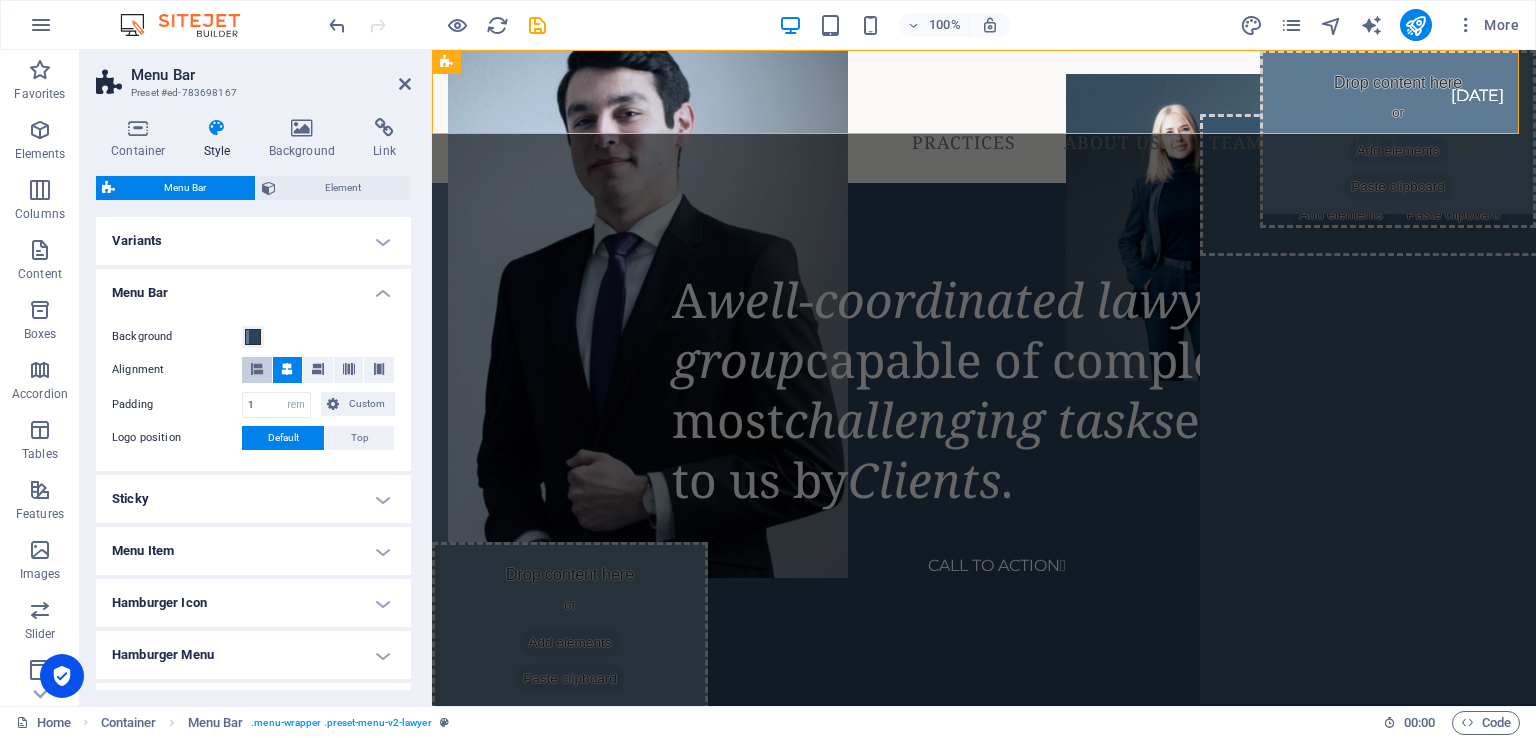 click at bounding box center (257, 369) 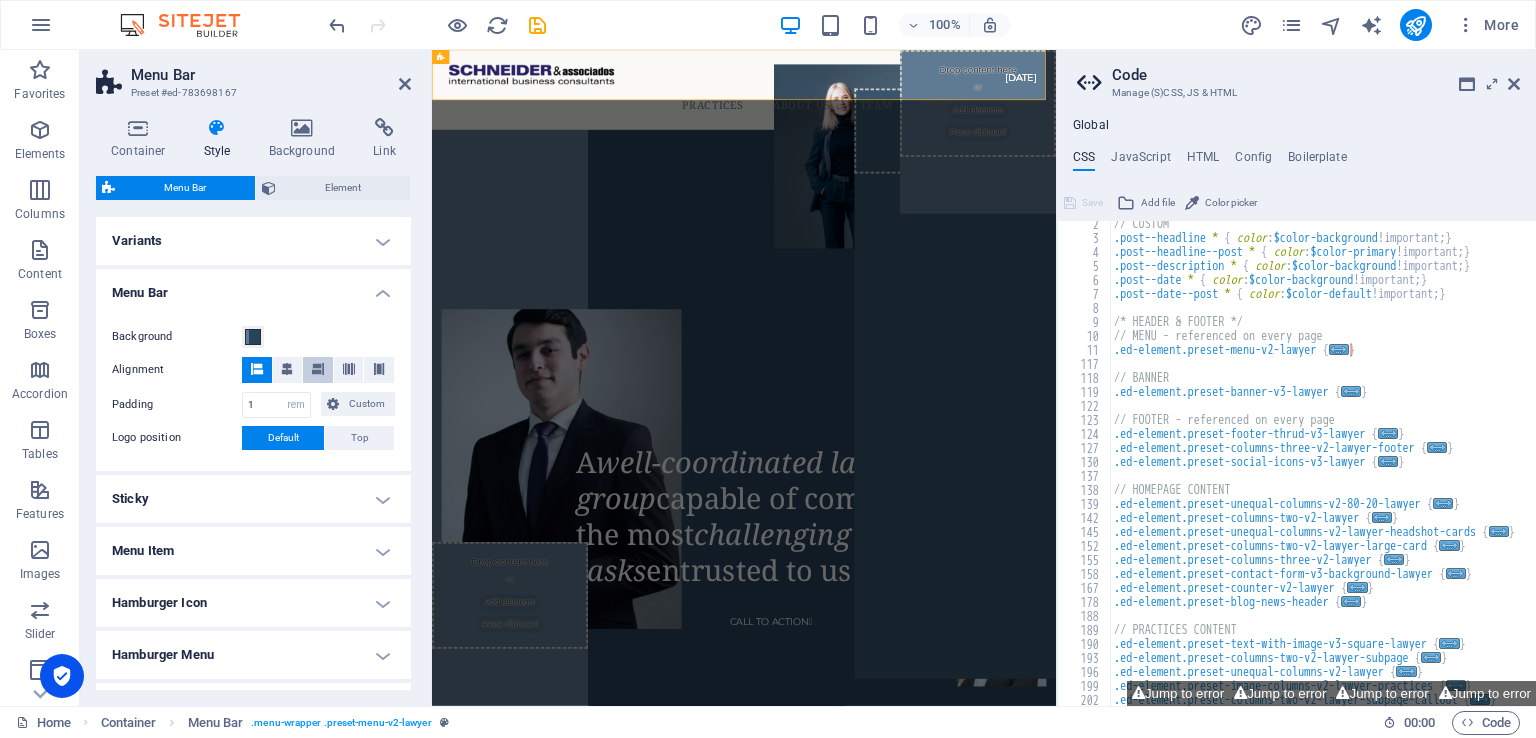 scroll, scrollTop: 17, scrollLeft: 0, axis: vertical 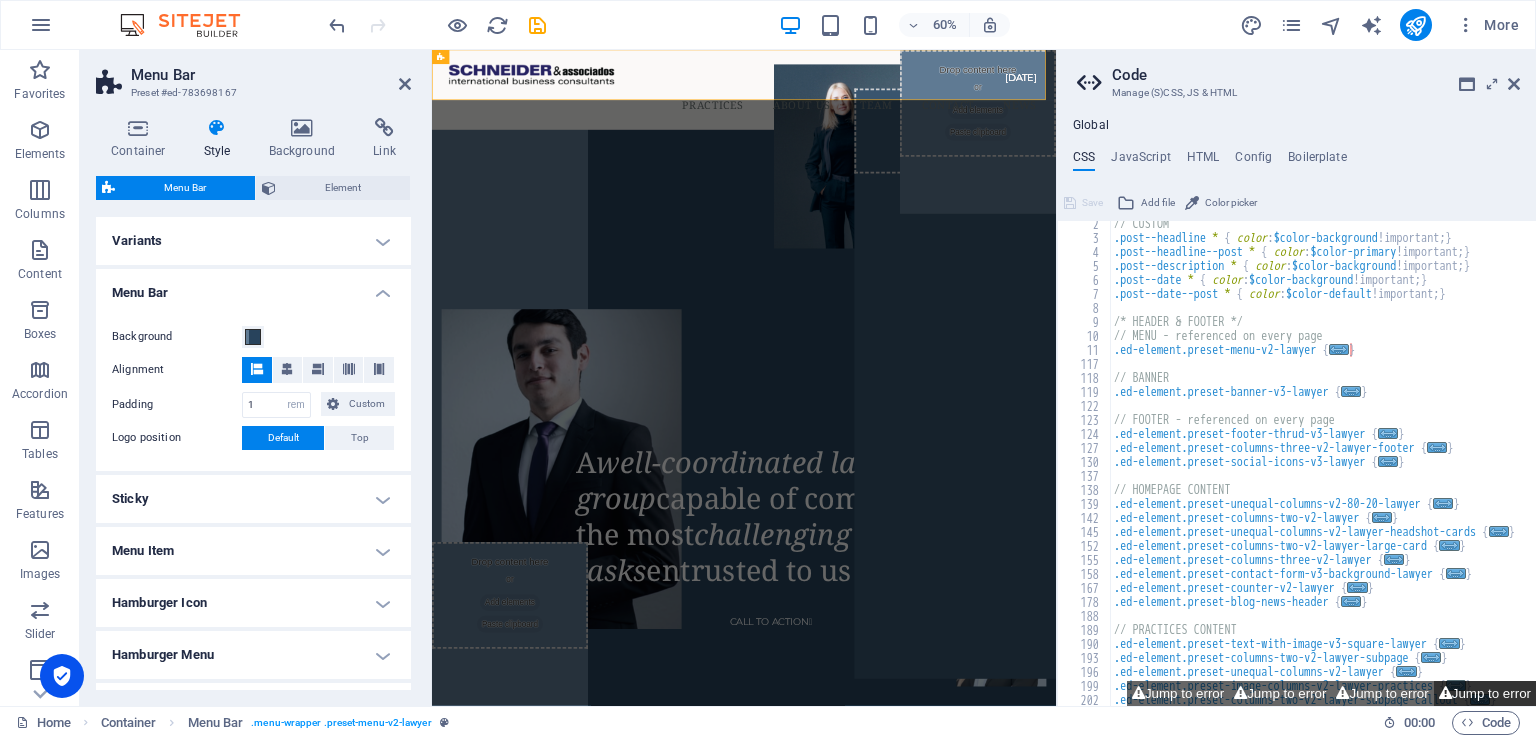 click on "Jump to error" at bounding box center [1485, 693] 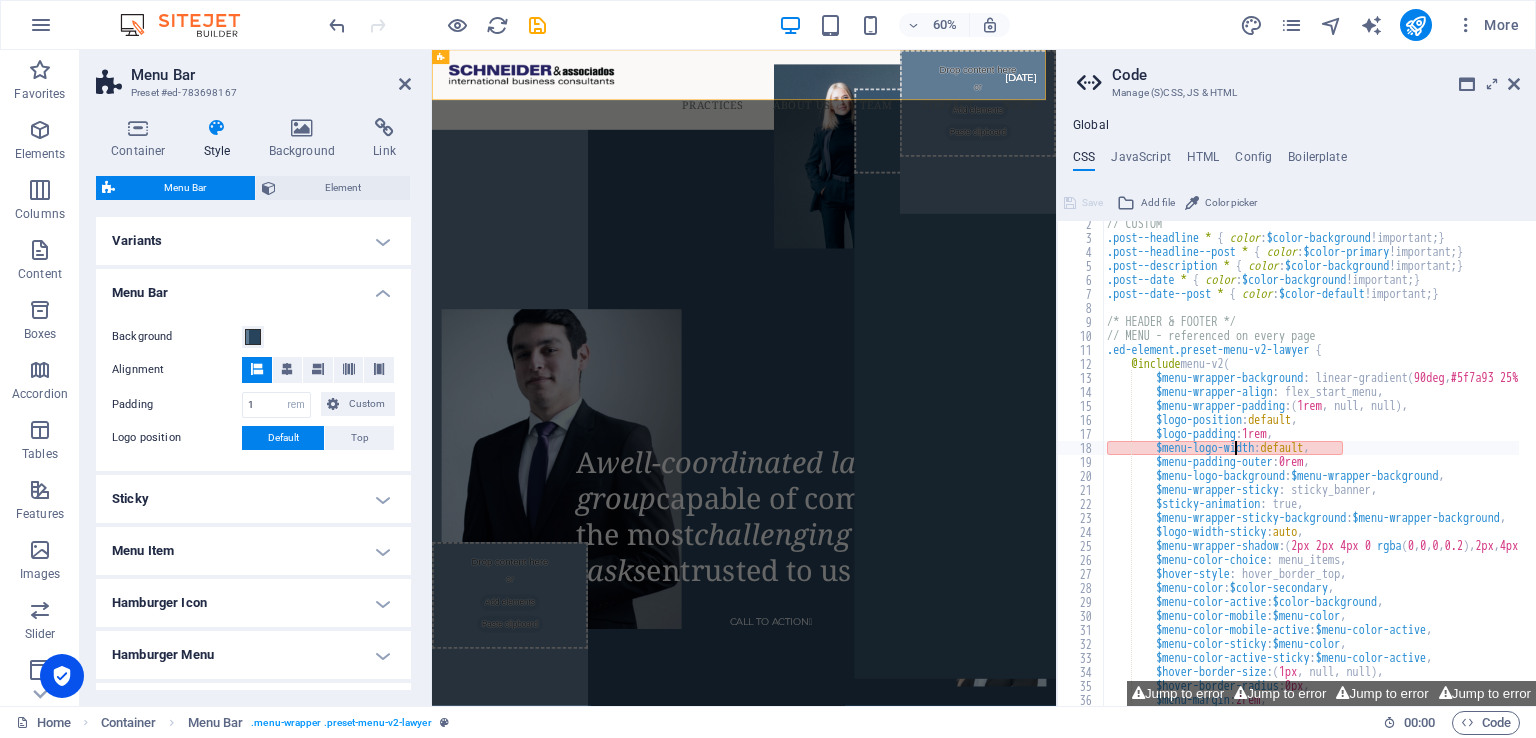 click on "// CUSTOM .post--headline   *   {   color :  $color-background !important;  } .post--headline--post   *   {   color :  $color-primary !important;  } .post--description   *   {   color :  $color-background !important;  } .post--date   *   {   color :  $color-background !important;  } .post--date--post   *   {   color :  $color-default !important;  } /* HEADER & FOOTER */ // MENU - referenced on every page .ed-element.preset-menu-v2-lawyer   {      @include  menu-v2 (           $menu-wrapper-background : linear-gradient ( 90deg ,  #5f7a93   25% ,  #28435c   25% ) ,            $menu-wrapper-align : flex_start_menu,            $menu-wrapper-padding :  ( 1rem , null, null ) ,            $logo-position :  default ,            $logo-padding :  1rem ,            $menu-logo-width :  default ,            $menu-padding-outer :  0rem ,            $menu-logo-background :  $menu-wrapper-background ,            $menu-wrapper-sticky : sticky_banner,            $sticky-animation : true,            :  $menu-wrapper-background" at bounding box center (1390, 465) 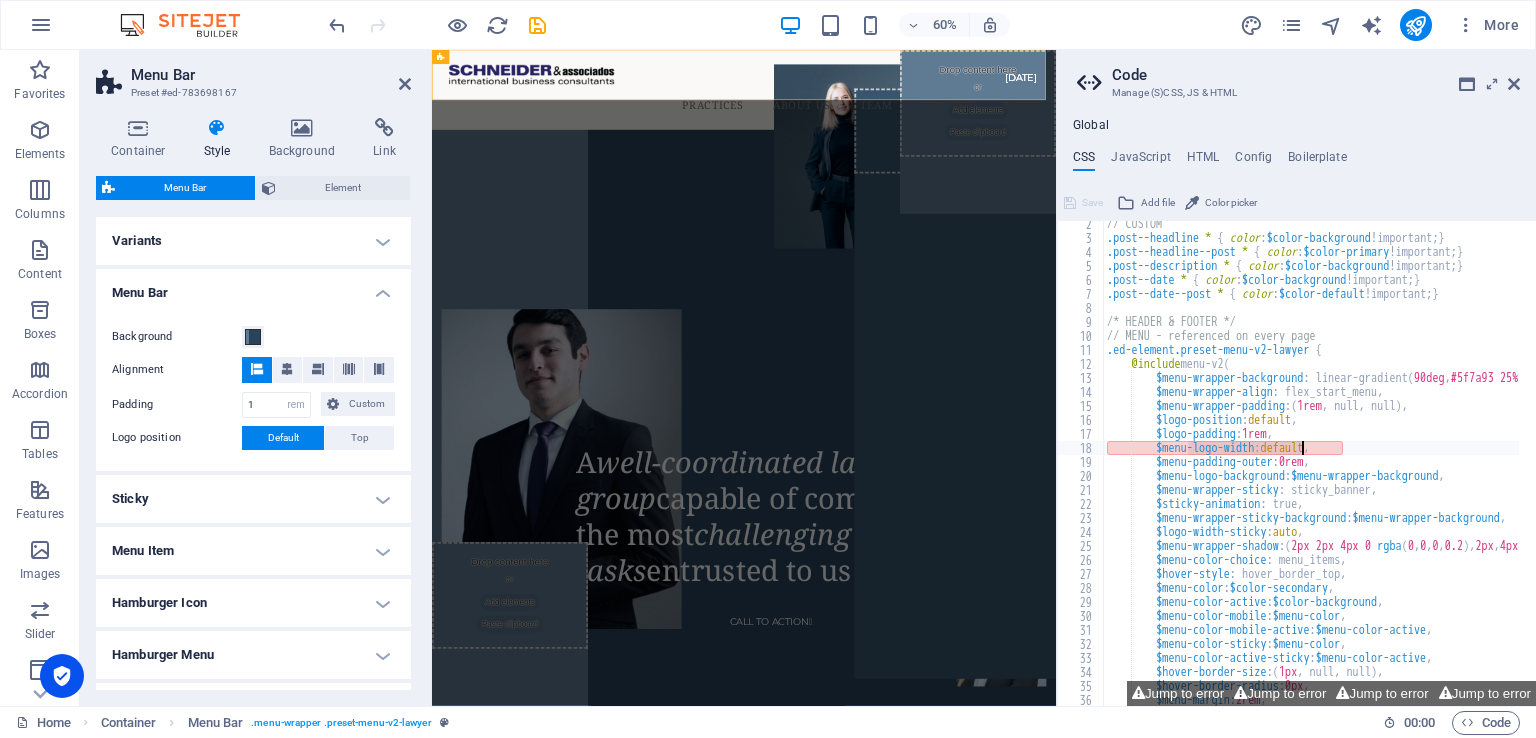 drag, startPoint x: 1188, startPoint y: 445, endPoint x: 1308, endPoint y: 446, distance: 120.004166 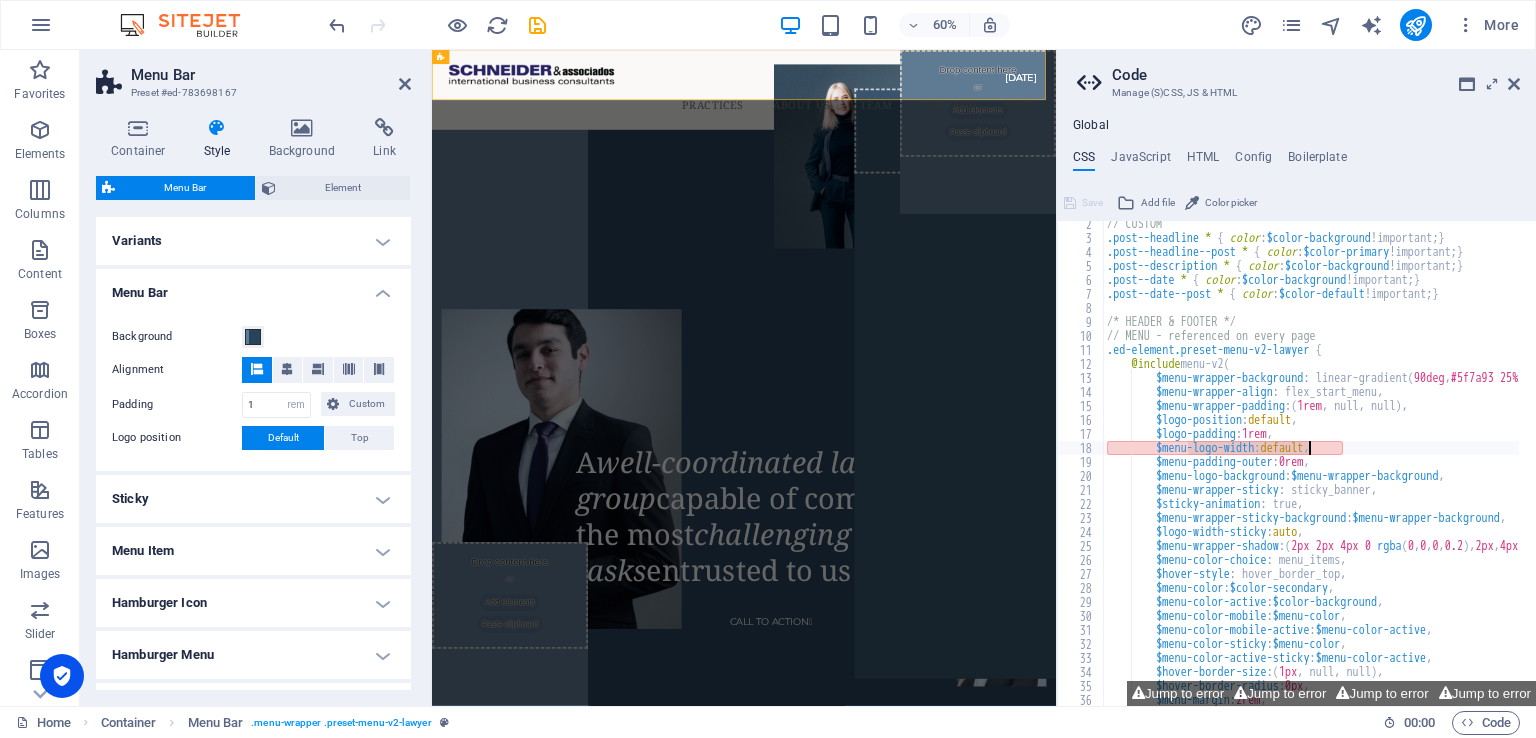 click on "// CUSTOM .post--headline   *   {   color :  $color-background !important;  } .post--headline--post   *   {   color :  $color-primary !important;  } .post--description   *   {   color :  $color-background !important;  } .post--date   *   {   color :  $color-background !important;  } .post--date--post   *   {   color :  $color-default !important;  } /* HEADER & FOOTER */ // MENU - referenced on every page .ed-element.preset-menu-v2-lawyer   {      @include  menu-v2 (           $menu-wrapper-background : linear-gradient ( 90deg ,  #5f7a93   25% ,  #28435c   25% ) ,            $menu-wrapper-align : flex_start_menu,            $menu-wrapper-padding :  ( 1rem , null, null ) ,            $logo-position :  default ,            $logo-padding :  1rem ,            $menu-logo-width :  default ,            $menu-padding-outer :  0rem ,            $menu-logo-background :  $menu-wrapper-background ,            $menu-wrapper-sticky : sticky_banner,            $sticky-animation : true,            :  $menu-wrapper-background" at bounding box center [1390, 465] 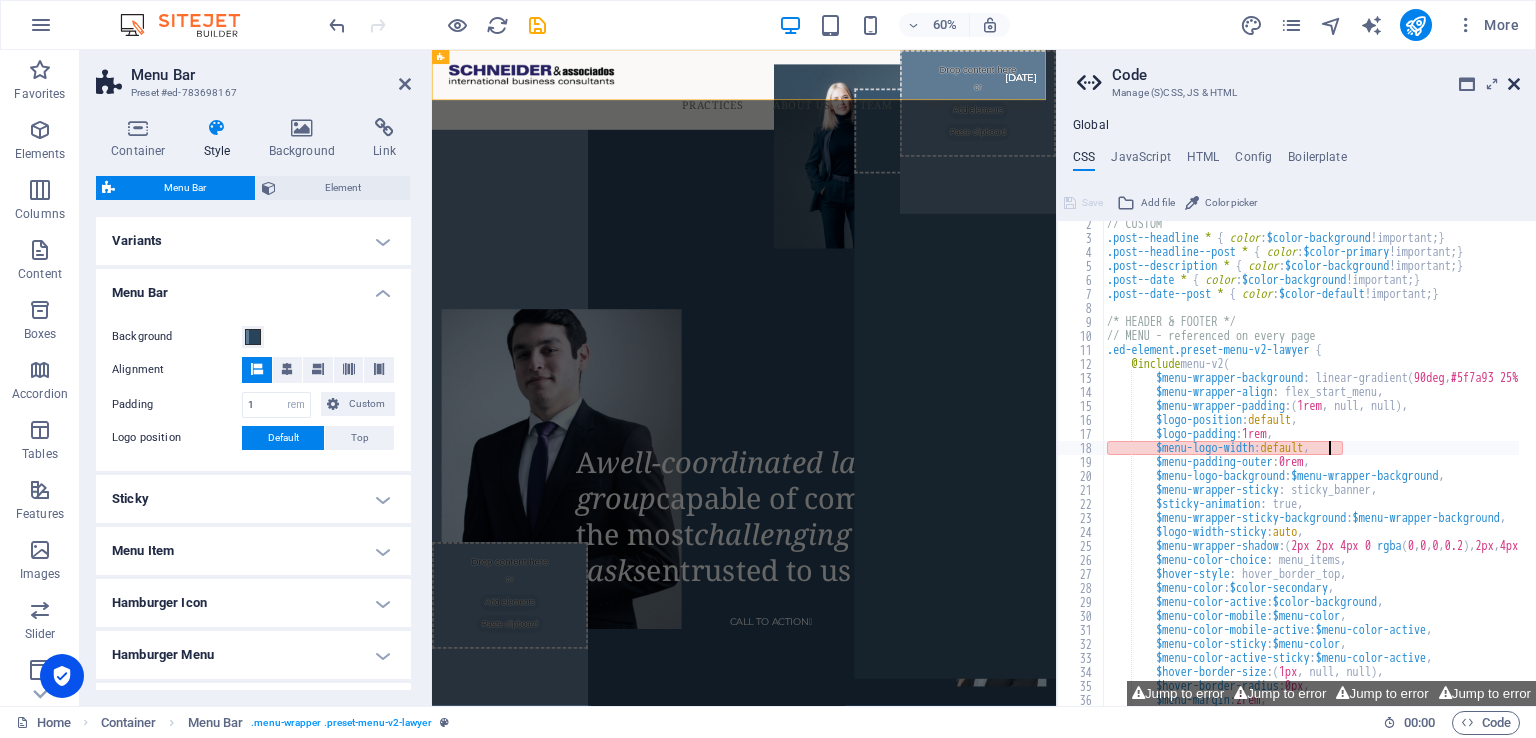 click at bounding box center (1514, 84) 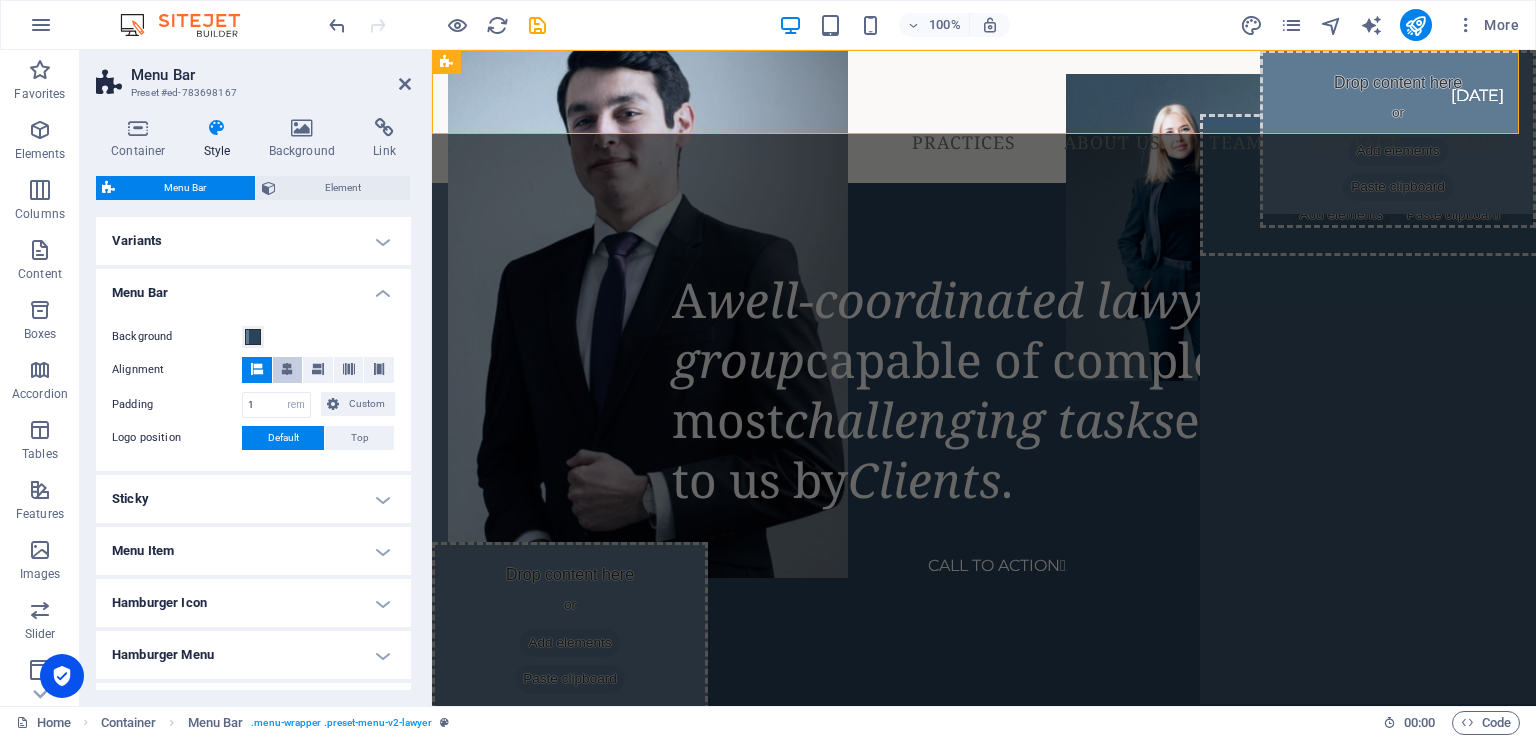 click at bounding box center [287, 369] 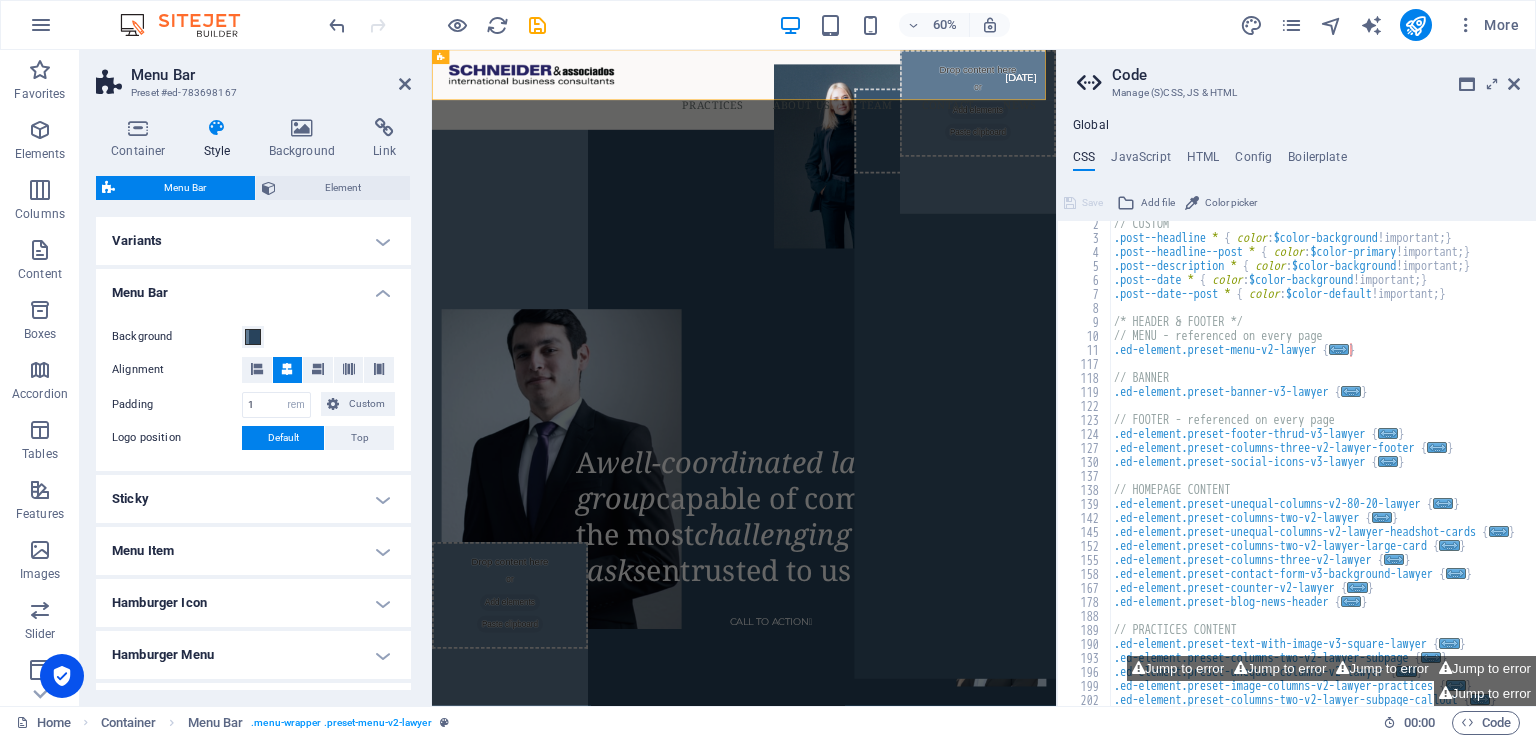 scroll, scrollTop: 17, scrollLeft: 0, axis: vertical 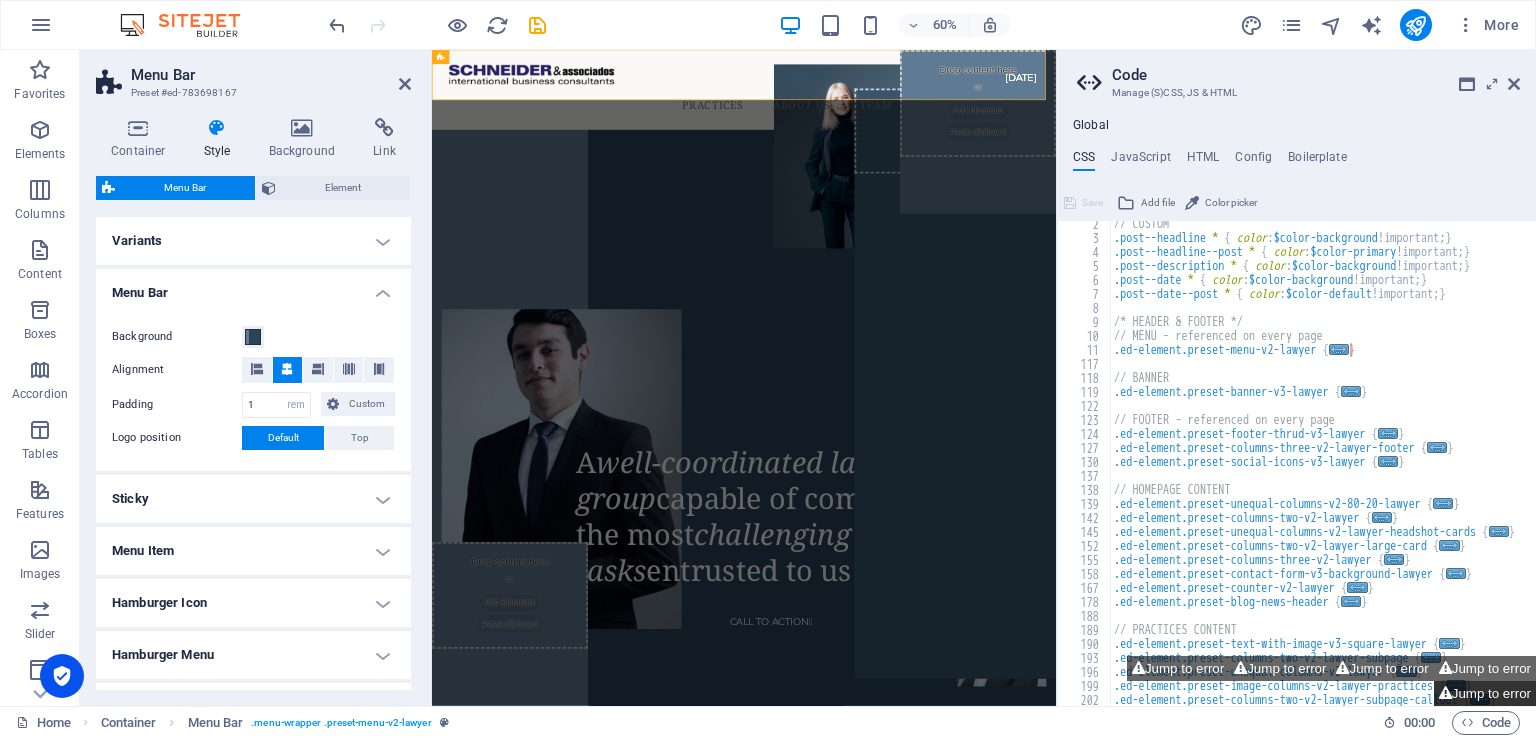 click on "Jump to error" at bounding box center [1485, 693] 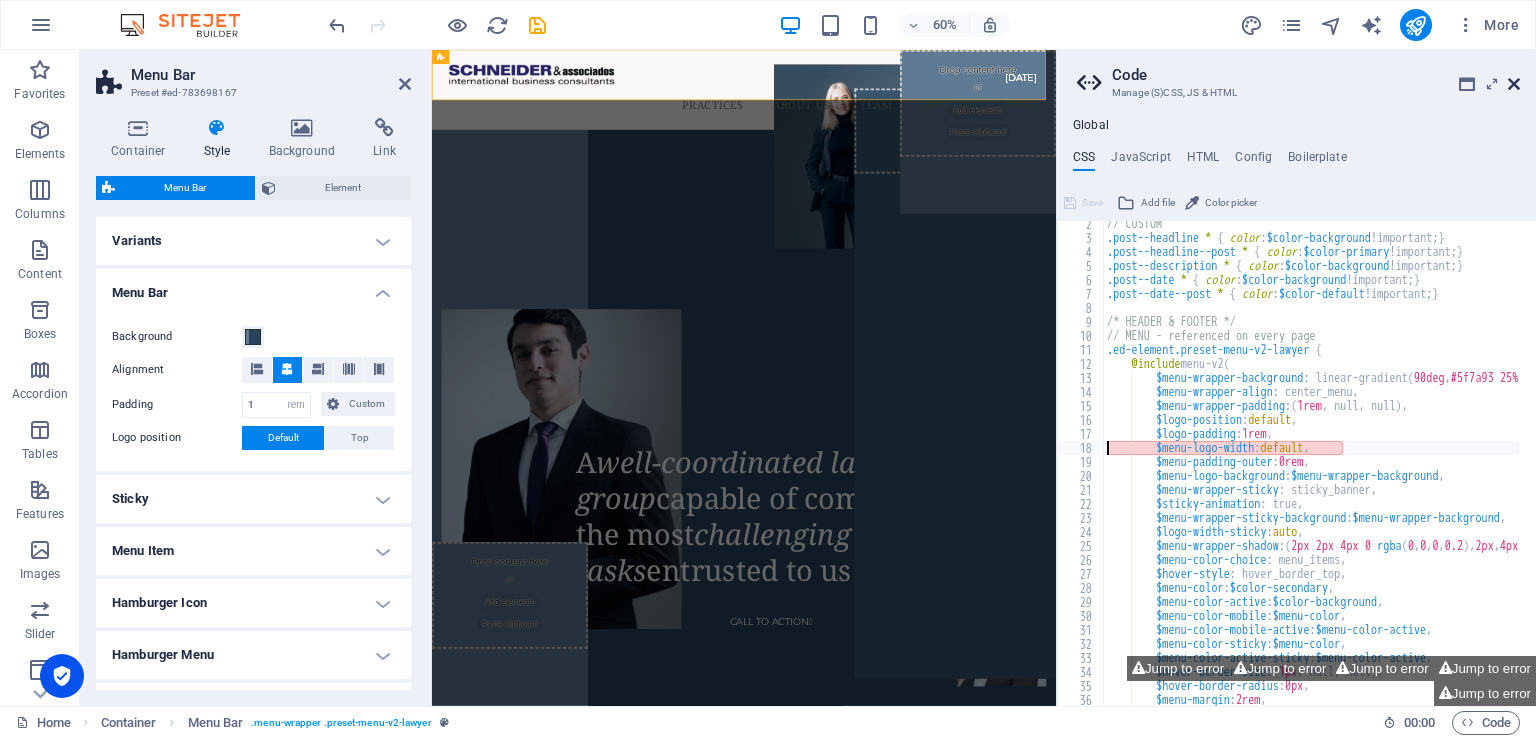 click at bounding box center [1514, 84] 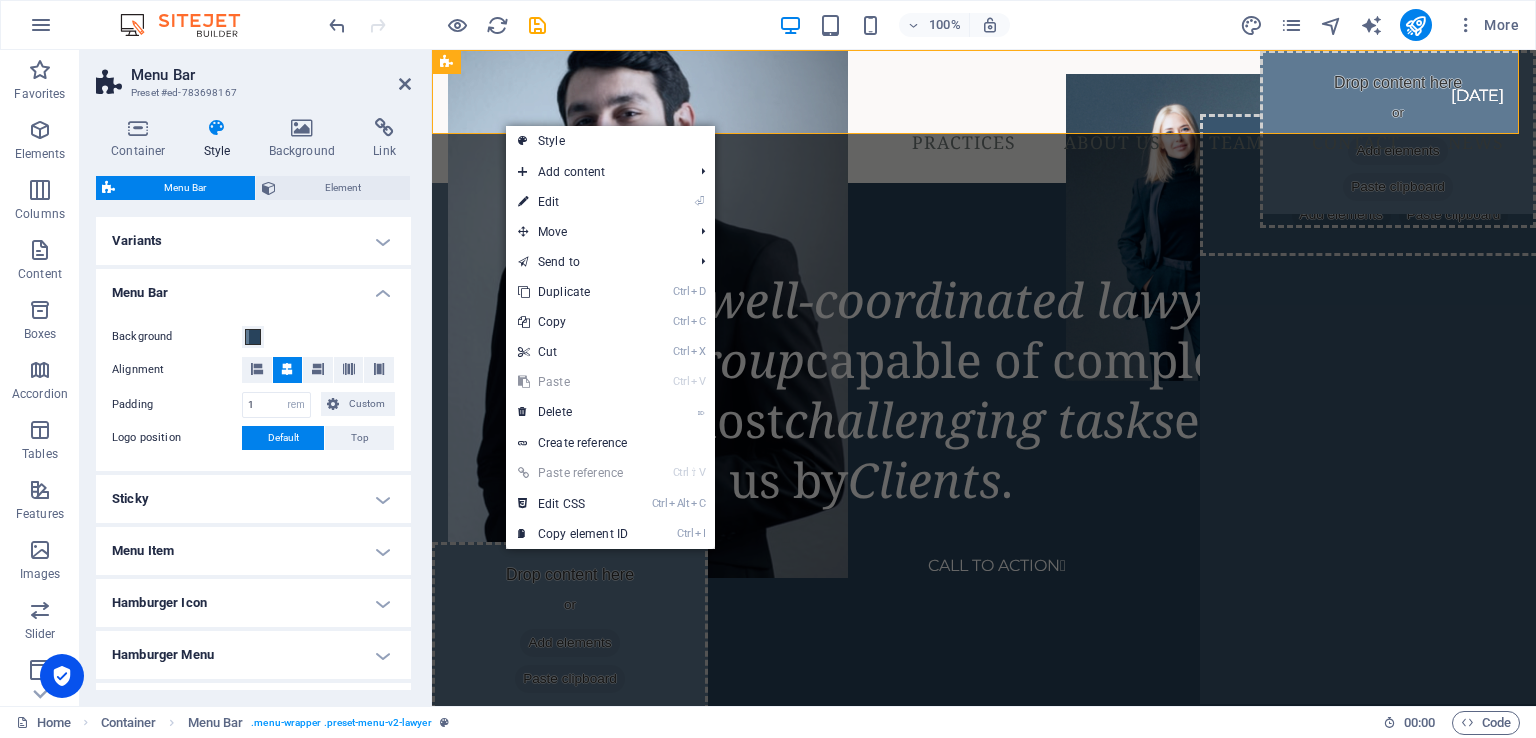 click on "Container Style Background Link Size Height Default px rem % vh vw Min. height None px rem % vh vw Width Default px rem % em vh vw Min. width None px rem % vh vw Content width Default Custom width Width Default px rem % em vh vw Min. width None px rem % vh vw Default padding Custom spacing Default content width and padding can be changed under Design. Edit design Layout (Flexbox) Alignment Determines the flex direction. Default Main axis Determine how elements should behave along the main axis inside this container (justify content). Default Side axis Control the vertical direction of the element inside of the container (align items). Default Wrap Default On Off Fill Controls the distances and direction of elements on the y-axis across several lines (align content). Default Accessibility ARIA helps assistive technologies (like screen readers) to understand the role, state, and behavior of web elements Role The ARIA role defines the purpose of an element.  None Alert Article Banner Comment Fan" at bounding box center [253, 404] 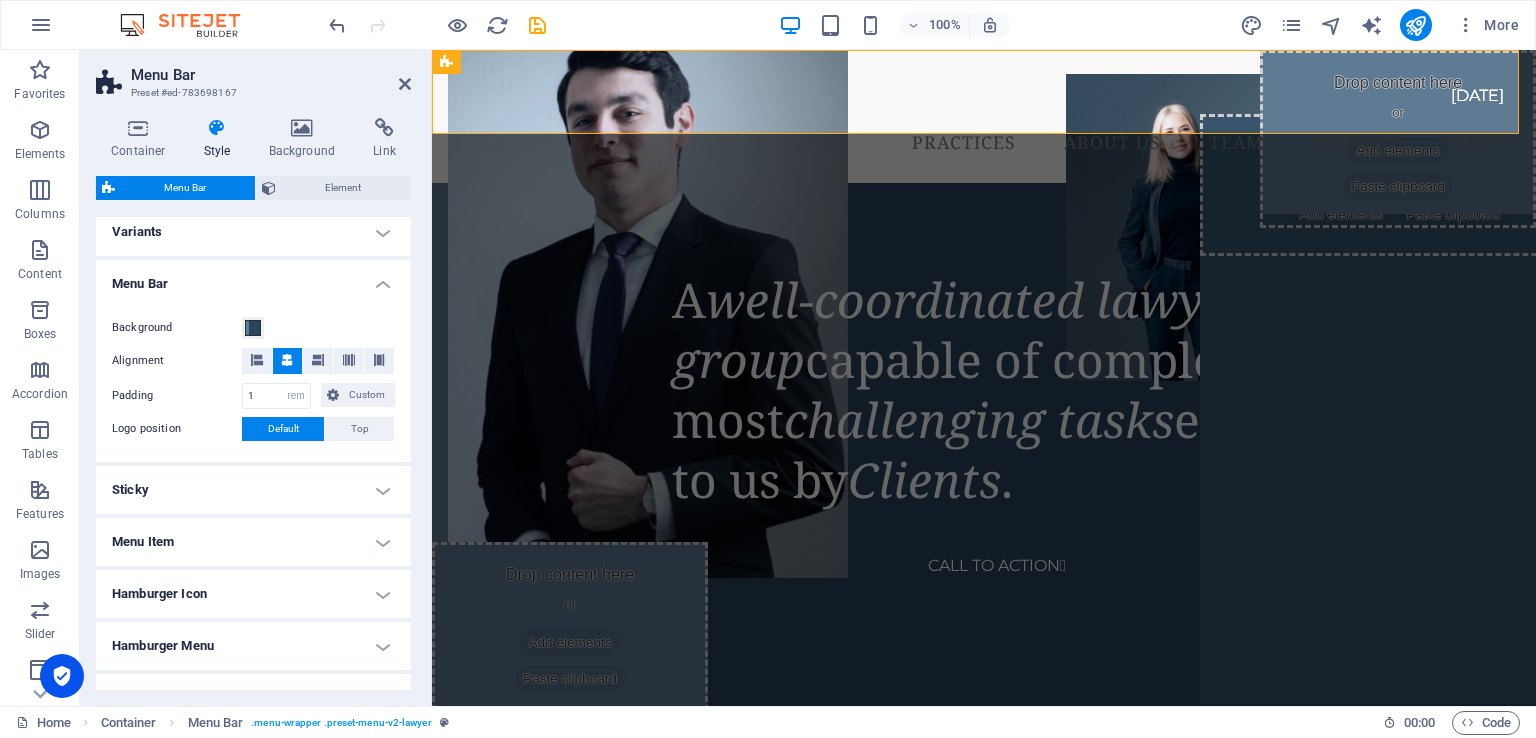 scroll, scrollTop: 0, scrollLeft: 0, axis: both 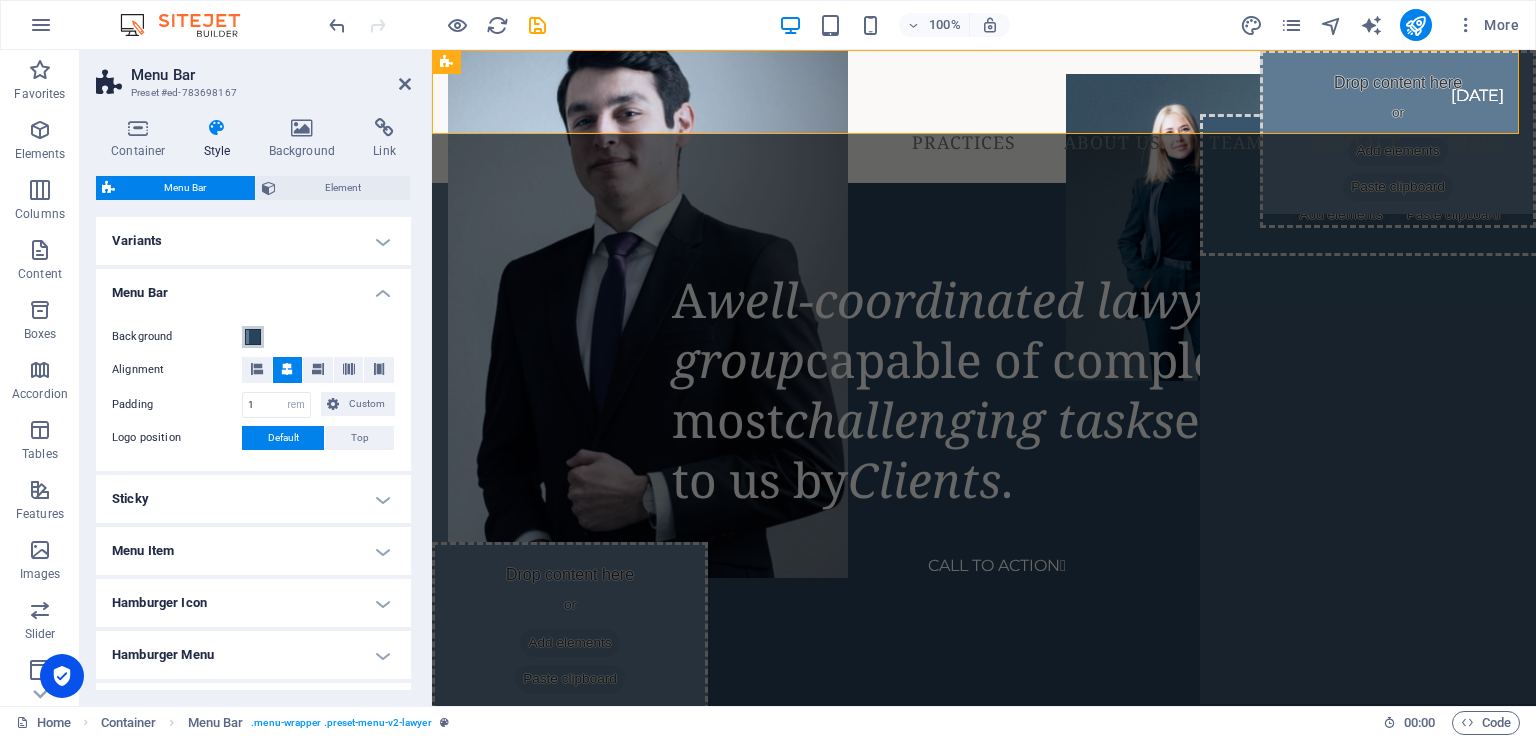 click at bounding box center [253, 337] 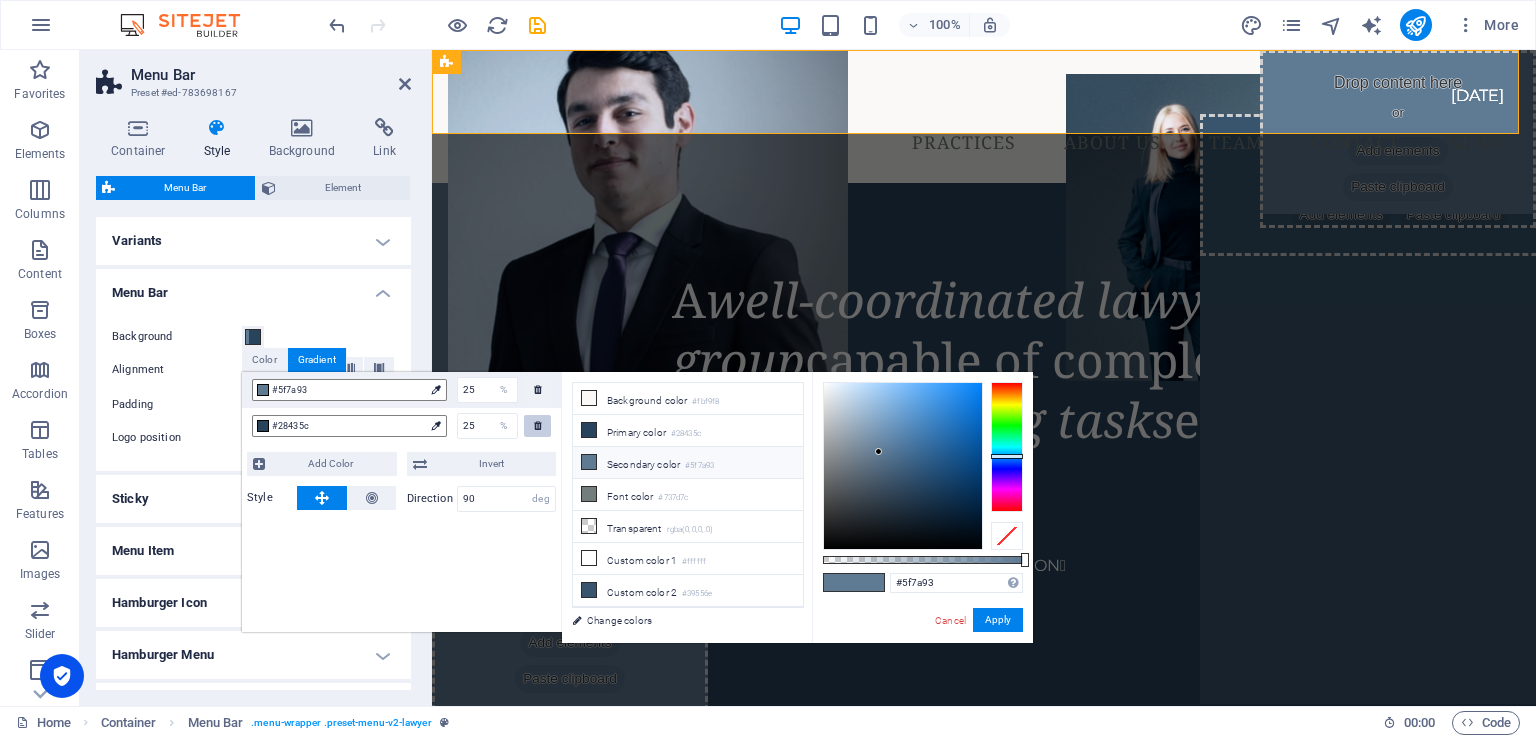 click at bounding box center (537, 426) 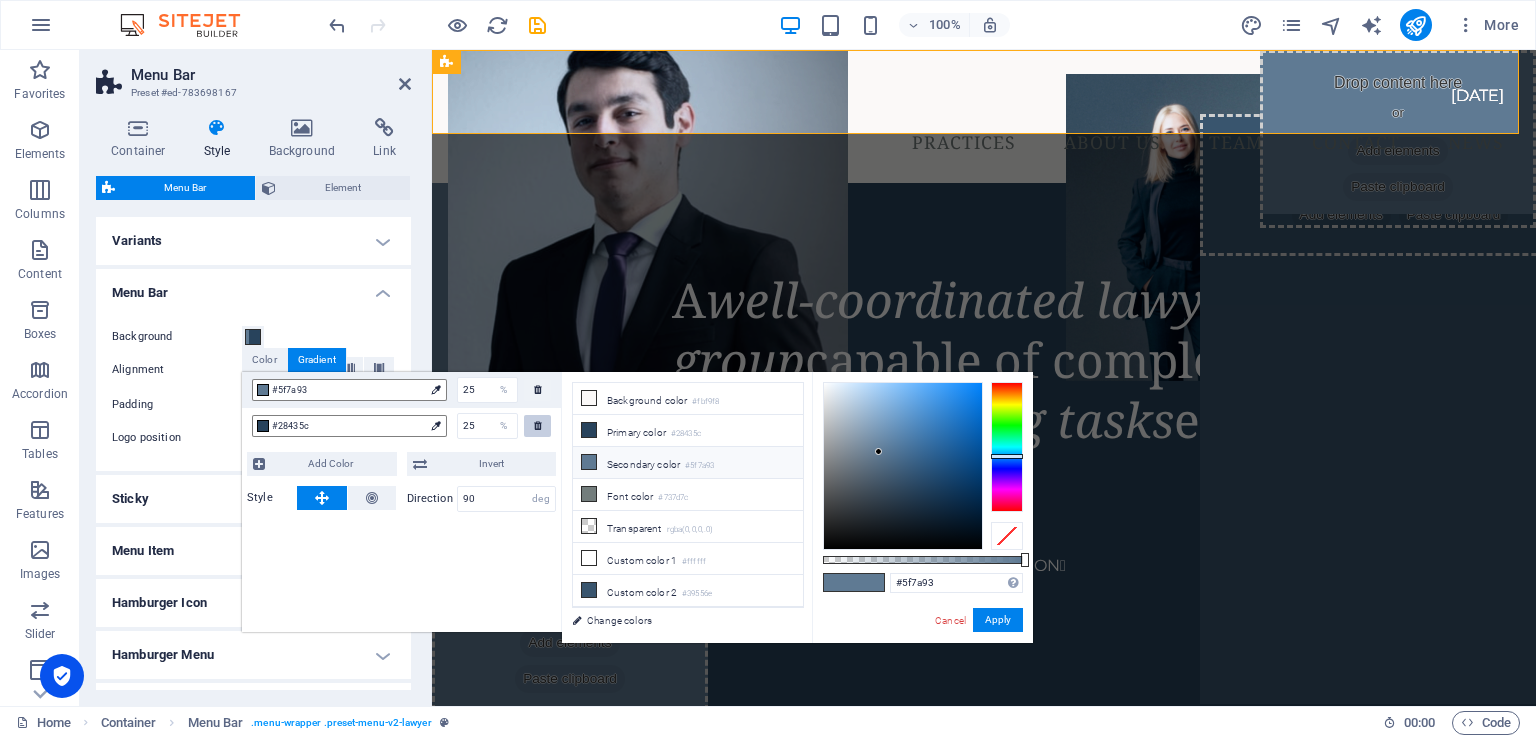click at bounding box center [537, 426] 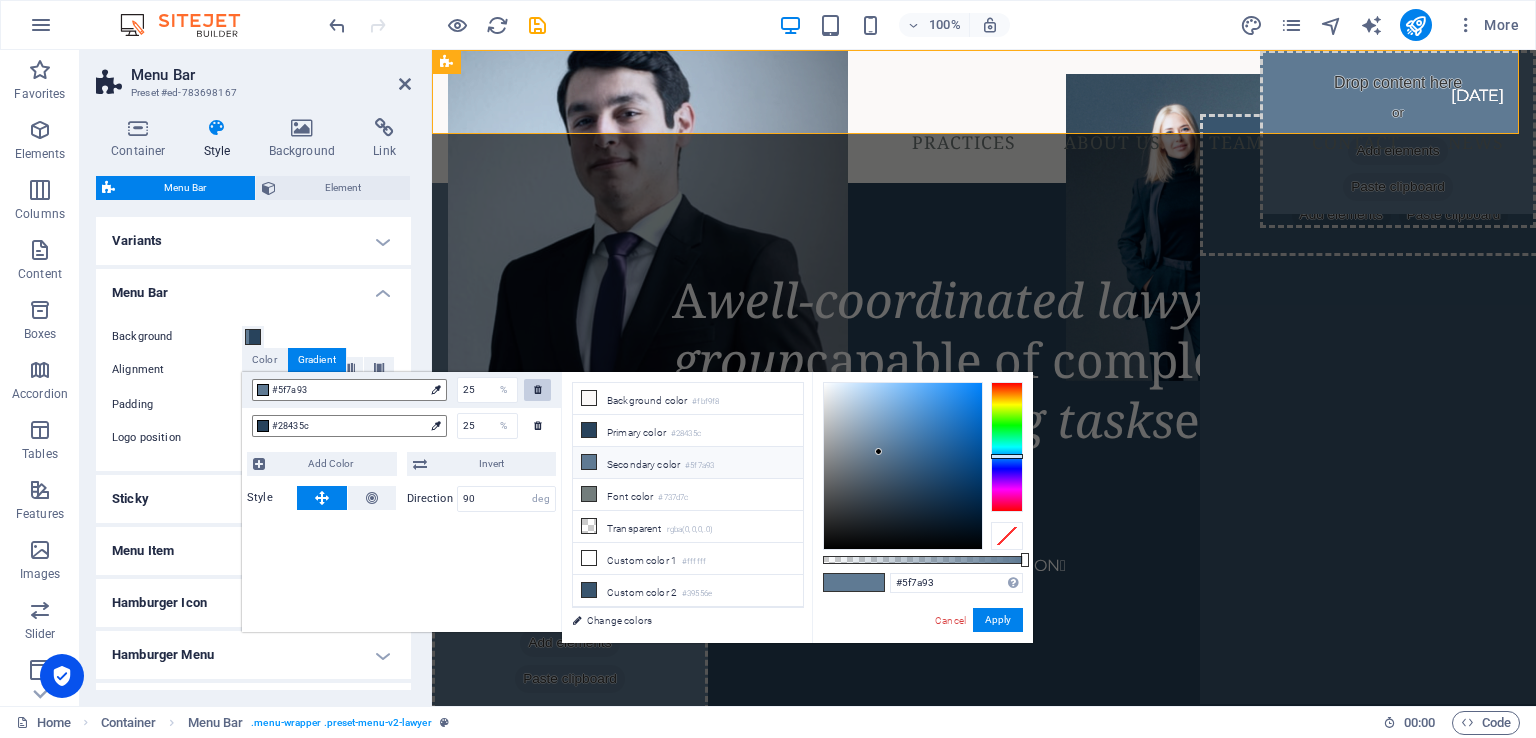 click at bounding box center (538, 389) 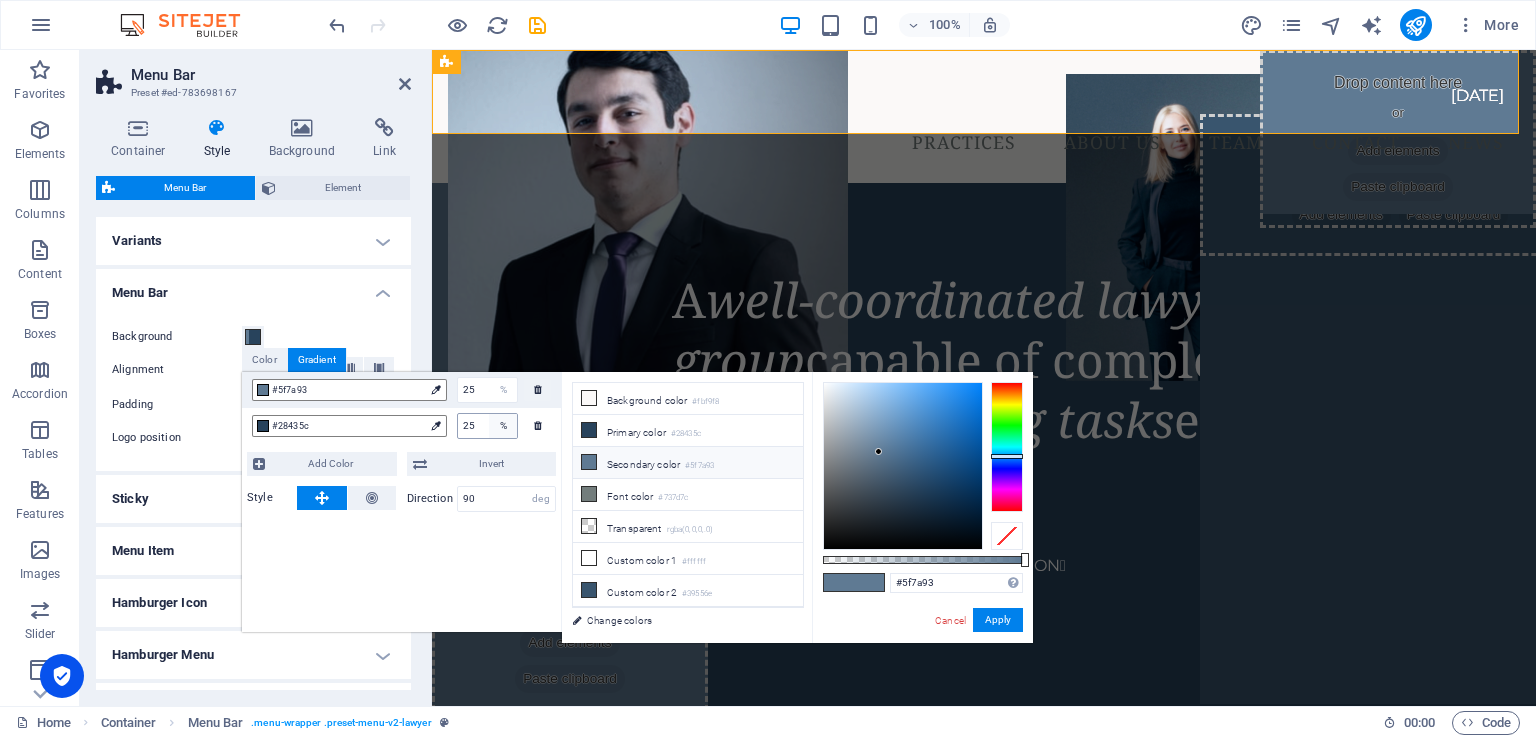 click on "%" at bounding box center [503, 426] 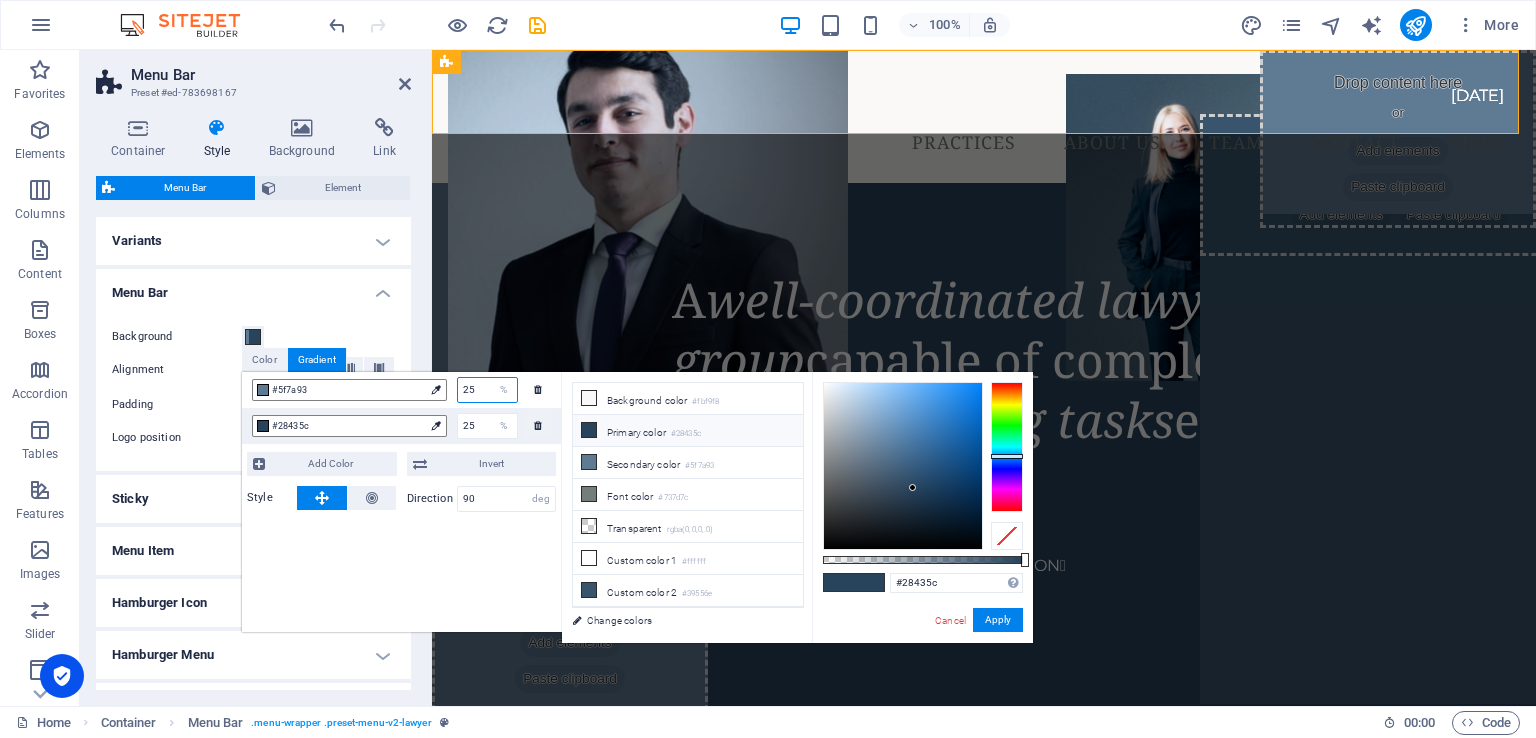 click on "#5f7a93 25 %" at bounding box center [401, 390] 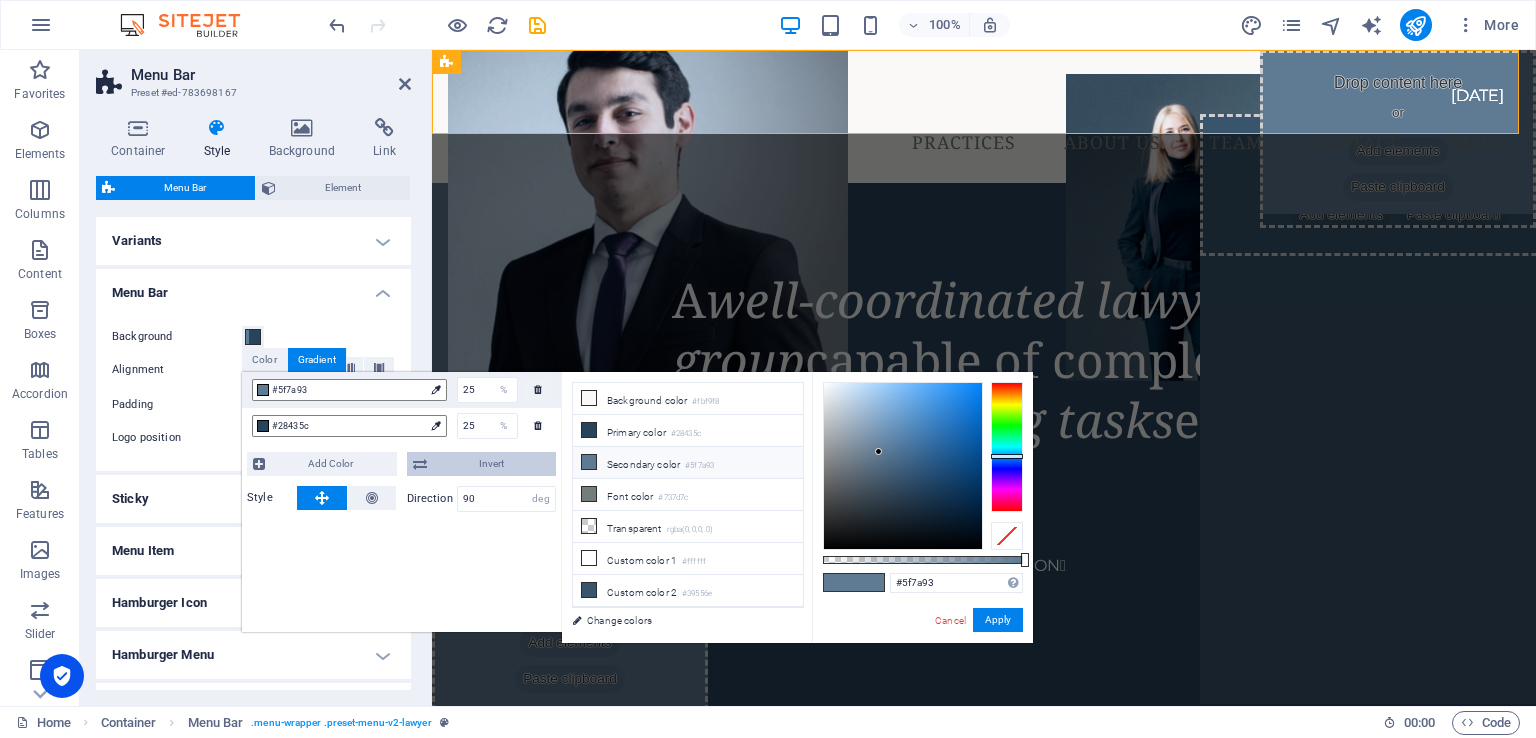 click on "Invert" at bounding box center (492, 464) 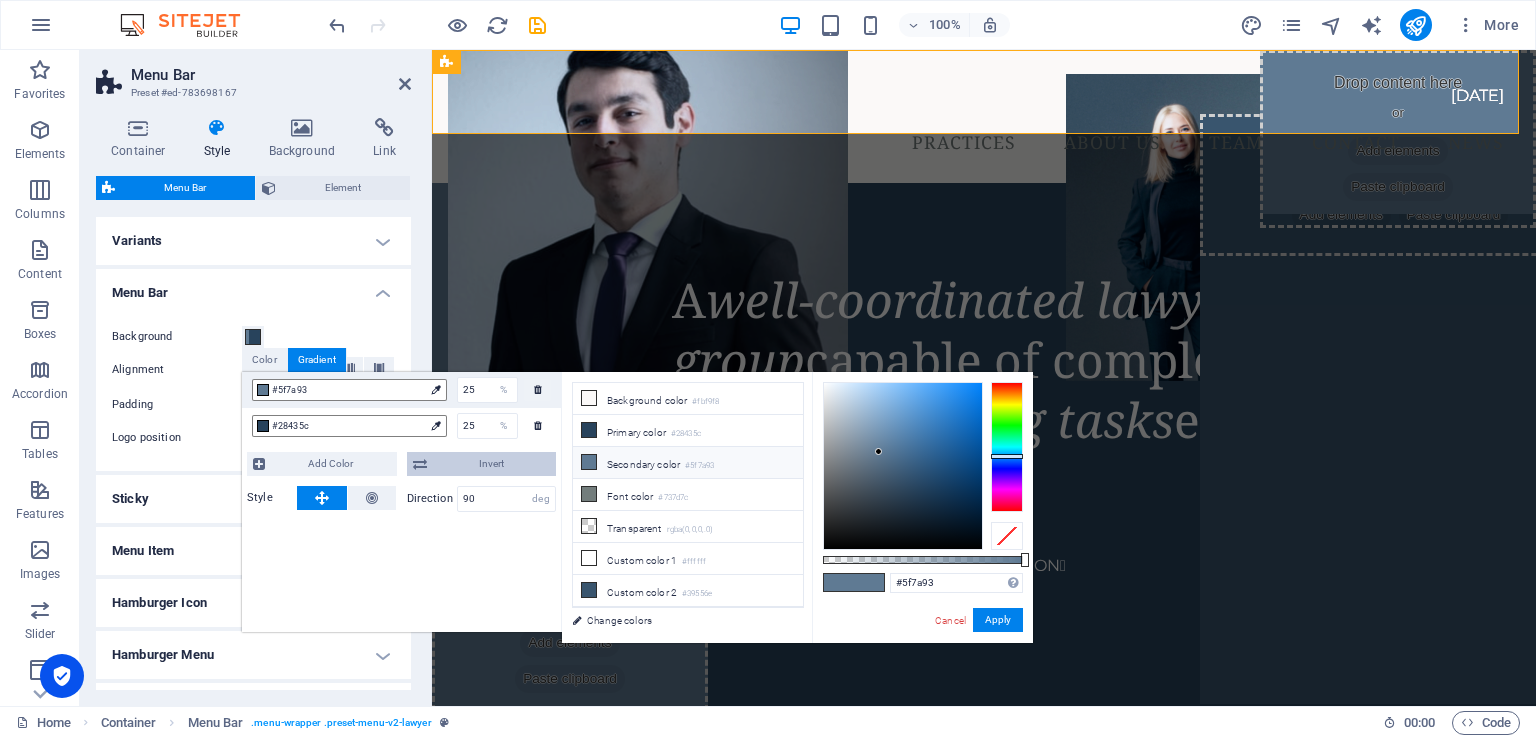 click on "Invert" at bounding box center [492, 464] 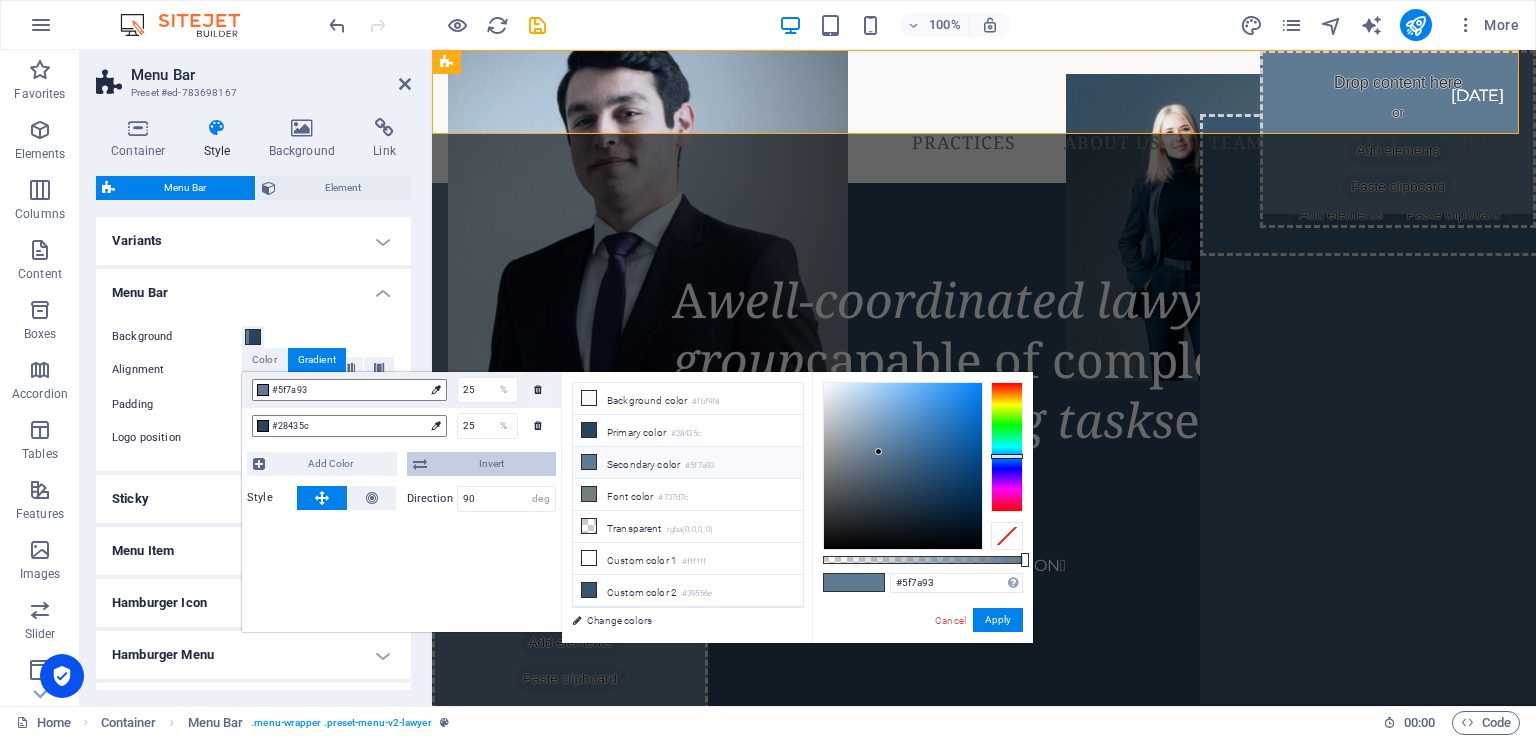 click on "Invert" at bounding box center (492, 464) 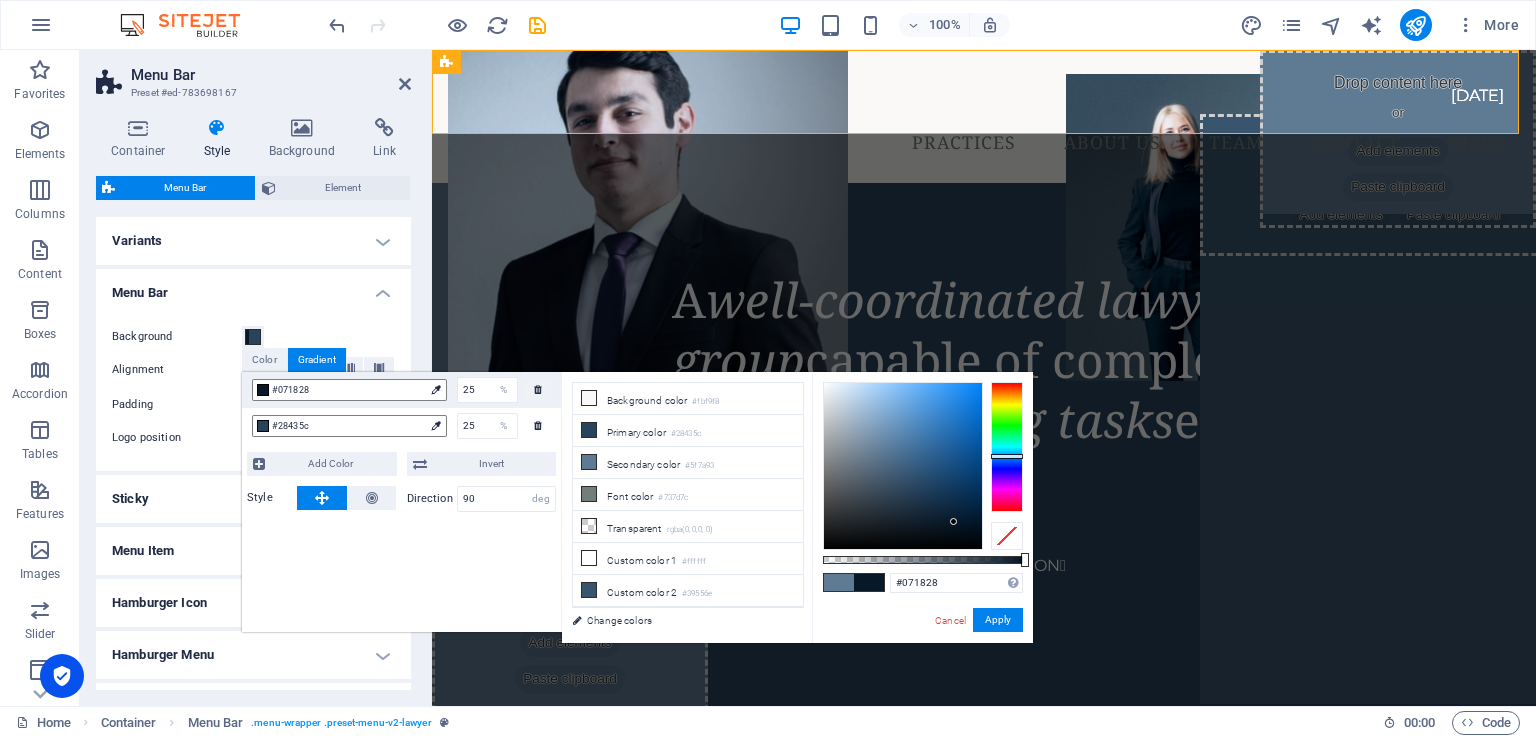 type on "#061625" 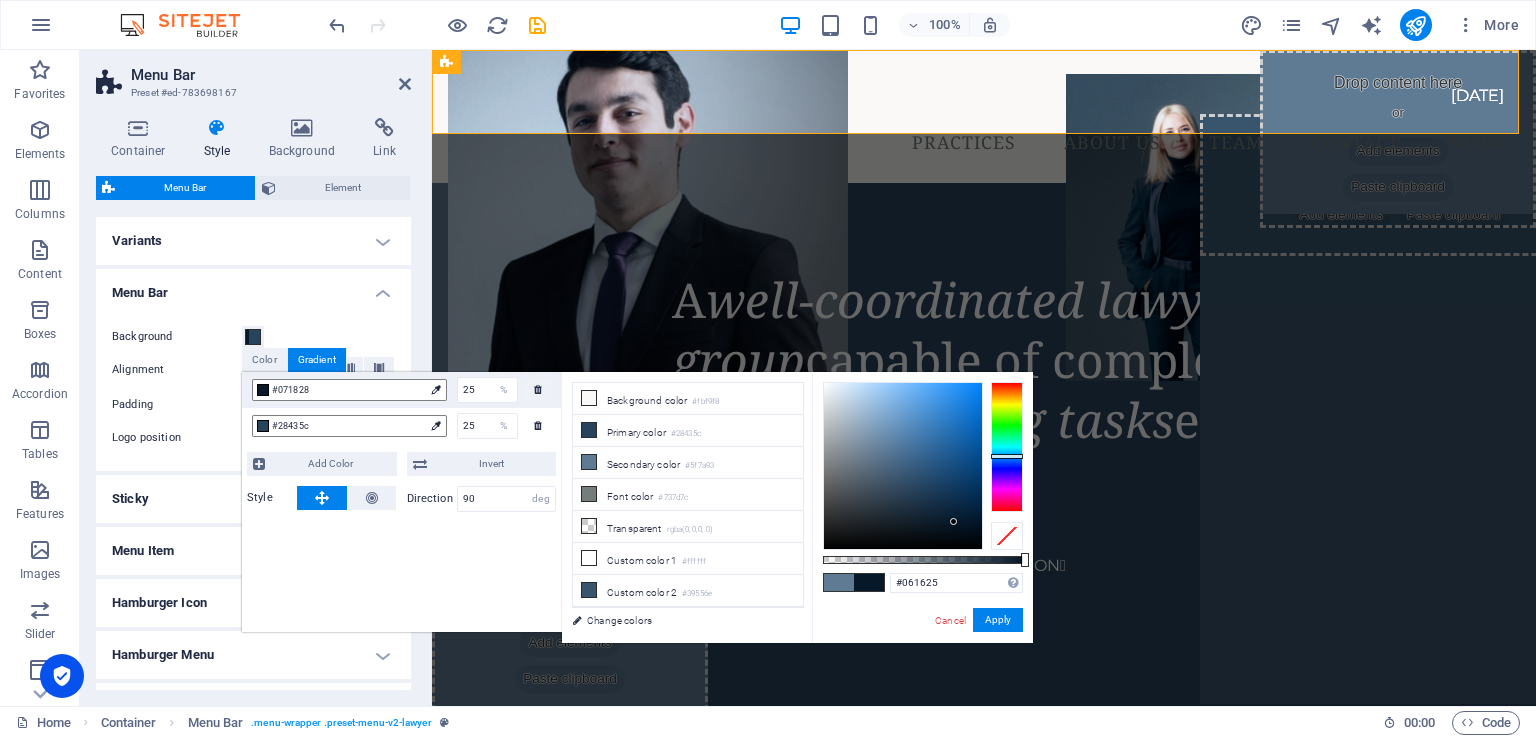 drag, startPoint x: 876, startPoint y: 499, endPoint x: 958, endPoint y: 544, distance: 93.53609 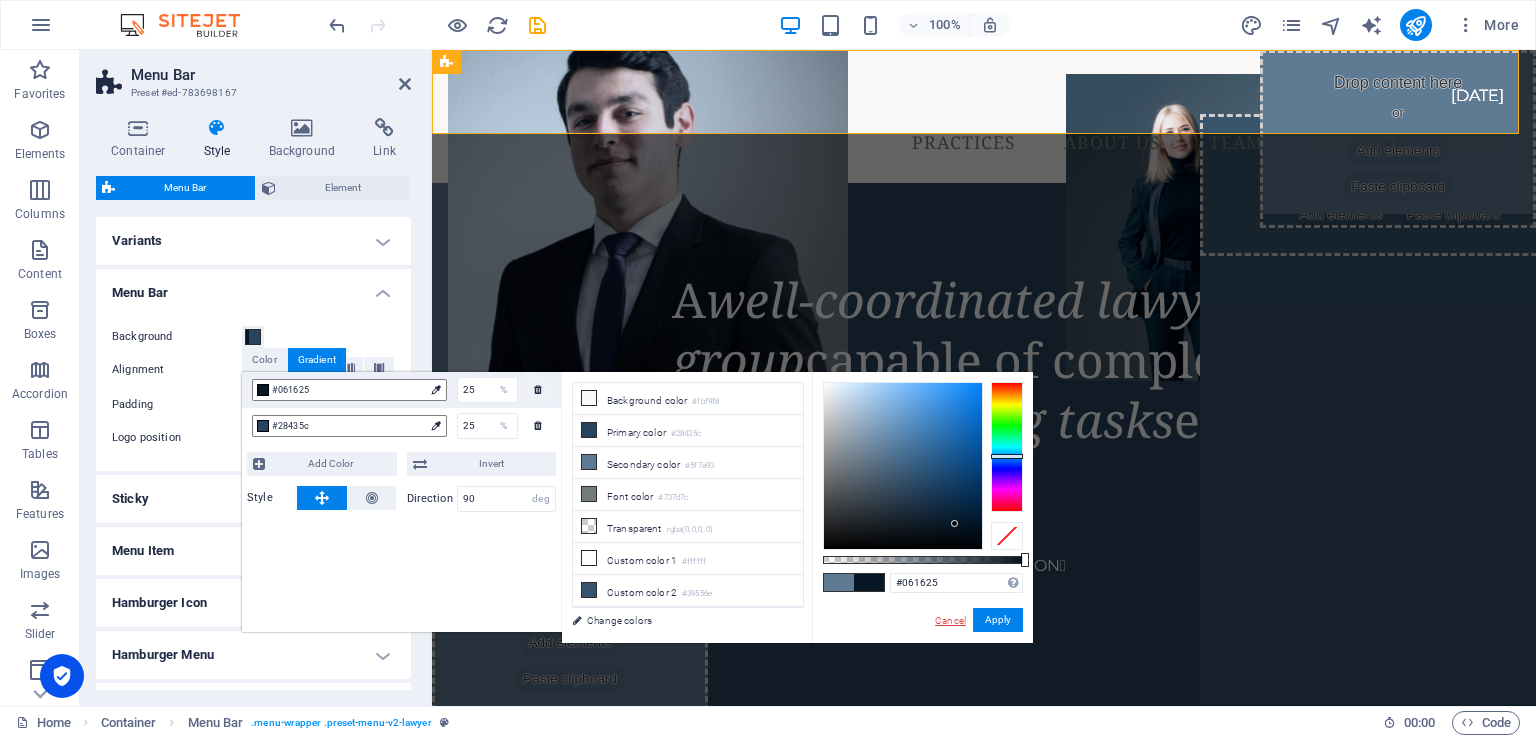 click on "Cancel" at bounding box center [950, 620] 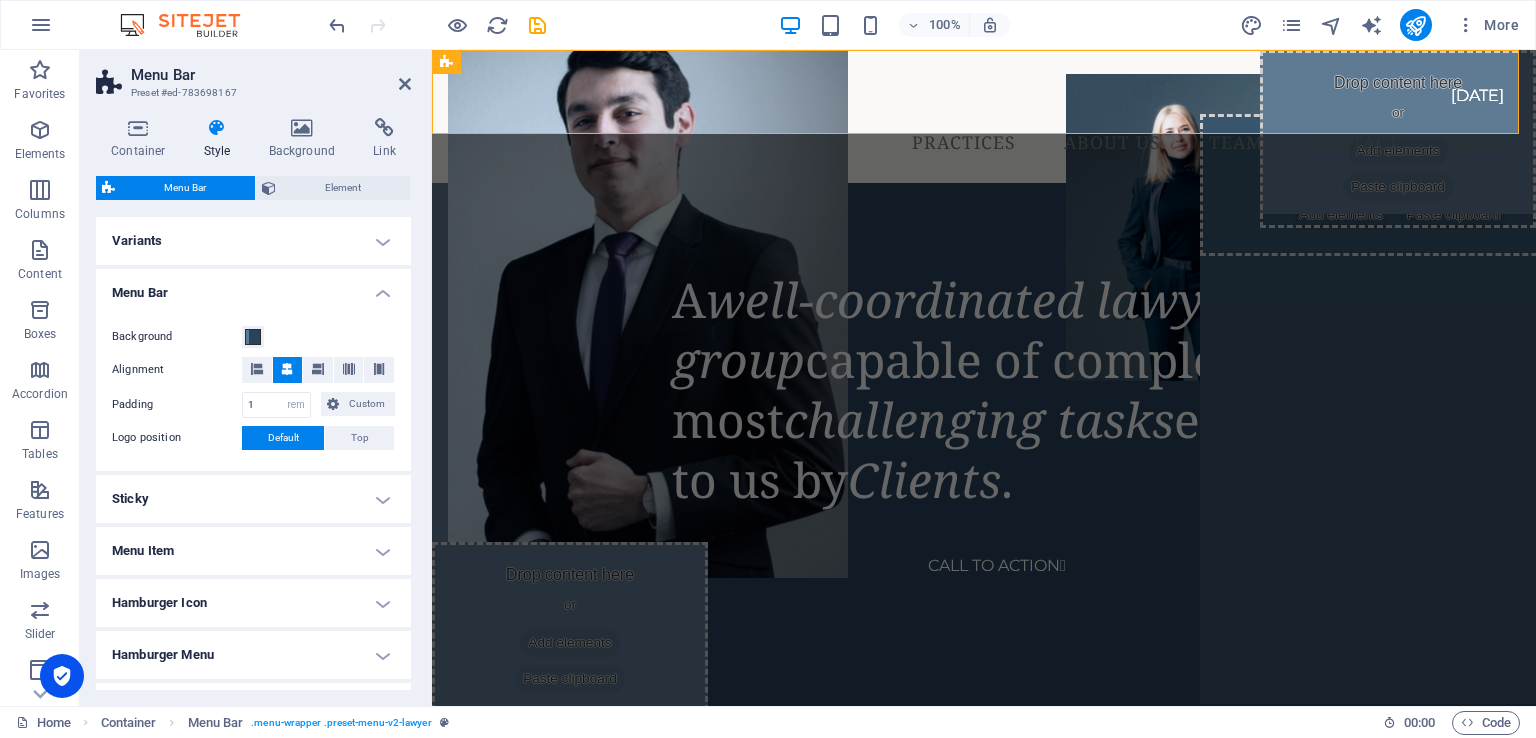drag, startPoint x: 335, startPoint y: 21, endPoint x: 319, endPoint y: 22, distance: 16.03122 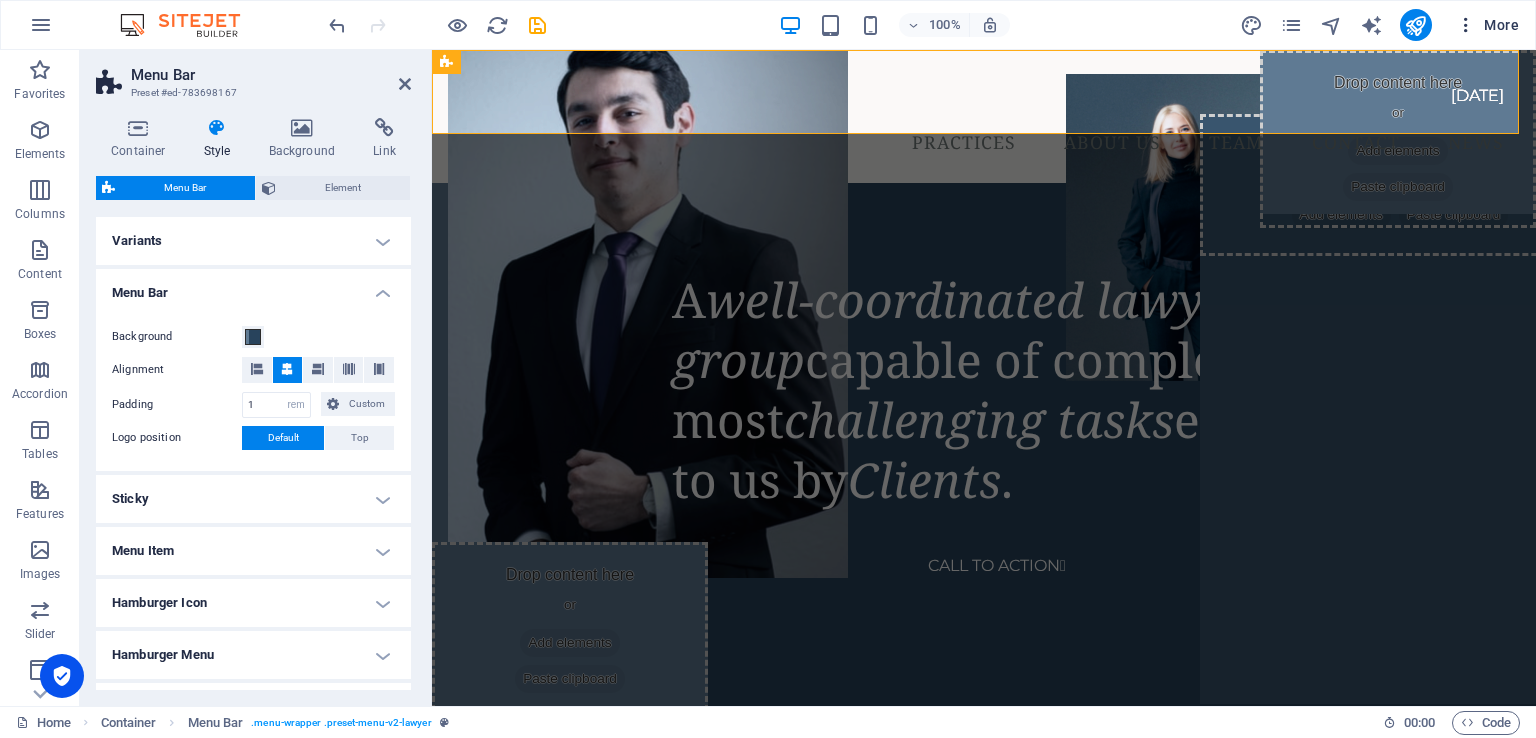 click at bounding box center (1466, 25) 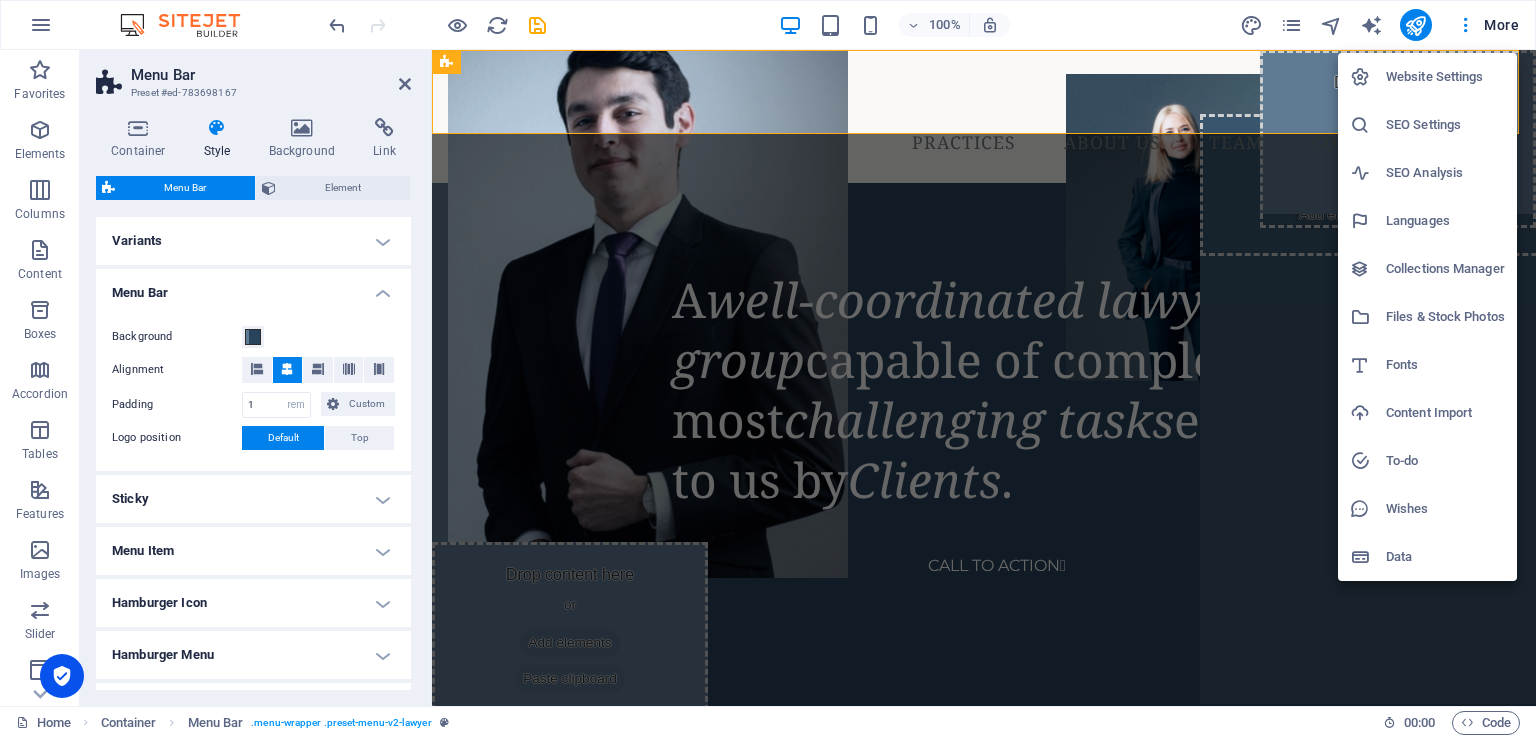 click at bounding box center [768, 369] 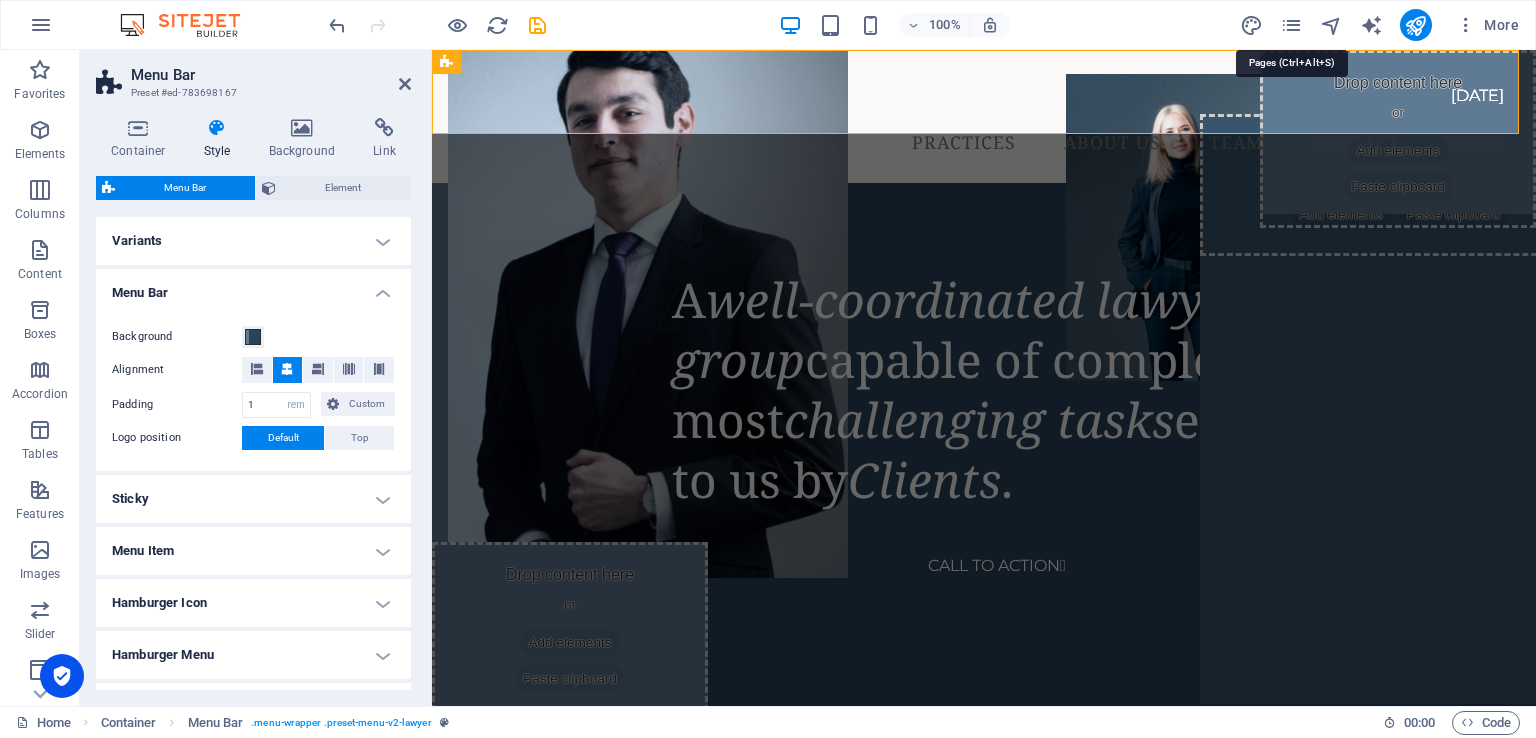 click at bounding box center (1291, 25) 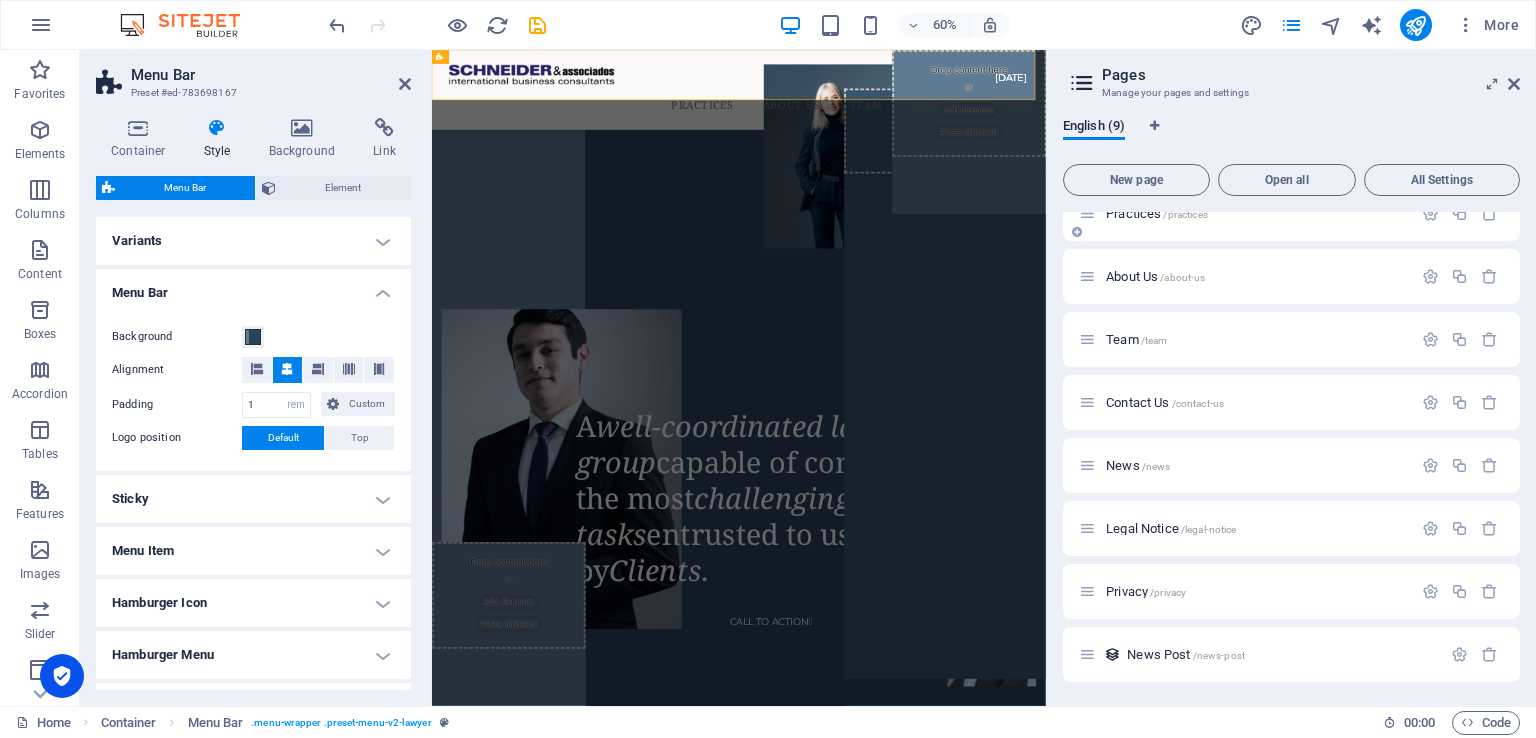 scroll, scrollTop: 0, scrollLeft: 0, axis: both 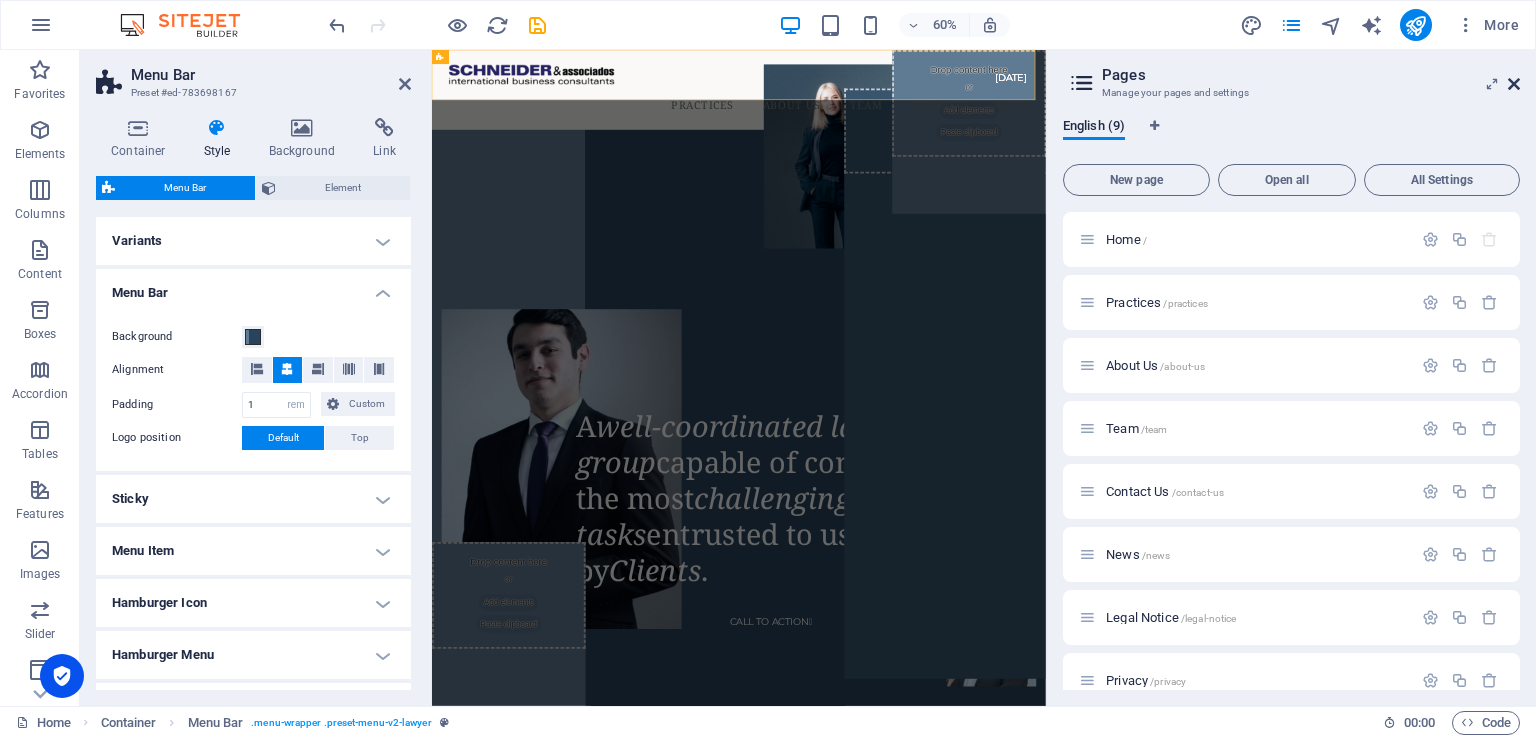 click at bounding box center (1514, 84) 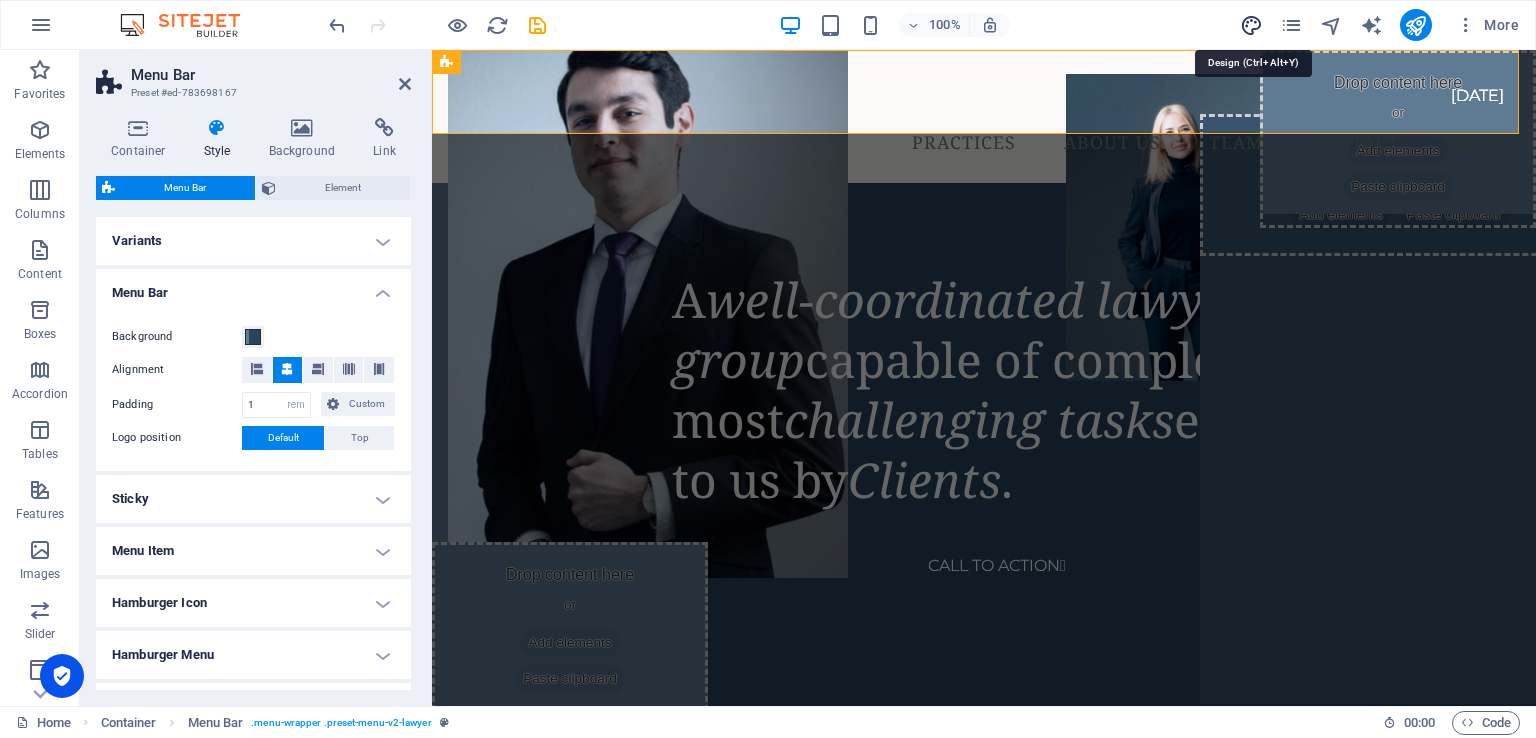 click at bounding box center [1251, 25] 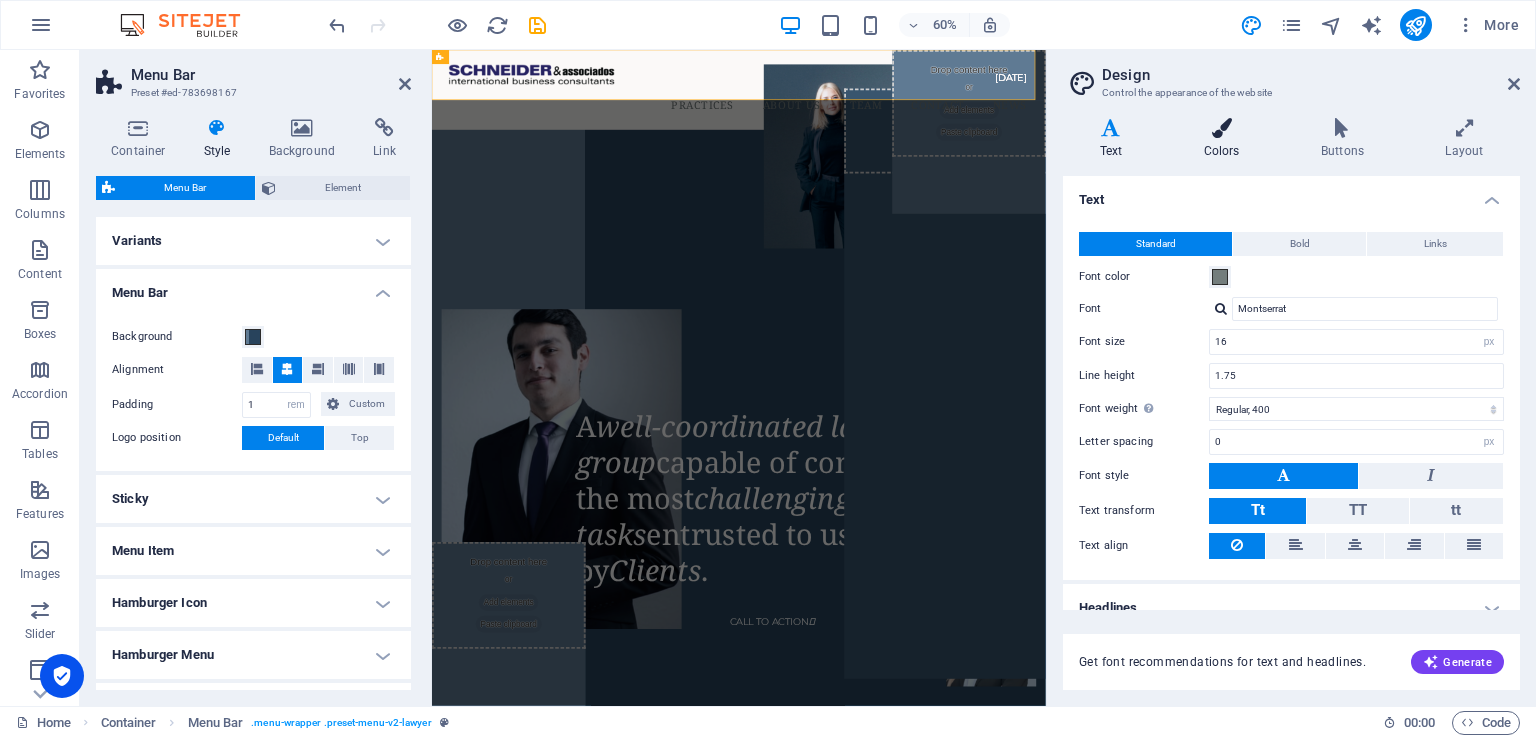 click on "Colors" at bounding box center (1225, 139) 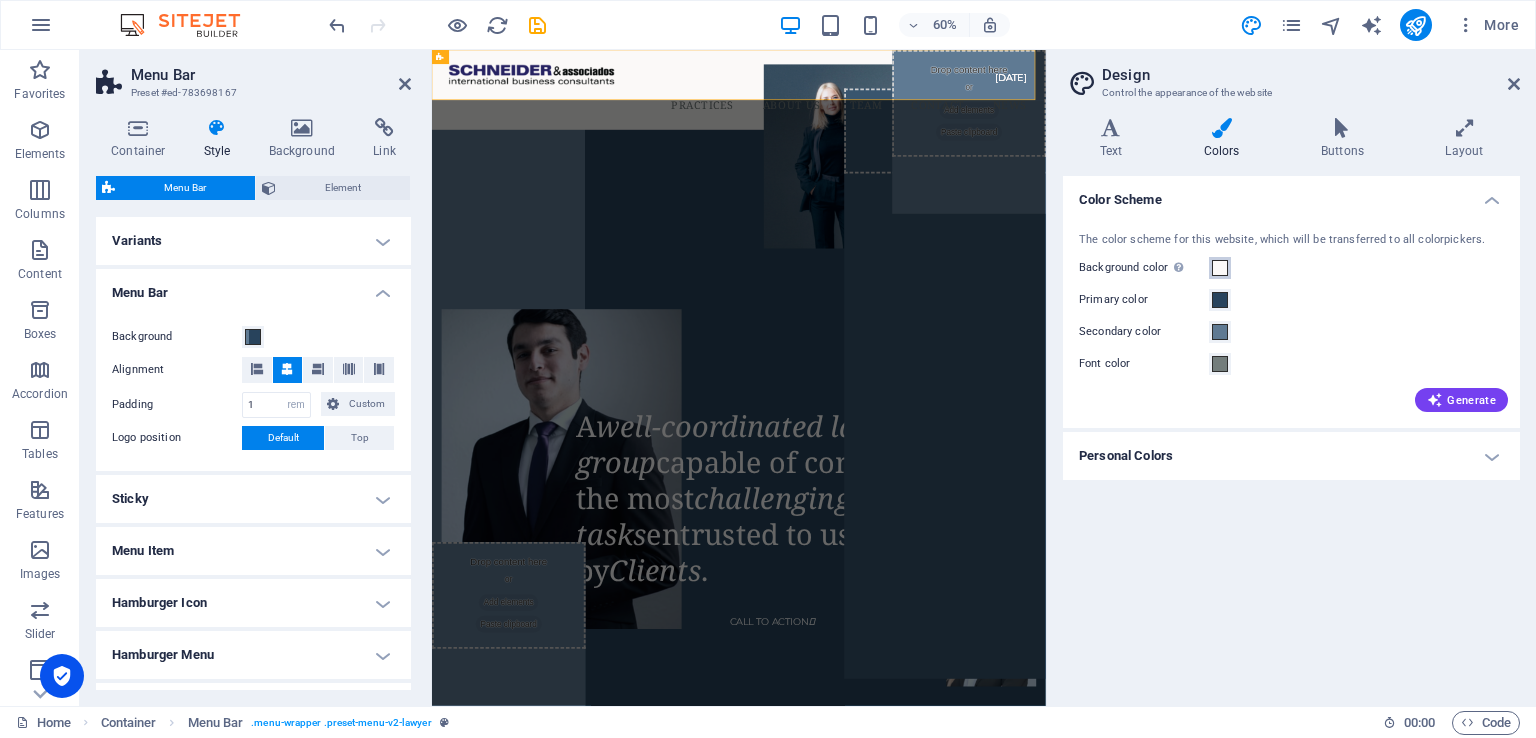 click at bounding box center (1220, 268) 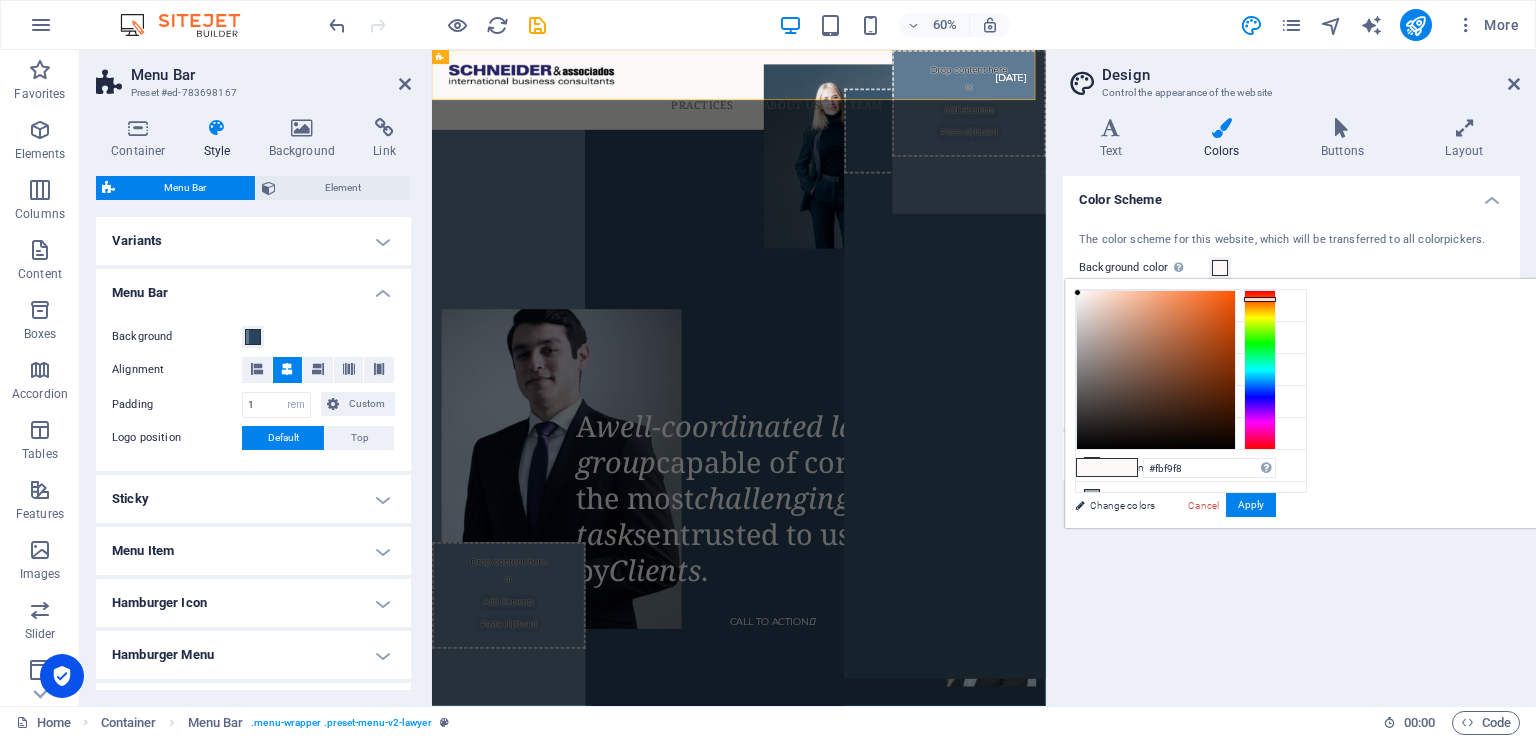 click on "The color scheme for this website, which will be transferred to all colorpickers." at bounding box center [1291, 240] 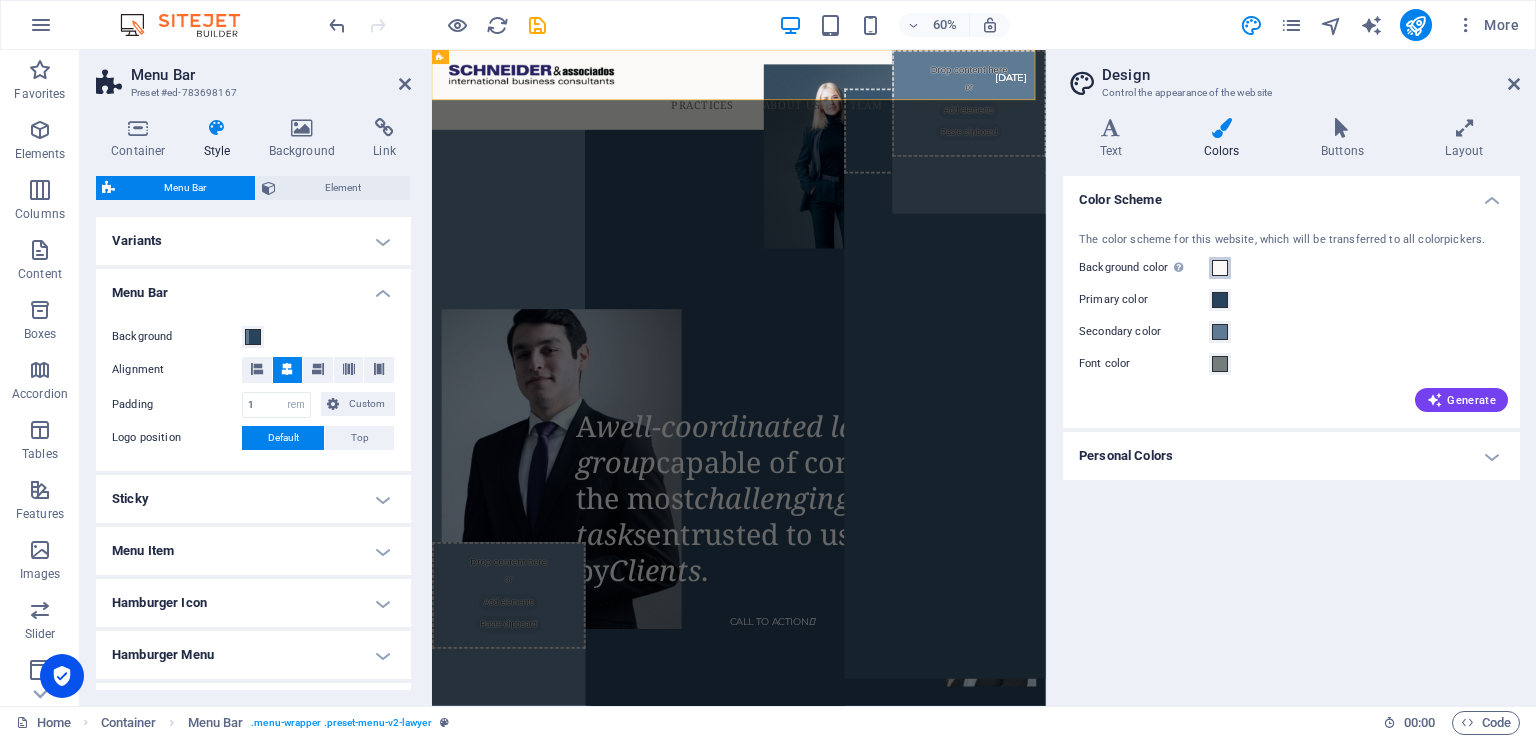 click at bounding box center [1220, 268] 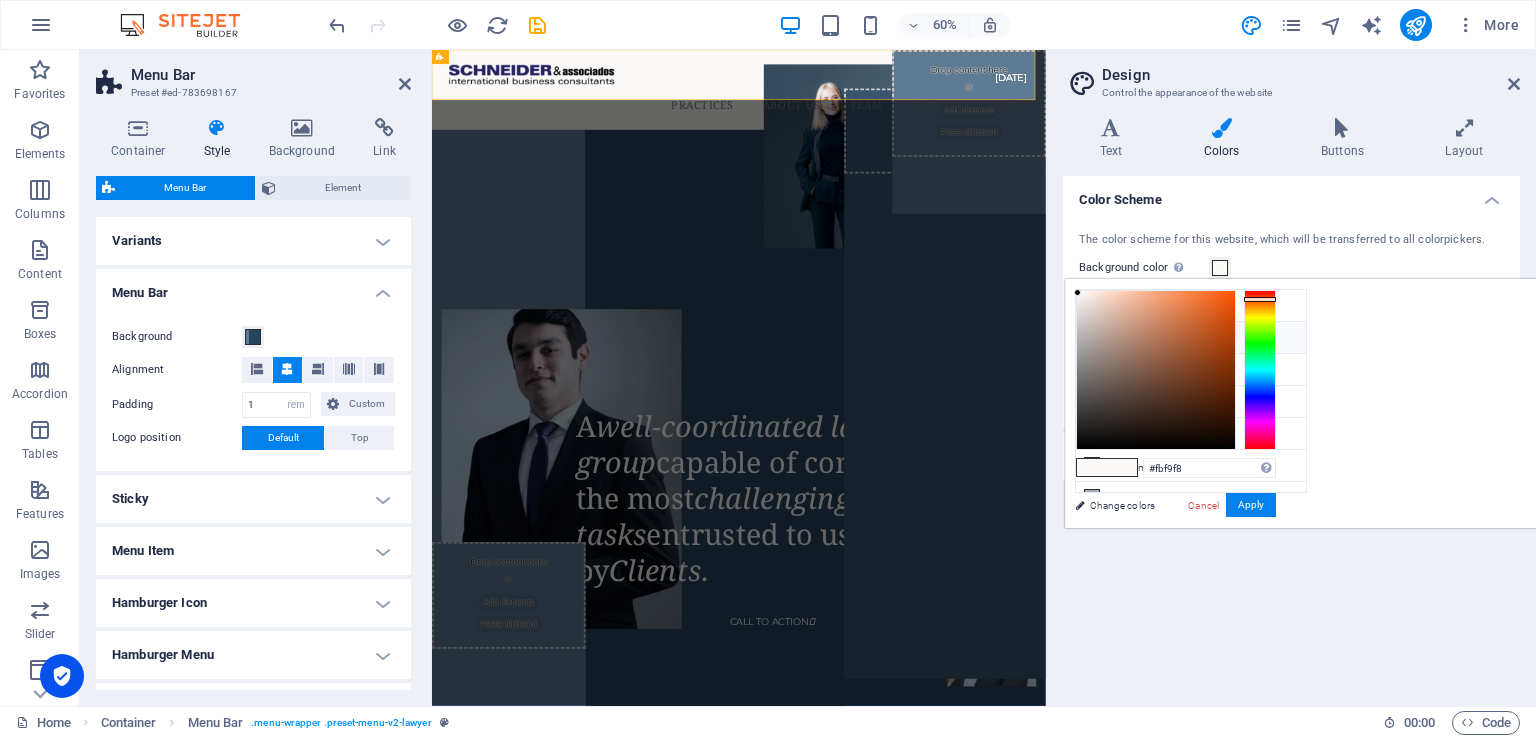 click on "Primary color
#28435c" at bounding box center (1191, 338) 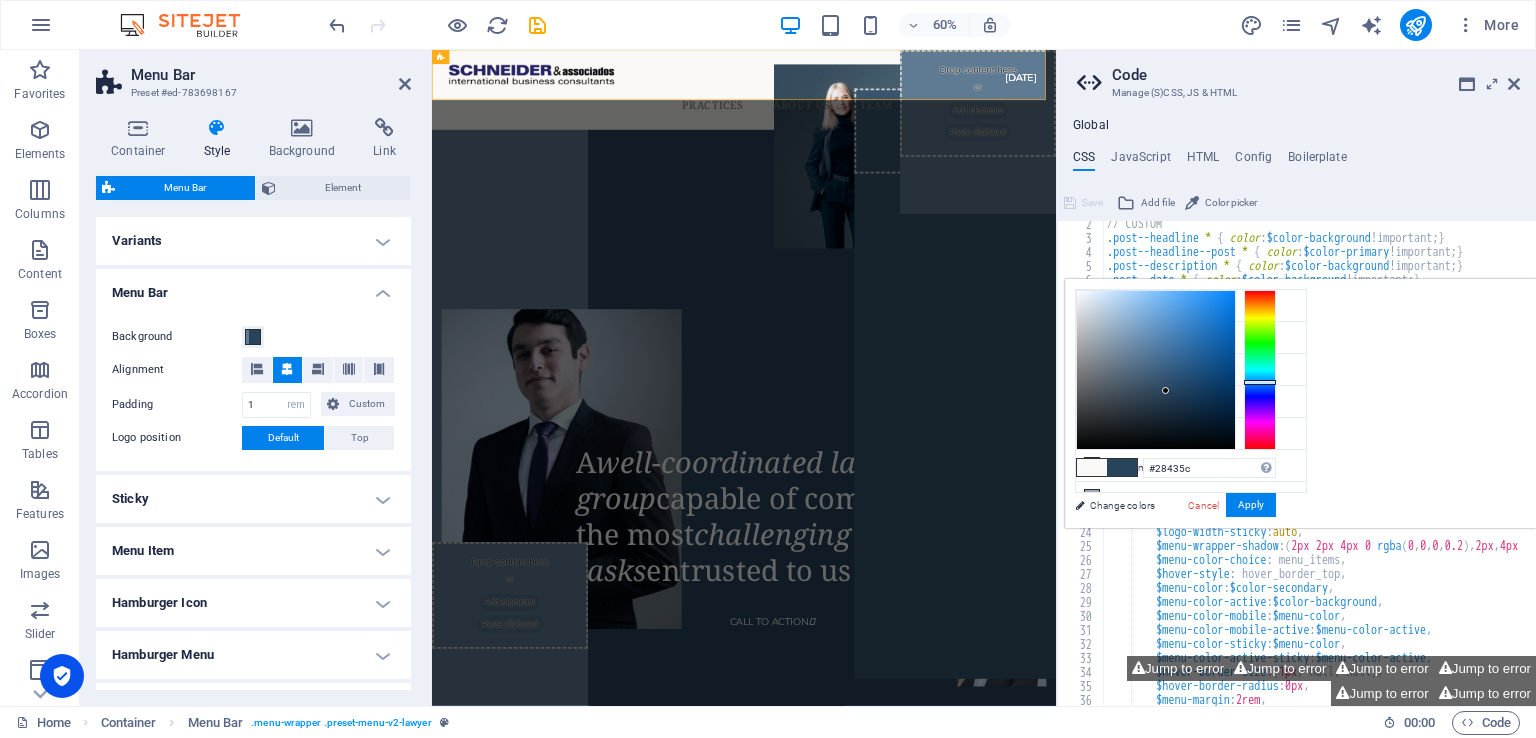 scroll, scrollTop: 17, scrollLeft: 0, axis: vertical 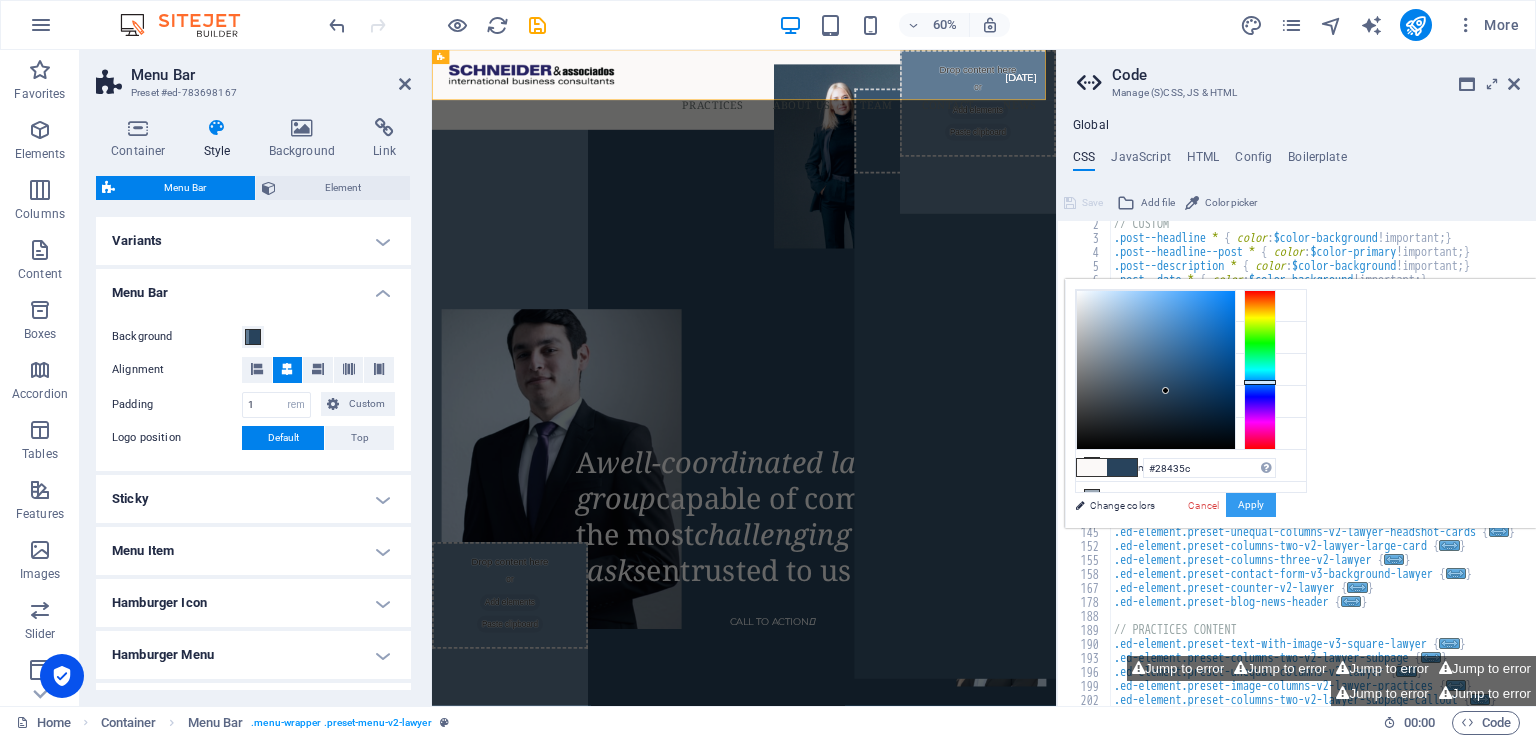 click on "Apply" at bounding box center [1251, 505] 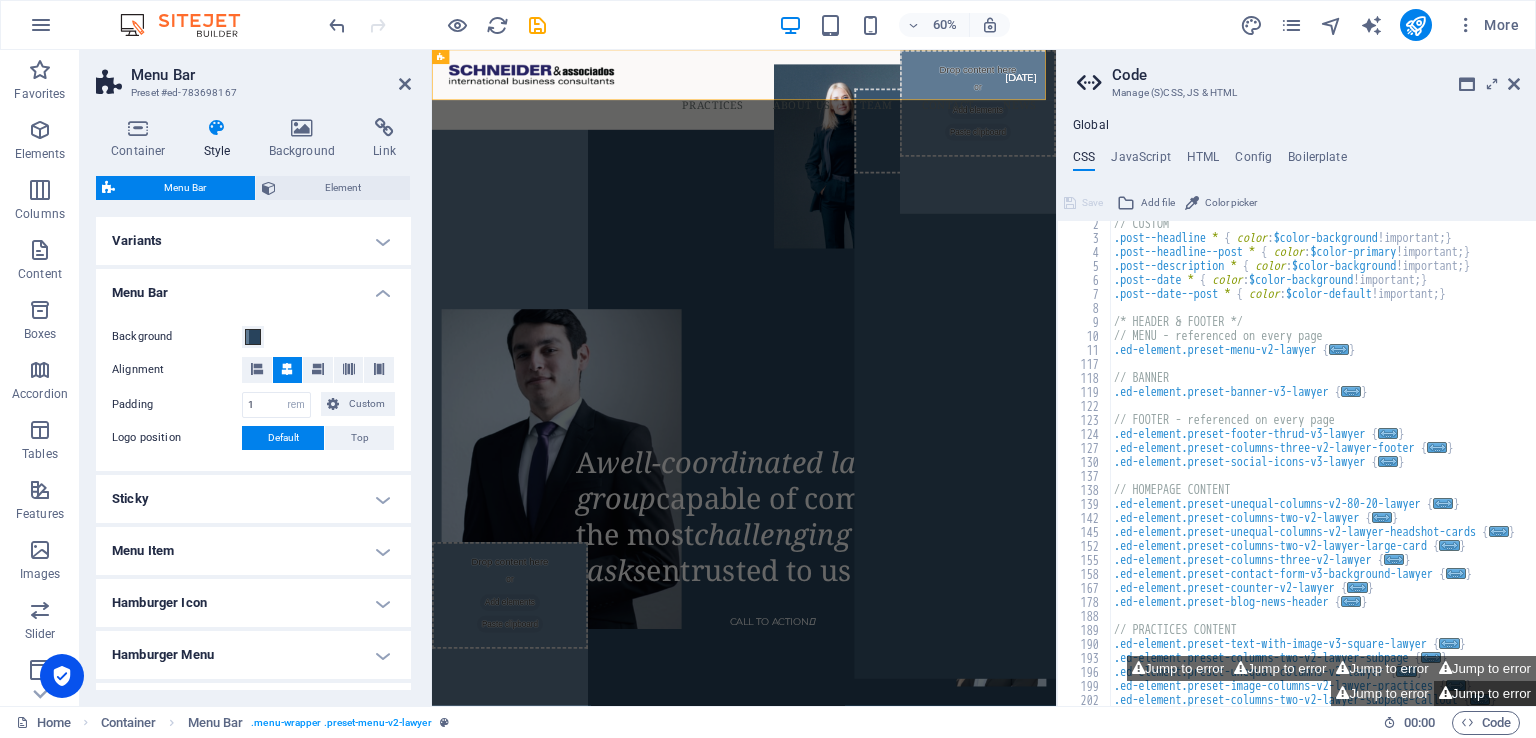 click on "Jump to error" at bounding box center [1485, 693] 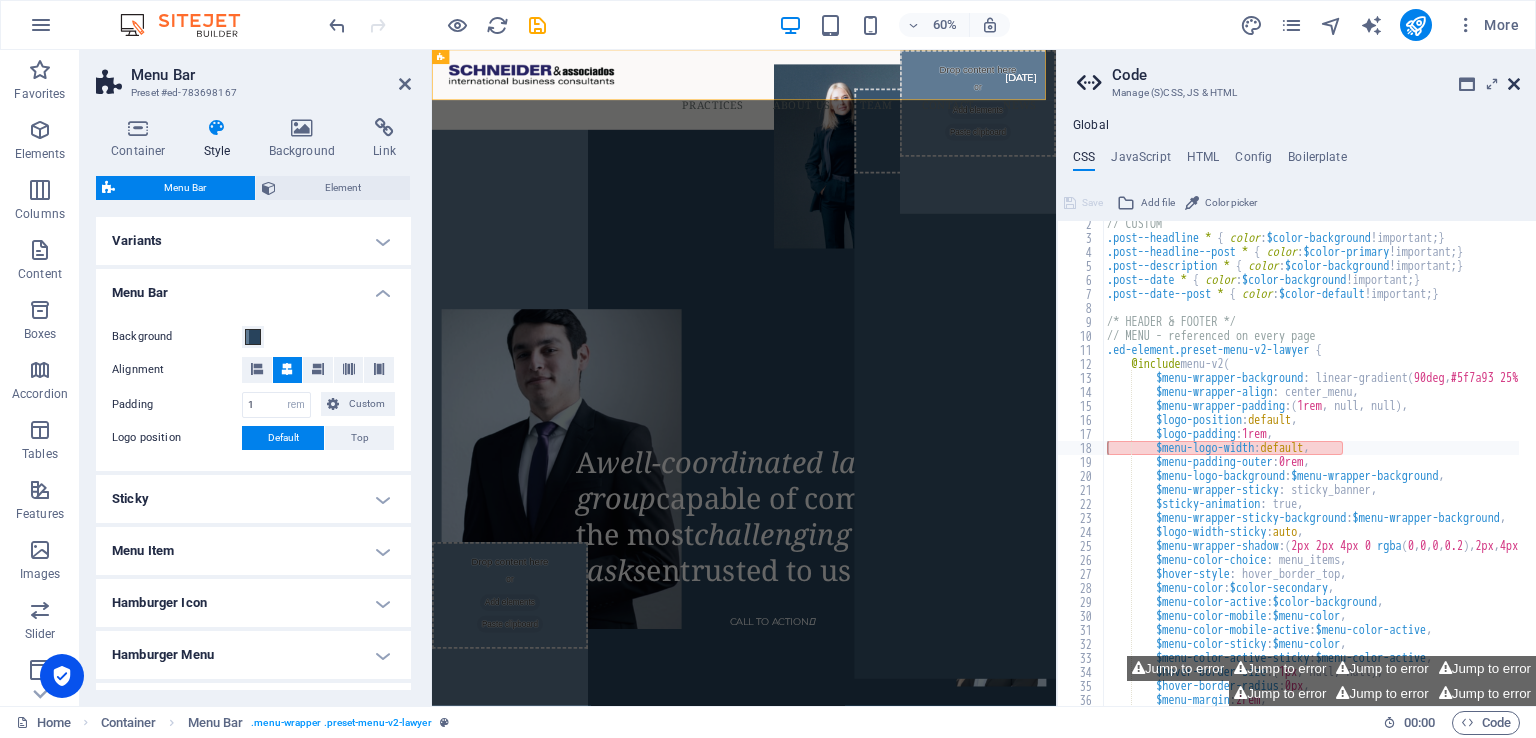 click at bounding box center [1514, 84] 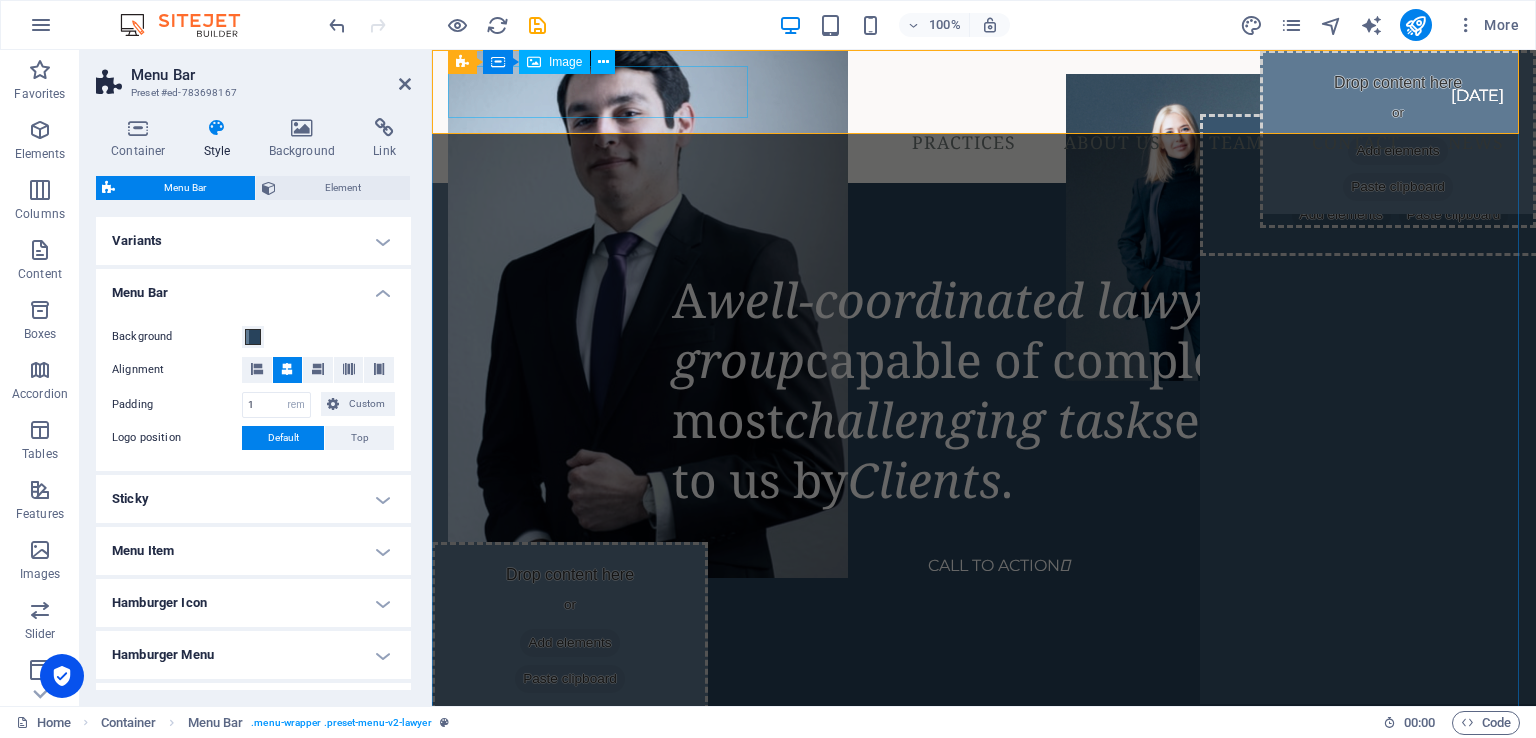click at bounding box center [960, 92] 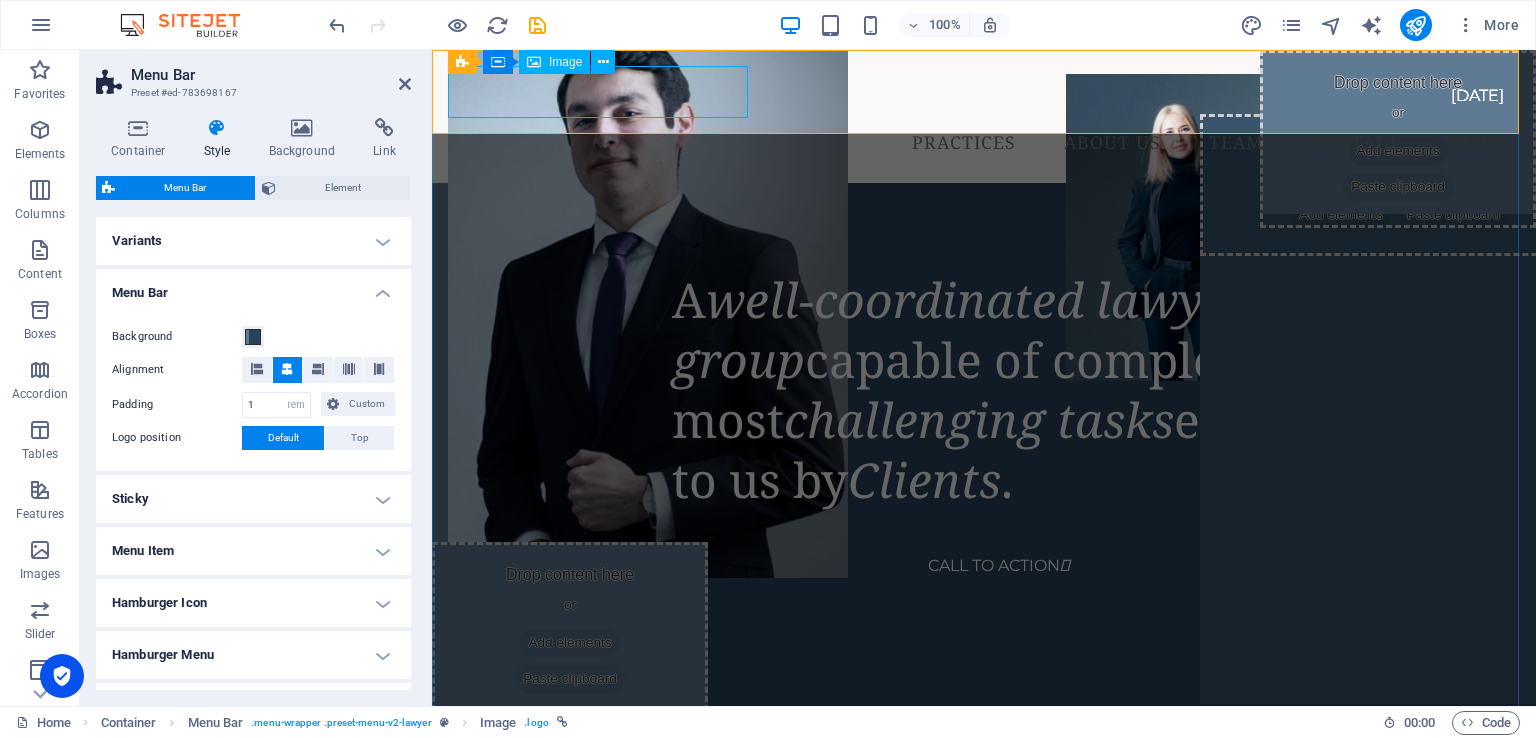 click on "Image" at bounding box center (565, 62) 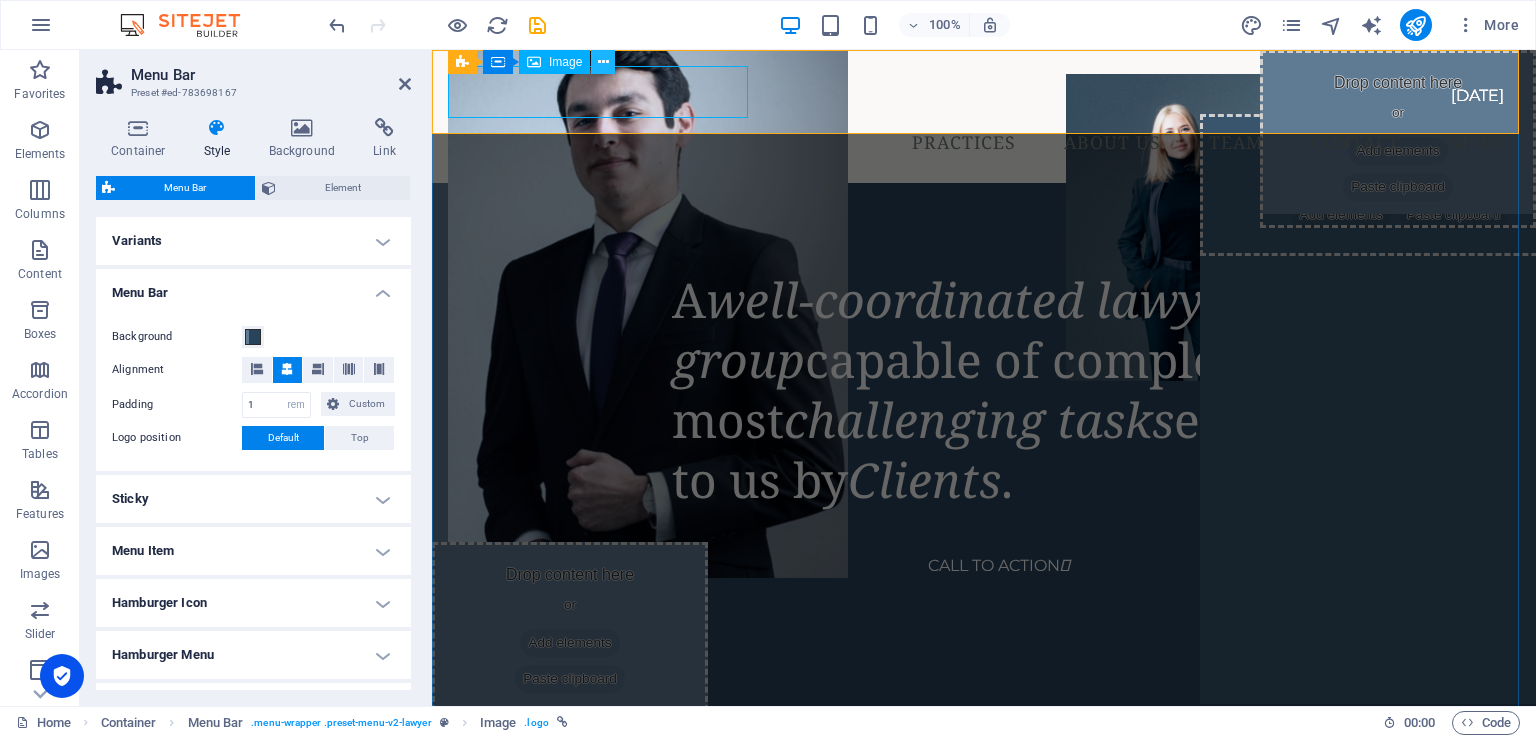 click at bounding box center [603, 62] 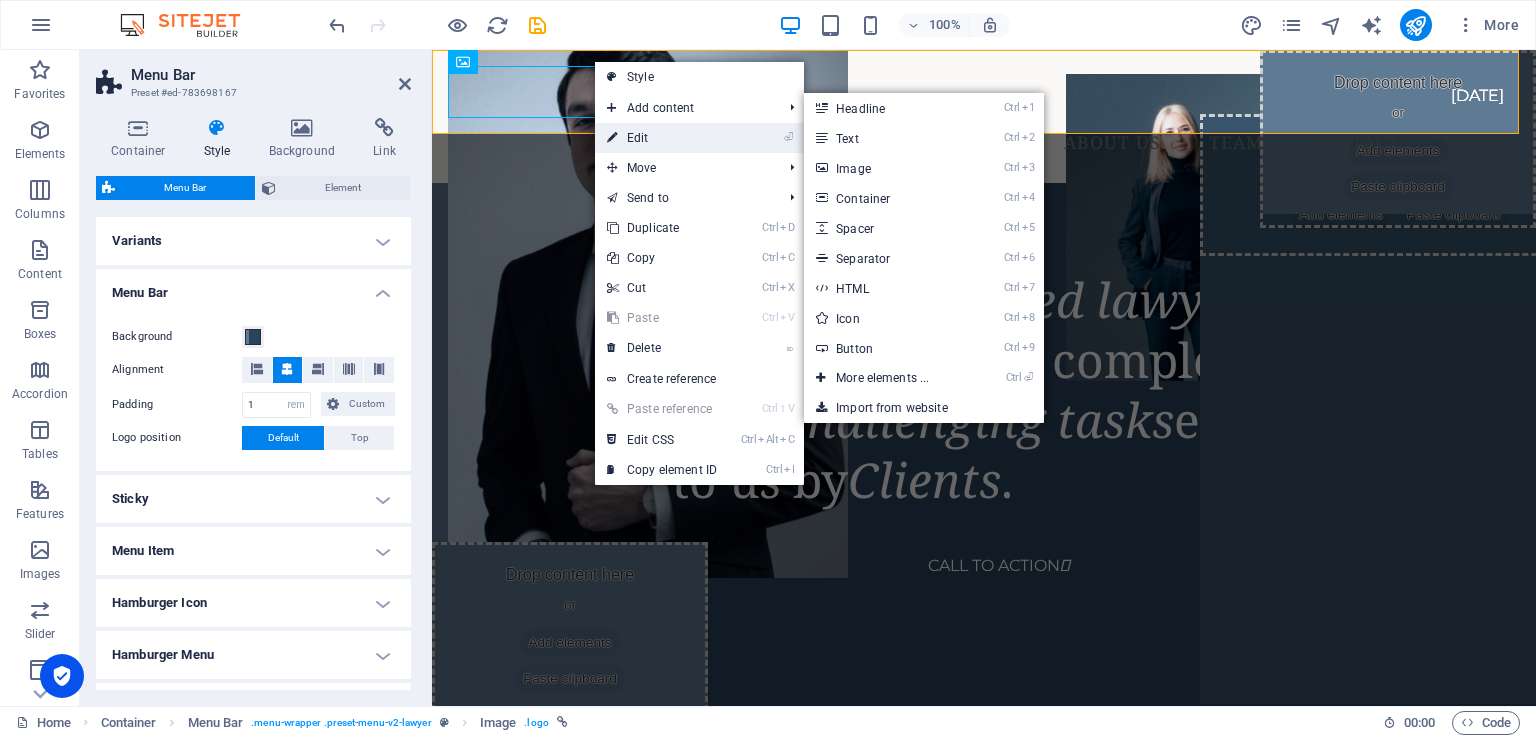 click on "⏎  Edit" at bounding box center (662, 138) 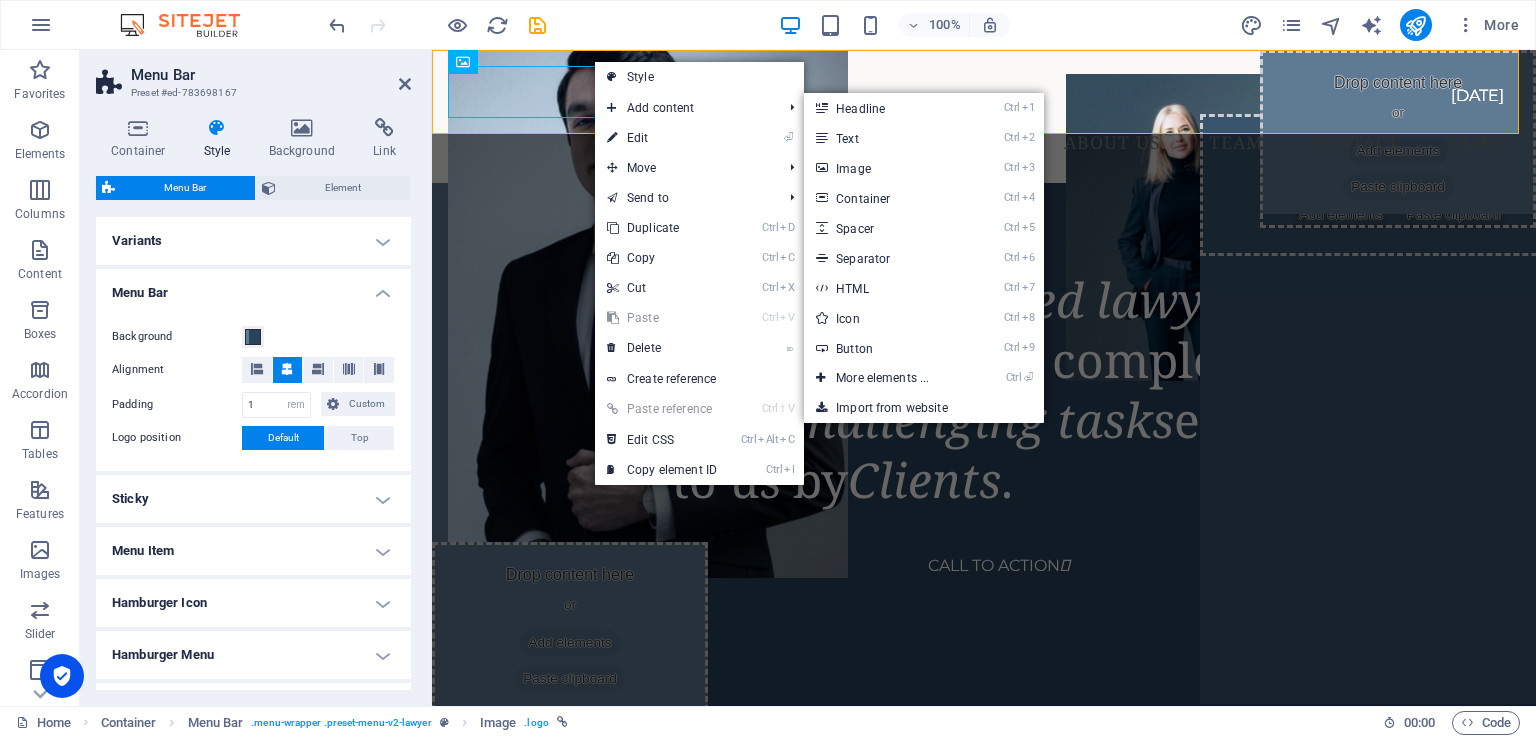 select on "px" 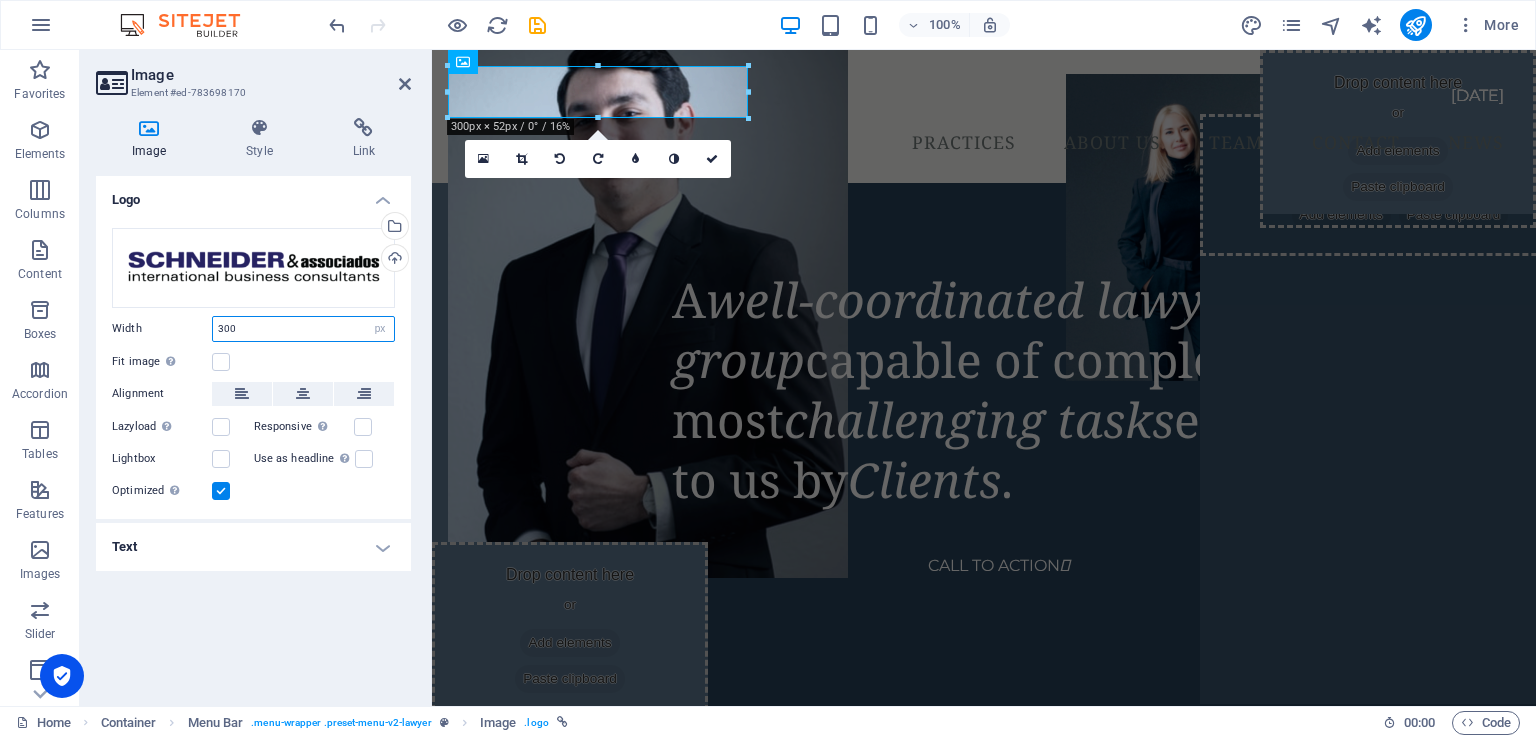 click on "300" at bounding box center (303, 329) 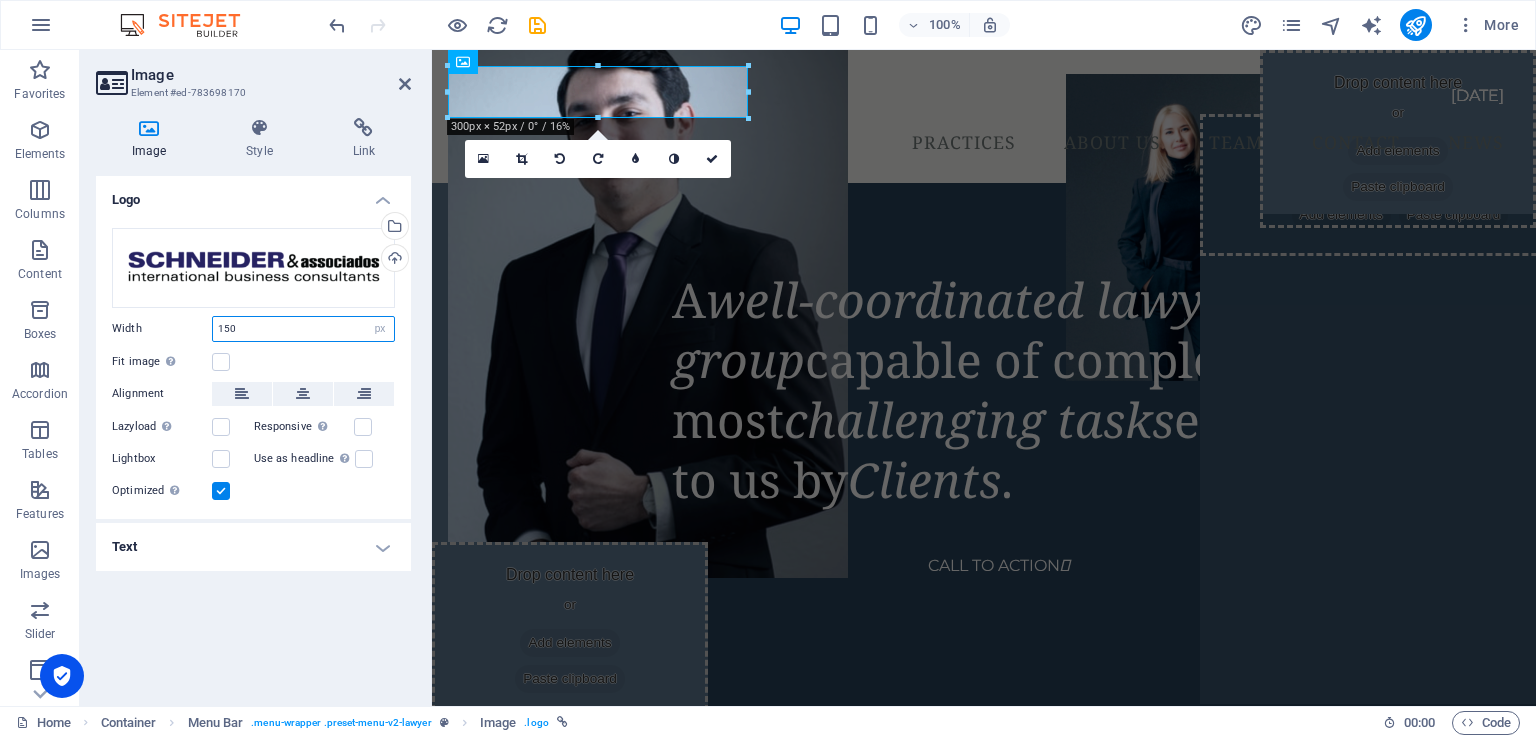 type on "150" 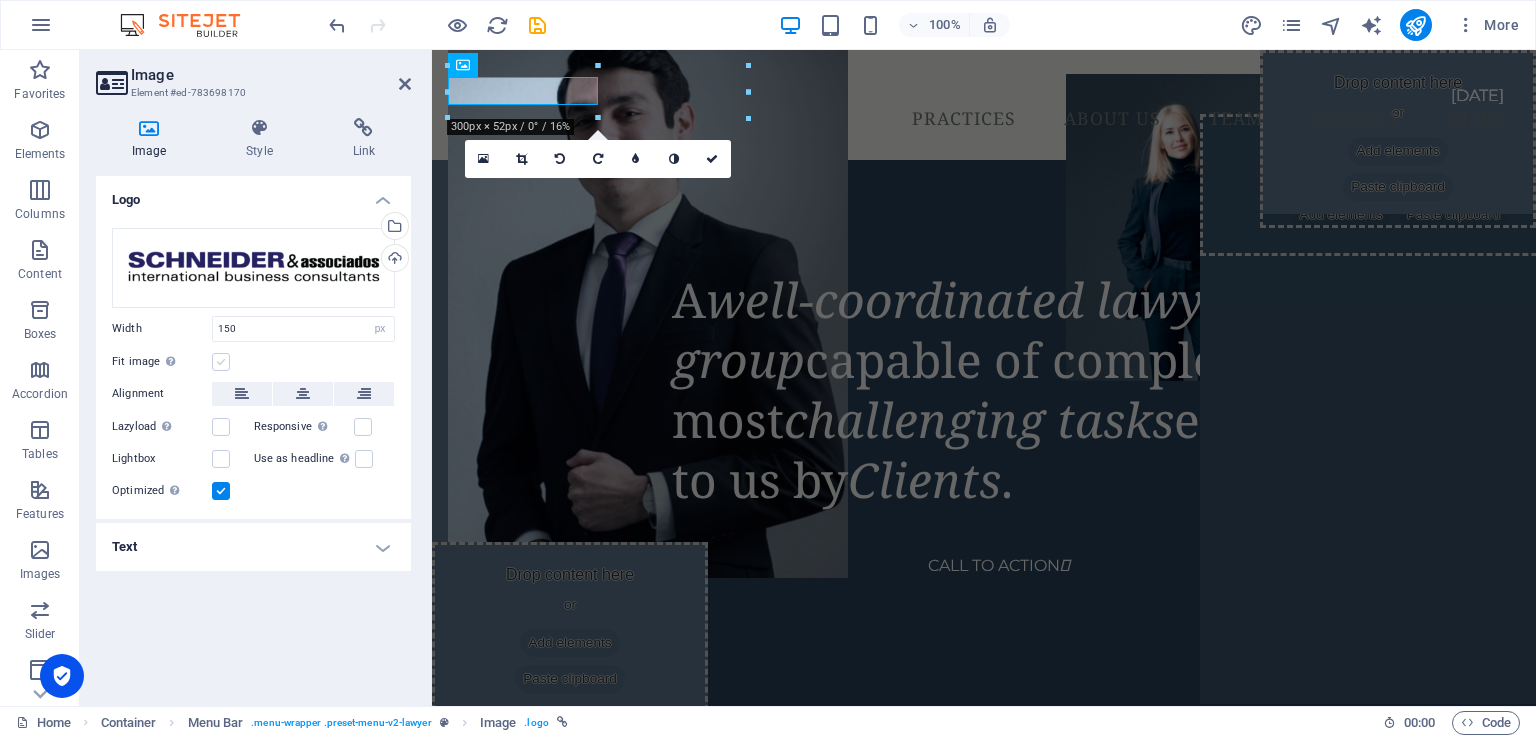 click at bounding box center [221, 362] 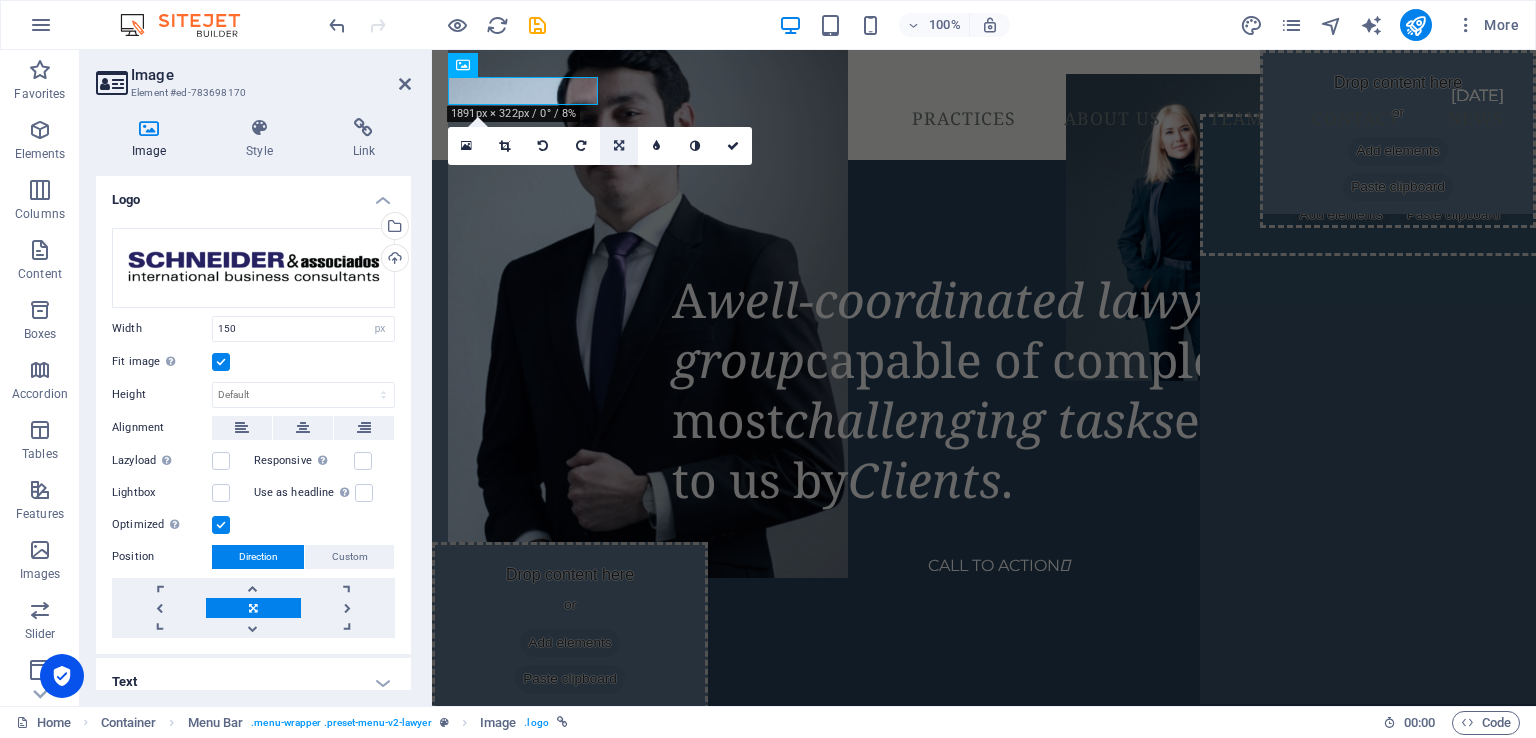 click at bounding box center (619, 146) 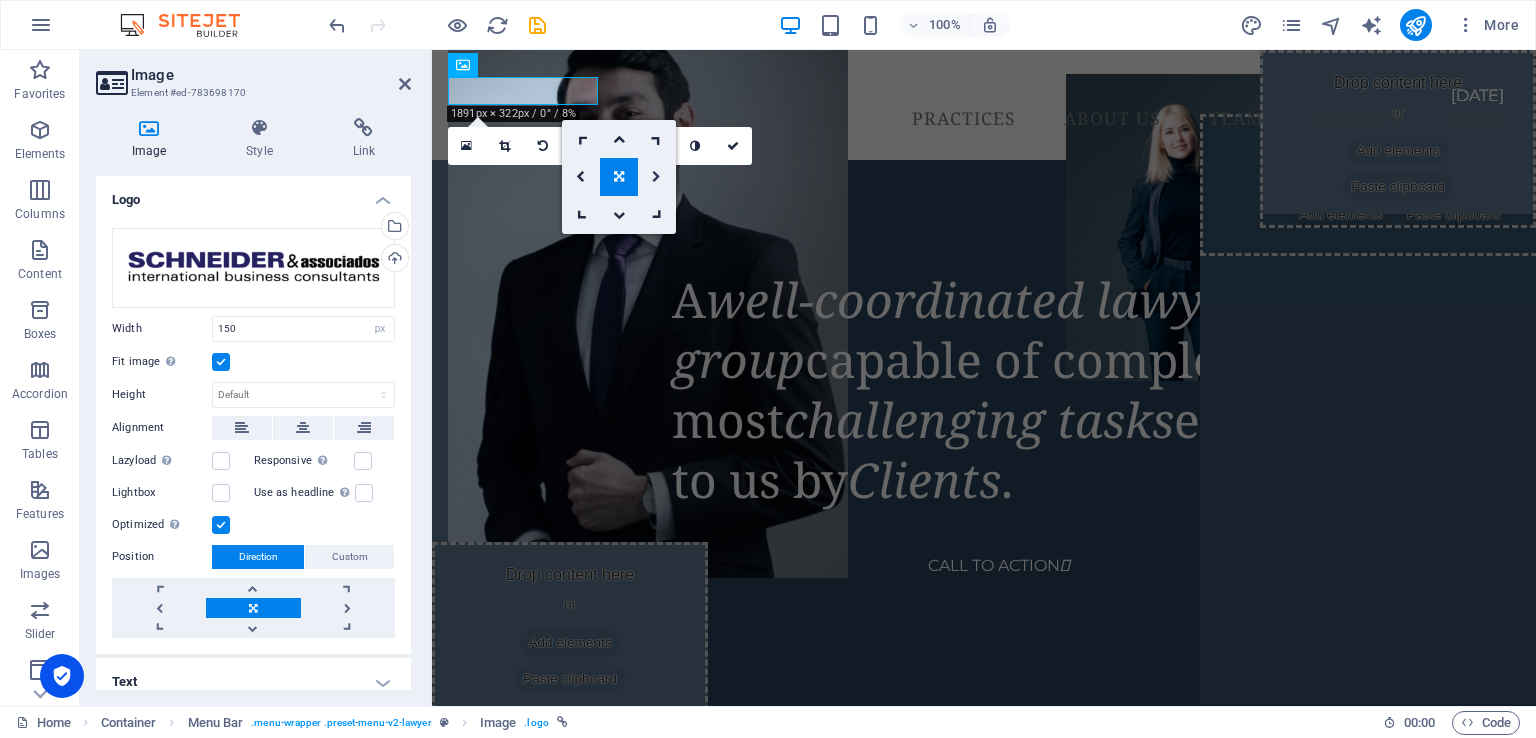 click at bounding box center (656, 177) 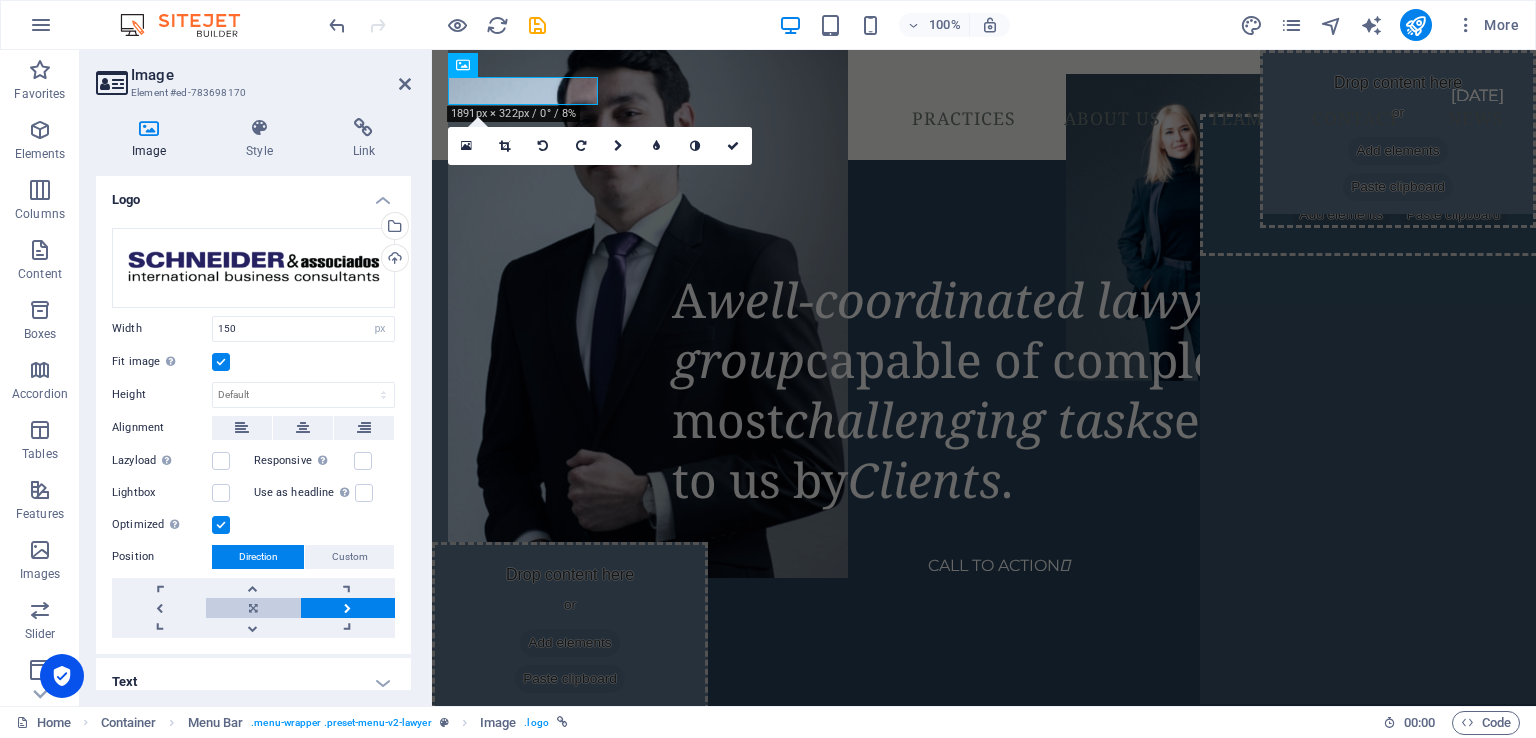 click at bounding box center (253, 608) 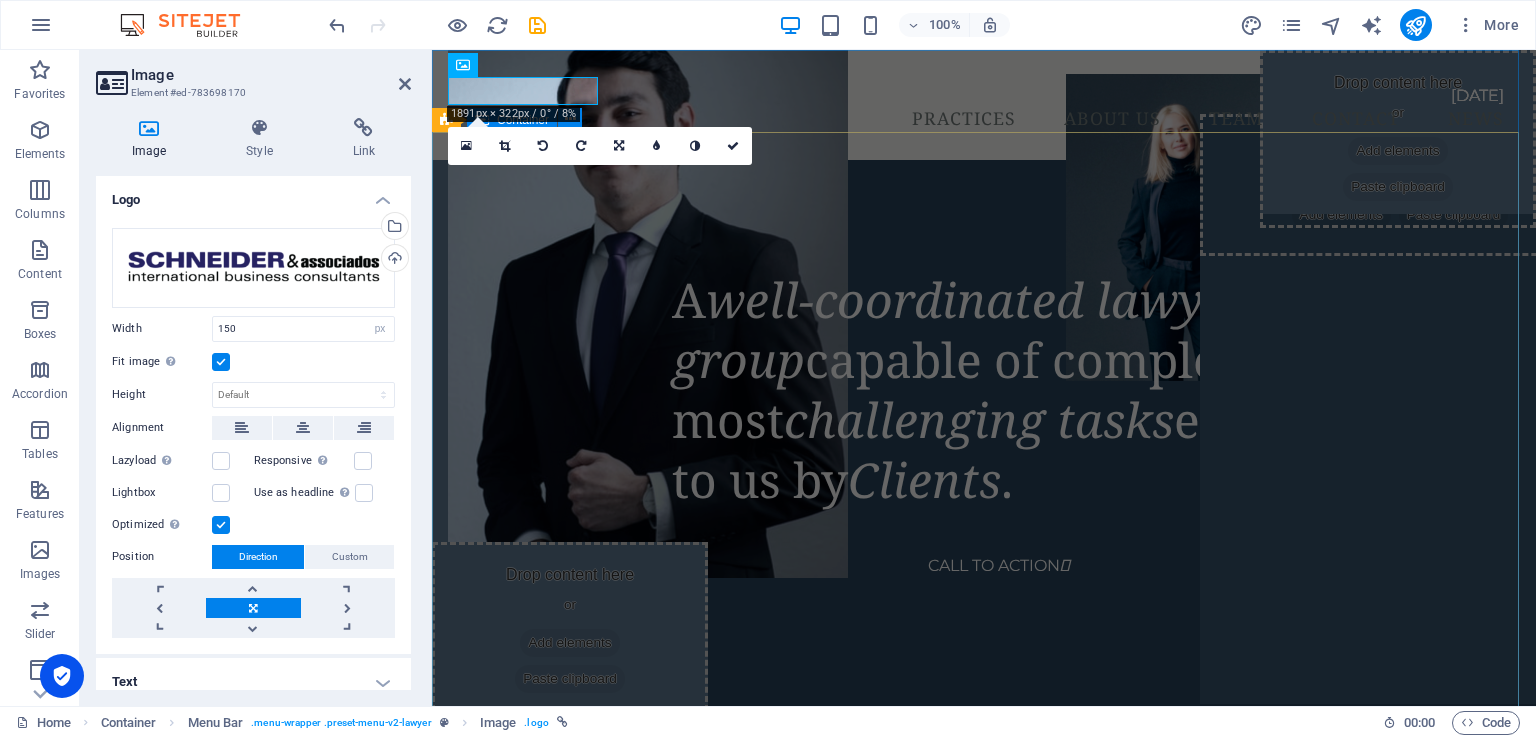 click on "A  well-coordinated lawyer group  capable of completing the most  challenging tasks  entrusted to us by  Clients . CALL TO ACTION   " at bounding box center [984, 256] 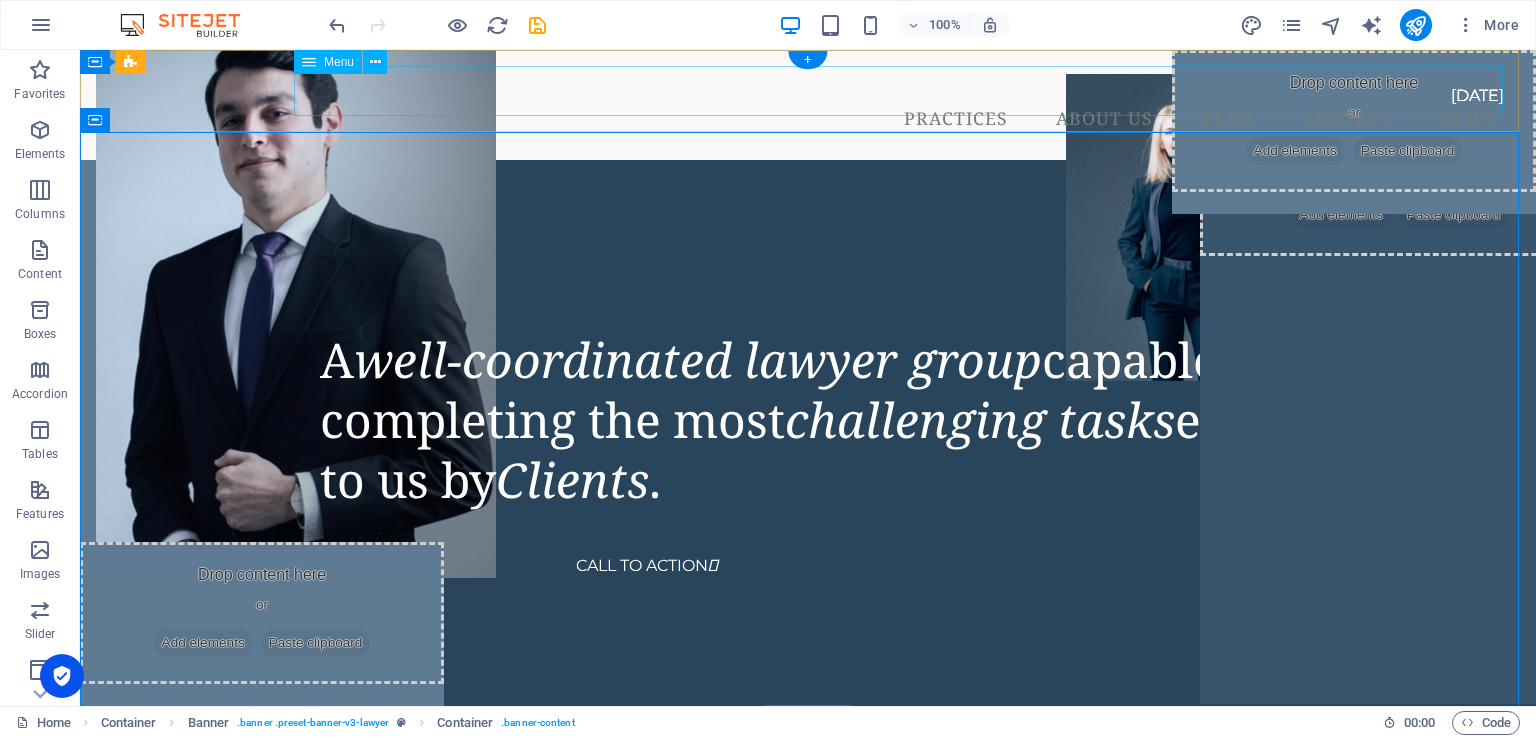 click on "Practices About Us Team Contact News" at bounding box center [808, 119] 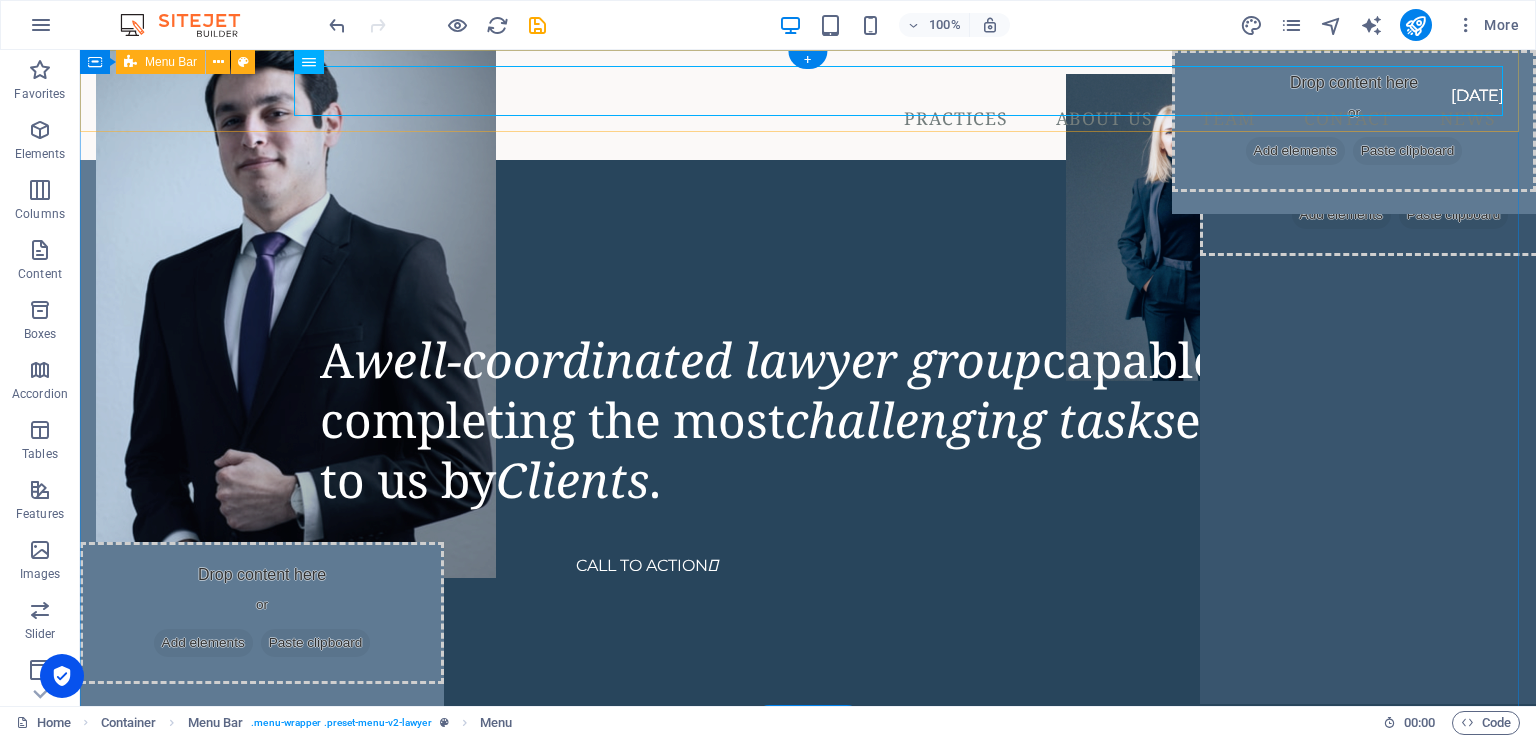 click on "Practices About Us Team Contact News" at bounding box center [808, 105] 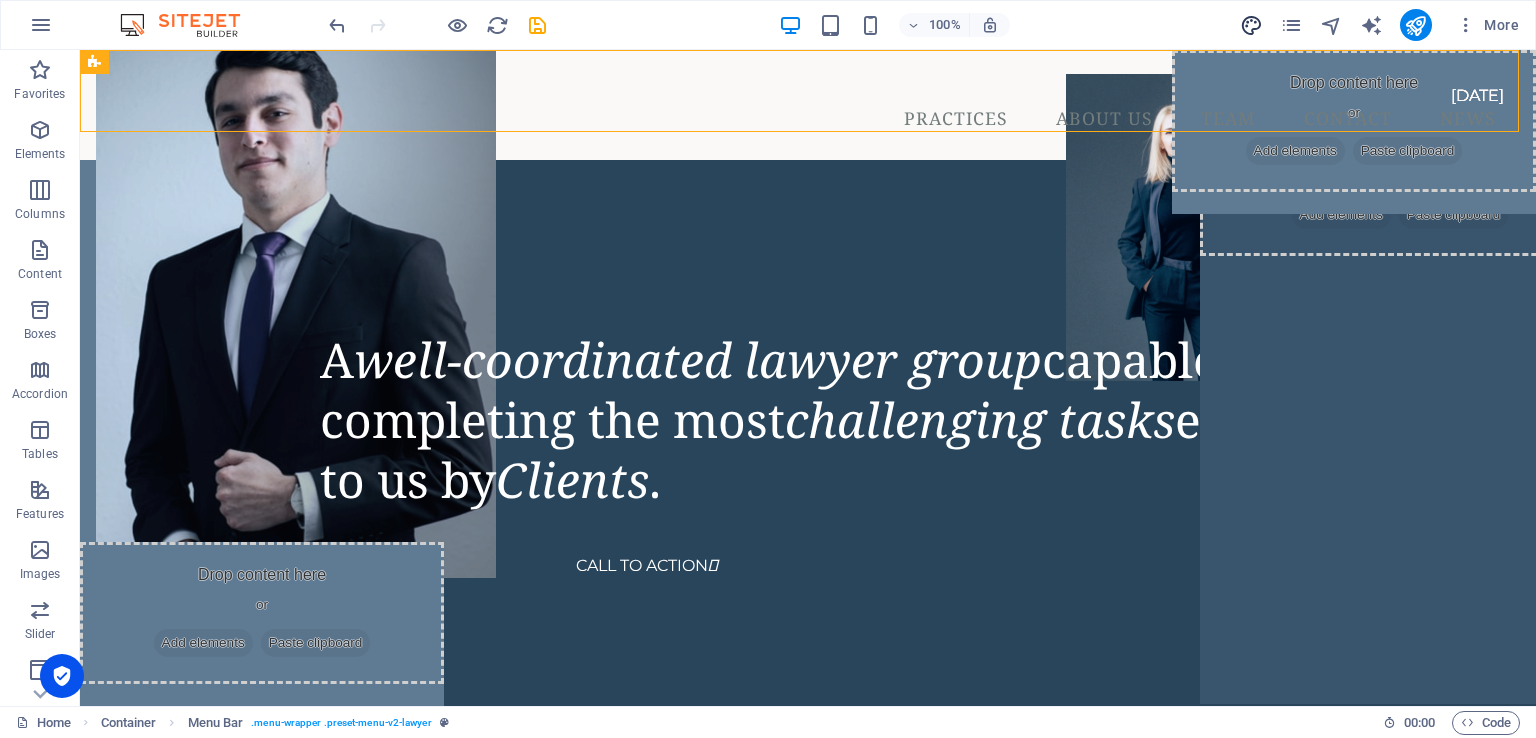 click at bounding box center [1251, 25] 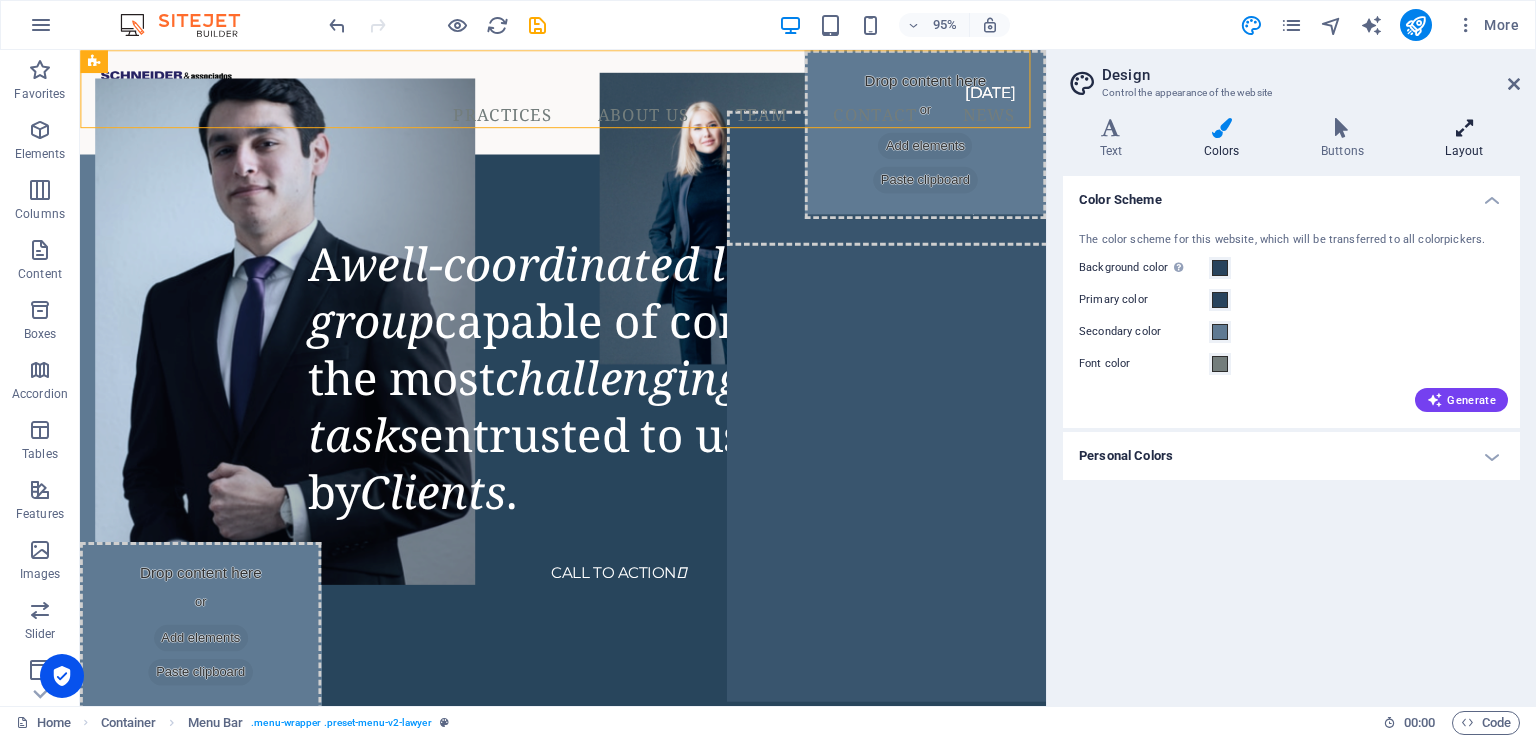 click at bounding box center [1464, 128] 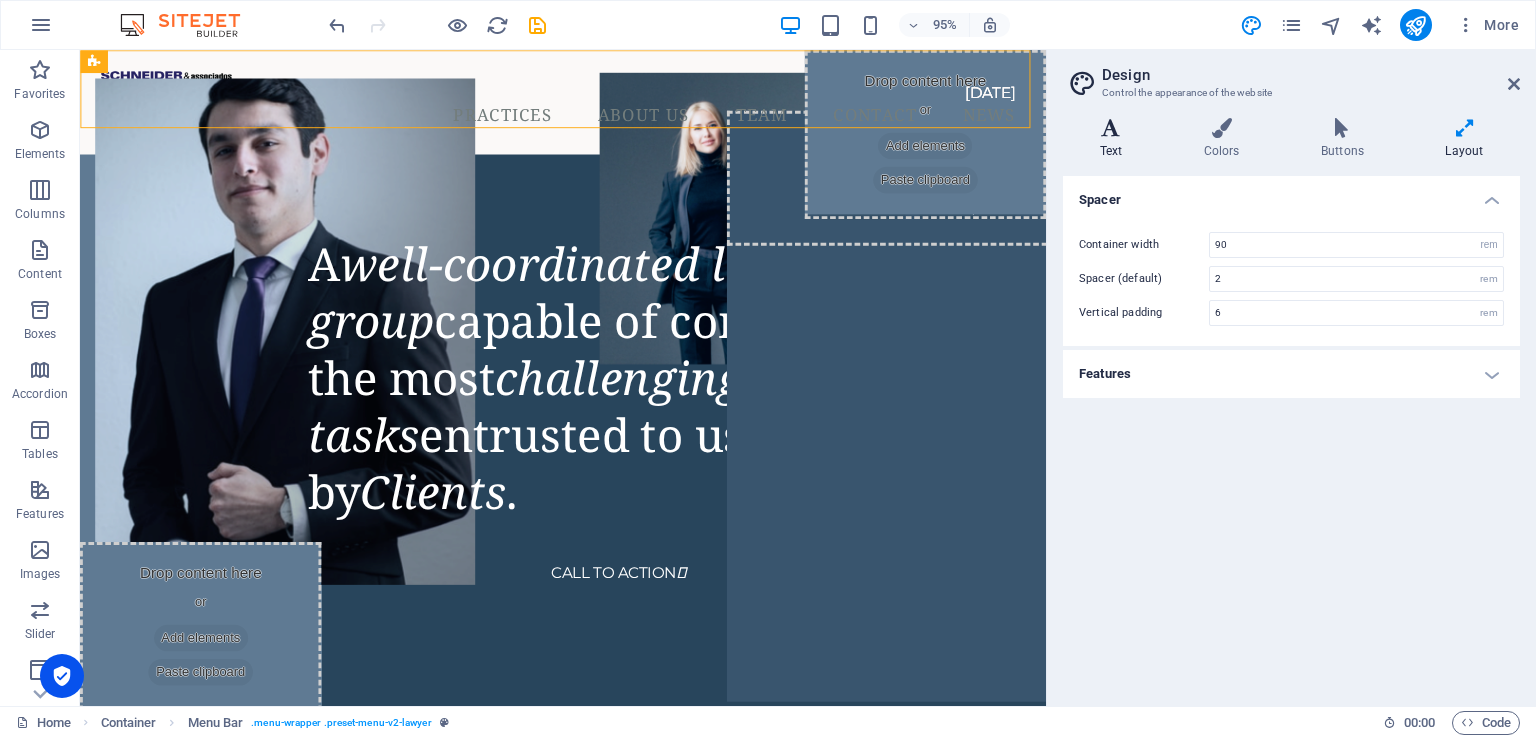 click at bounding box center [1111, 128] 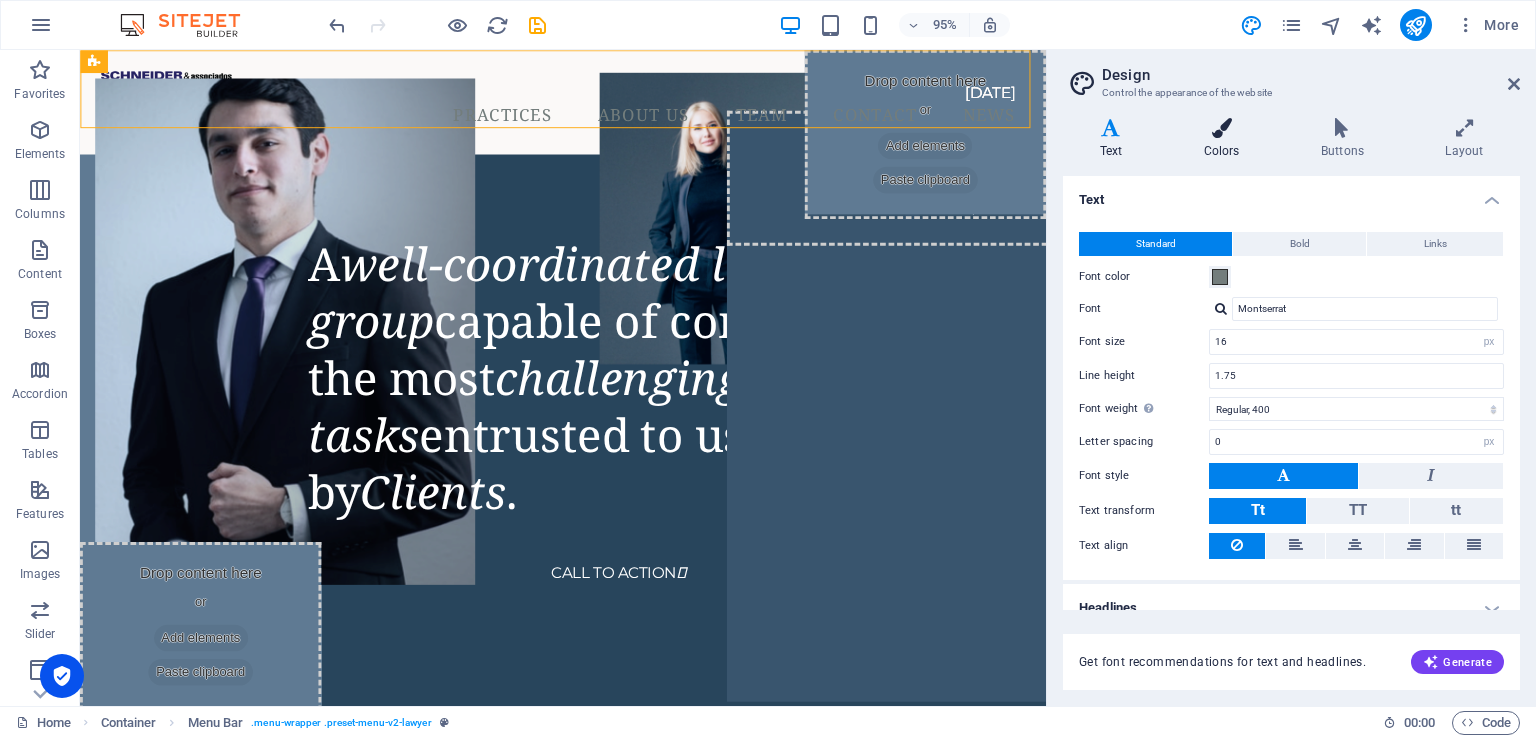 click at bounding box center (1221, 128) 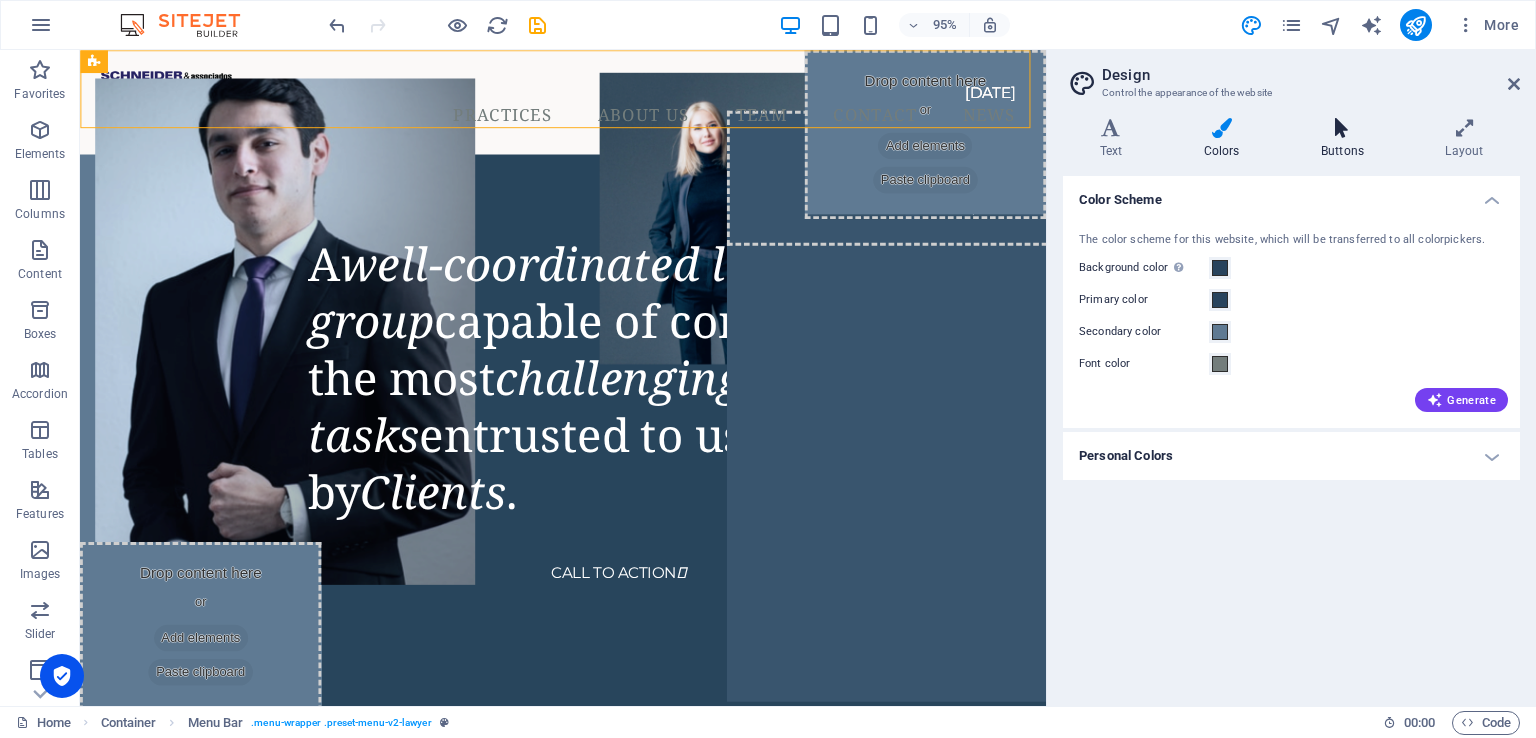 click at bounding box center [1342, 128] 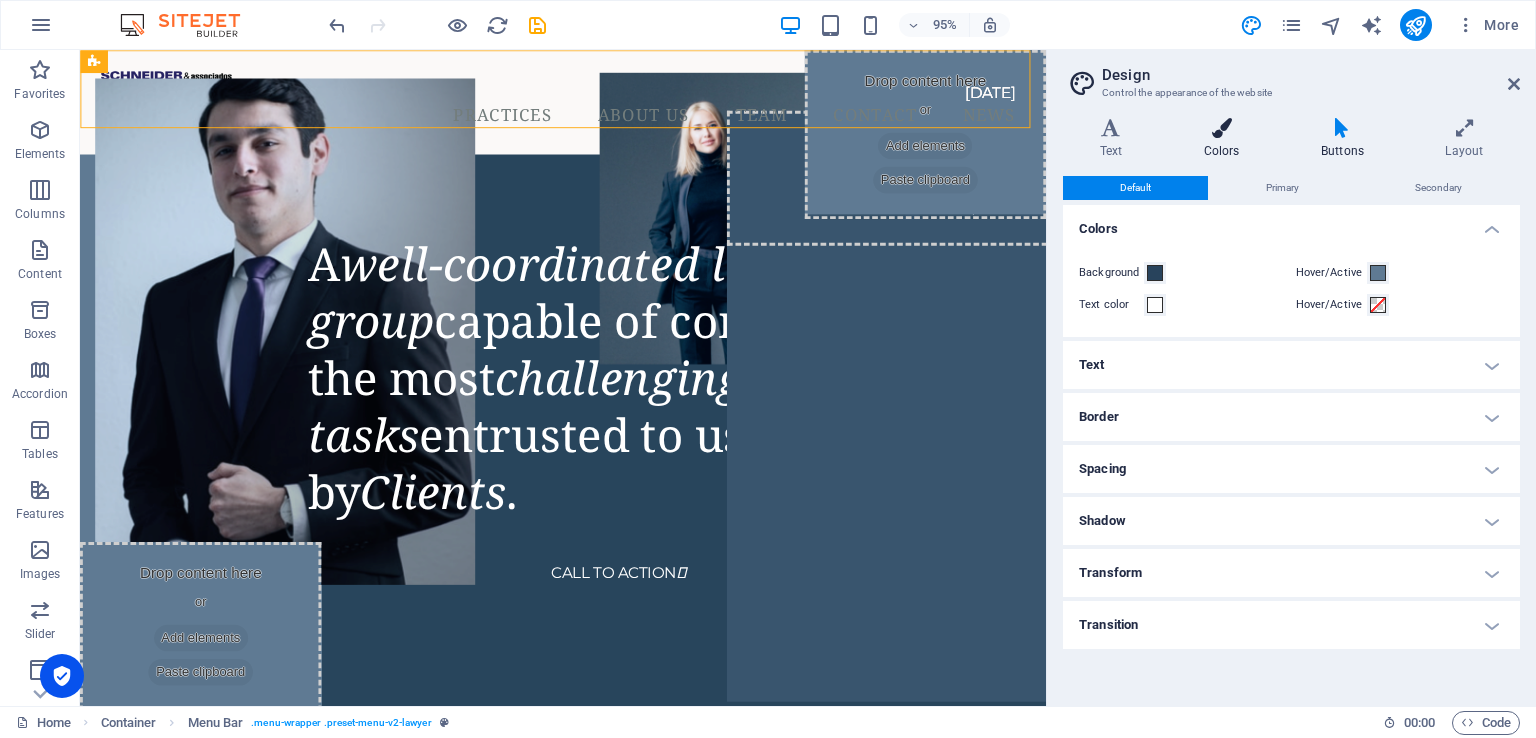 click at bounding box center [1221, 128] 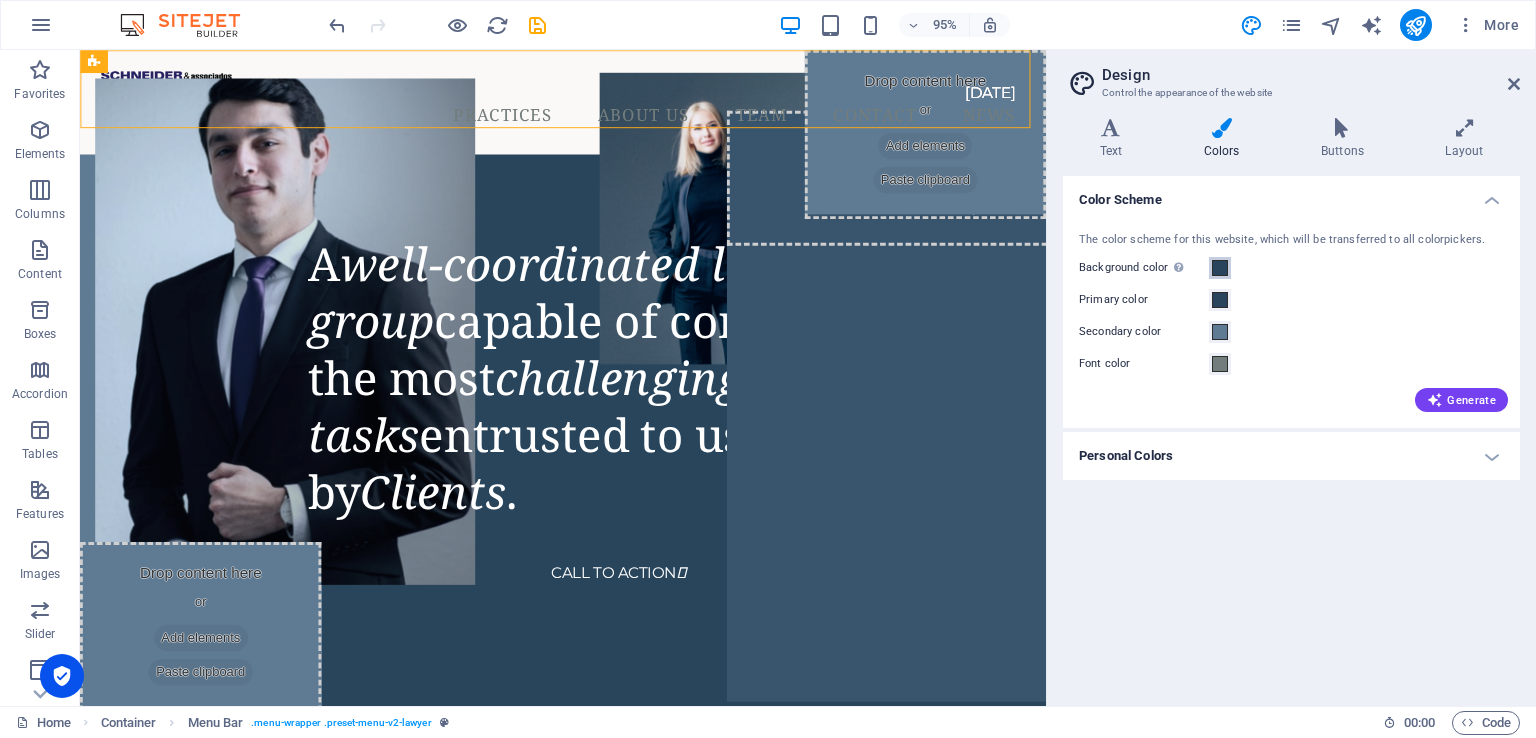 click at bounding box center [1220, 268] 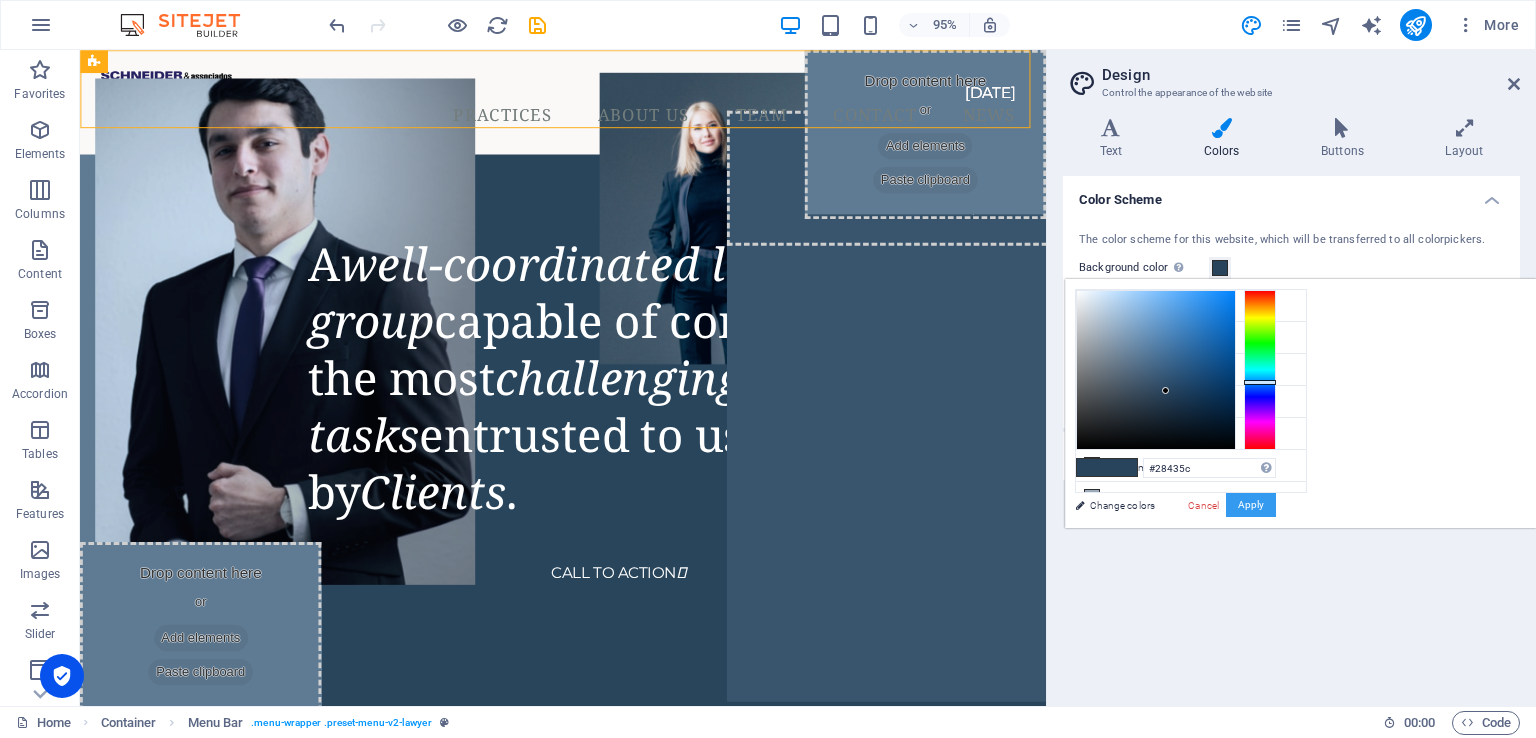 click on "Apply" at bounding box center [1251, 505] 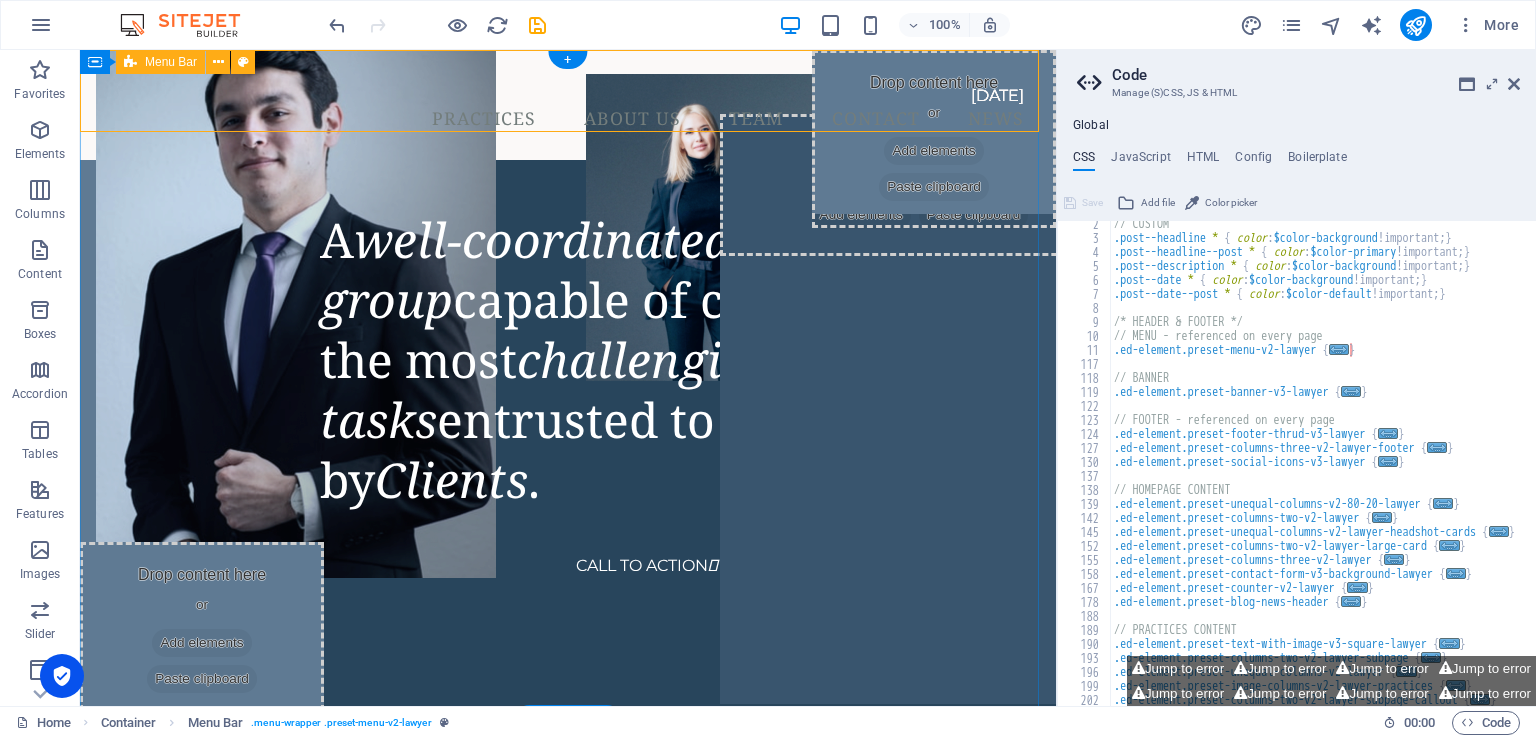 scroll, scrollTop: 17, scrollLeft: 0, axis: vertical 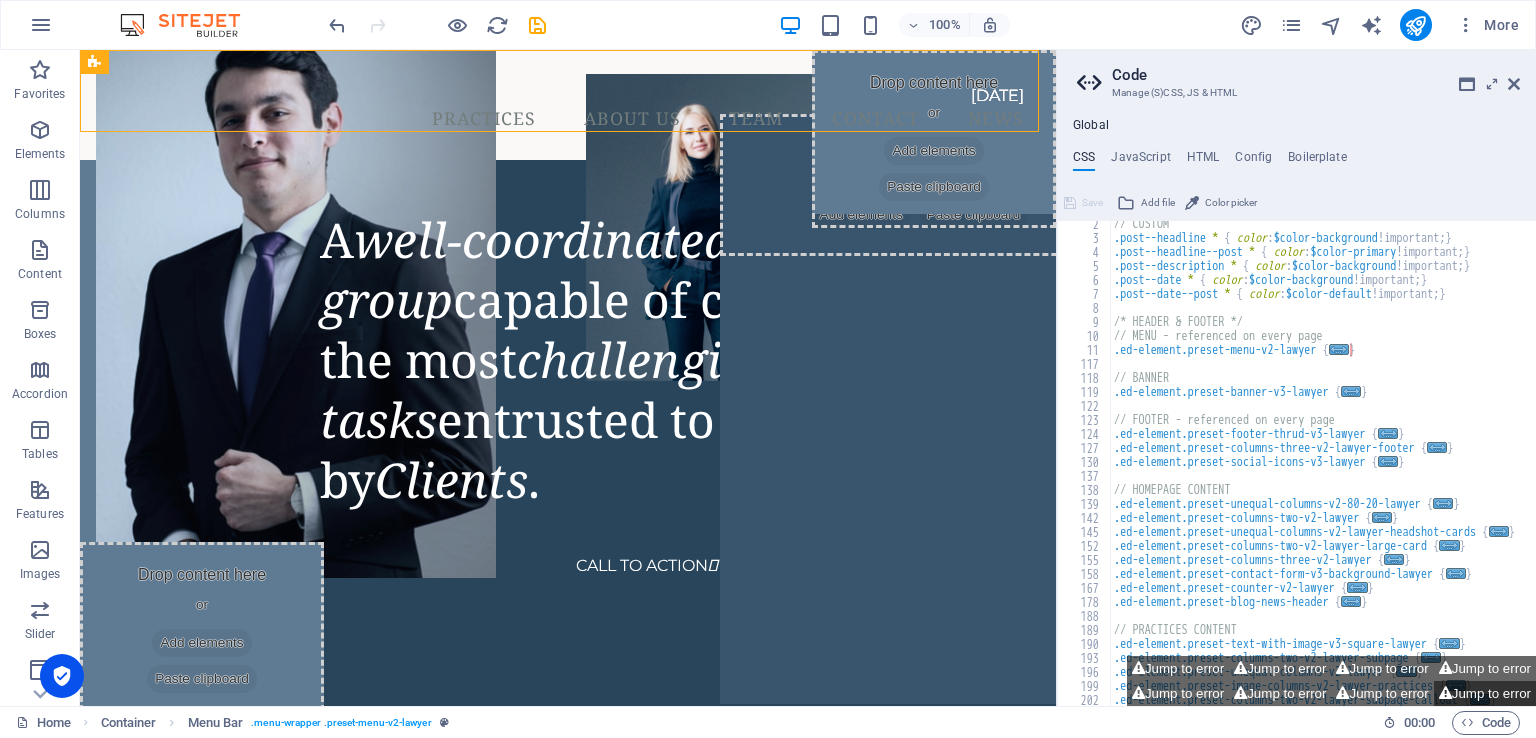 click on "Jump to error" at bounding box center [1485, 693] 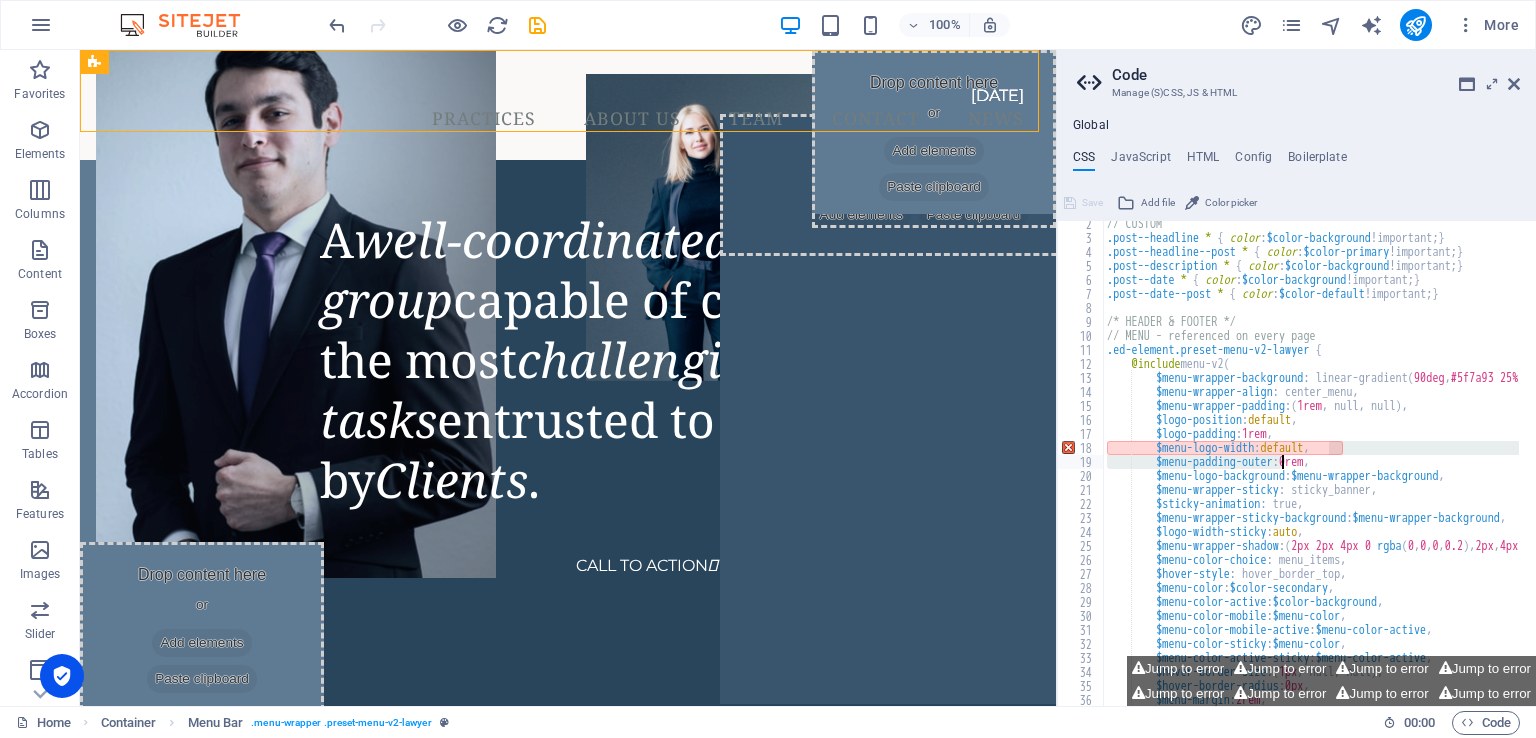 drag, startPoint x: 1328, startPoint y: 449, endPoint x: 1284, endPoint y: 457, distance: 44.72136 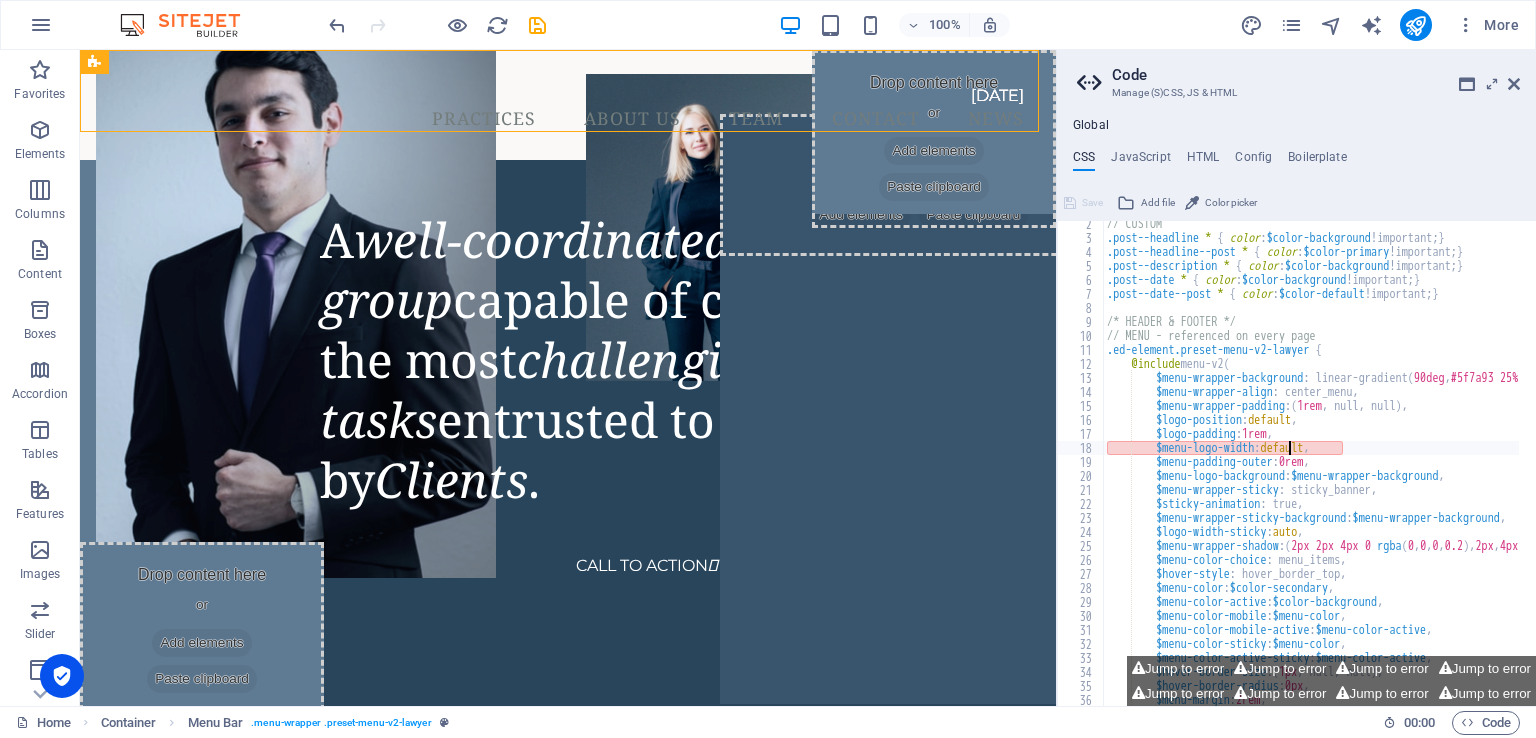 click on "// CUSTOM .post--headline   *   {   color :  $color-background !important;  } .post--headline--post   *   {   color :  $color-primary !important;  } .post--description   *   {   color :  $color-background !important;  } .post--date   *   {   color :  $color-background !important;  } .post--date--post   *   {   color :  $color-default !important;  } /* HEADER & FOOTER */ // MENU - referenced on every page .ed-element.preset-menu-v2-lawyer   {      @include  menu-v2 (           $menu-wrapper-background : linear-gradient ( 90deg ,  #5f7a93   25% ,  #28435c   25% ) ,            $menu-wrapper-align : center_menu,            $menu-wrapper-padding :  ( 1rem , null, null ) ,            $logo-position :  default ,            $logo-padding :  1rem ,            $menu-logo-width :  default ,            $menu-padding-outer :  0rem ,            $menu-logo-background :  $menu-wrapper-background ,            $menu-wrapper-sticky : sticky_banner,            $sticky-animation : true,            $menu-wrapper-sticky-background" at bounding box center [1390, 465] 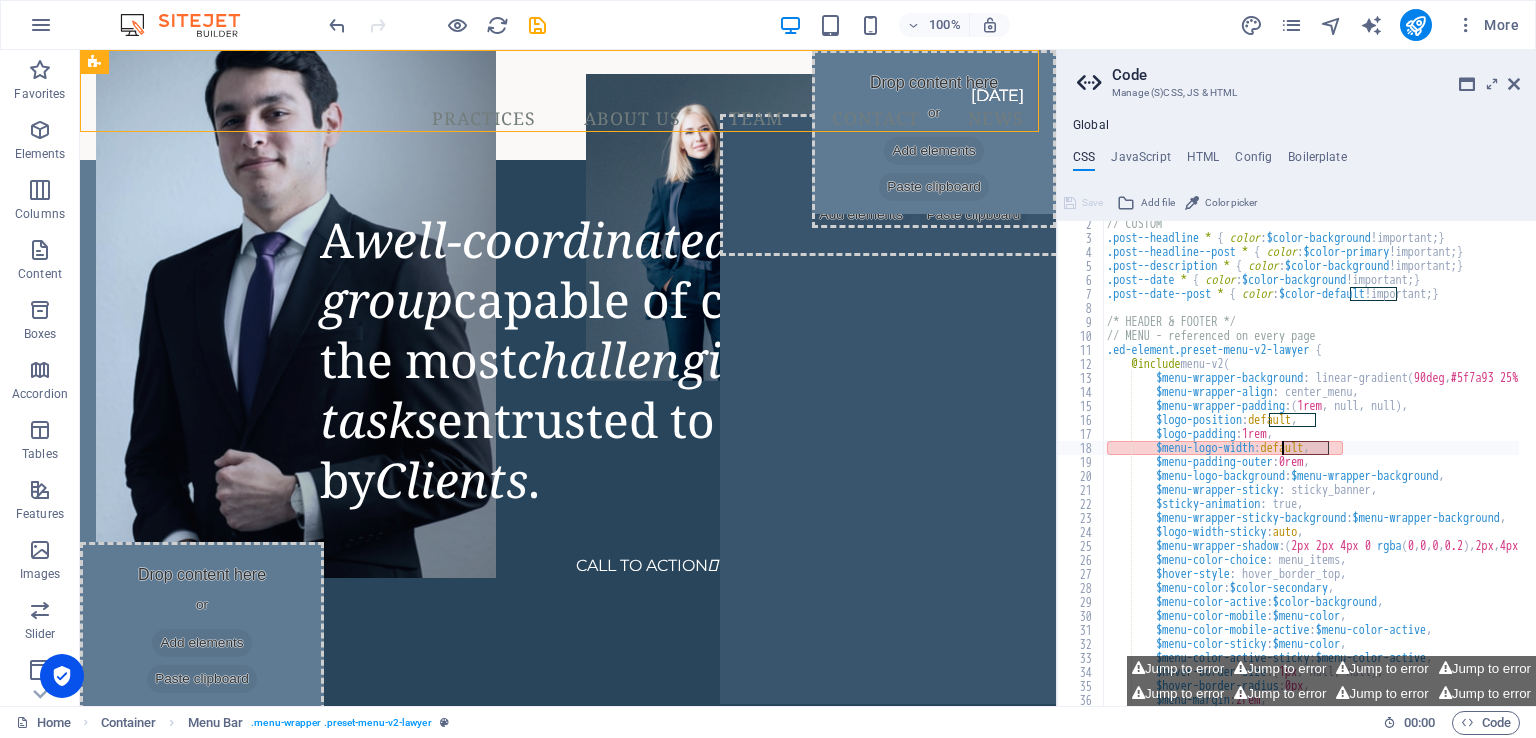 click on "// CUSTOM .post--headline   *   {   color :  $color-background !important;  } .post--headline--post   *   {   color :  $color-primary !important;  } .post--description   *   {   color :  $color-background !important;  } .post--date   *   {   color :  $color-background !important;  } .post--date--post   *   {   color :  $color-default !important;  } /* HEADER & FOOTER */ // MENU - referenced on every page .ed-element.preset-menu-v2-lawyer   {      @include  menu-v2 (           $menu-wrapper-background : linear-gradient ( 90deg ,  #5f7a93   25% ,  #28435c   25% ) ,            $menu-wrapper-align : center_menu,            $menu-wrapper-padding :  ( 1rem , null, null ) ,            $logo-position :  default ,            $logo-padding :  1rem ,            $menu-logo-width :  default ,            $menu-padding-outer :  0rem ,            $menu-logo-background :  $menu-wrapper-background ,            $menu-wrapper-sticky : sticky_banner,            $sticky-animation : true,            $menu-wrapper-sticky-background" at bounding box center [1311, 463] 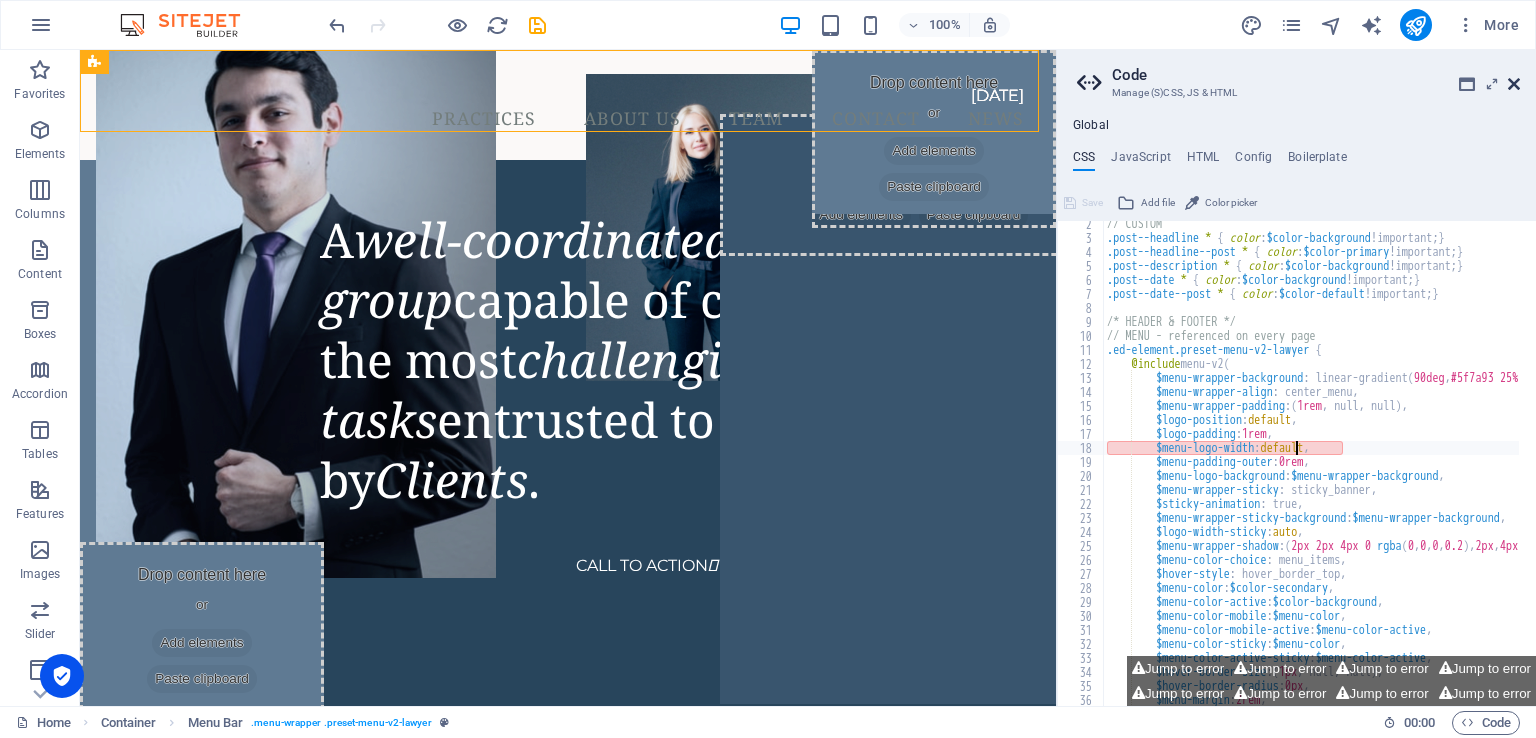 click at bounding box center (1514, 84) 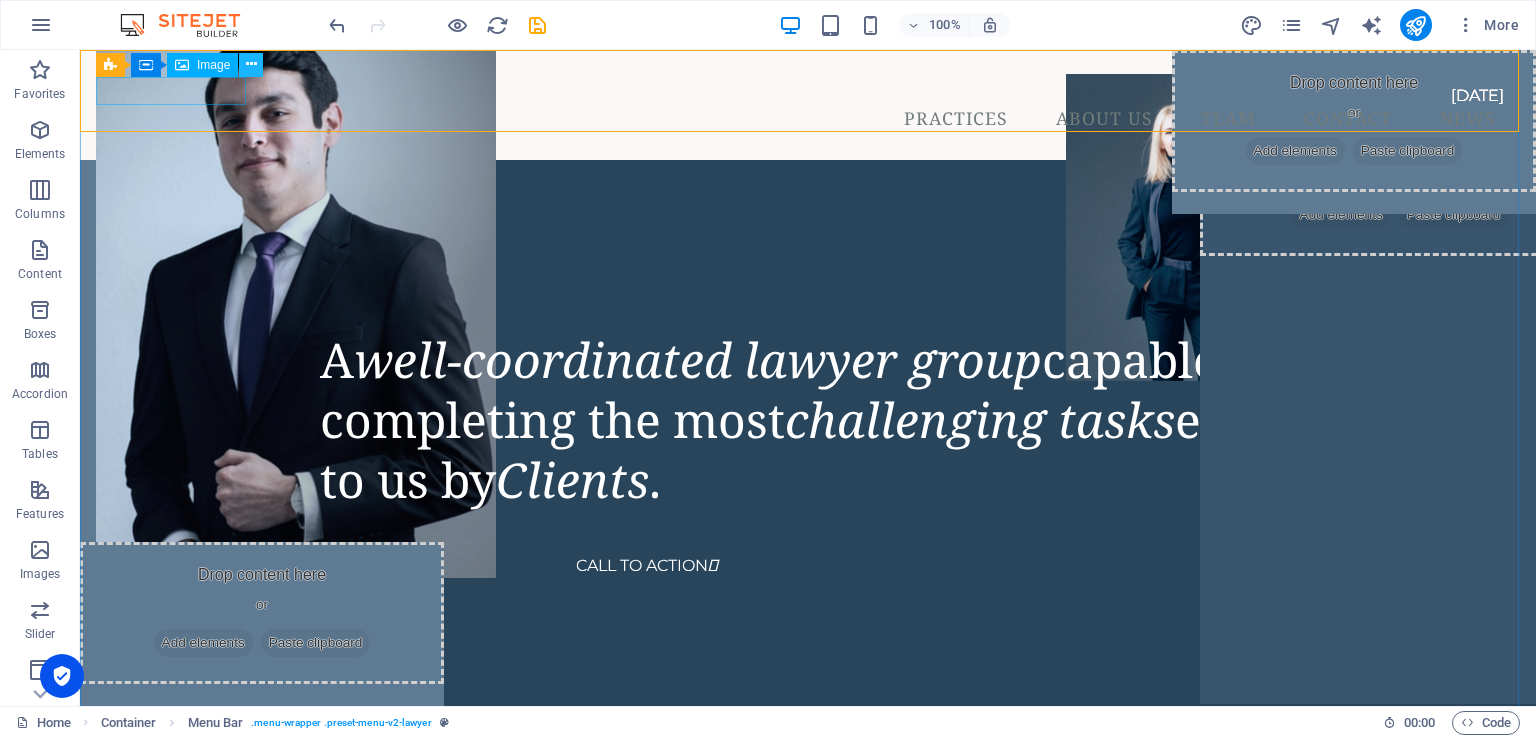 click at bounding box center [251, 64] 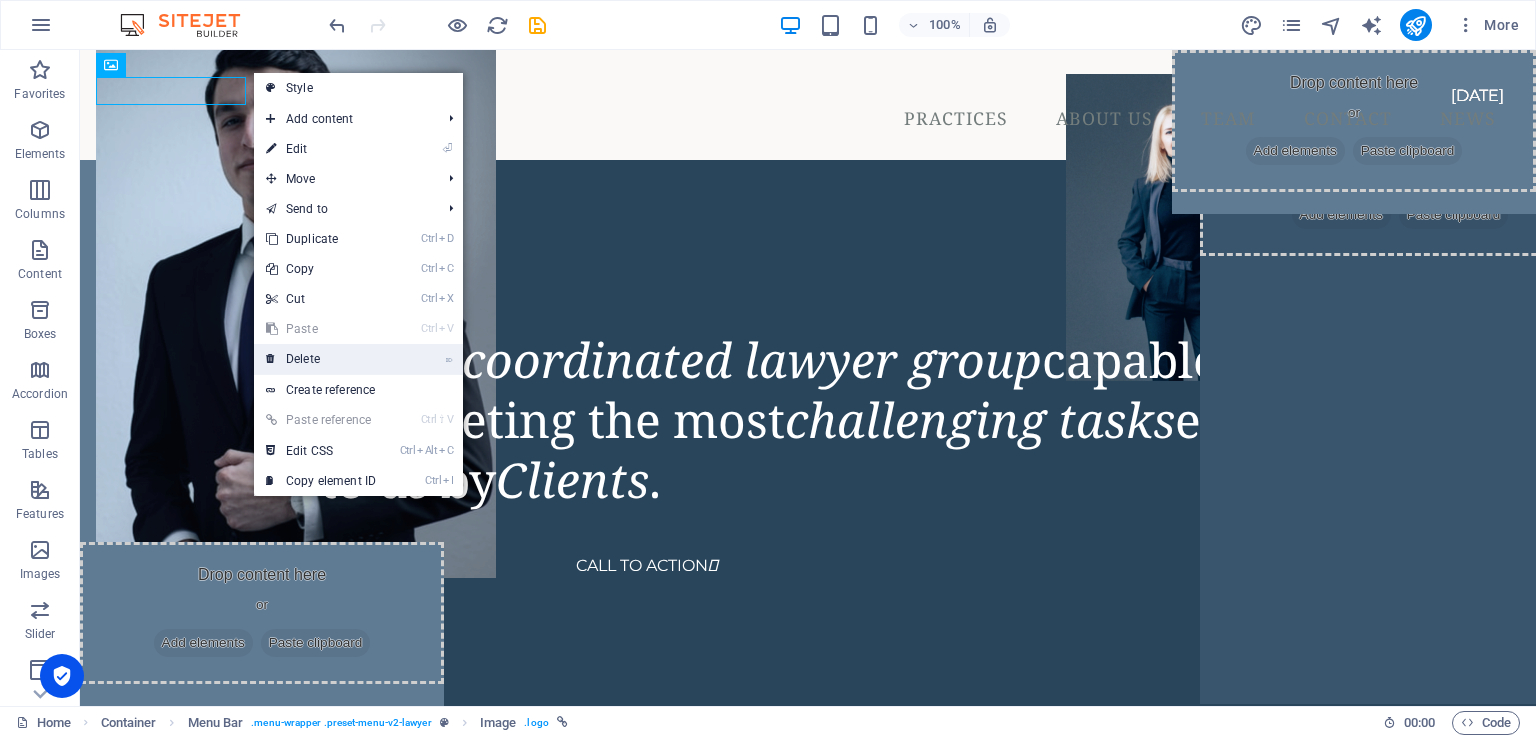 click on "⌦  Delete" at bounding box center [321, 359] 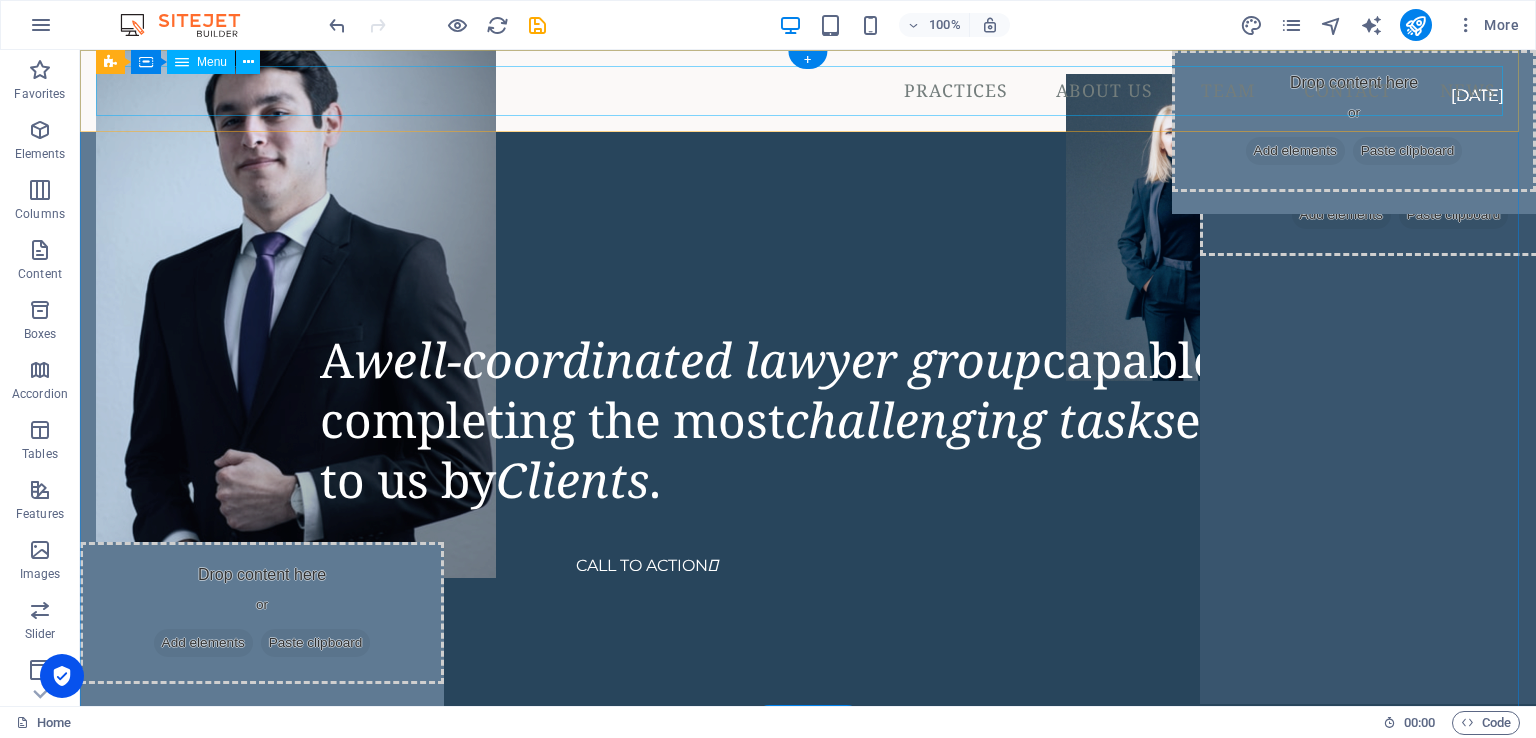 click on "Practices About Us Team Contact News" at bounding box center (808, 91) 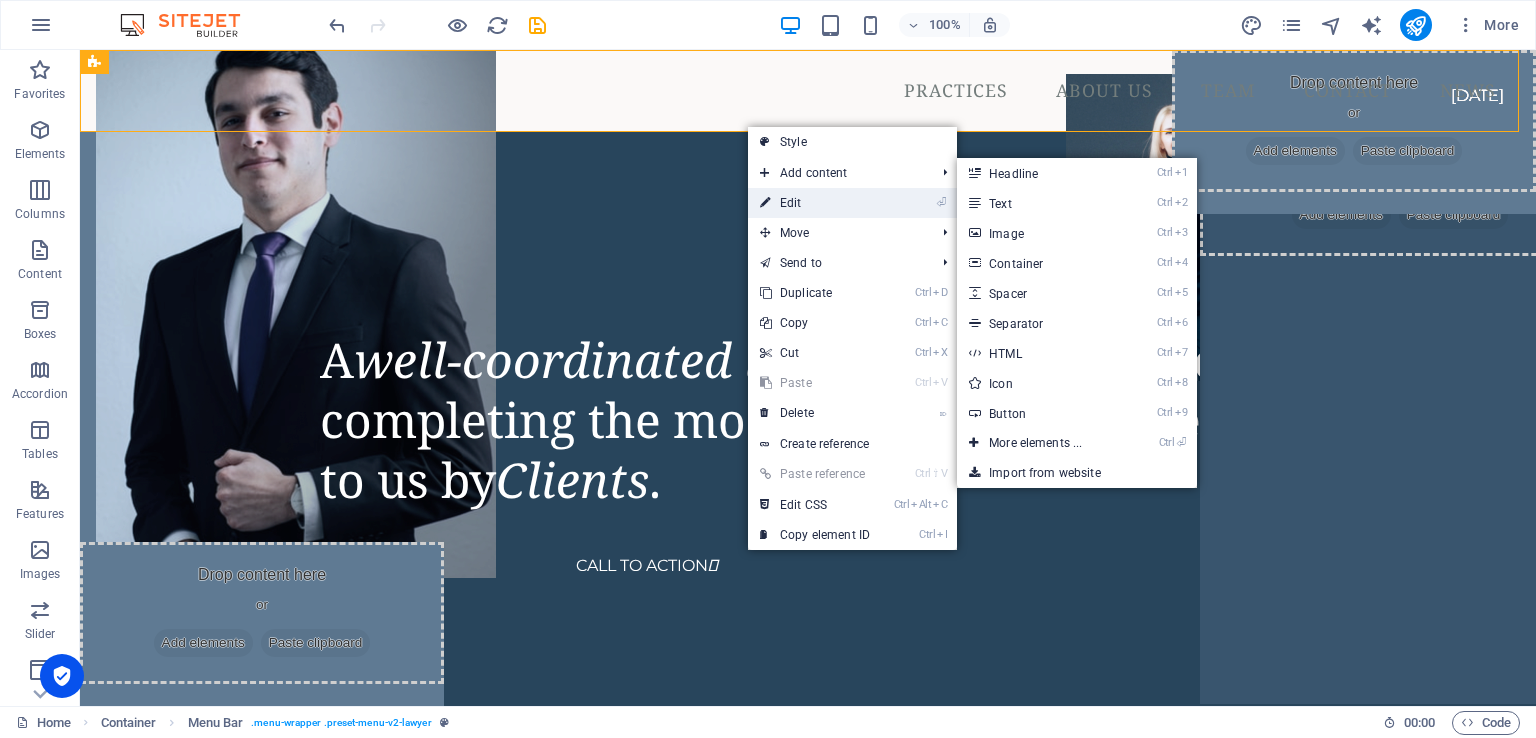 click on "⏎  Edit" at bounding box center (815, 203) 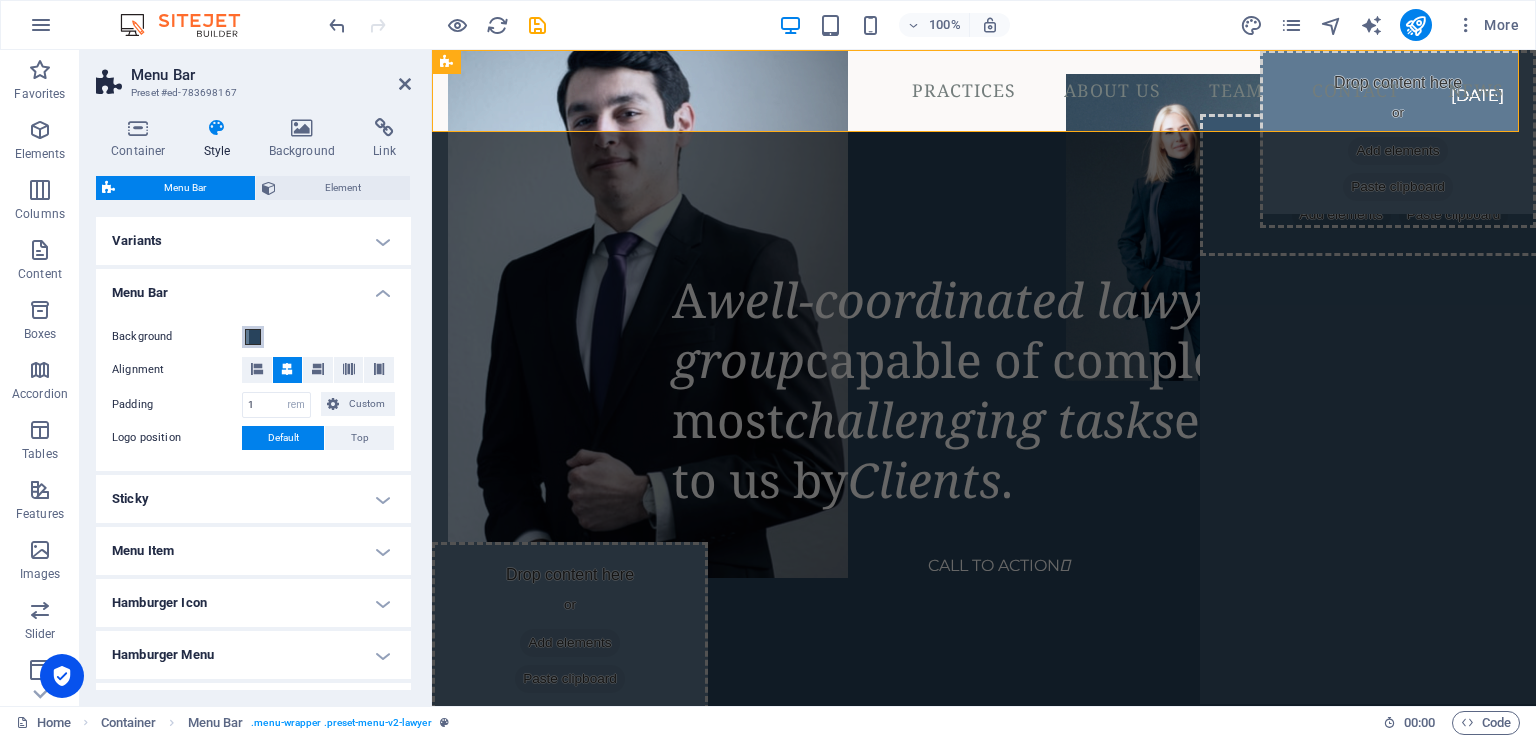 click at bounding box center [253, 337] 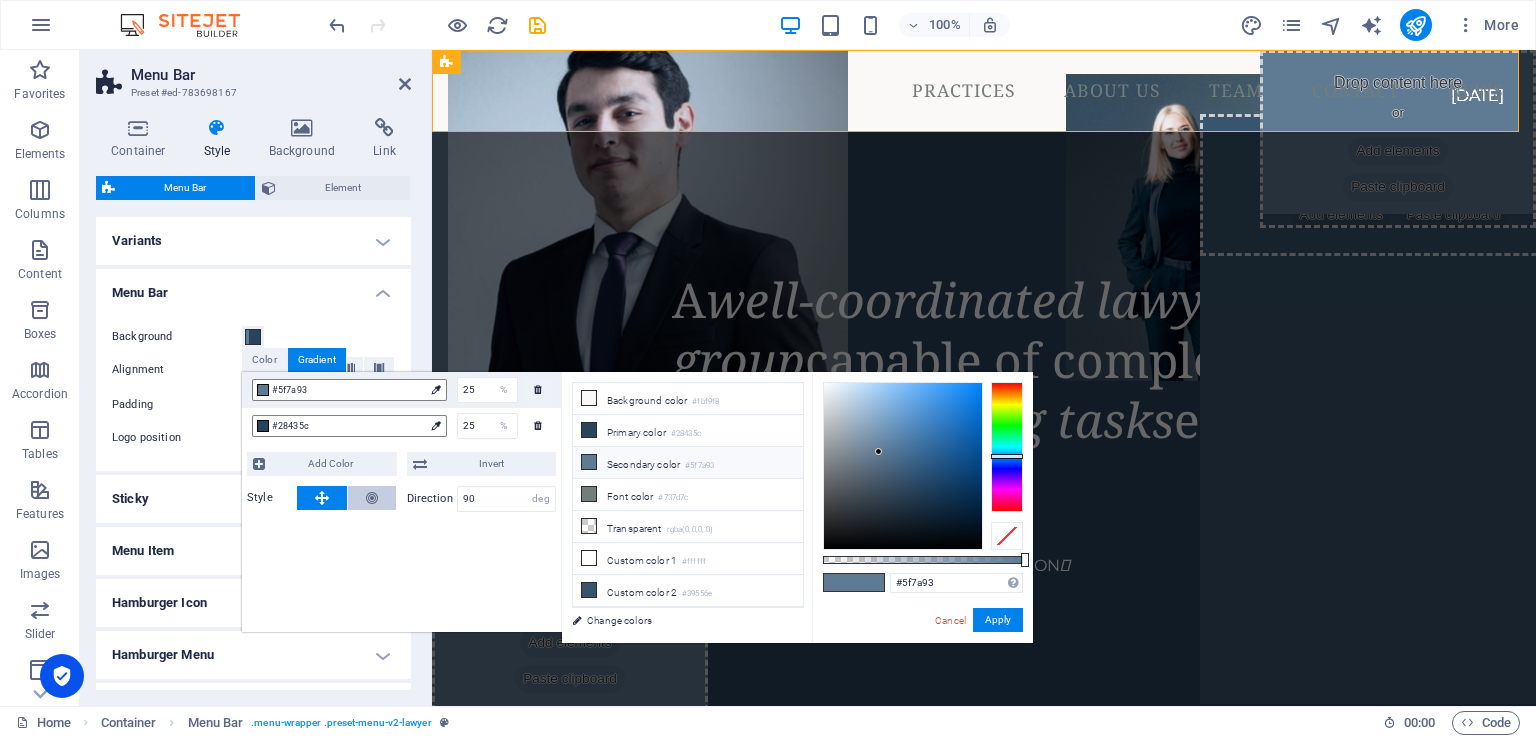 click at bounding box center [372, 498] 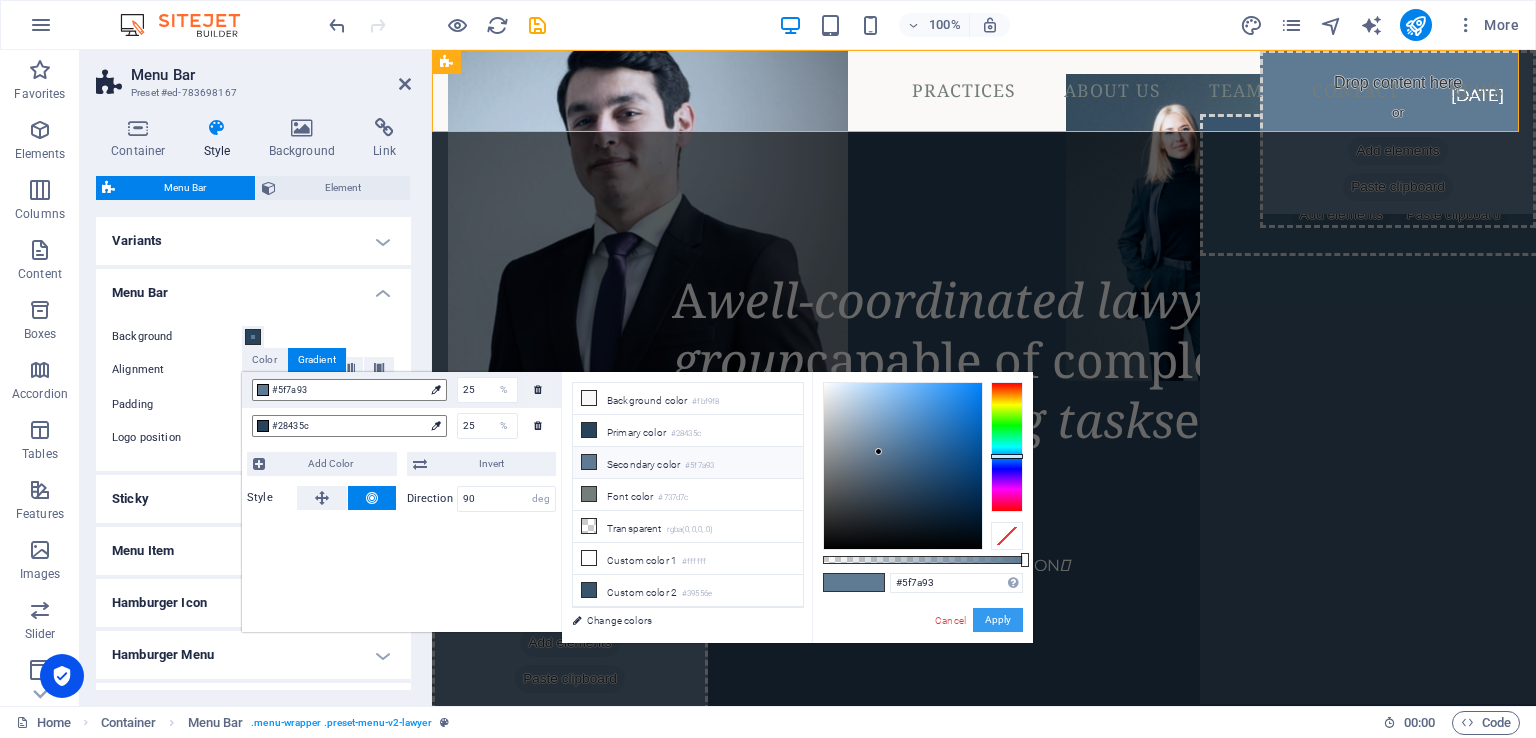 click on "Apply" at bounding box center [998, 620] 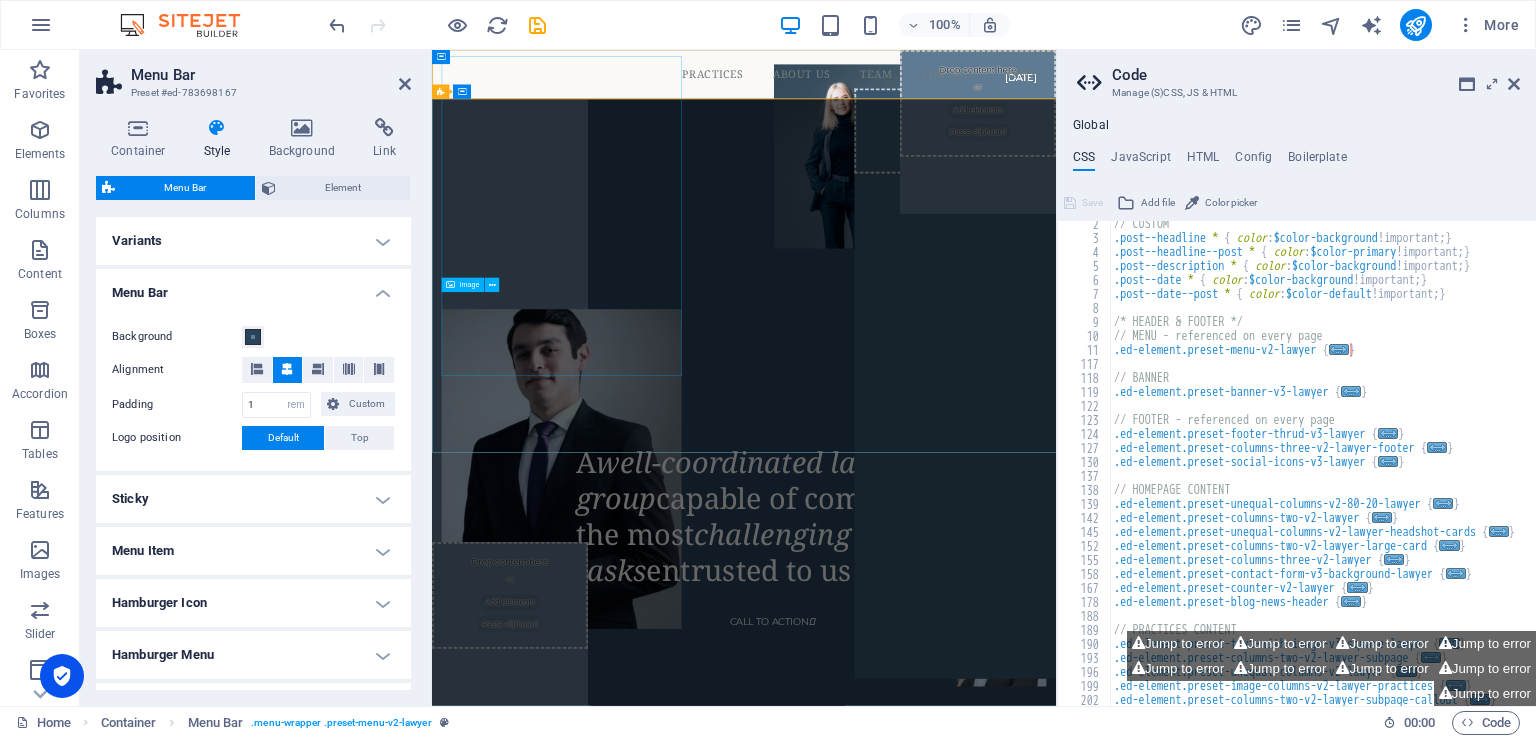 scroll, scrollTop: 17, scrollLeft: 0, axis: vertical 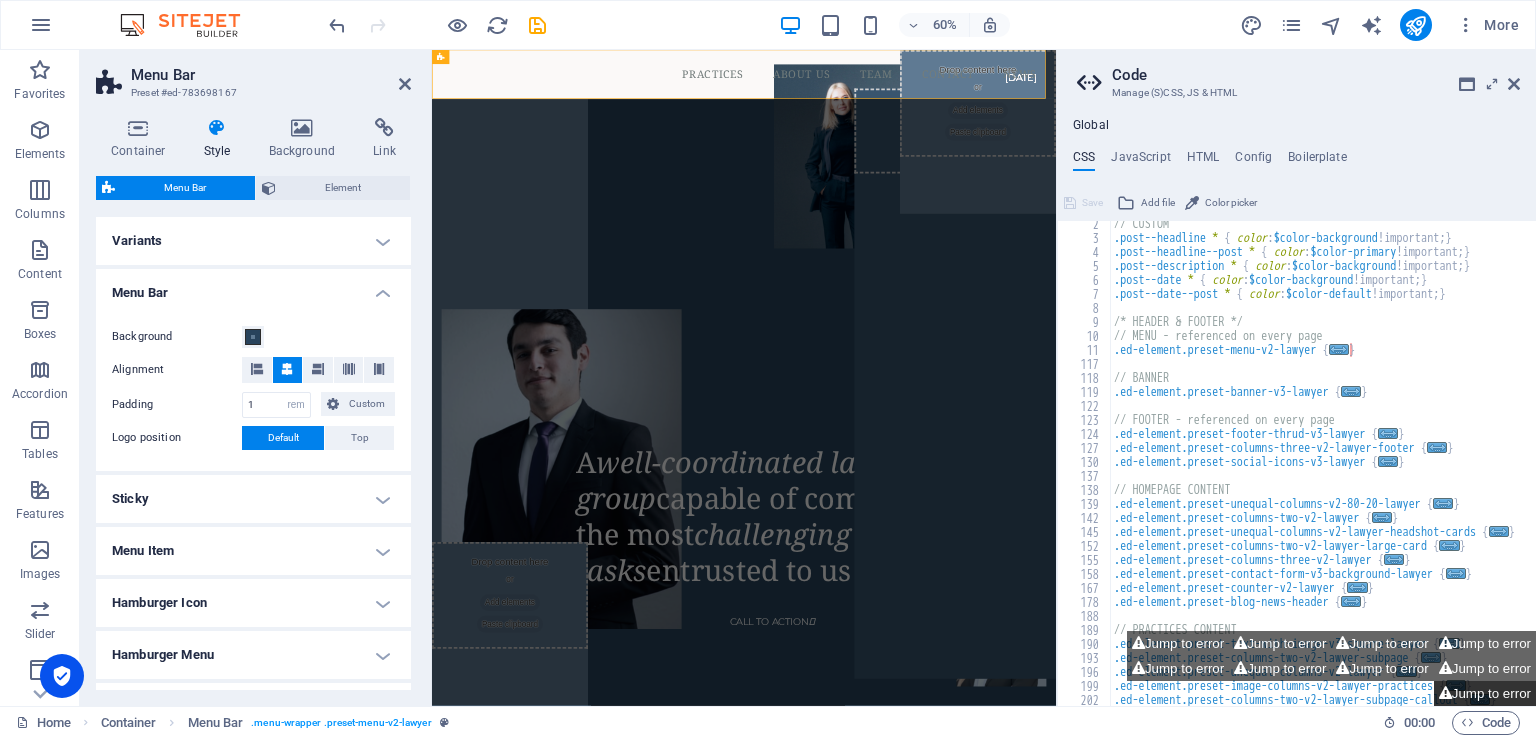 click at bounding box center [1445, 693] 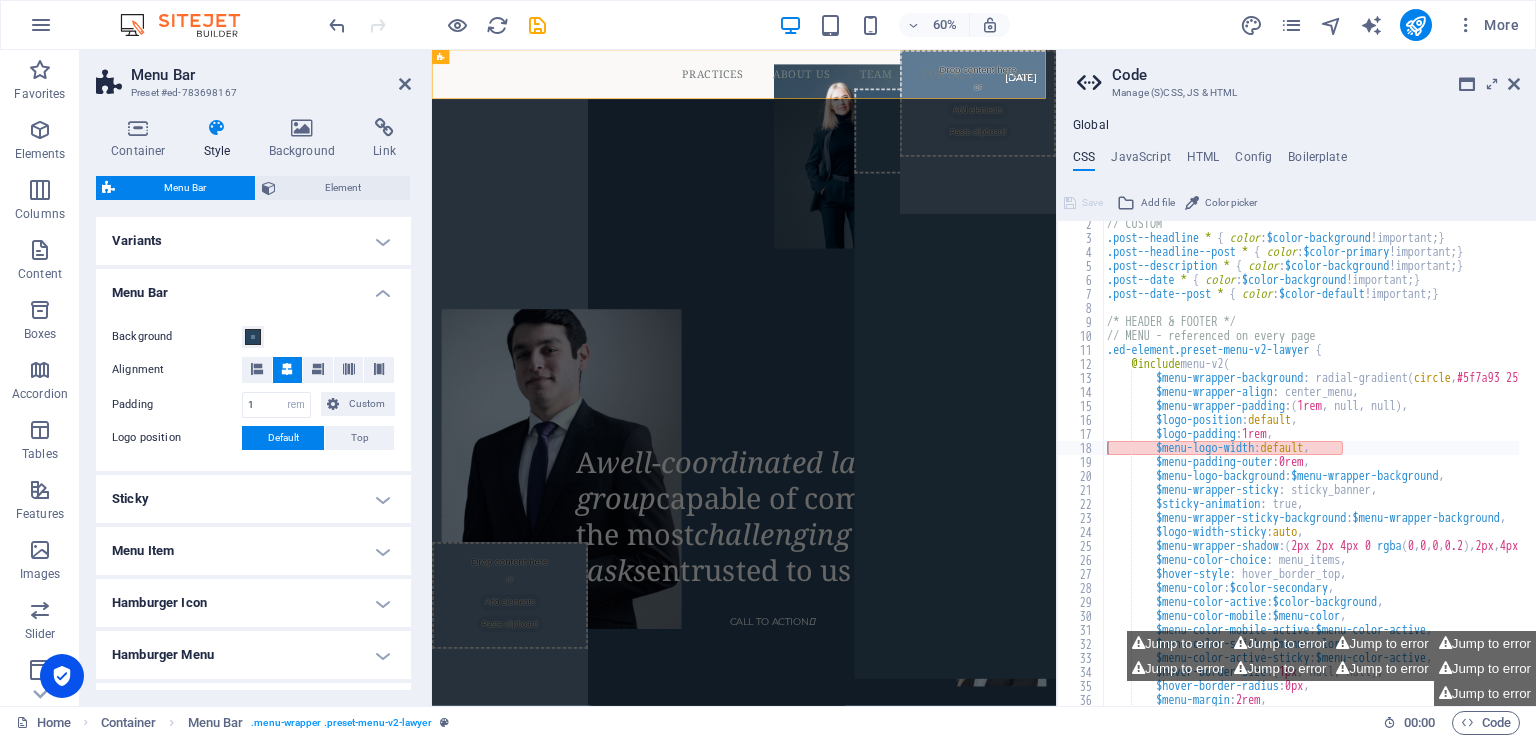 click on "Code" at bounding box center (1316, 75) 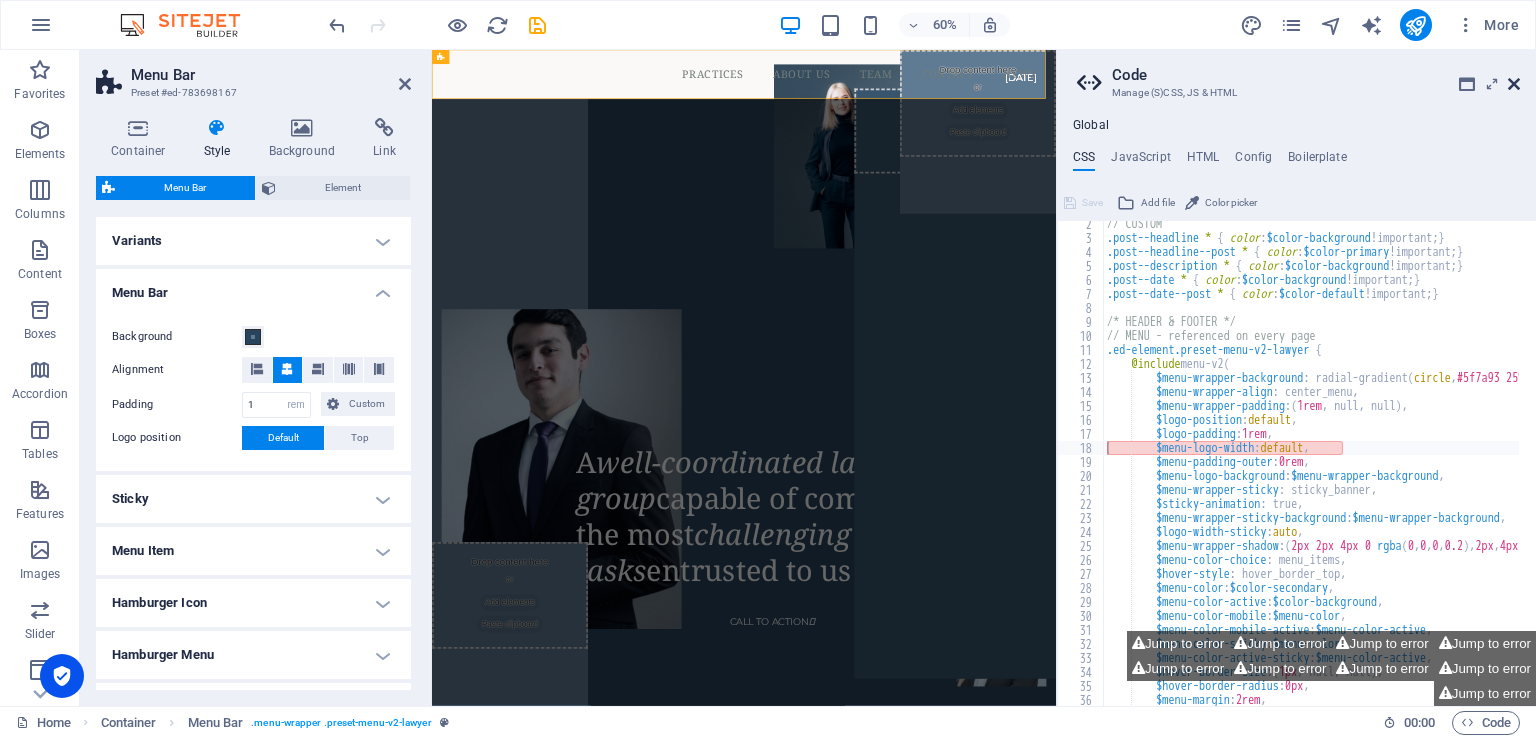 click at bounding box center (1514, 84) 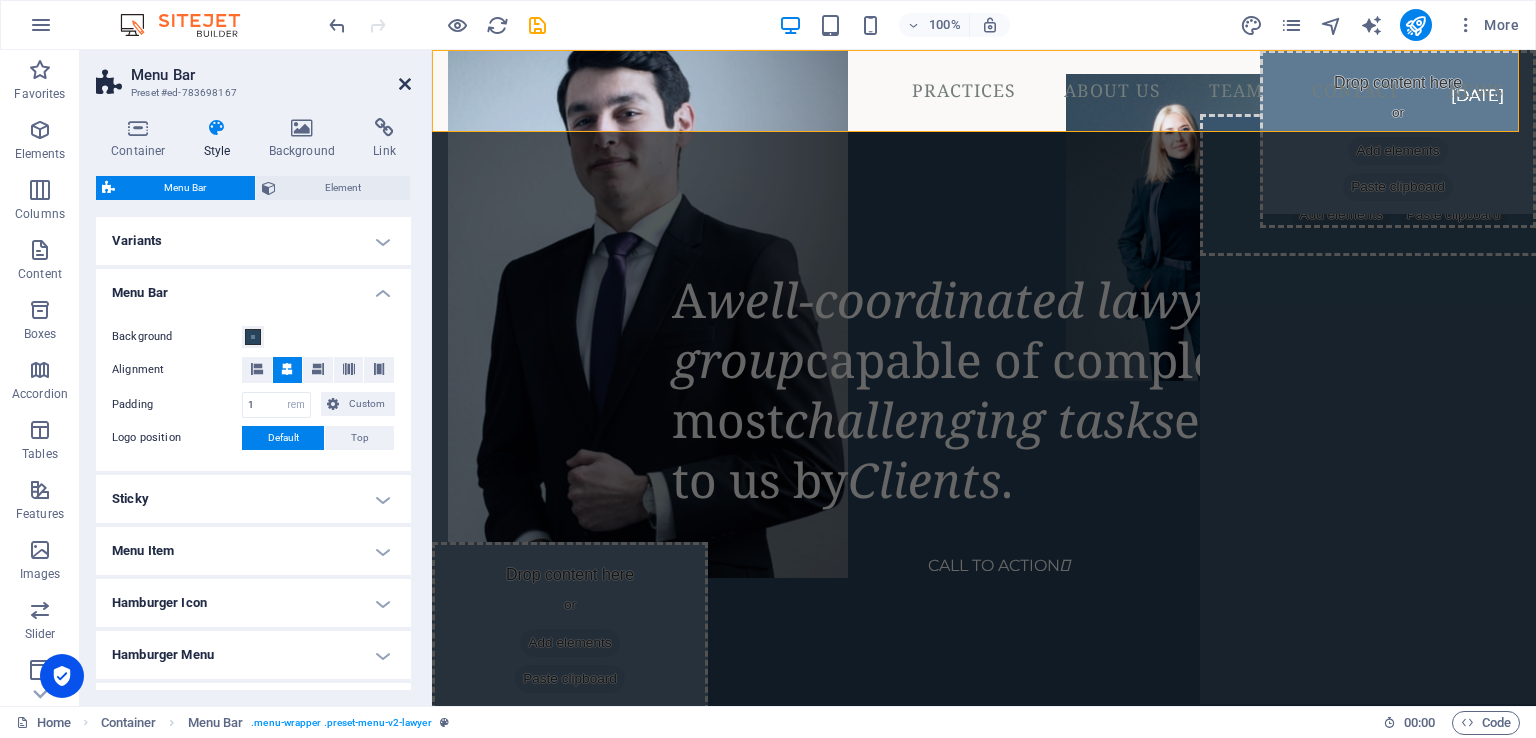 click at bounding box center [405, 84] 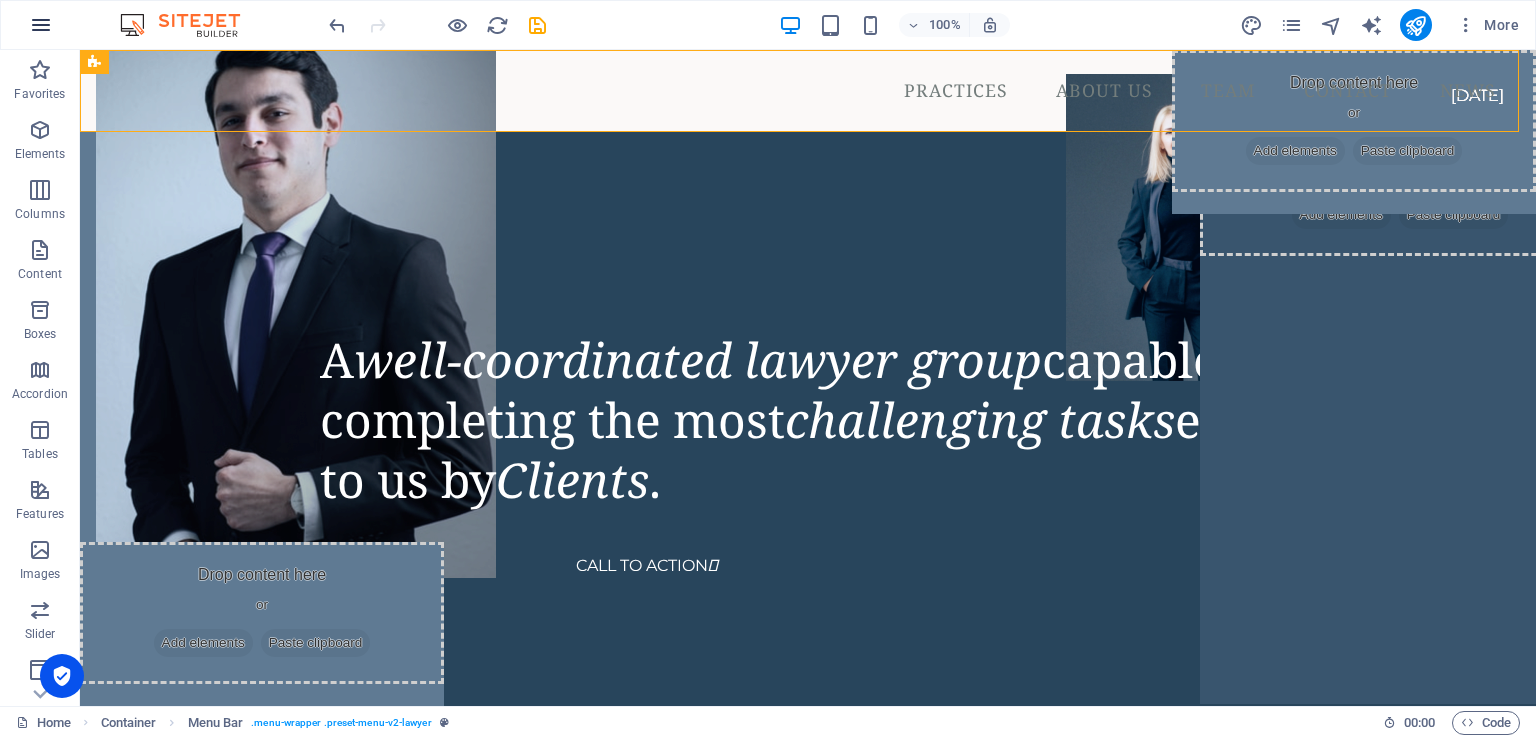 click at bounding box center (41, 25) 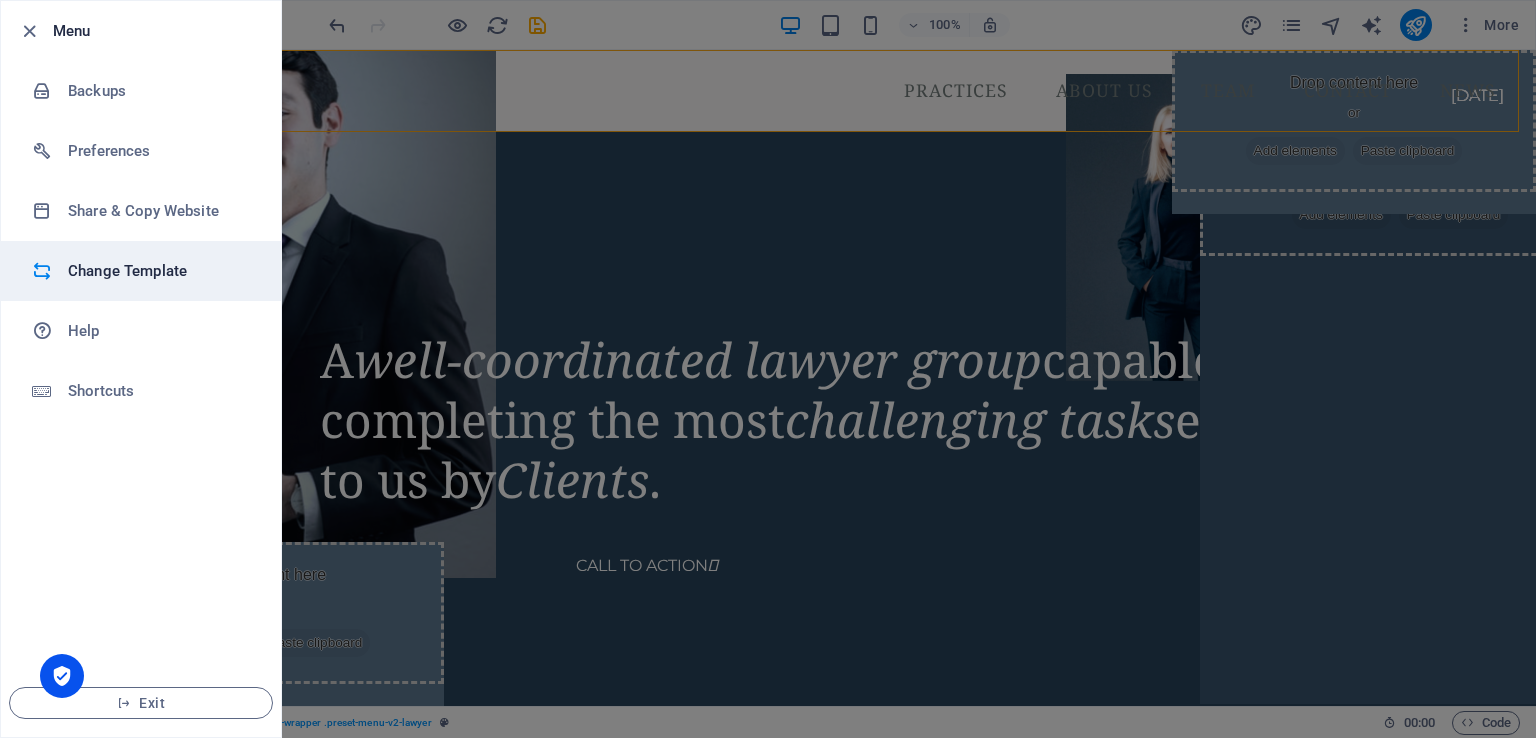 click on "Change Template" at bounding box center [160, 271] 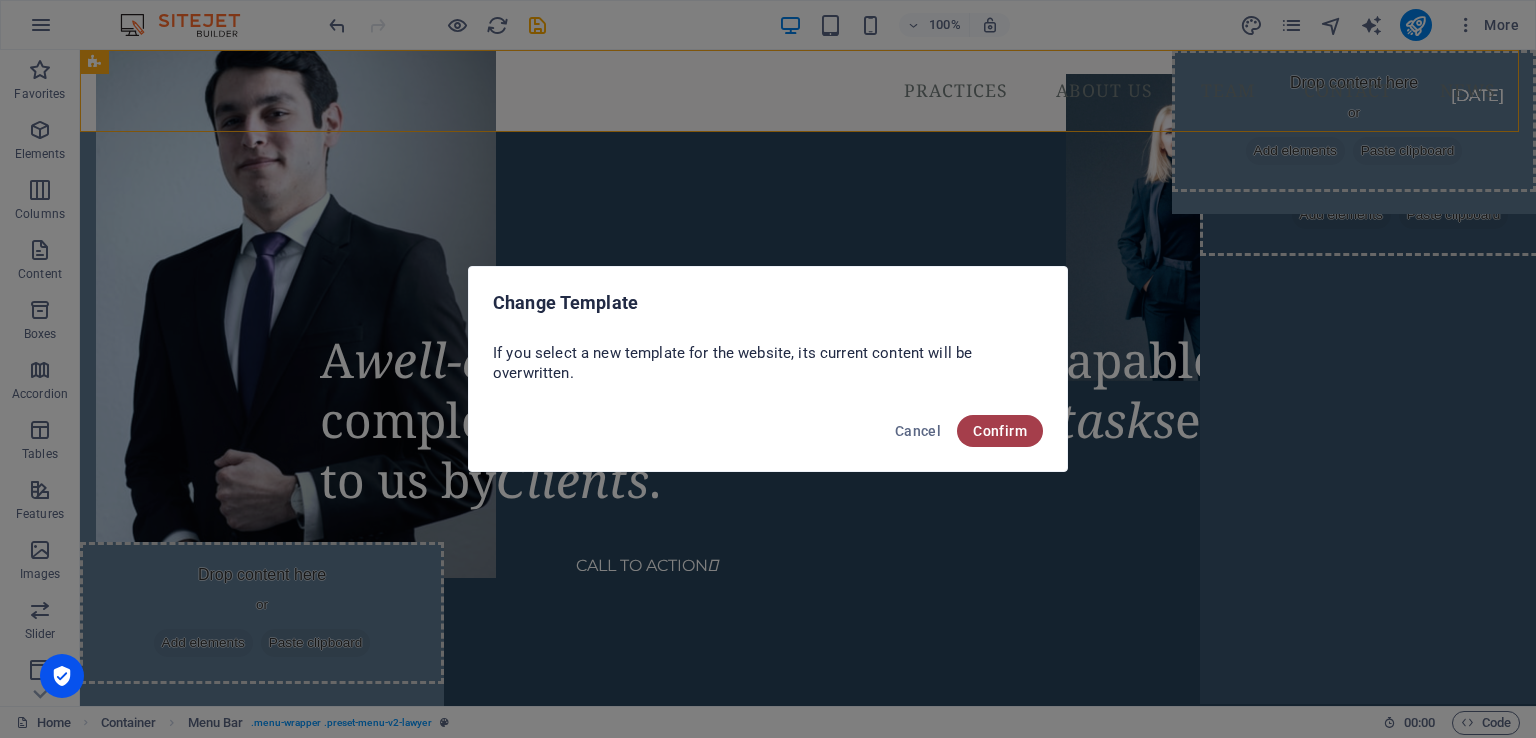 drag, startPoint x: 1017, startPoint y: 451, endPoint x: 1014, endPoint y: 437, distance: 14.3178215 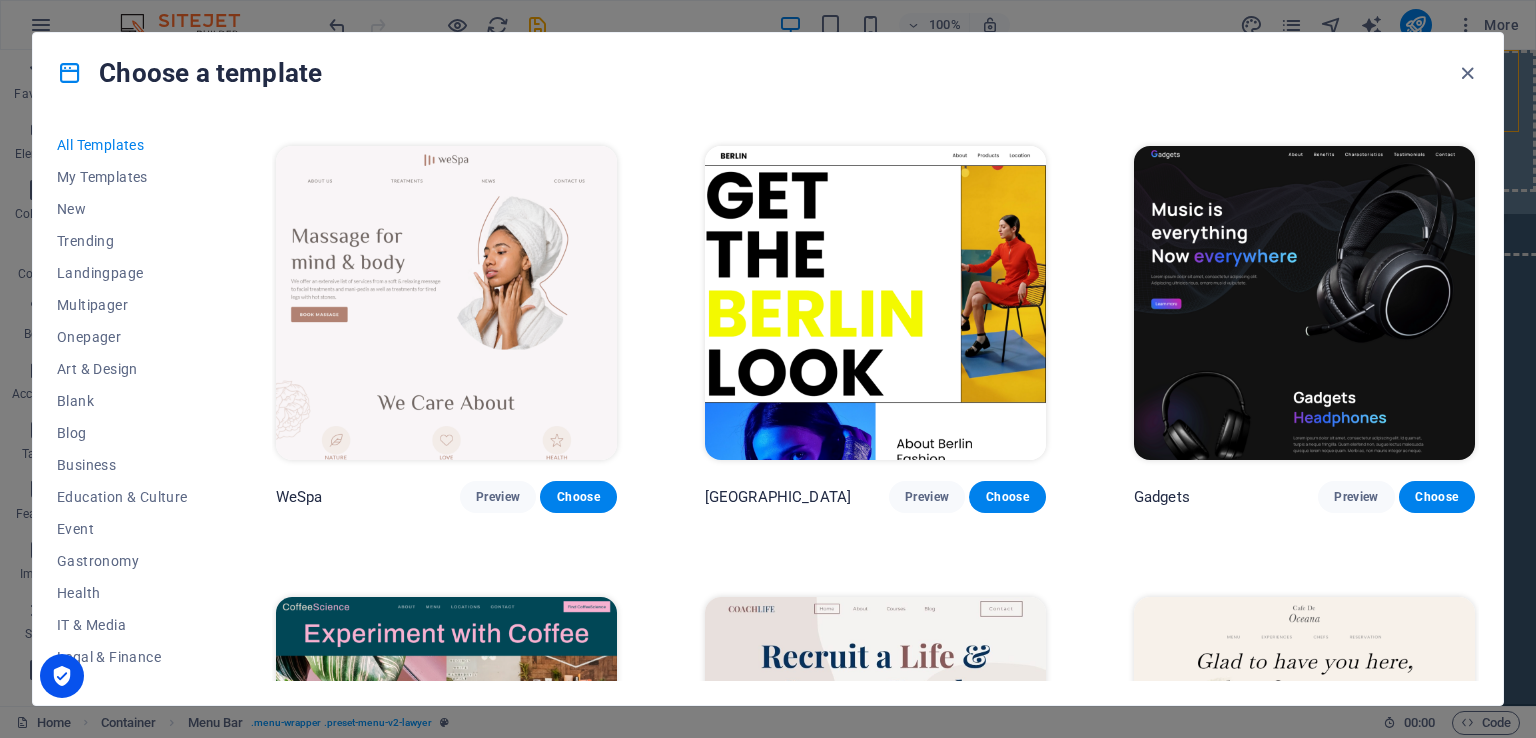 scroll, scrollTop: 4700, scrollLeft: 0, axis: vertical 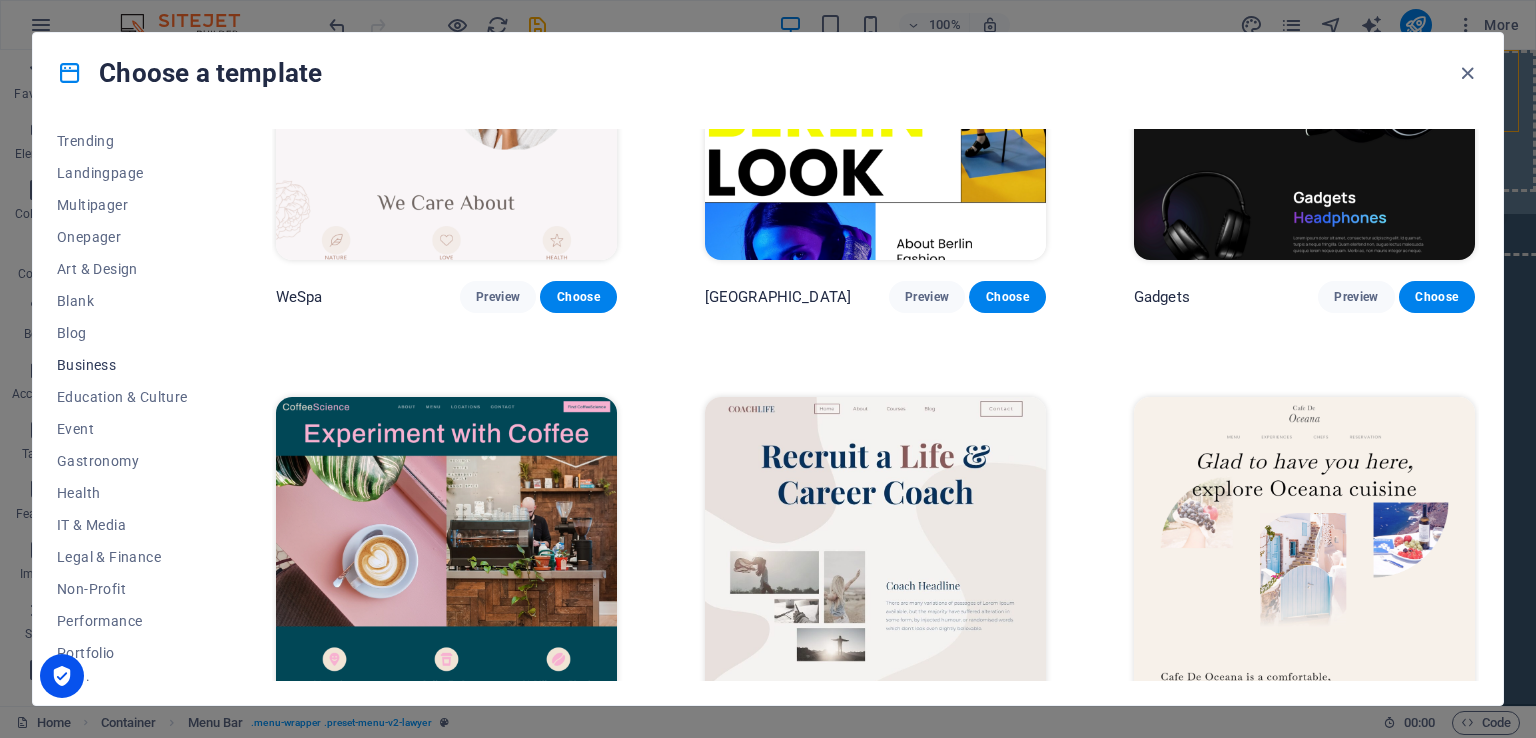 click on "Business" at bounding box center [122, 365] 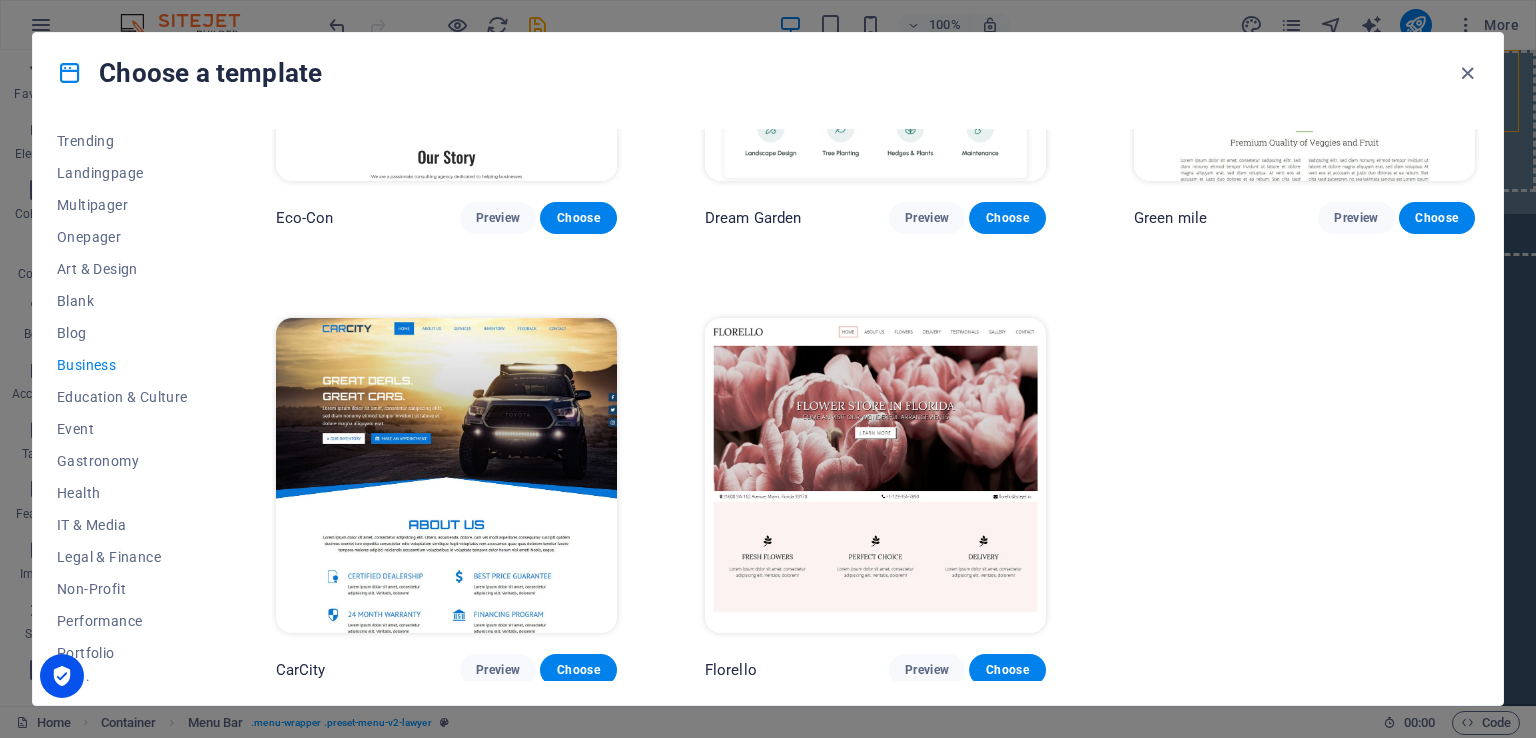 click on "Eco-Con Preview Choose Dream Garden Preview Choose Green mile Preview Choose CarCity Preview Choose [GEOGRAPHIC_DATA] Preview Choose" at bounding box center [875, 274] 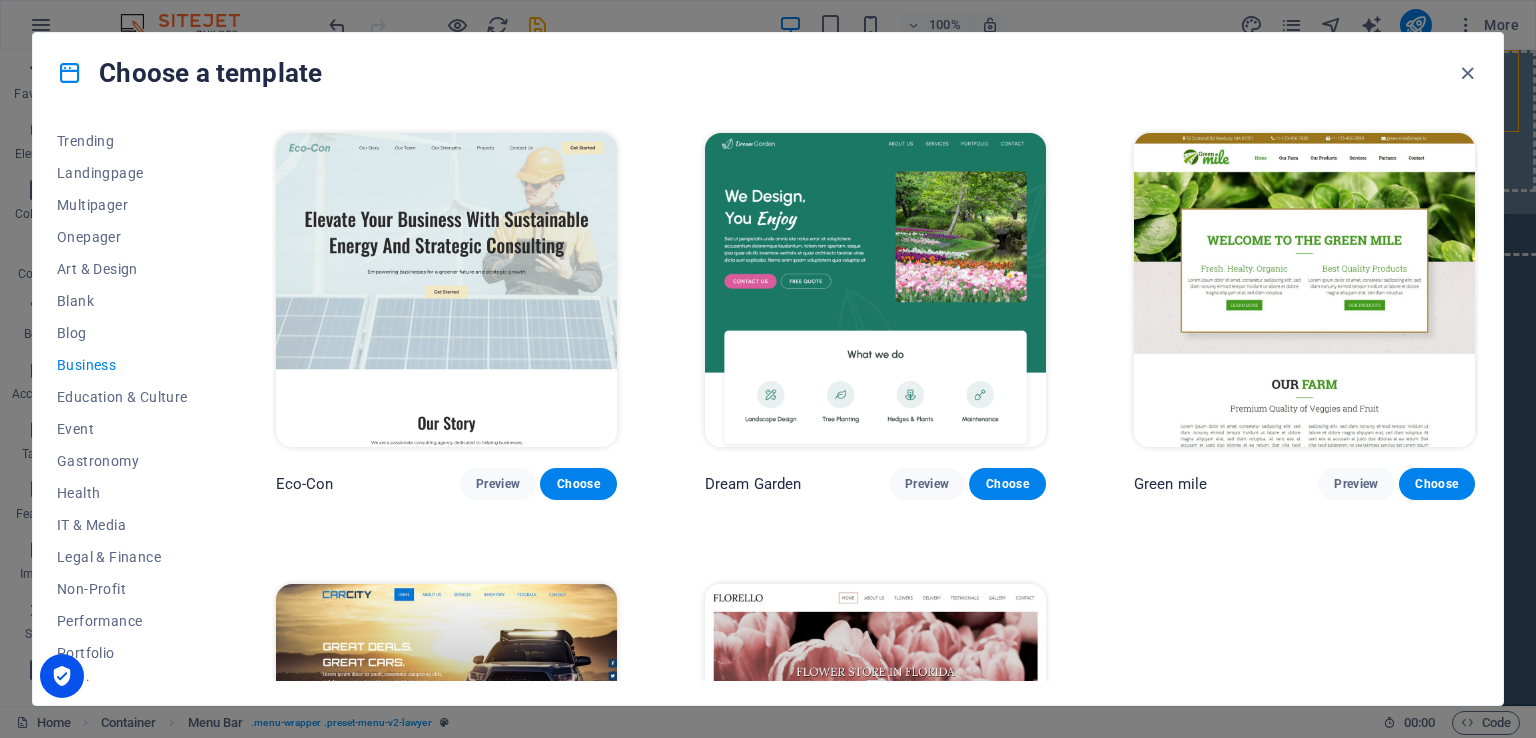 scroll, scrollTop: 266, scrollLeft: 0, axis: vertical 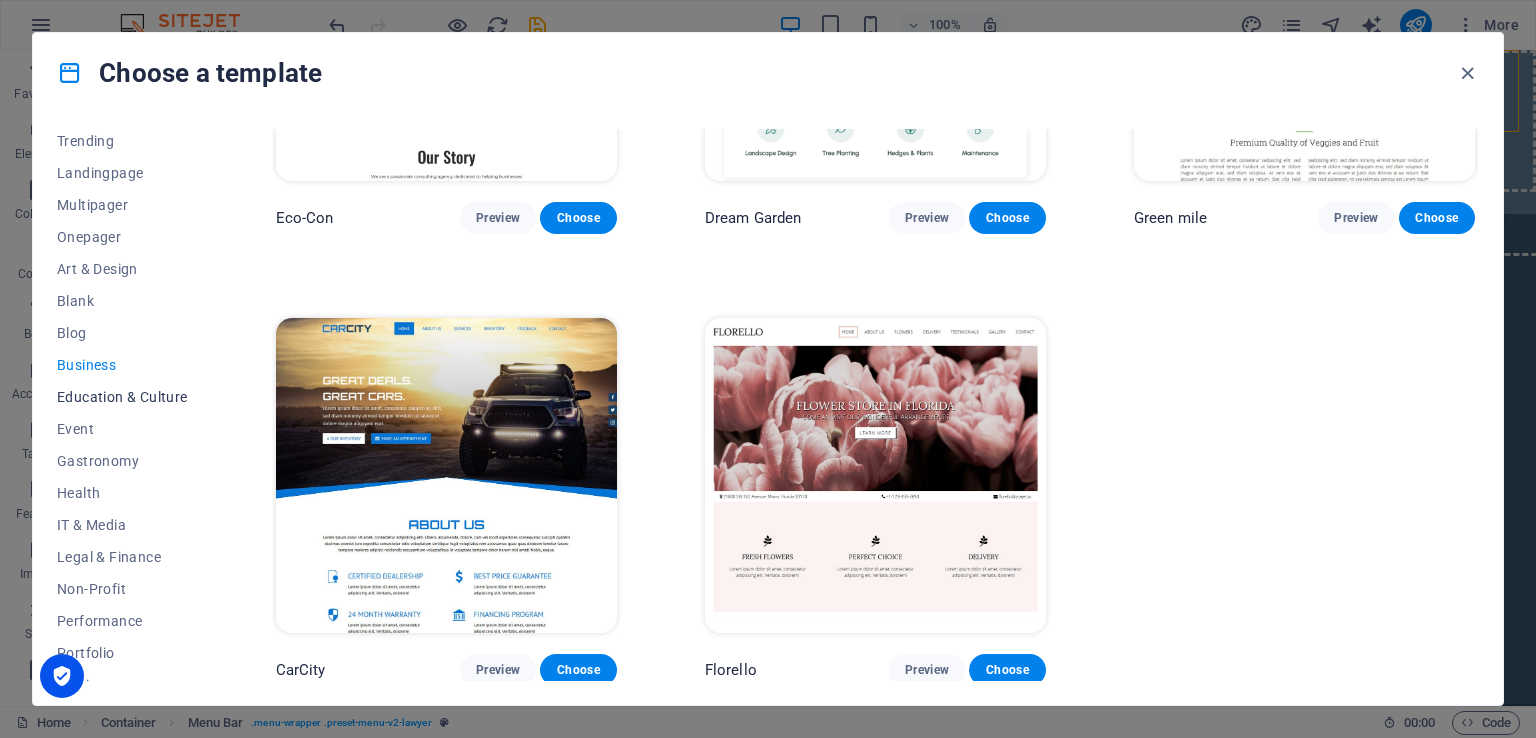 click on "Education & Culture" at bounding box center (122, 397) 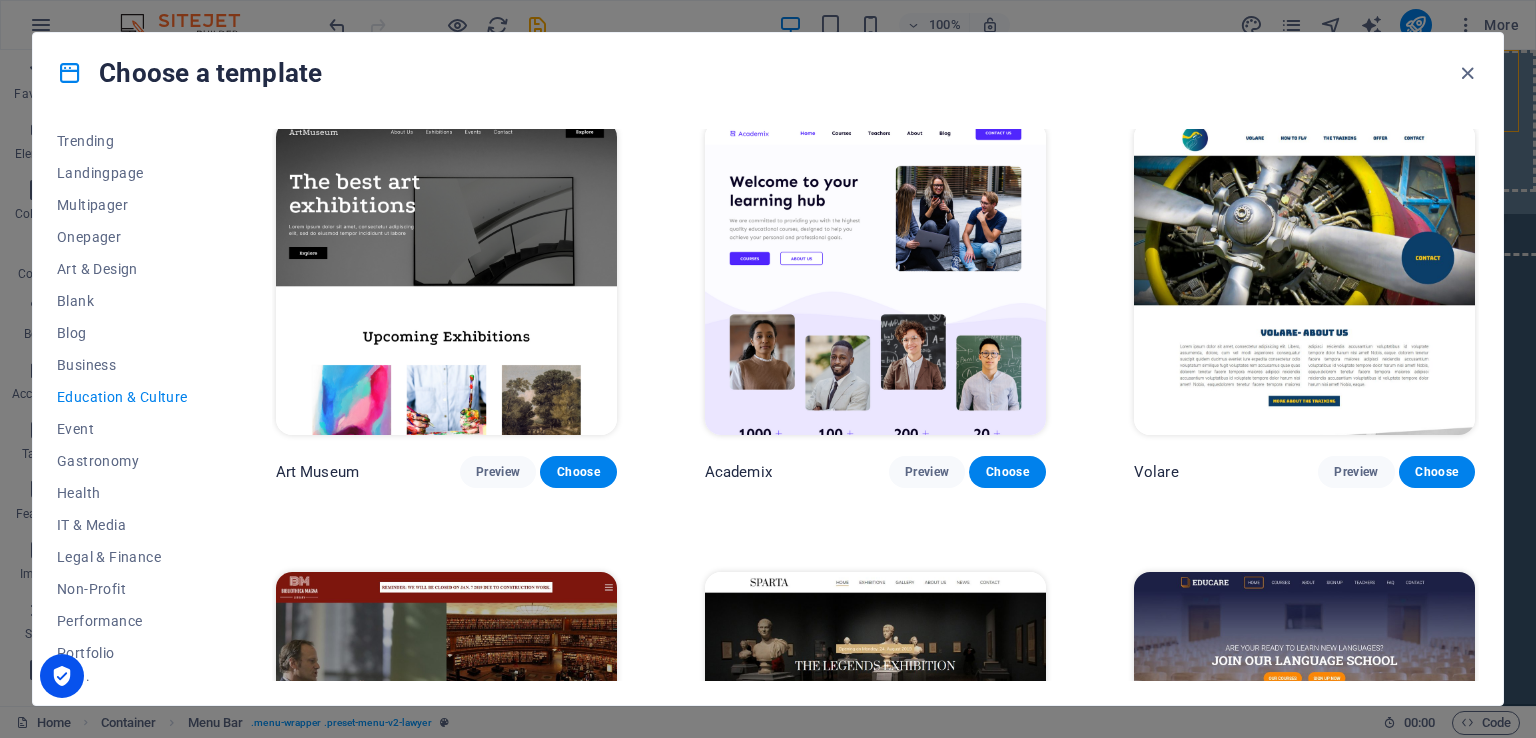 scroll, scrollTop: 0, scrollLeft: 0, axis: both 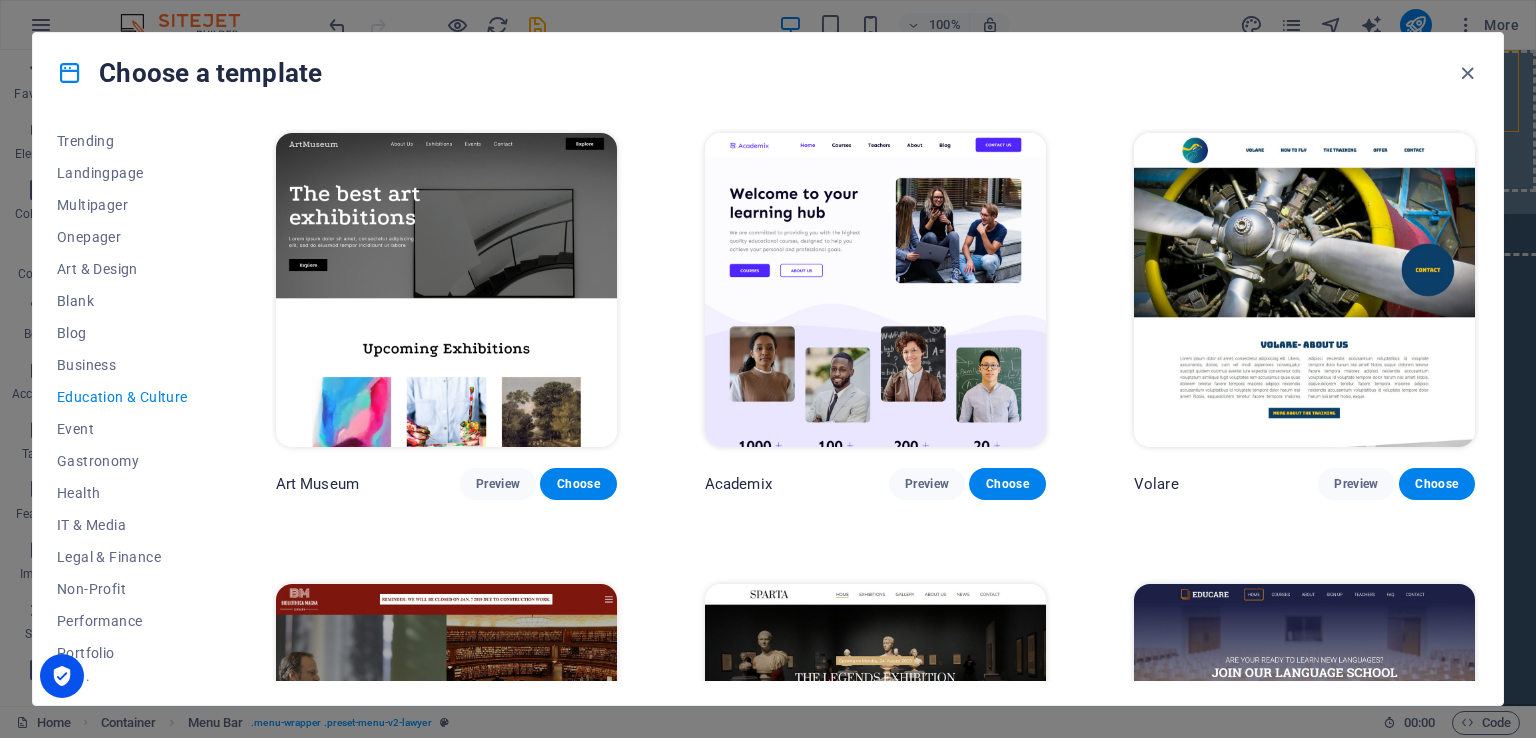 click on "Art Museum Preview Choose Academix Preview Choose Volare Preview Choose Bibliotheca Preview Choose Sparta Preview Choose Educare Preview Choose Smiile Preview Choose uDrive Preview Choose" at bounding box center [875, 766] 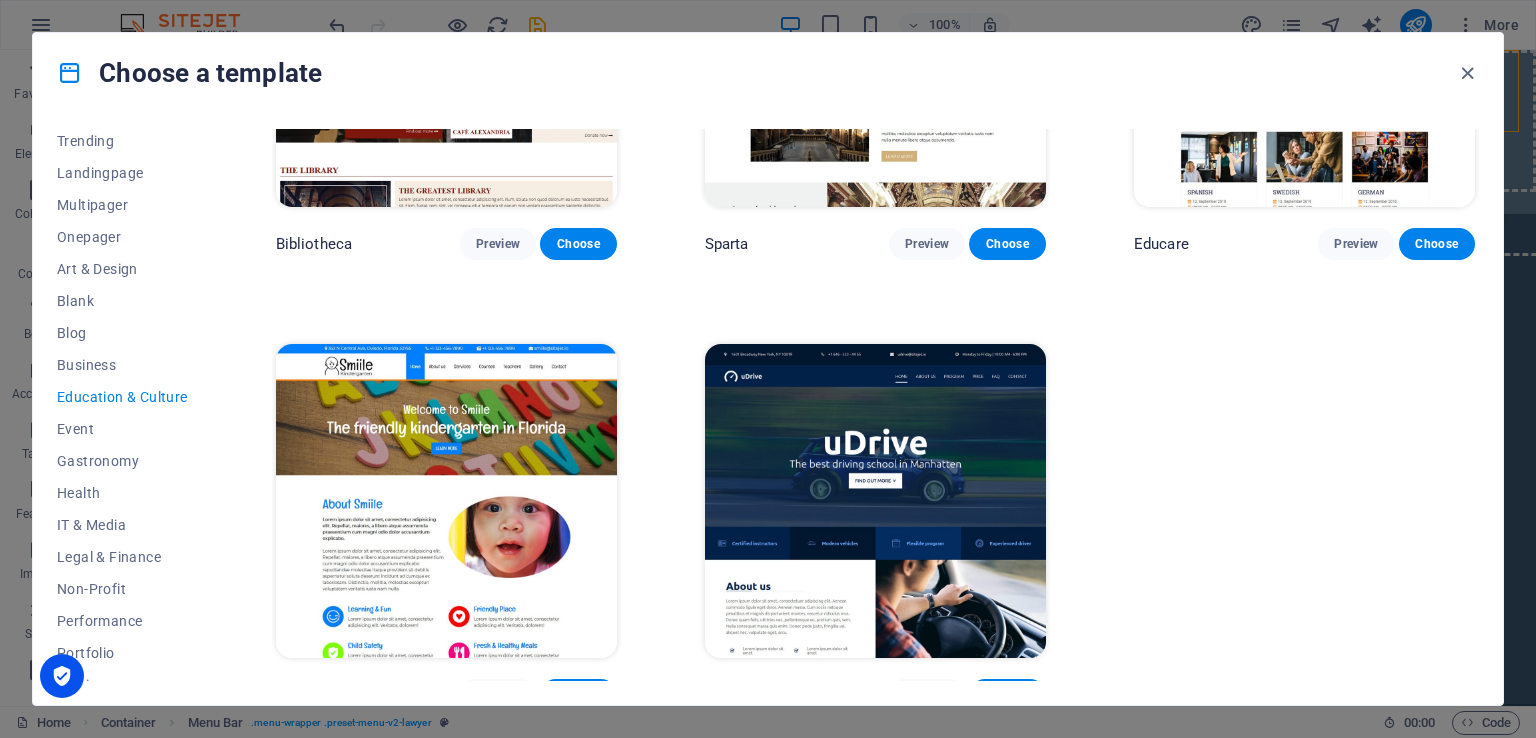 scroll, scrollTop: 716, scrollLeft: 0, axis: vertical 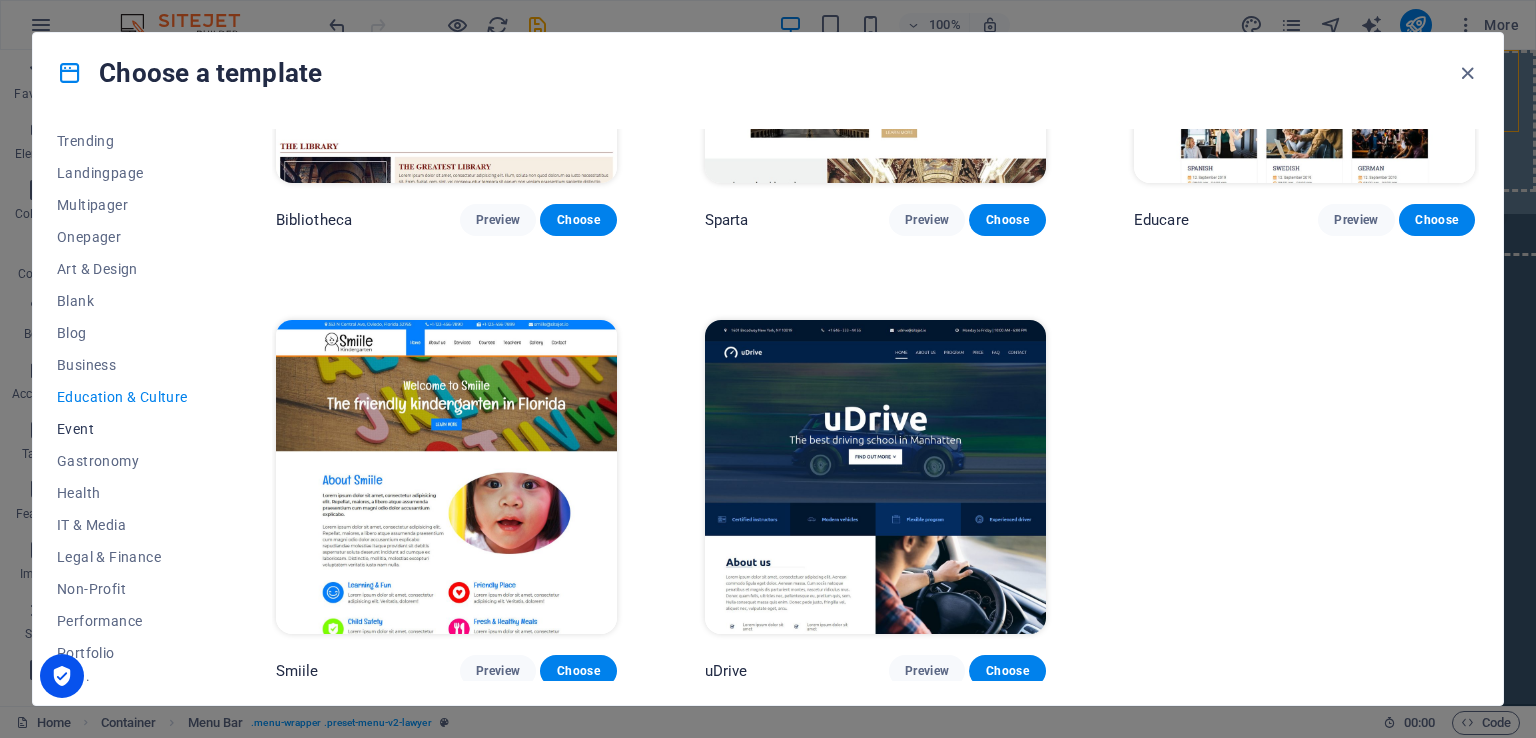 click on "Event" at bounding box center (122, 429) 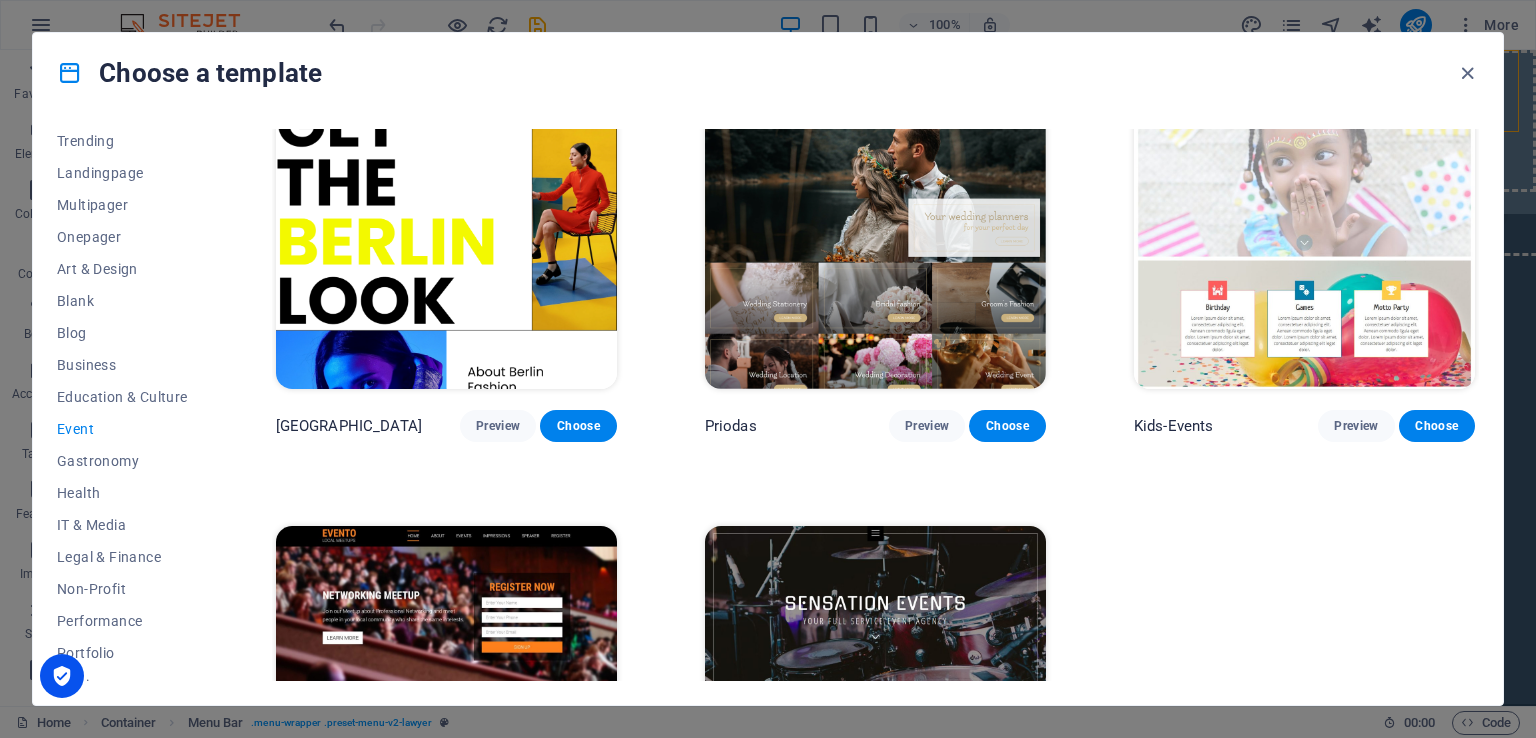 scroll, scrollTop: 716, scrollLeft: 0, axis: vertical 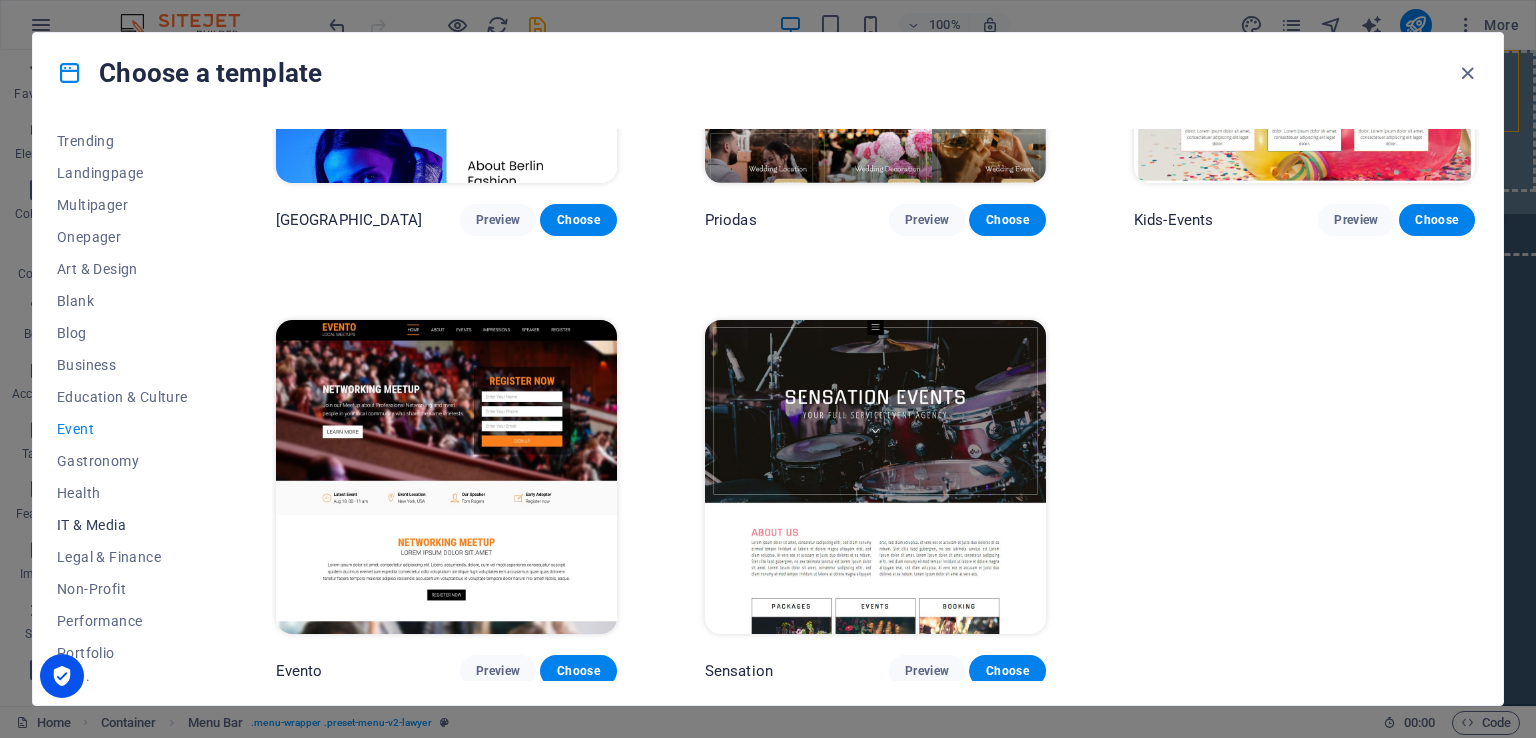 click on "IT & Media" at bounding box center [122, 525] 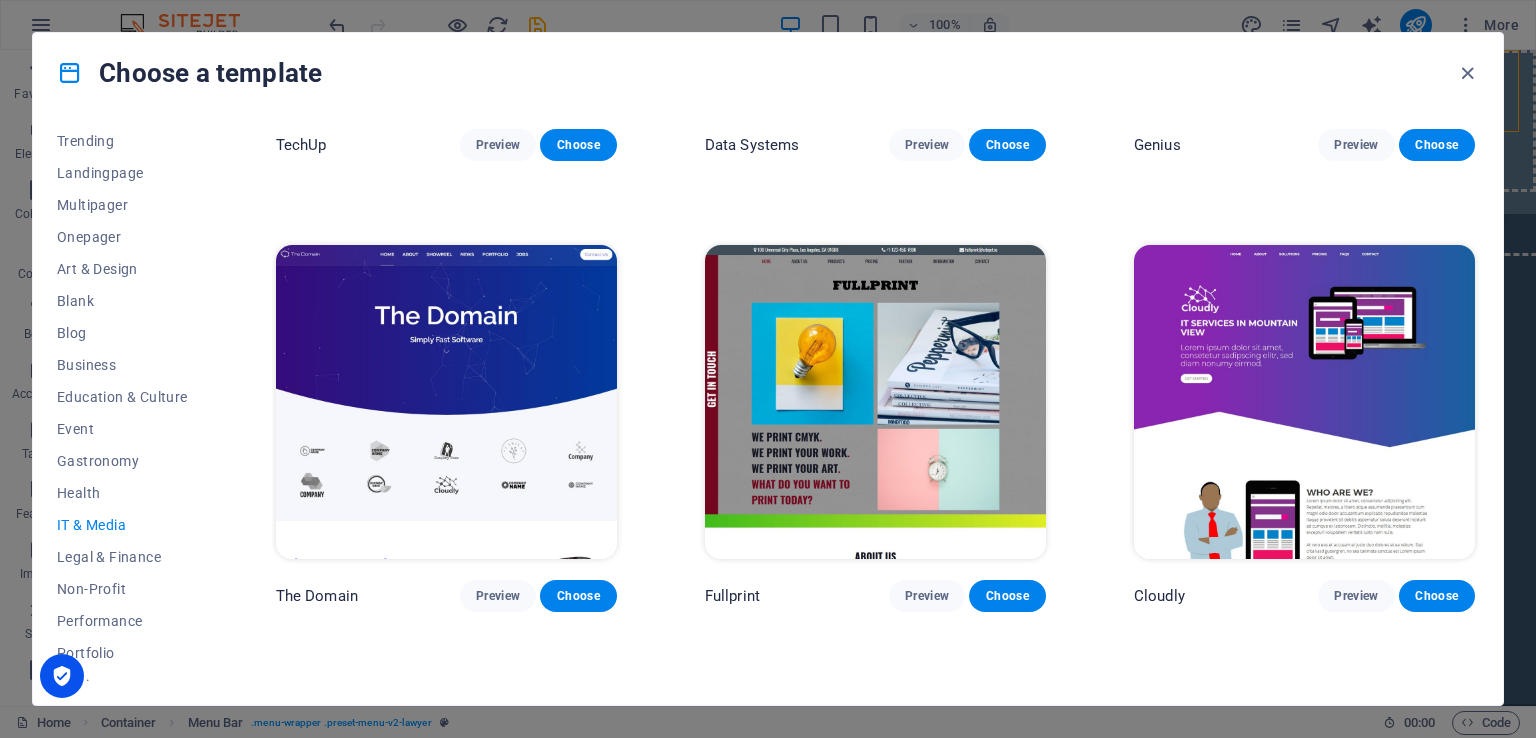 scroll, scrollTop: 1165, scrollLeft: 0, axis: vertical 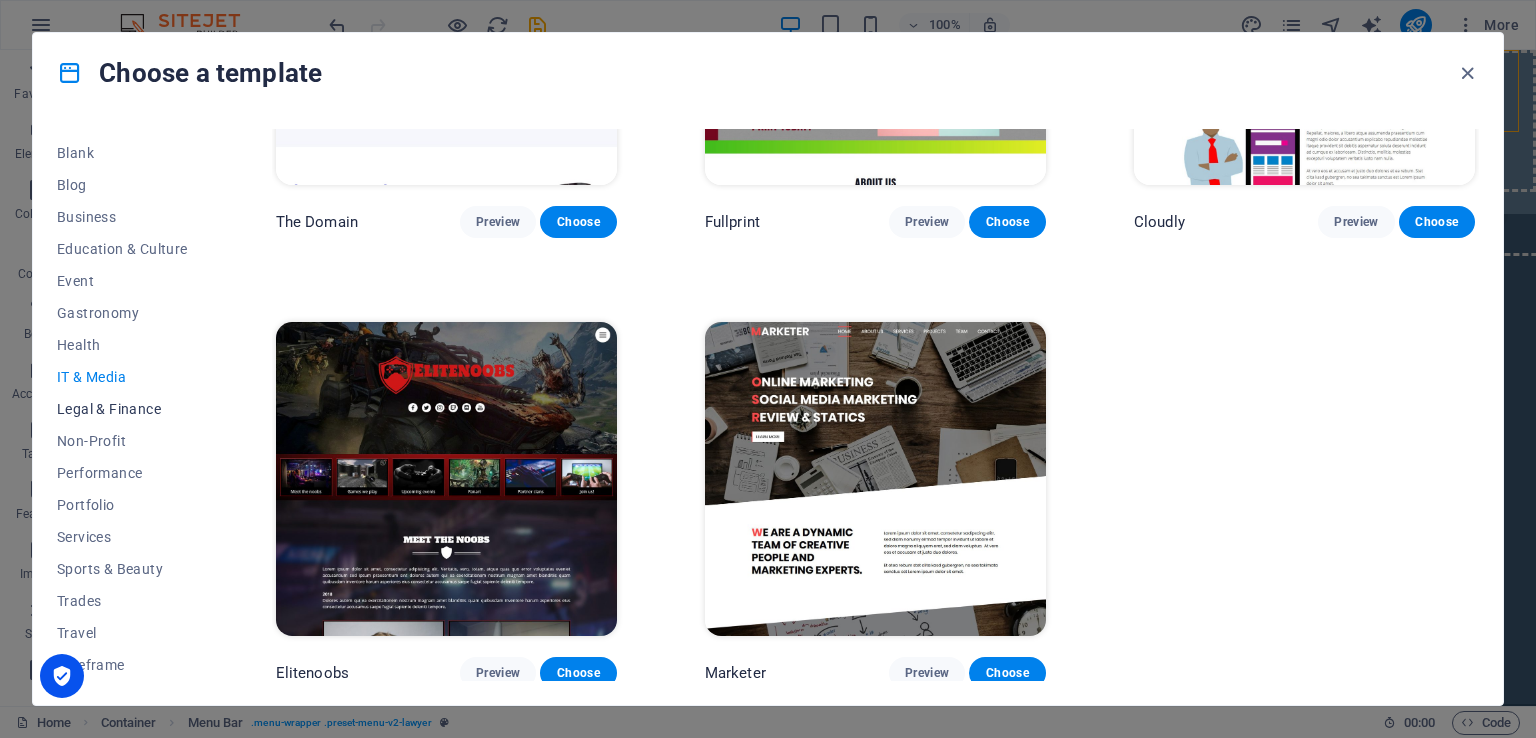 click on "Legal & Finance" at bounding box center (122, 409) 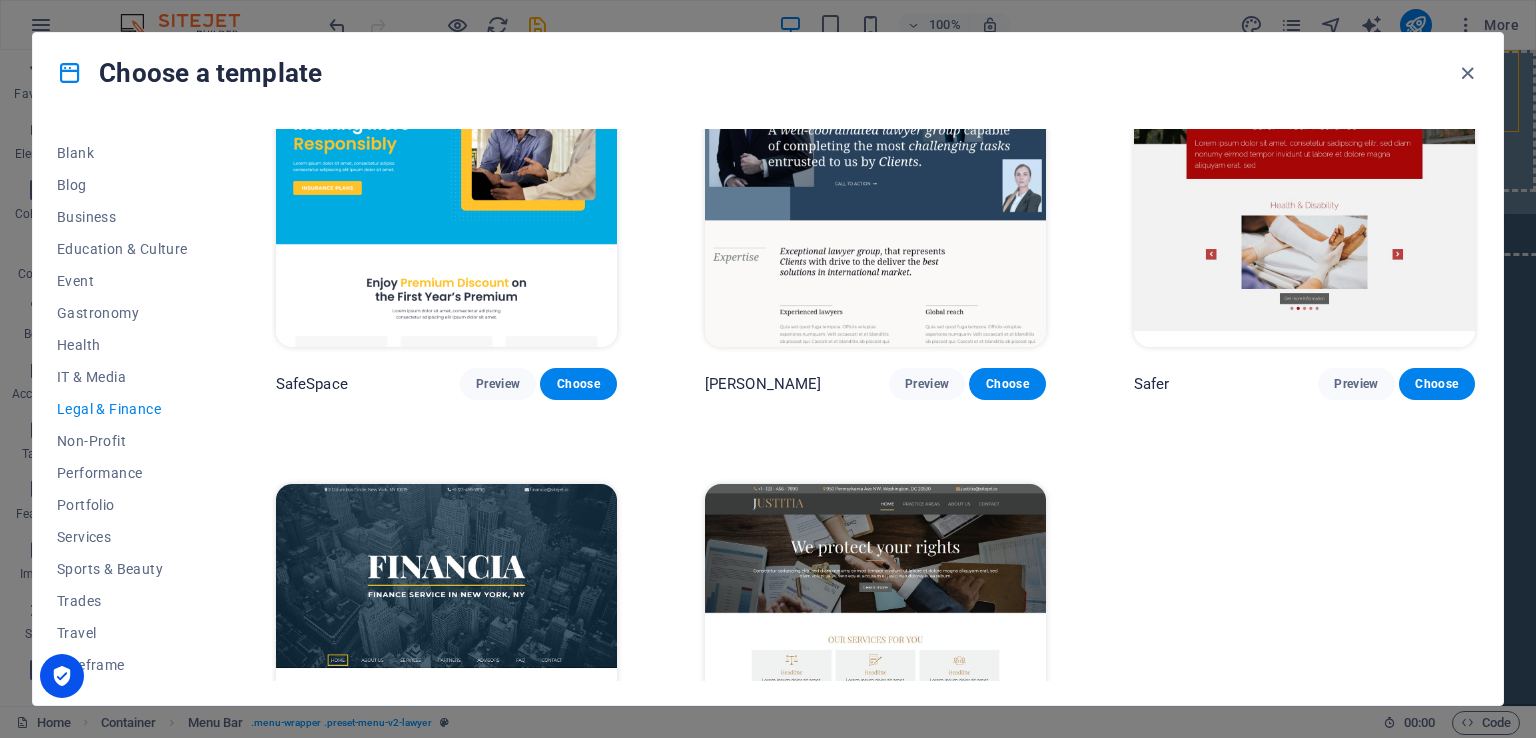 scroll, scrollTop: 0, scrollLeft: 0, axis: both 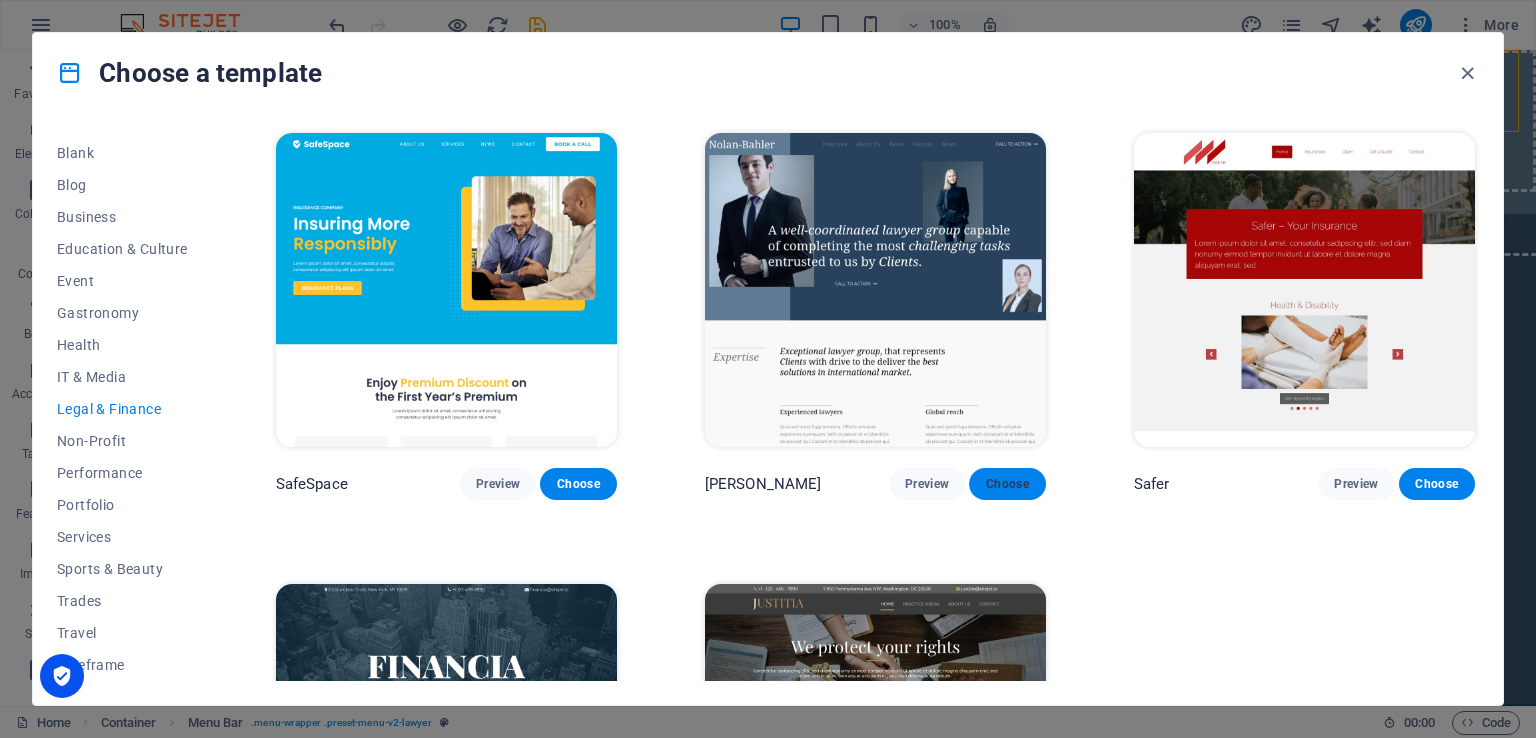click on "Choose" at bounding box center (1007, 484) 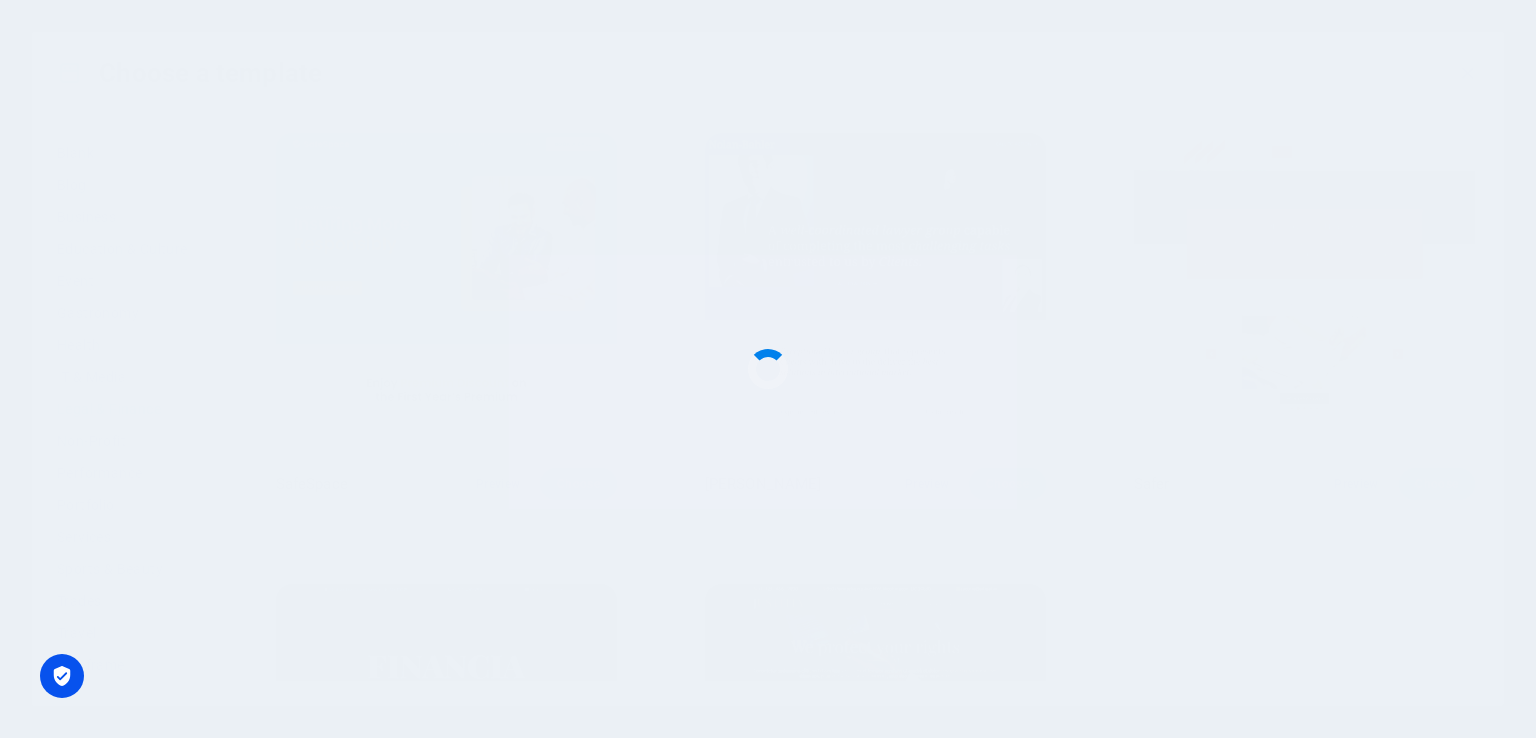 scroll, scrollTop: 17, scrollLeft: 0, axis: vertical 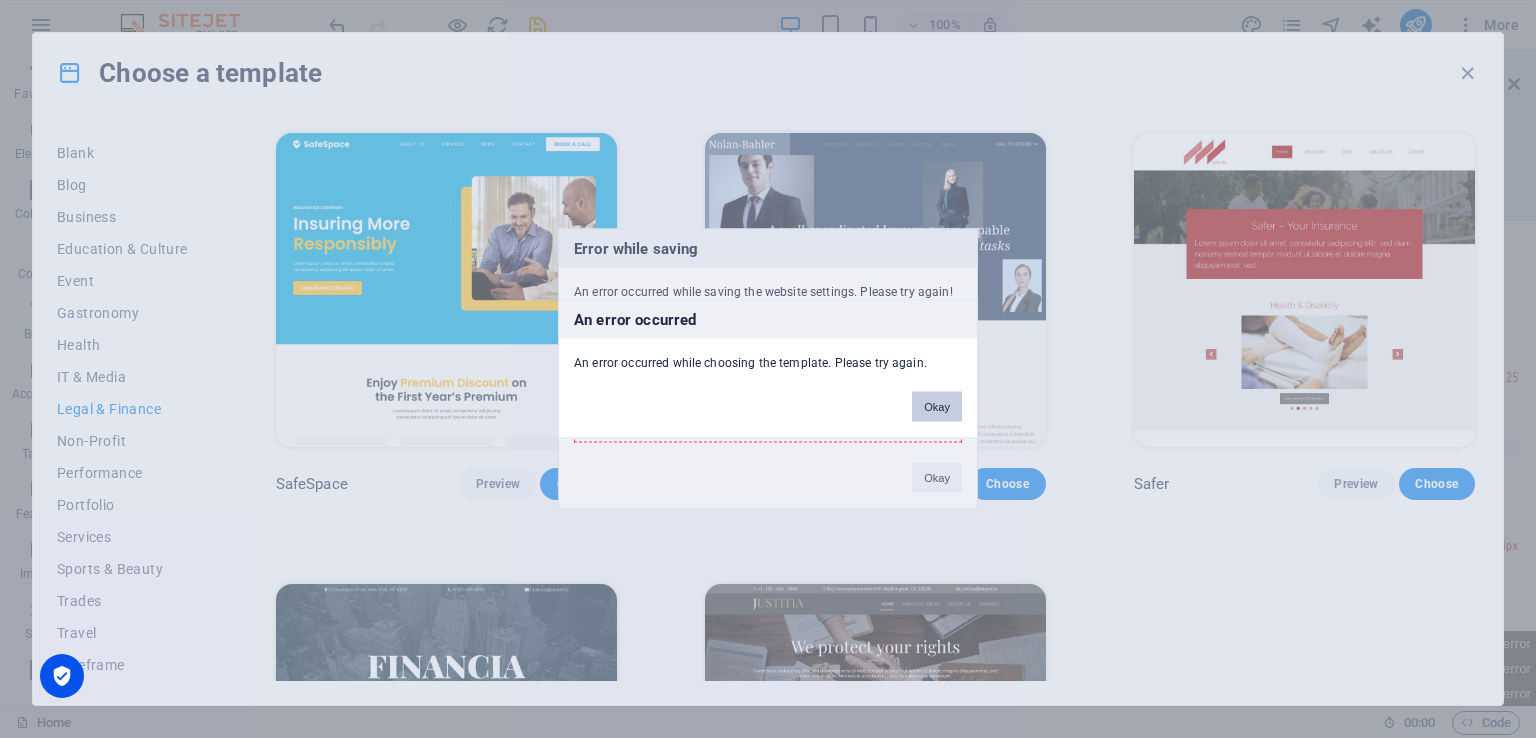 click on "Okay" at bounding box center [937, 407] 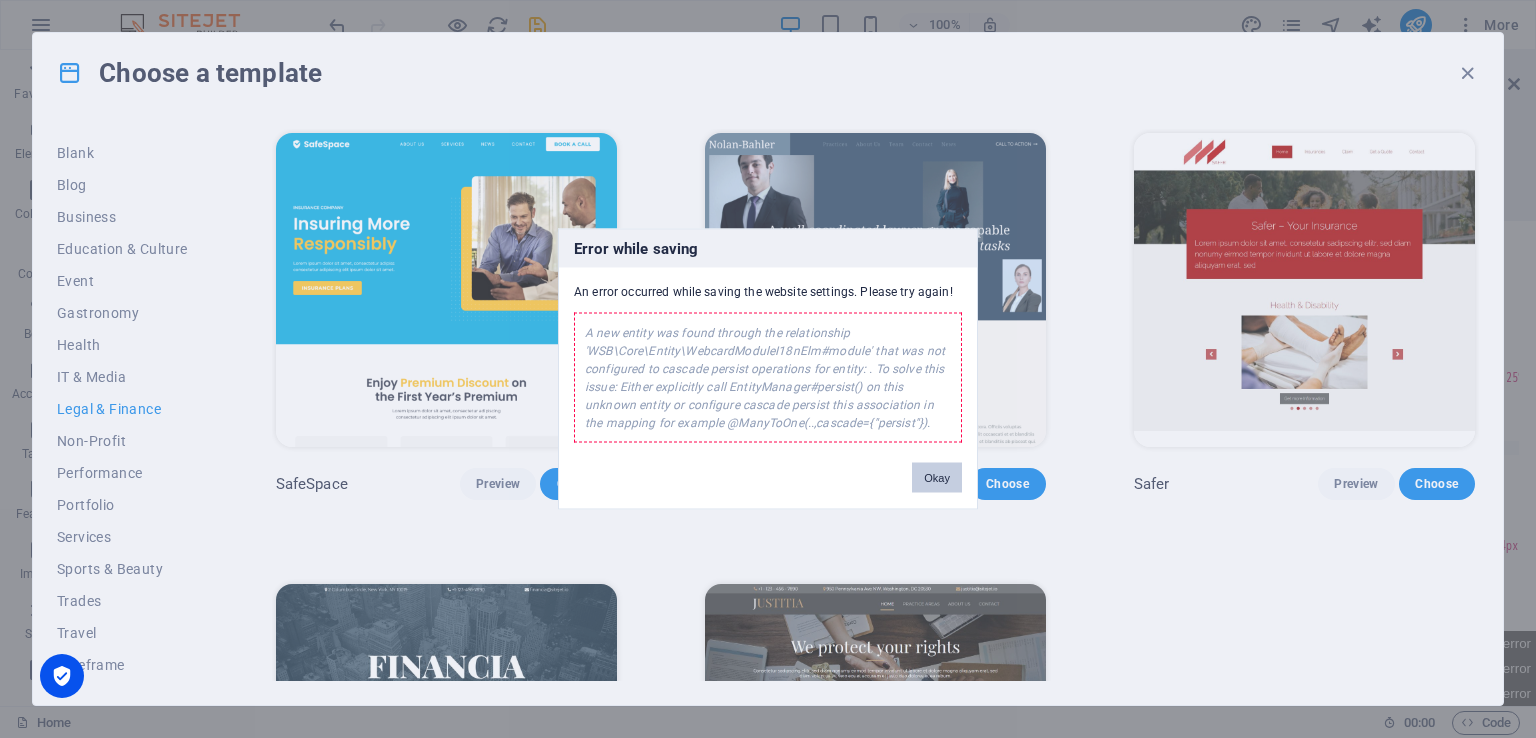 click on "Okay" at bounding box center [937, 478] 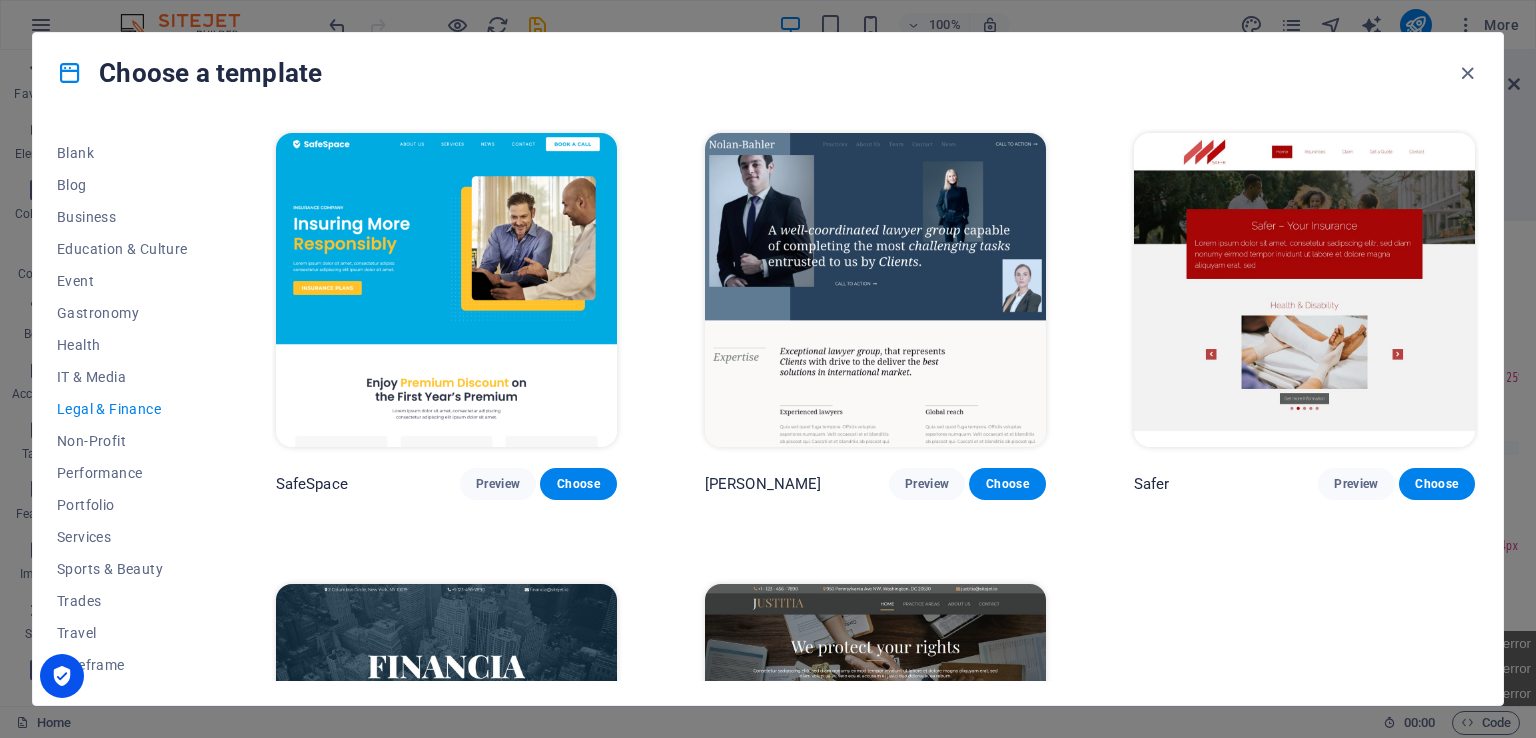 click on "Choose a template" at bounding box center (768, 73) 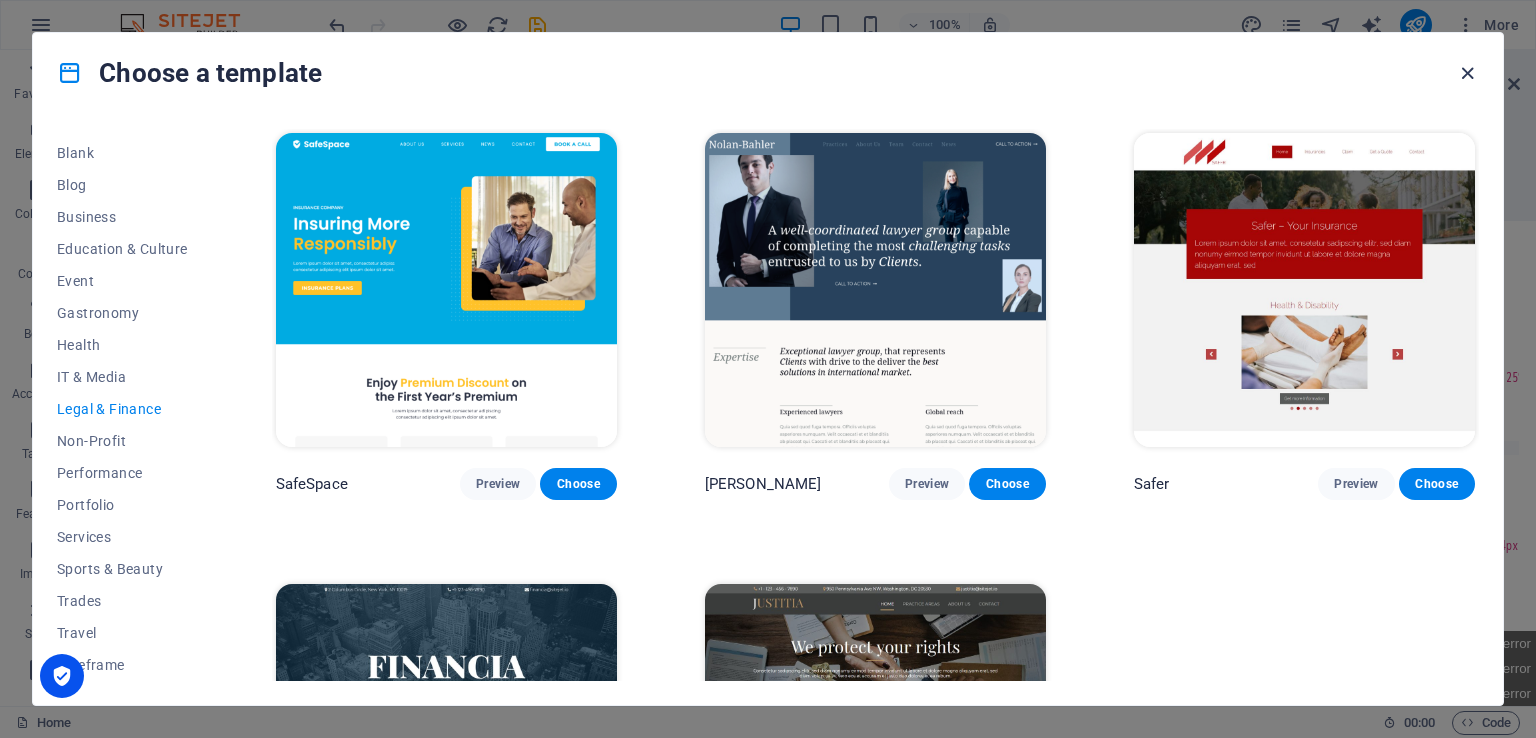 click at bounding box center [1467, 73] 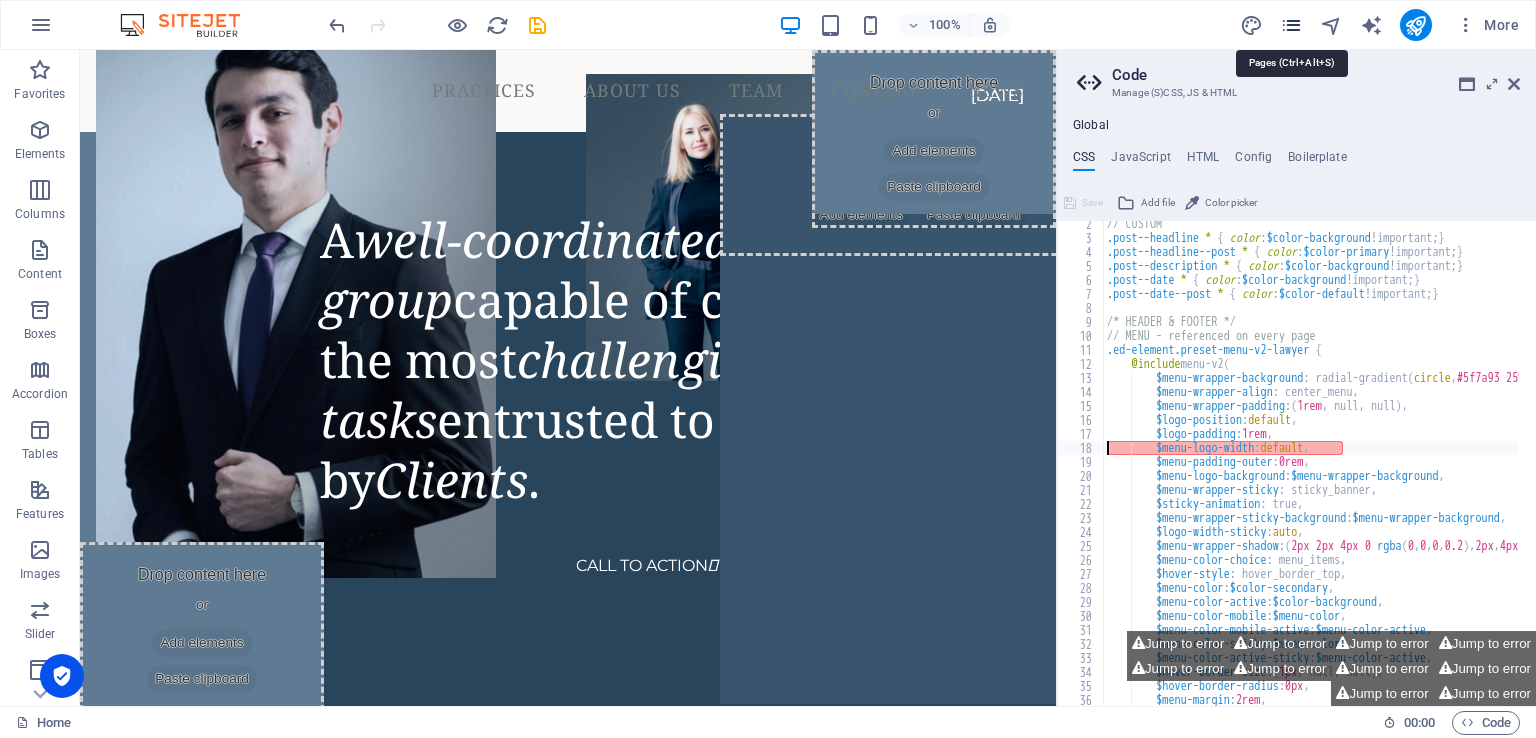 click at bounding box center [1291, 25] 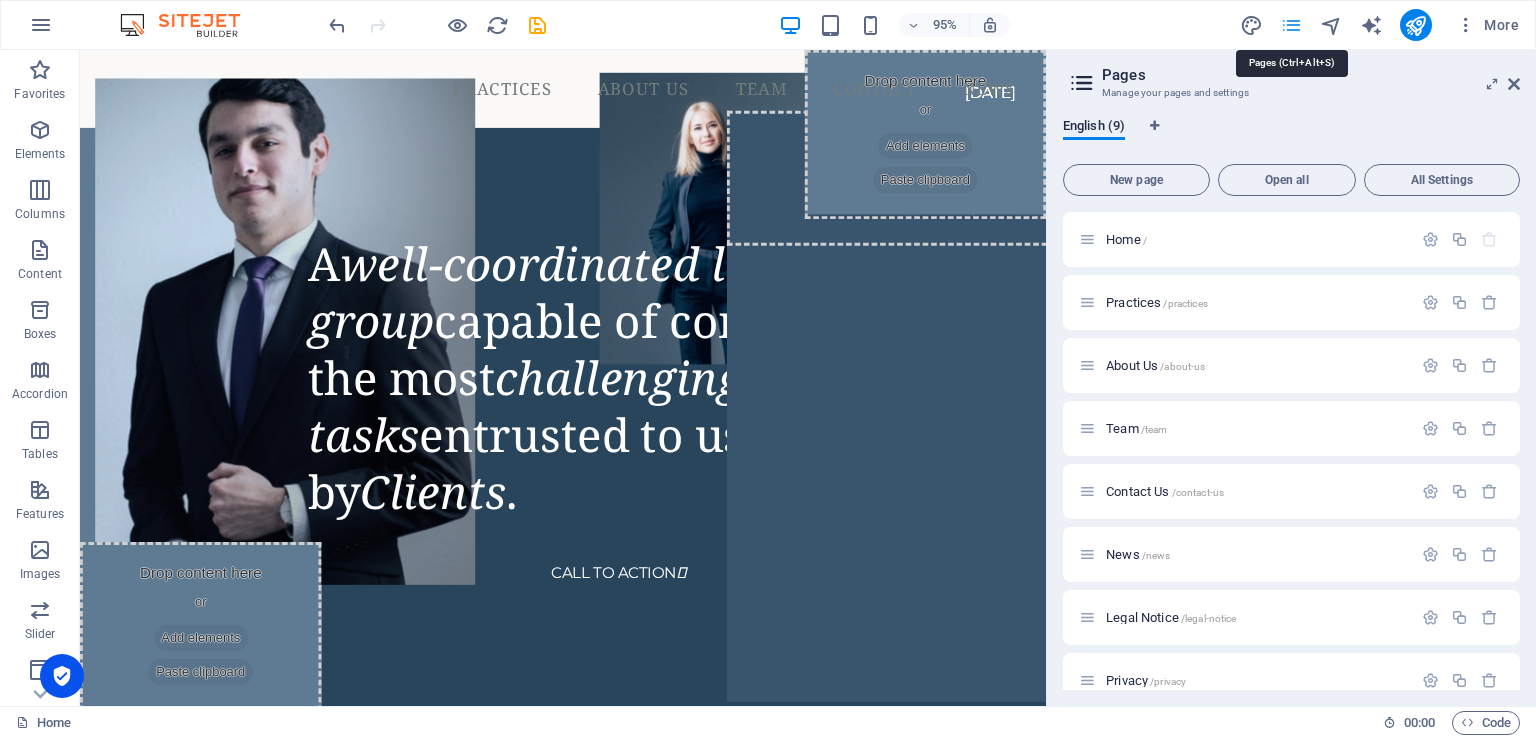 click at bounding box center [1291, 25] 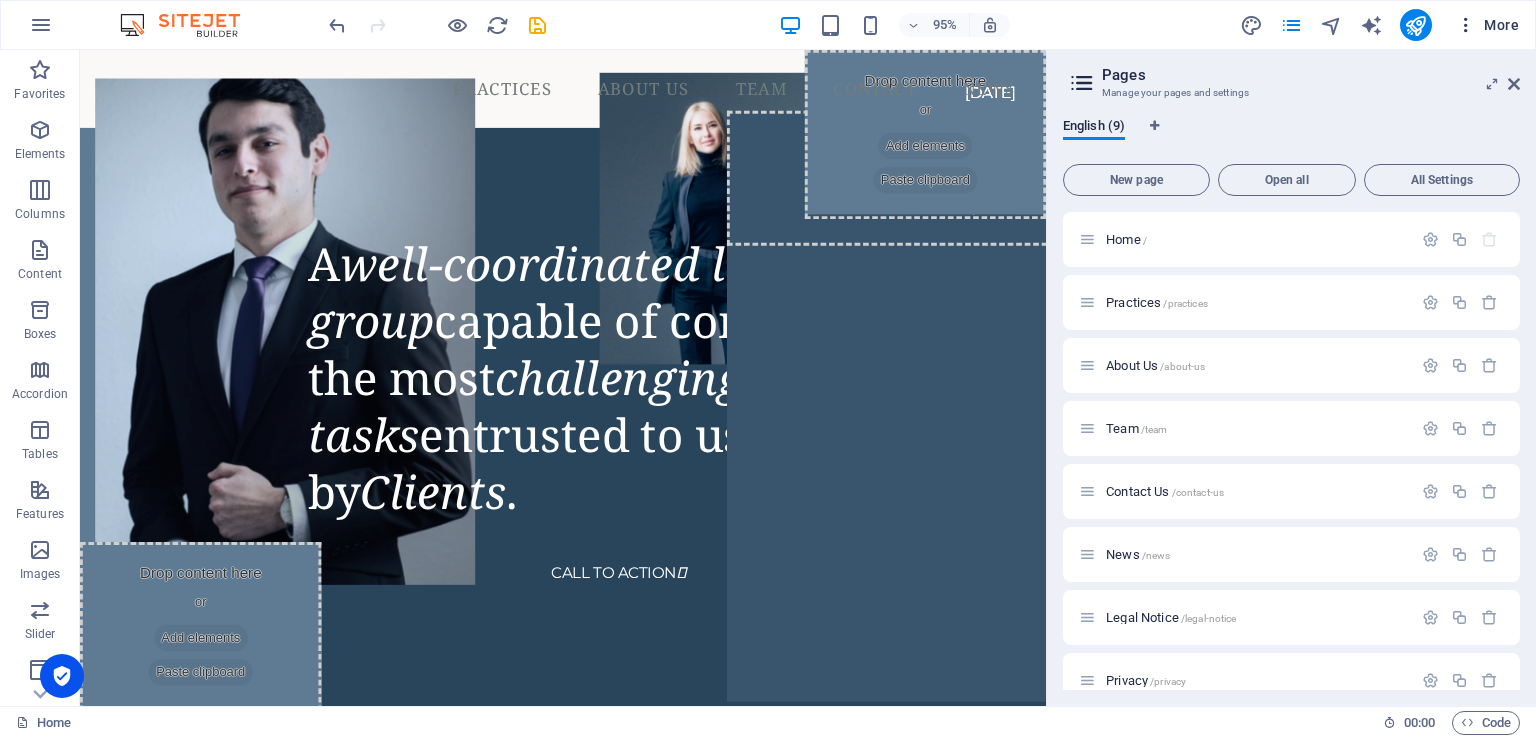 click at bounding box center [1466, 25] 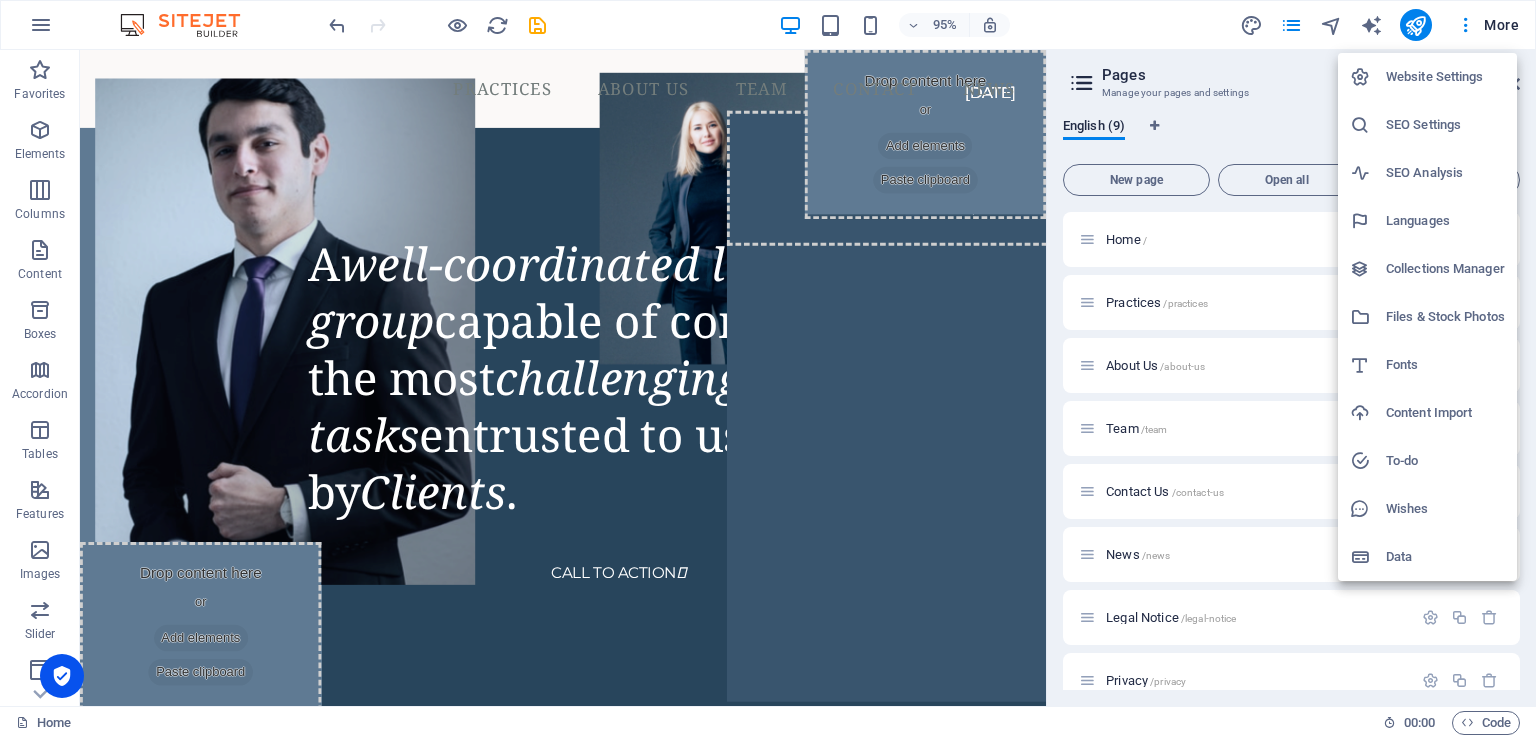 click at bounding box center [768, 369] 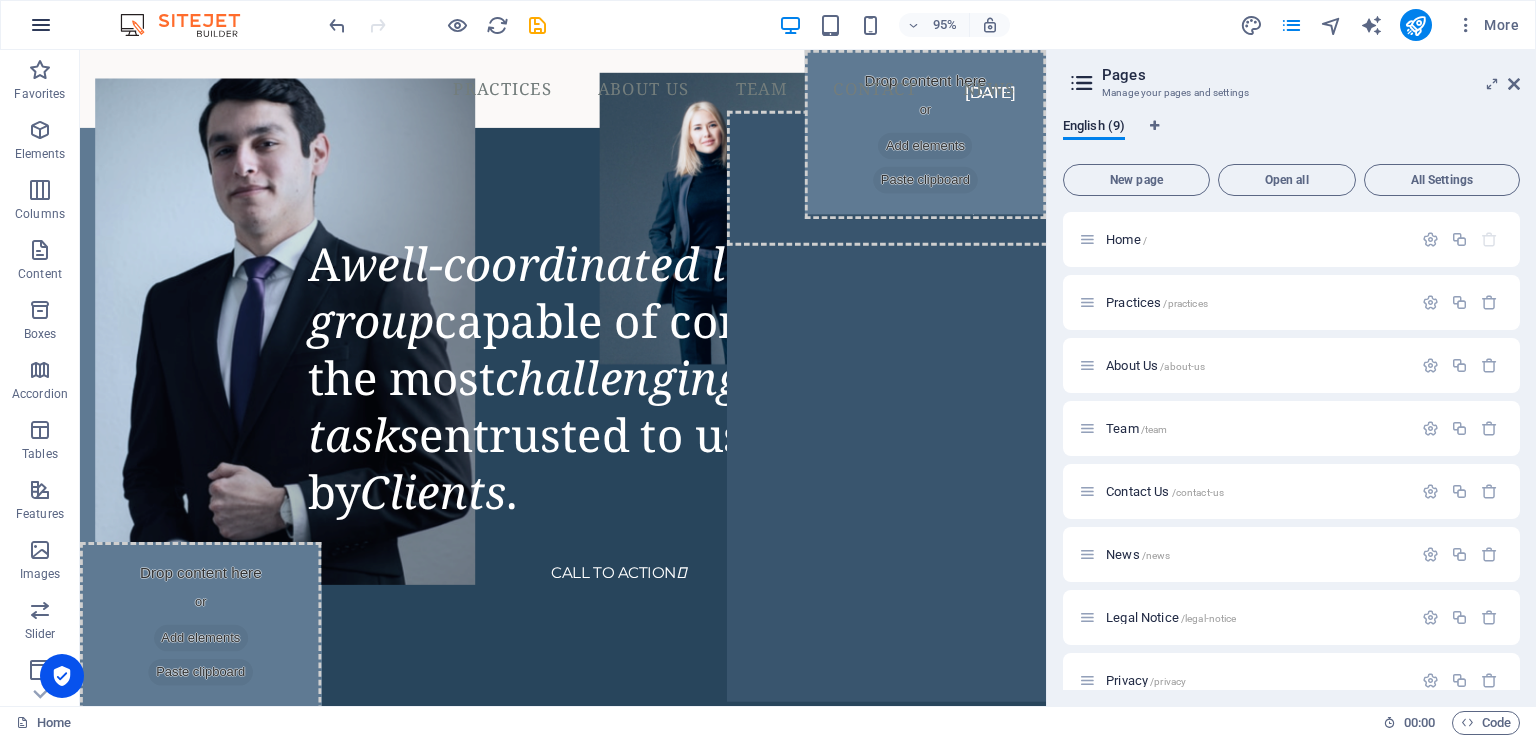 click at bounding box center (41, 25) 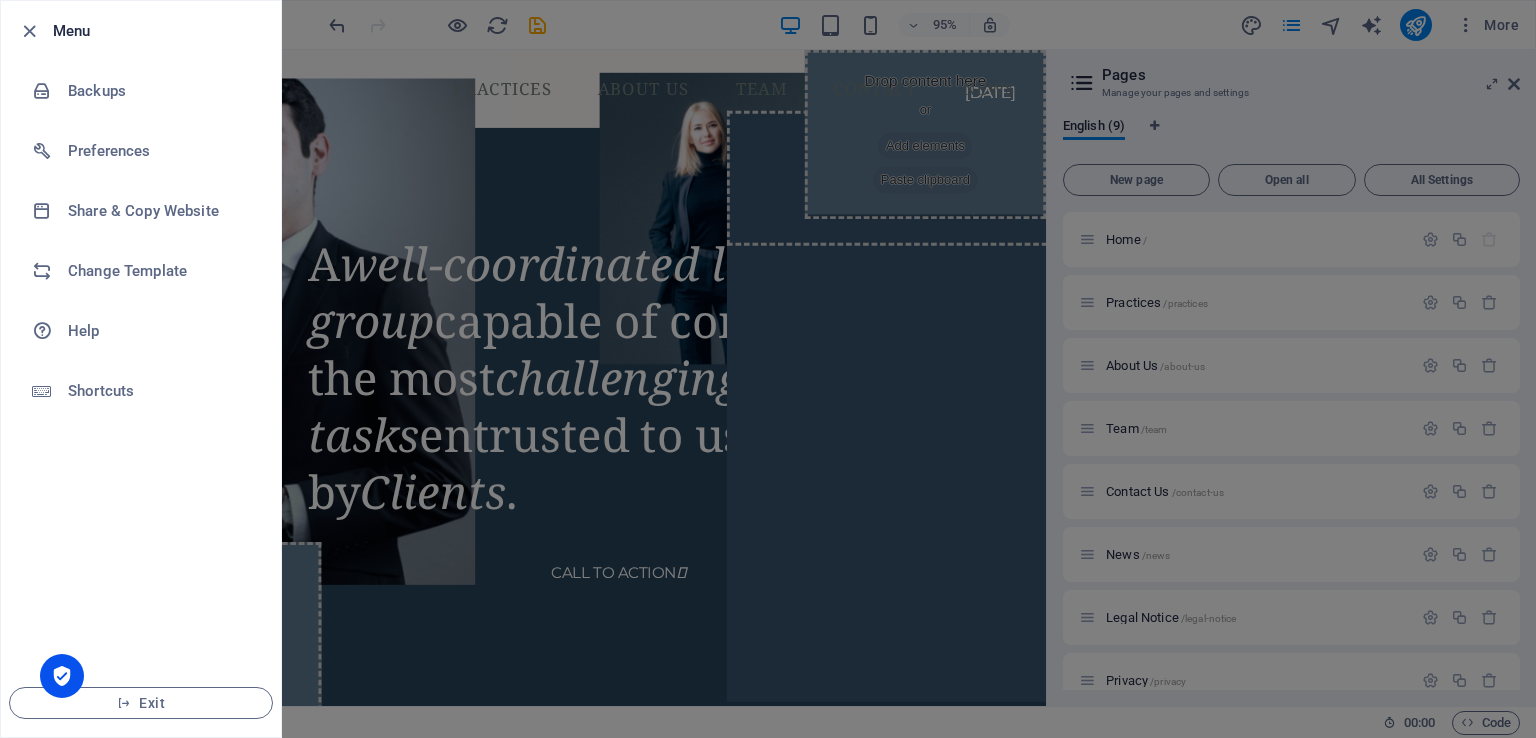 click at bounding box center (29, 31) 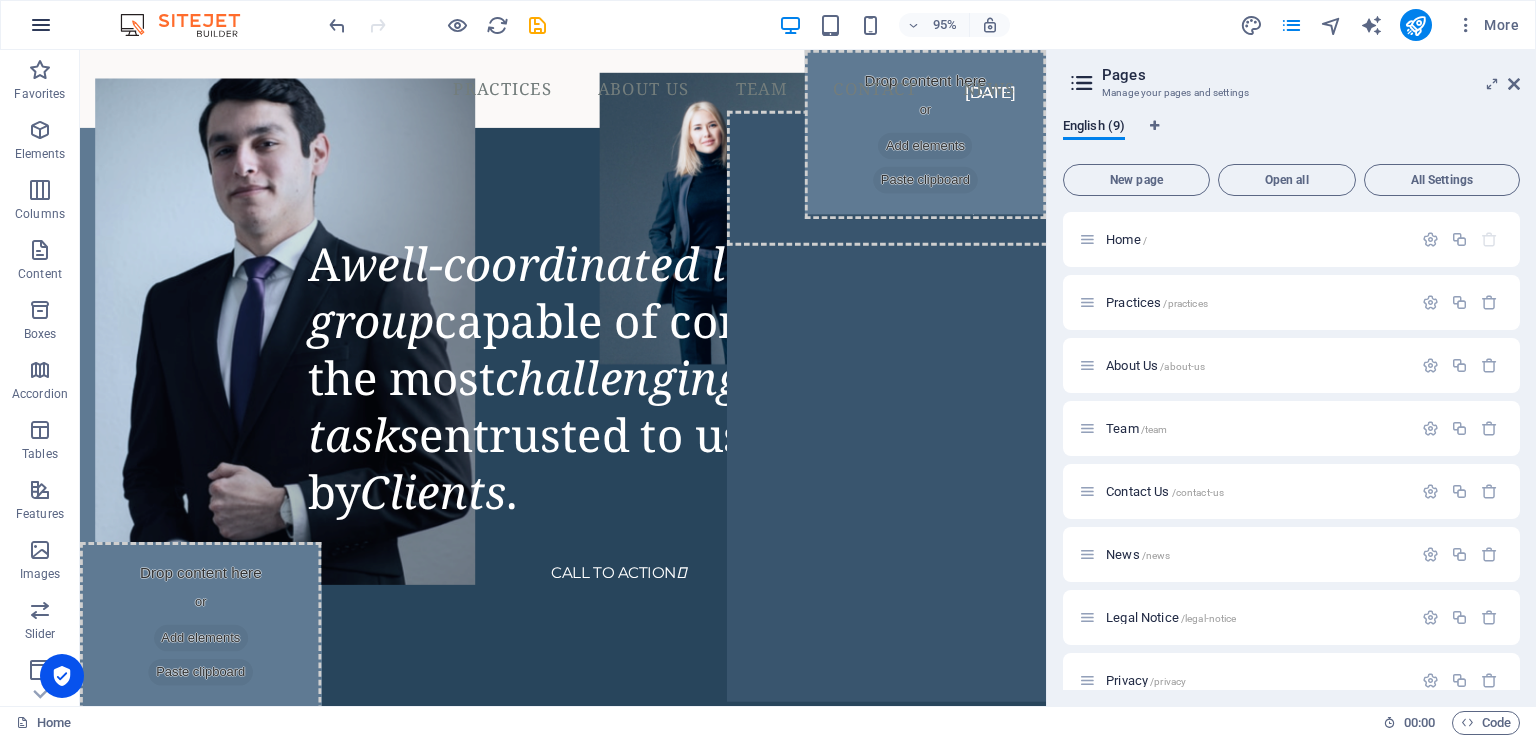 click at bounding box center (41, 25) 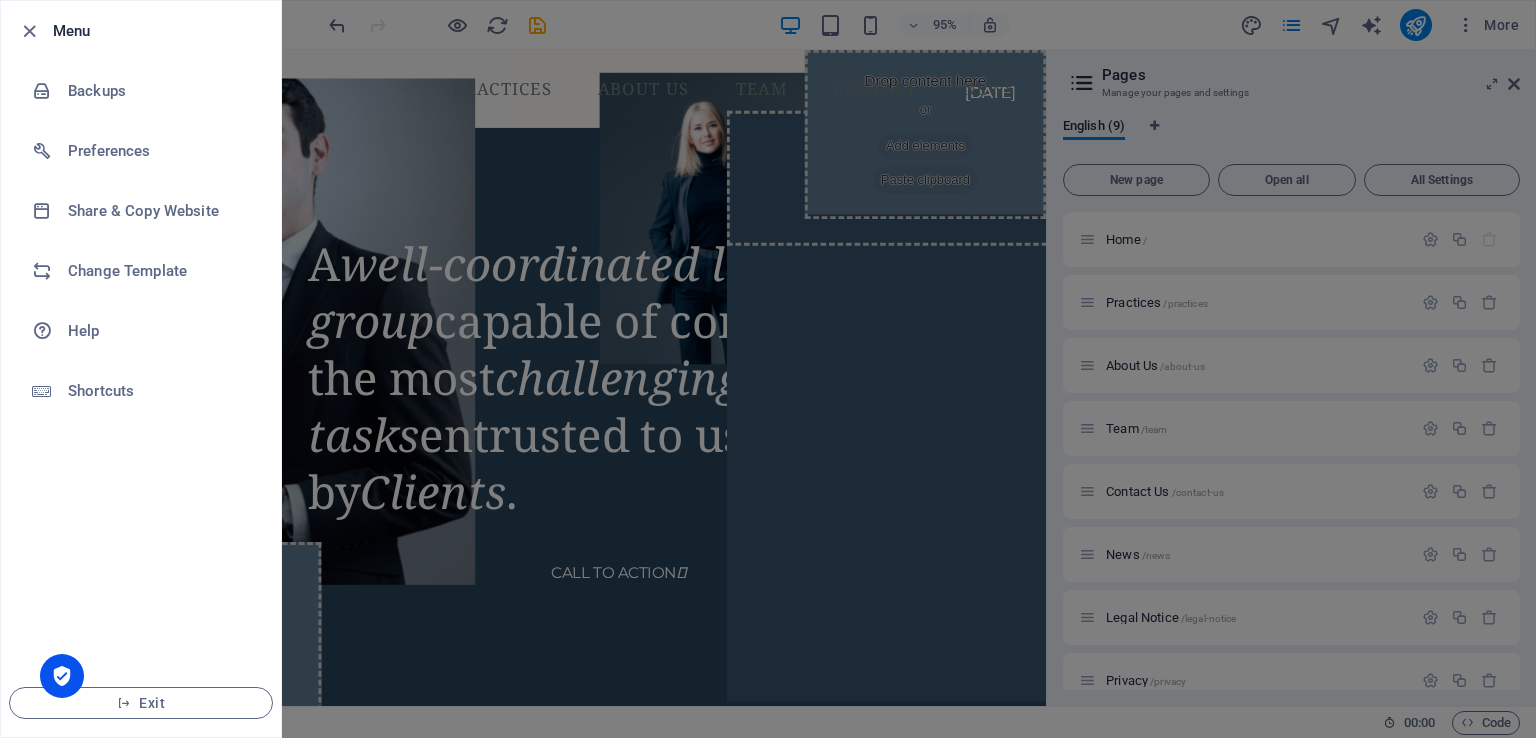 click at bounding box center [768, 369] 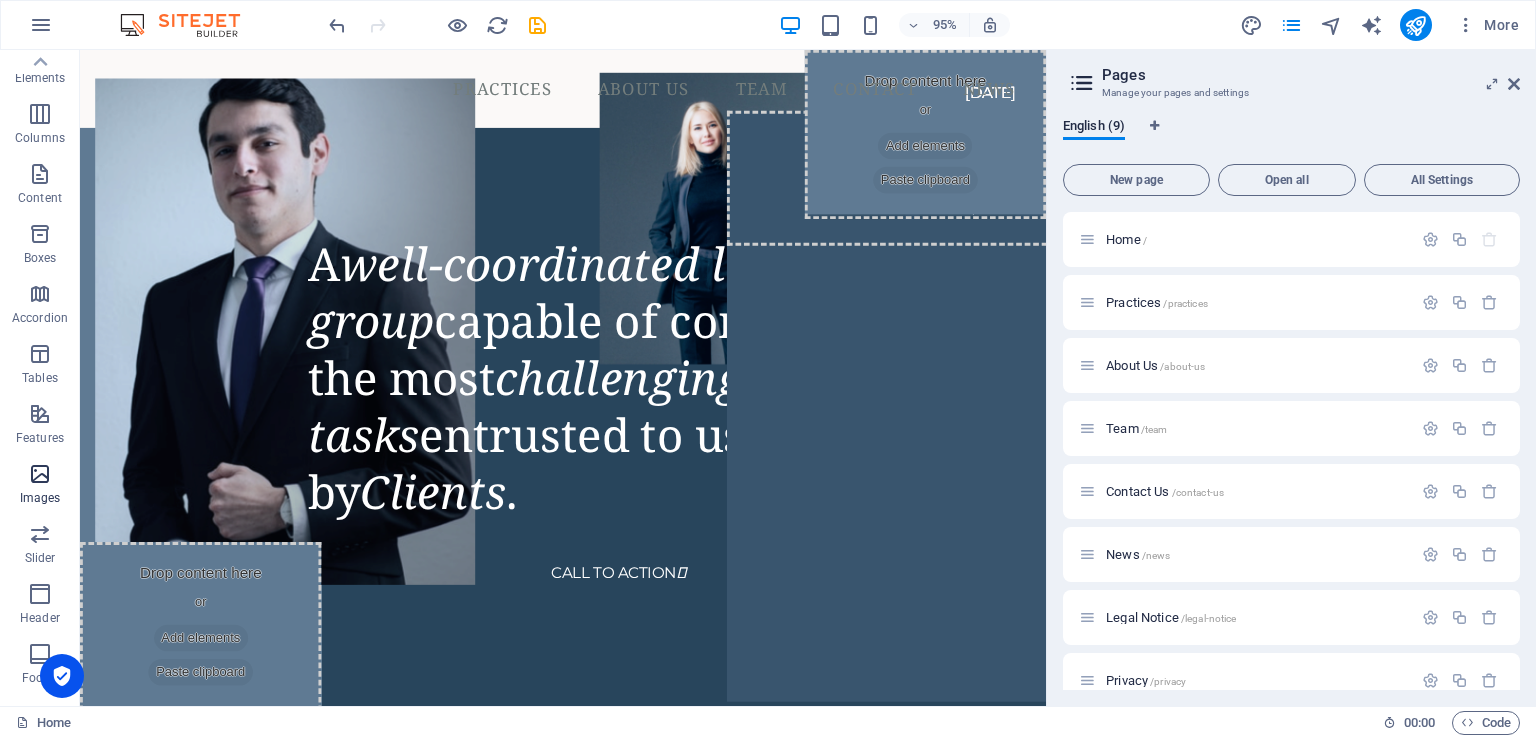 scroll, scrollTop: 0, scrollLeft: 0, axis: both 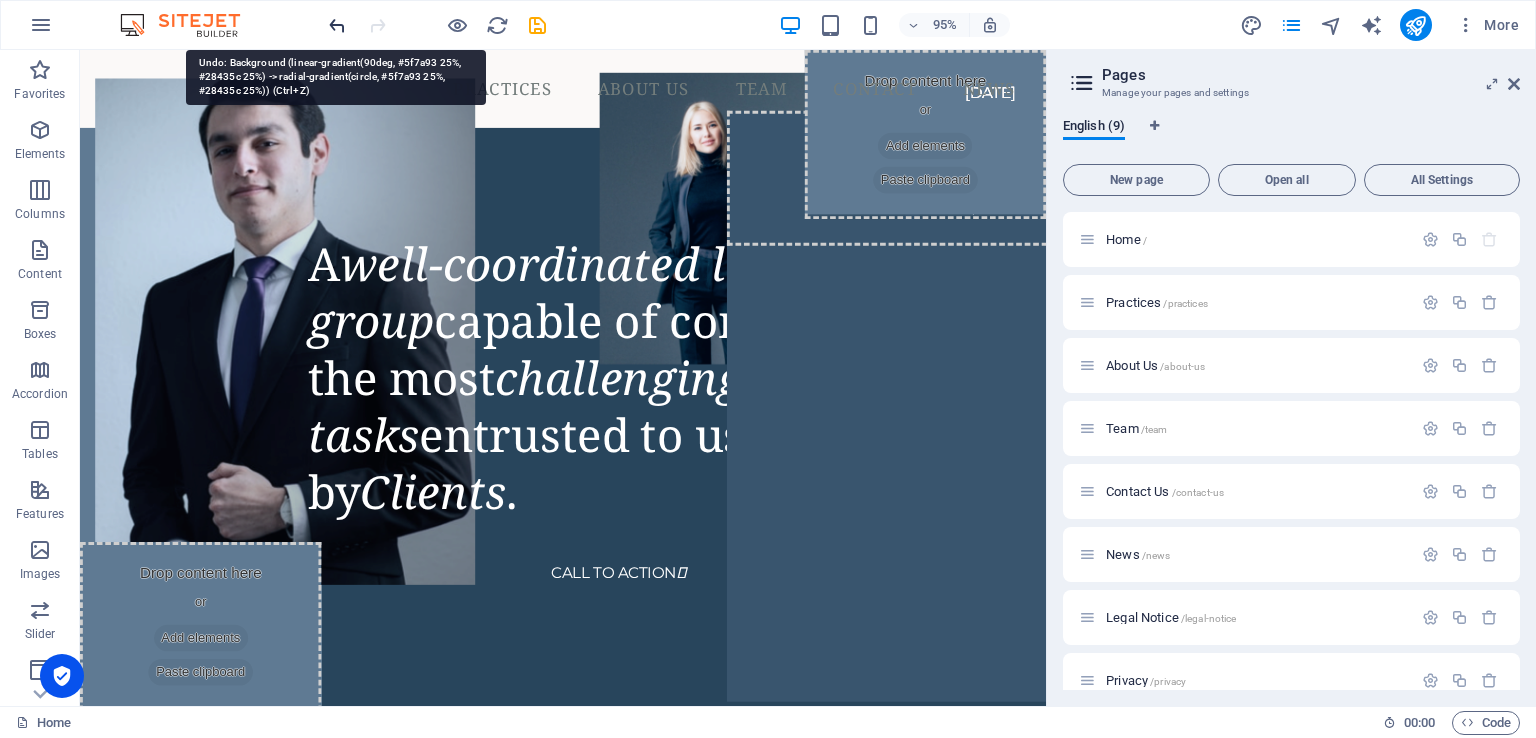click at bounding box center [337, 25] 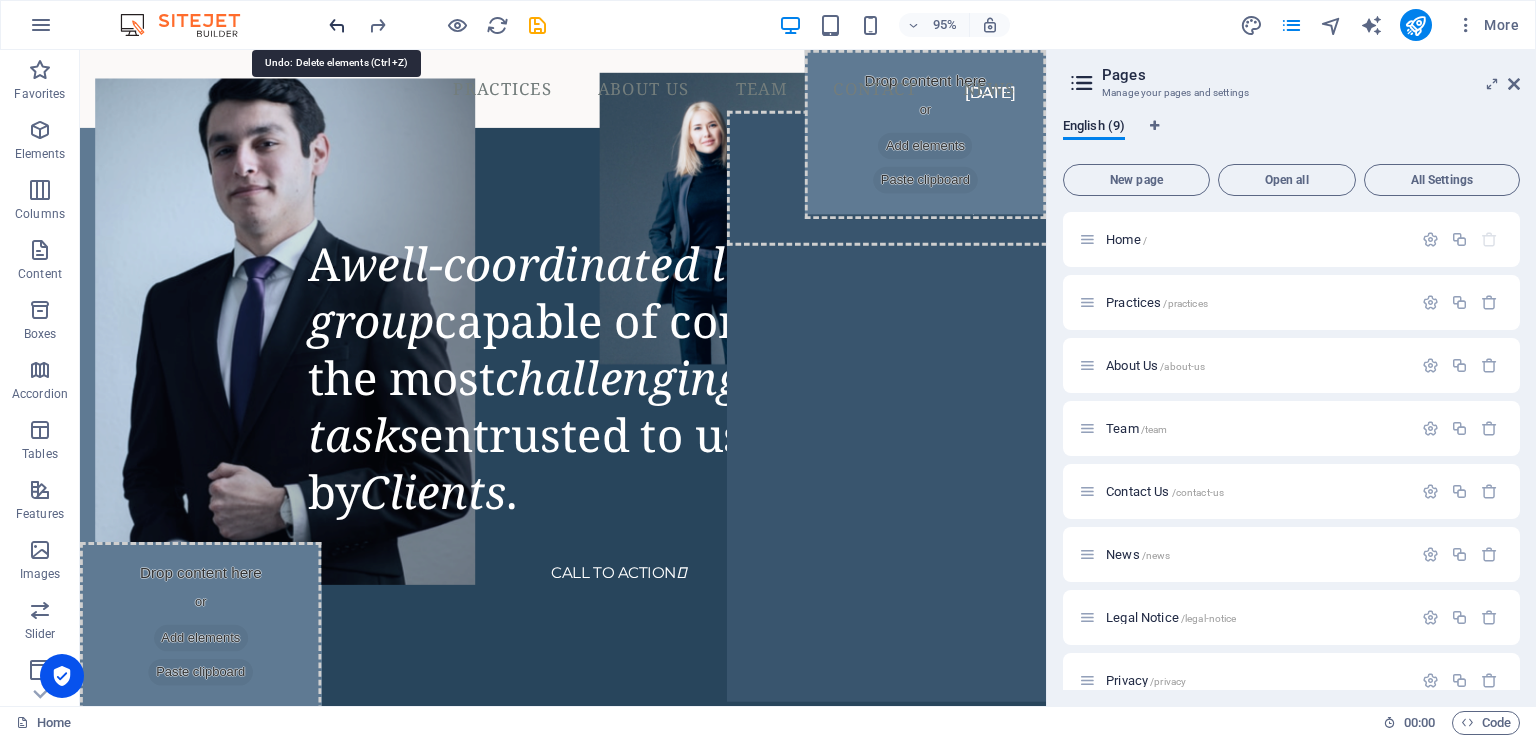 click at bounding box center [337, 25] 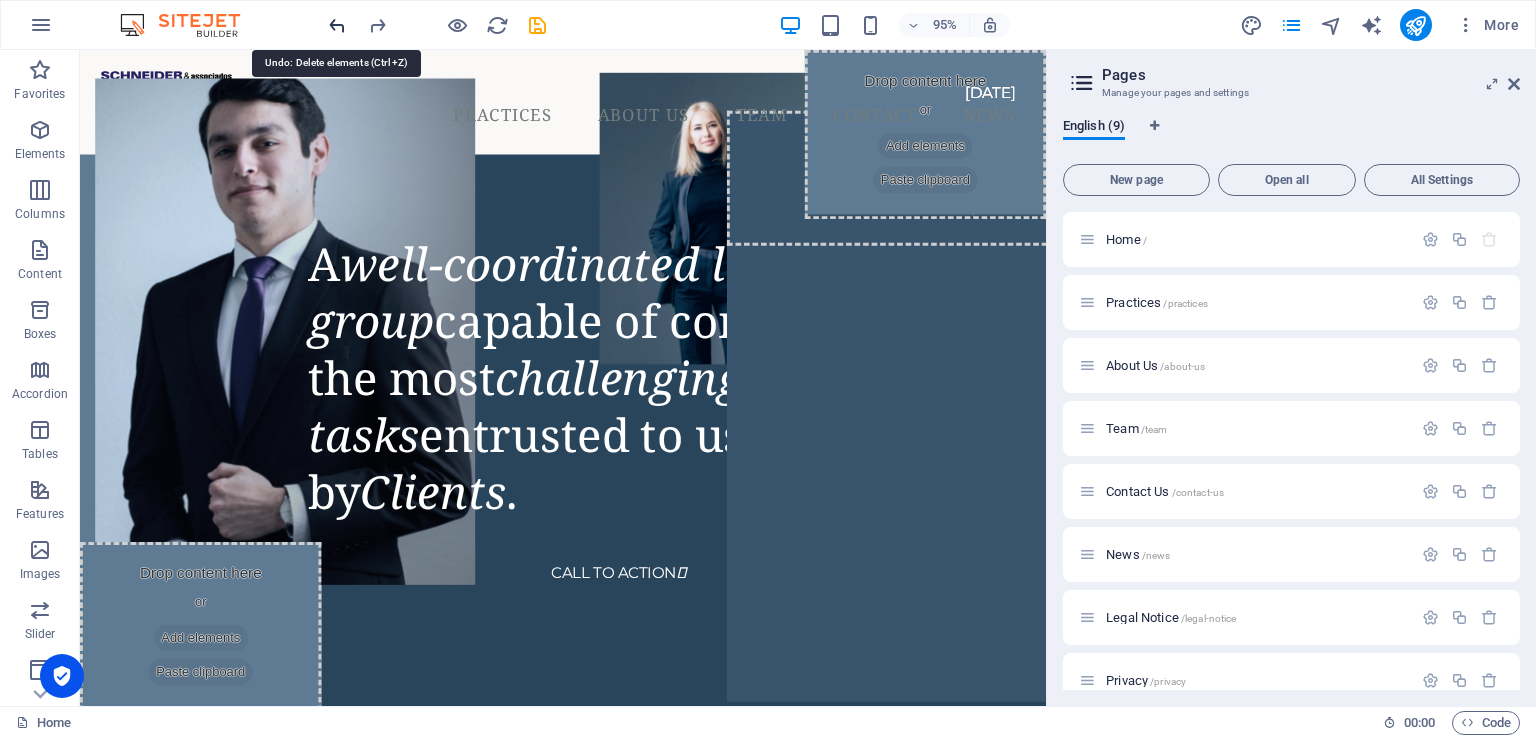click at bounding box center [337, 25] 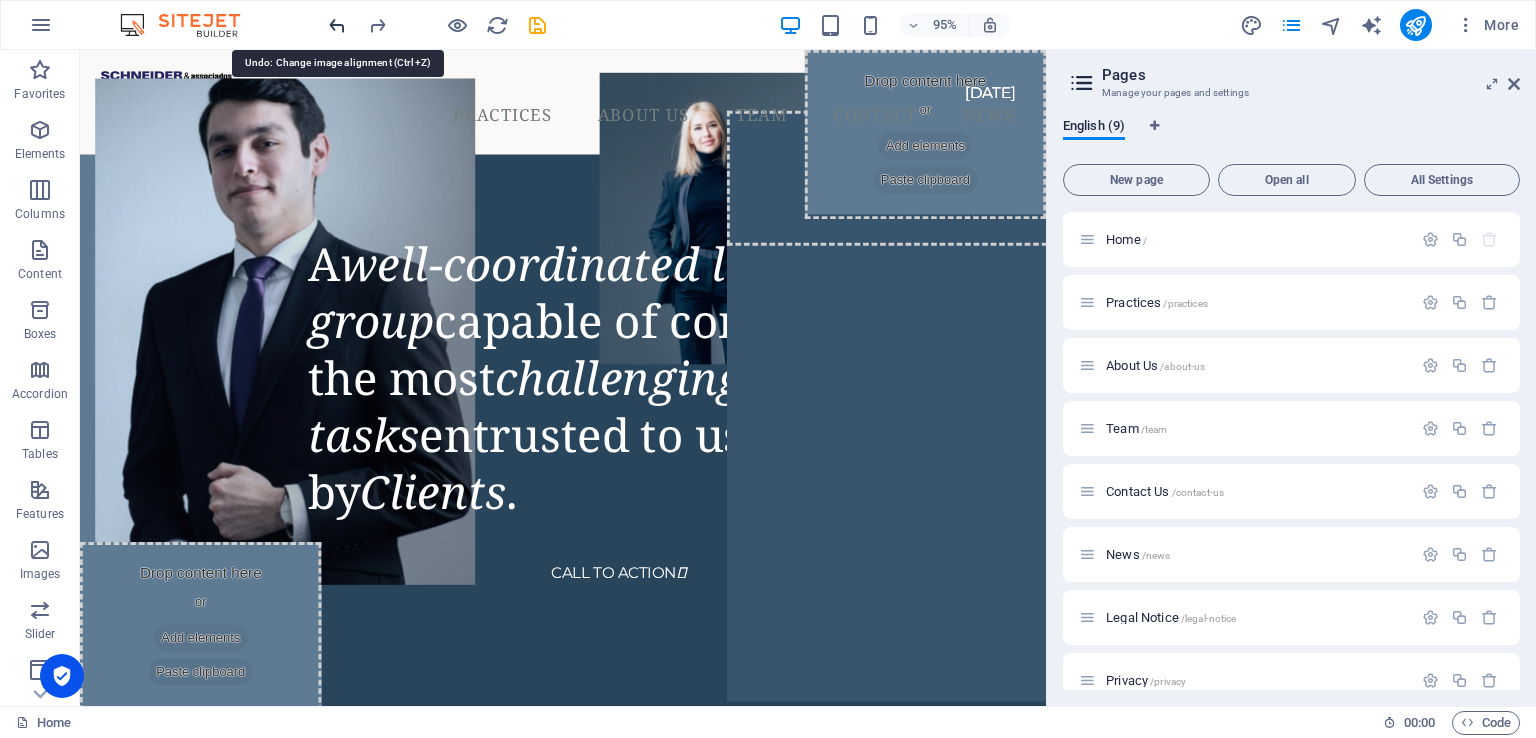 click at bounding box center [337, 25] 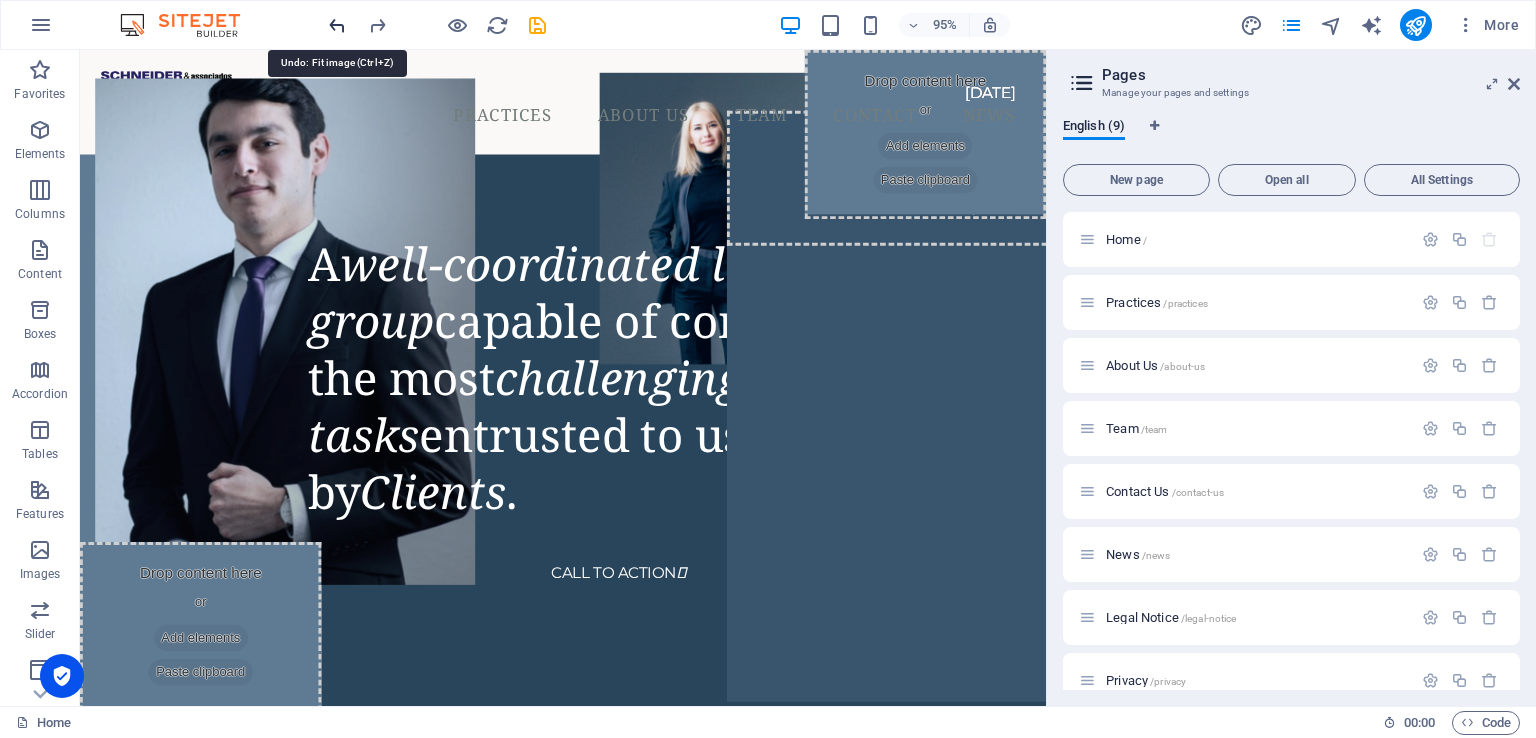 click at bounding box center (337, 25) 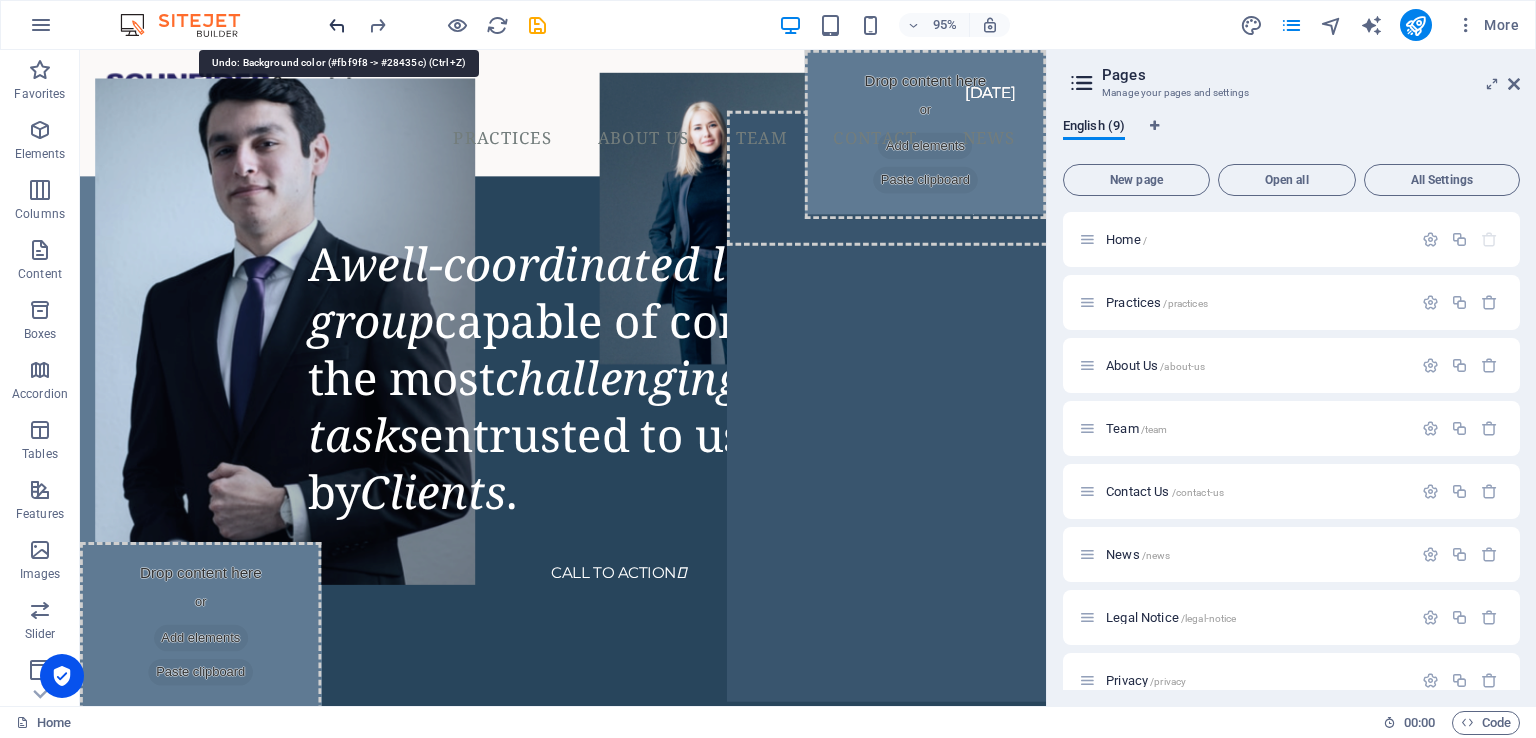 click at bounding box center (337, 25) 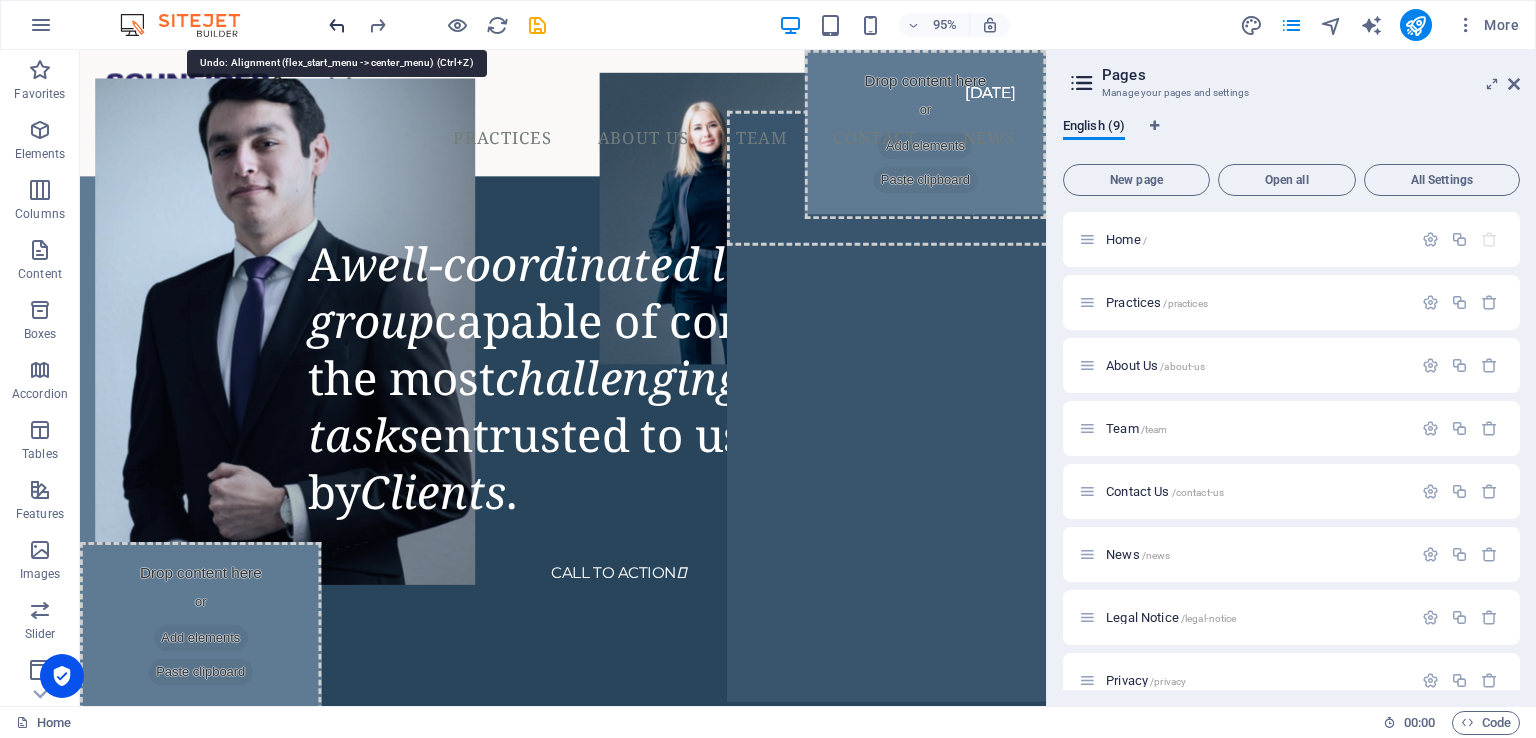 click at bounding box center (337, 25) 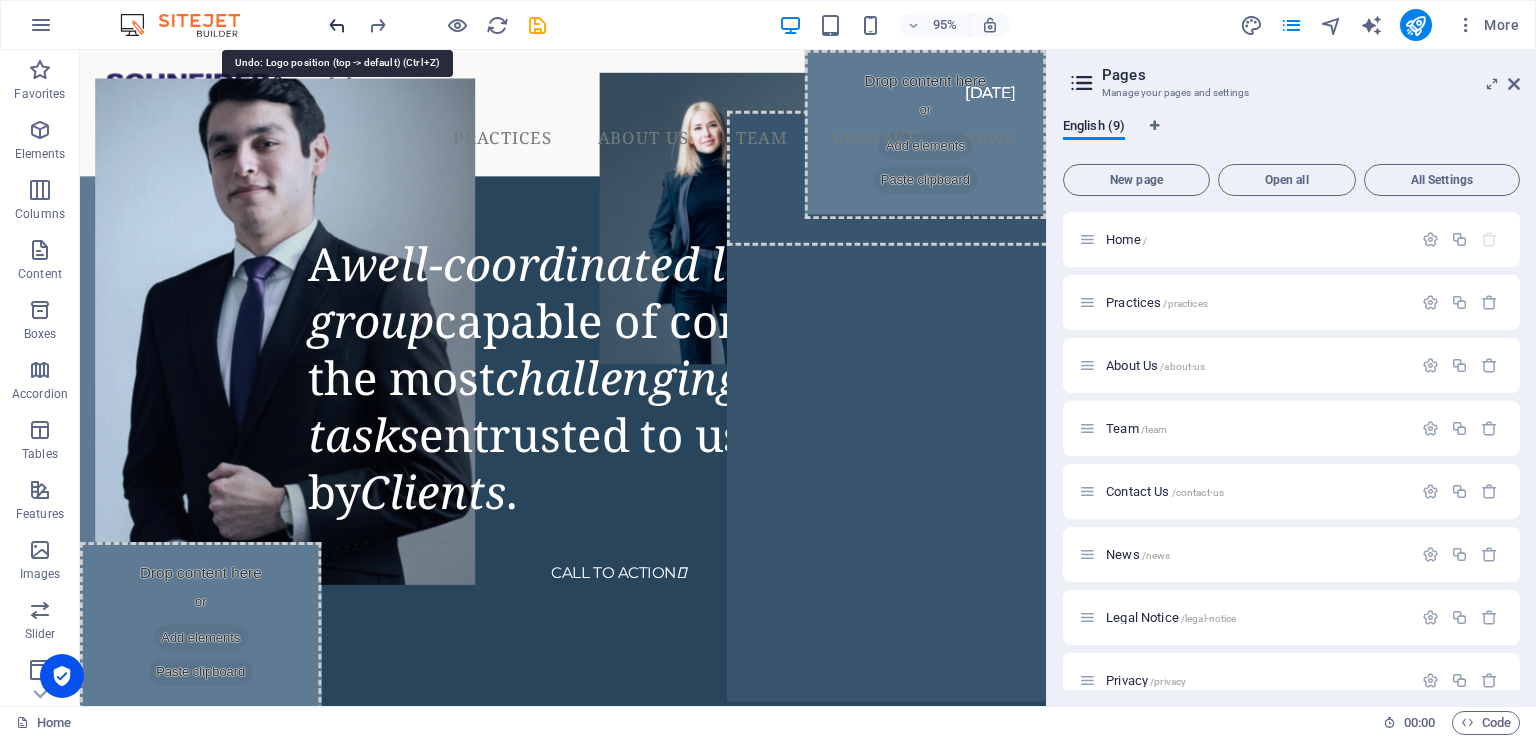 click at bounding box center [337, 25] 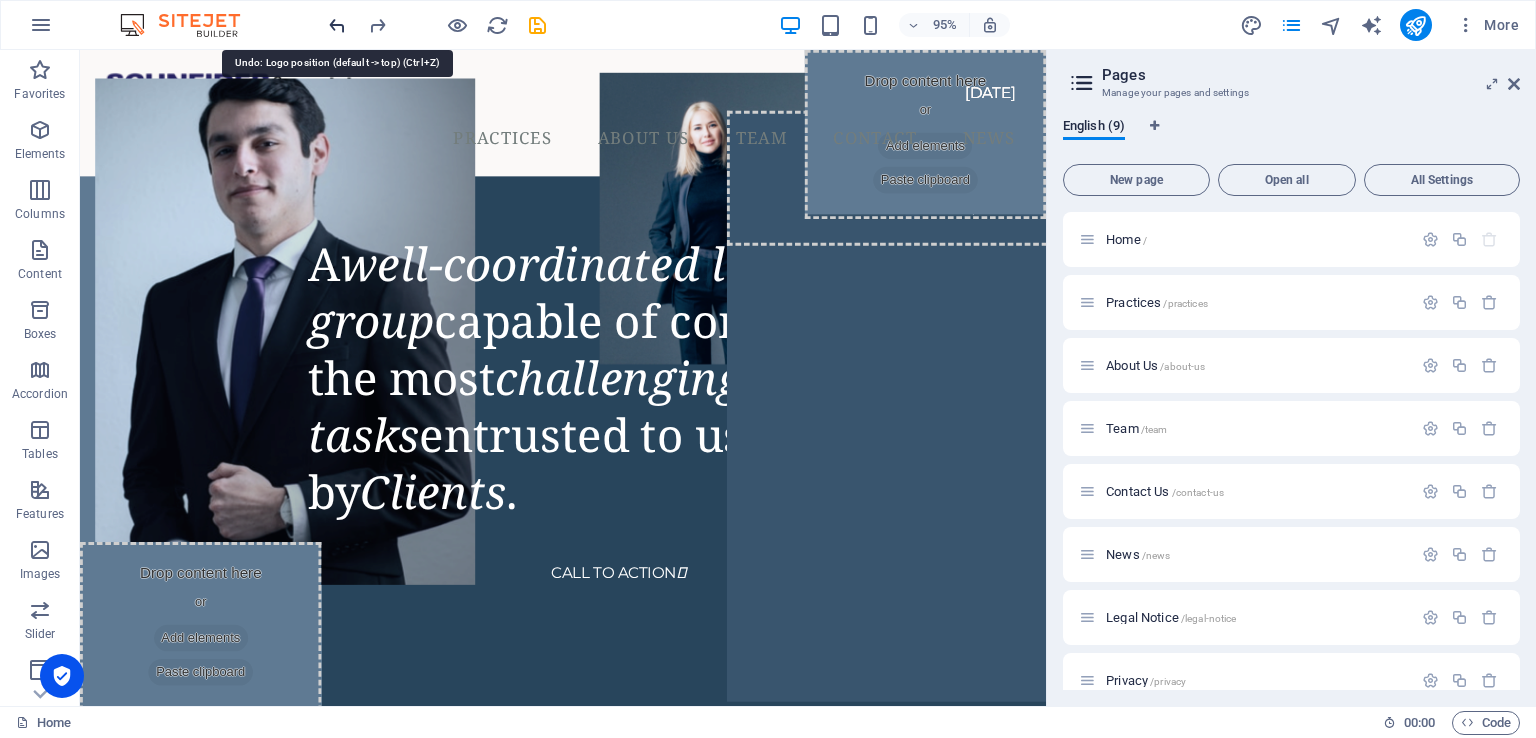 click at bounding box center (337, 25) 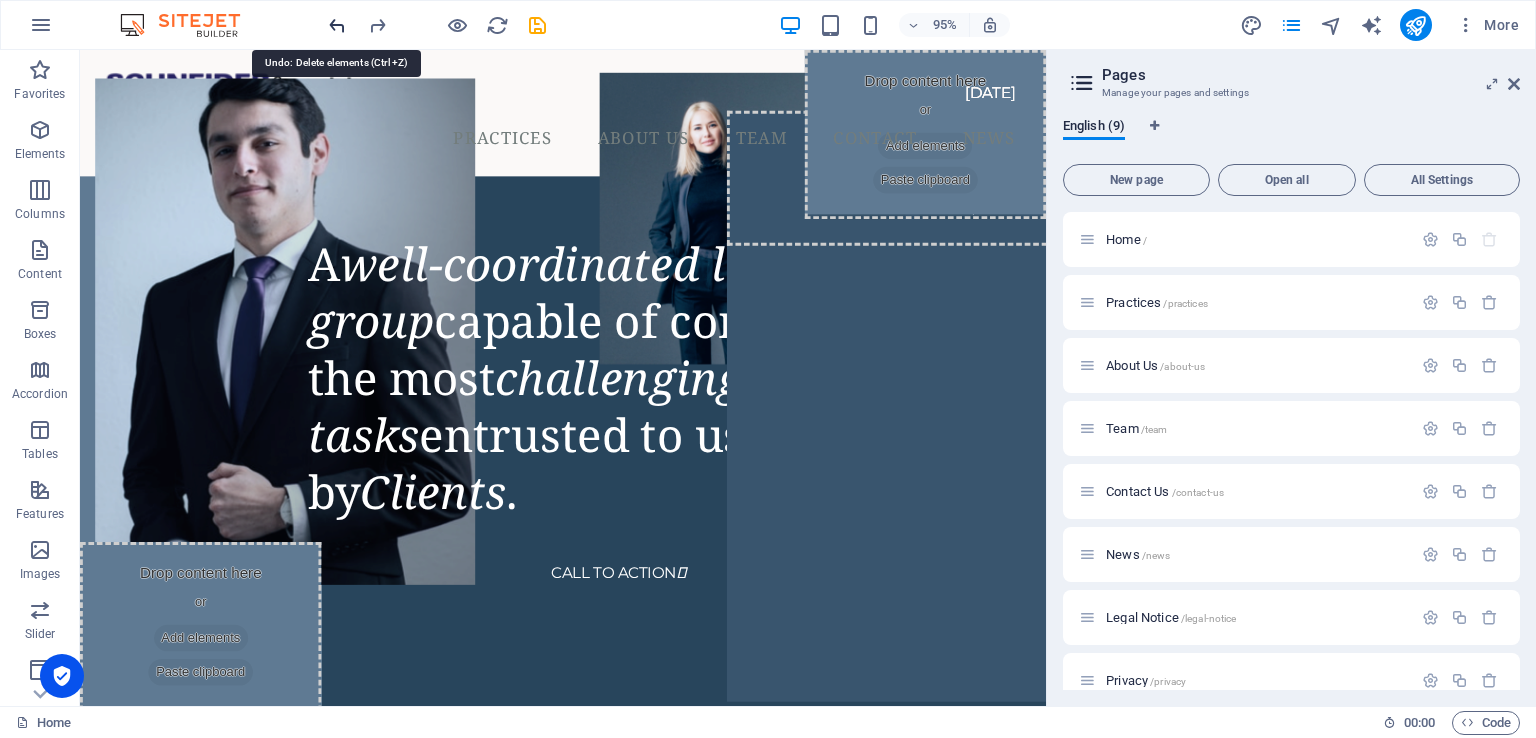 click at bounding box center (337, 25) 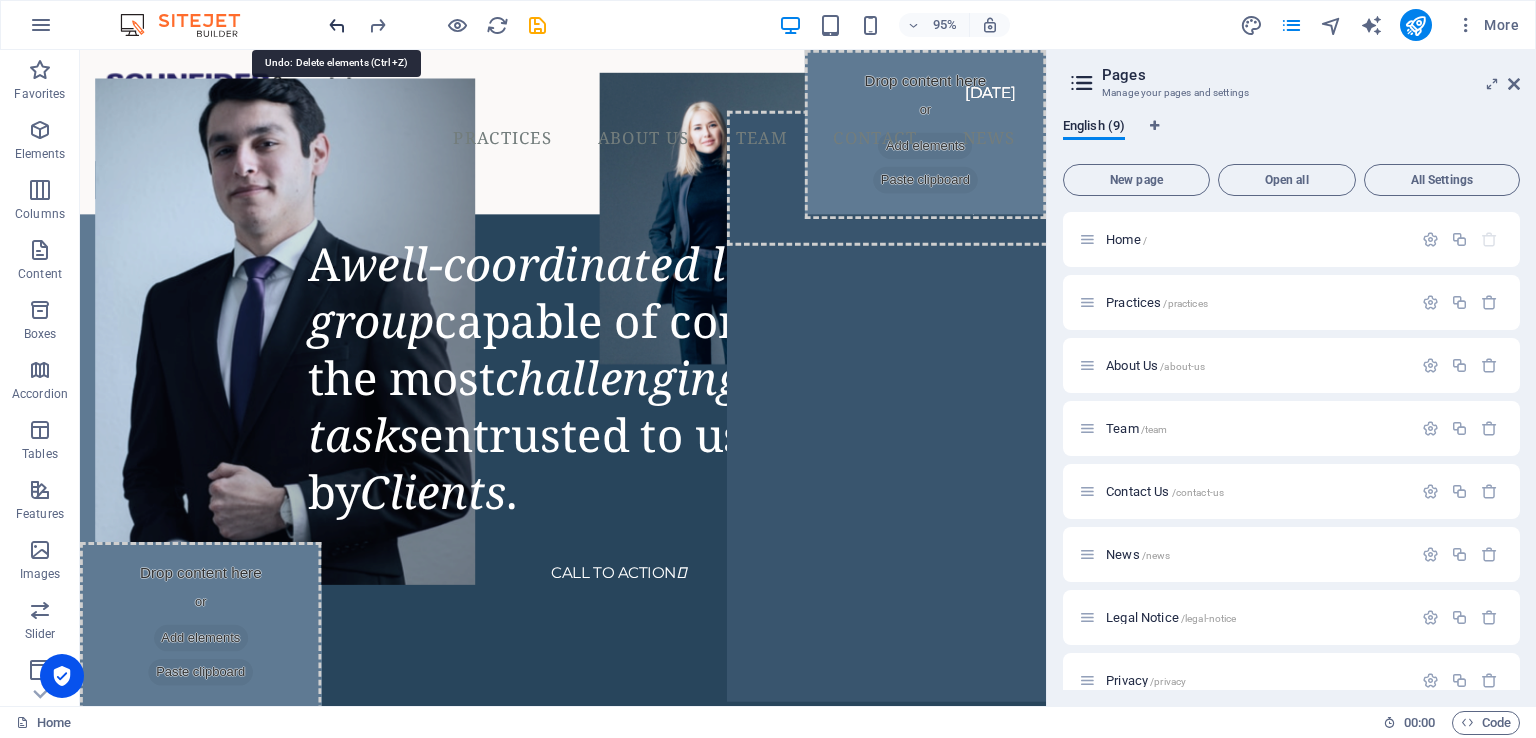 click at bounding box center [337, 25] 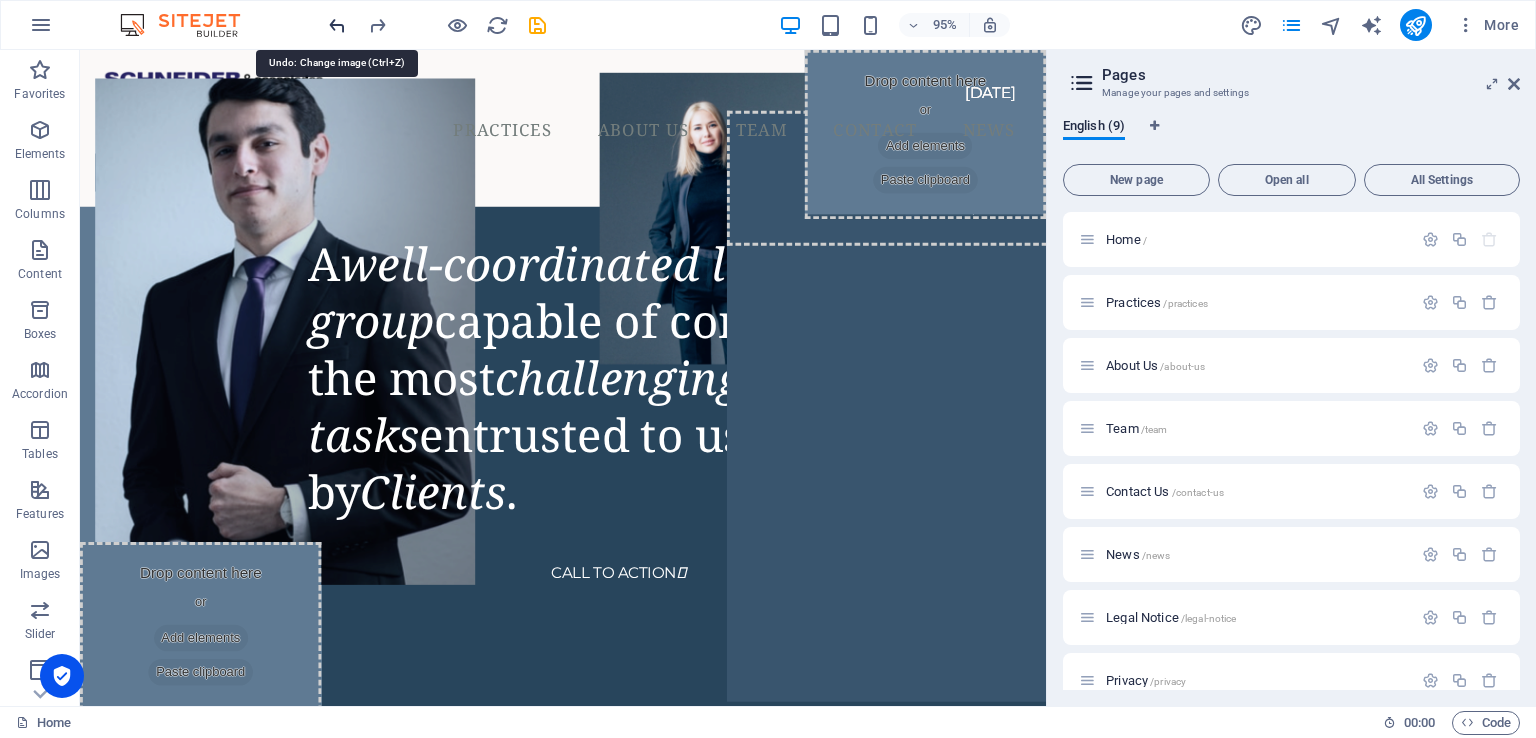 click at bounding box center (337, 25) 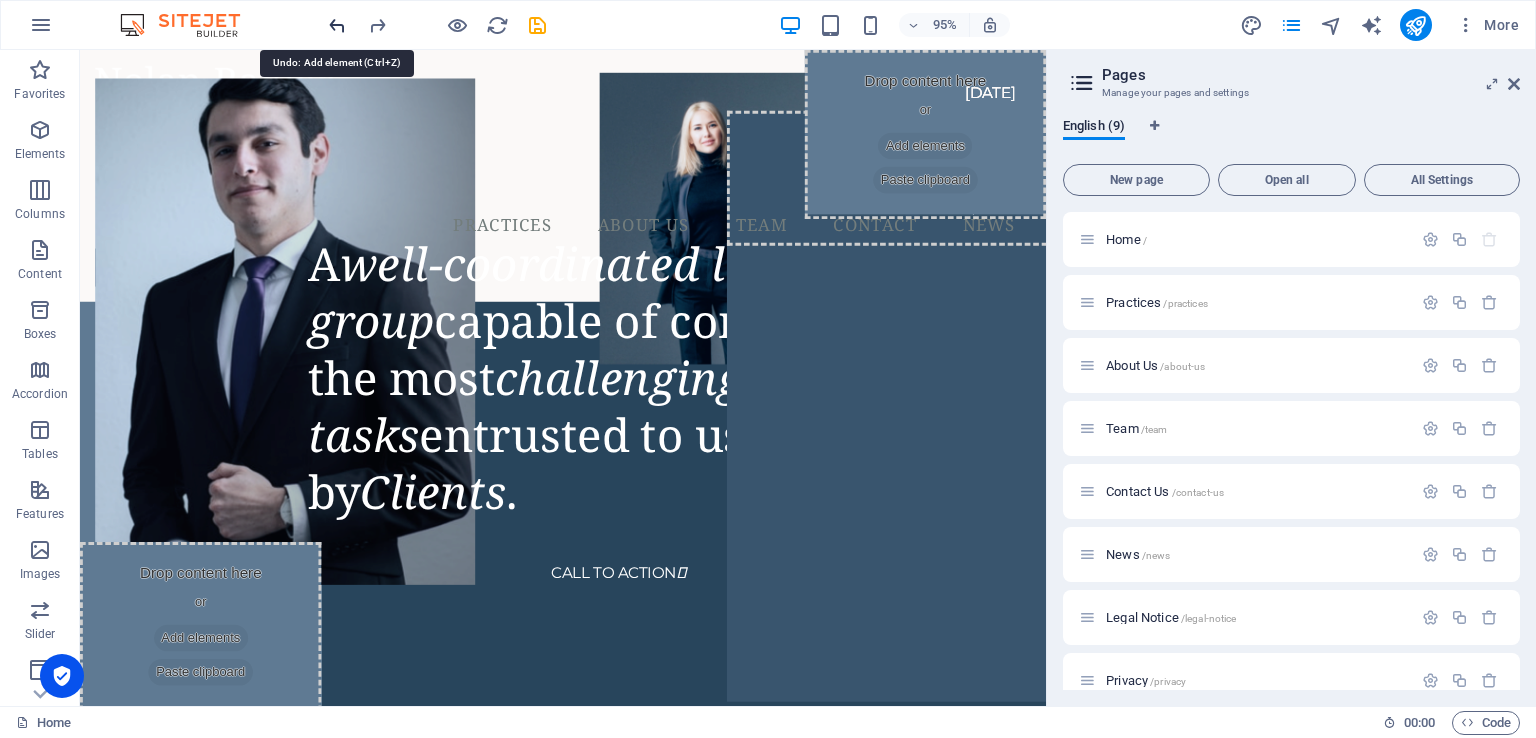 click at bounding box center (337, 25) 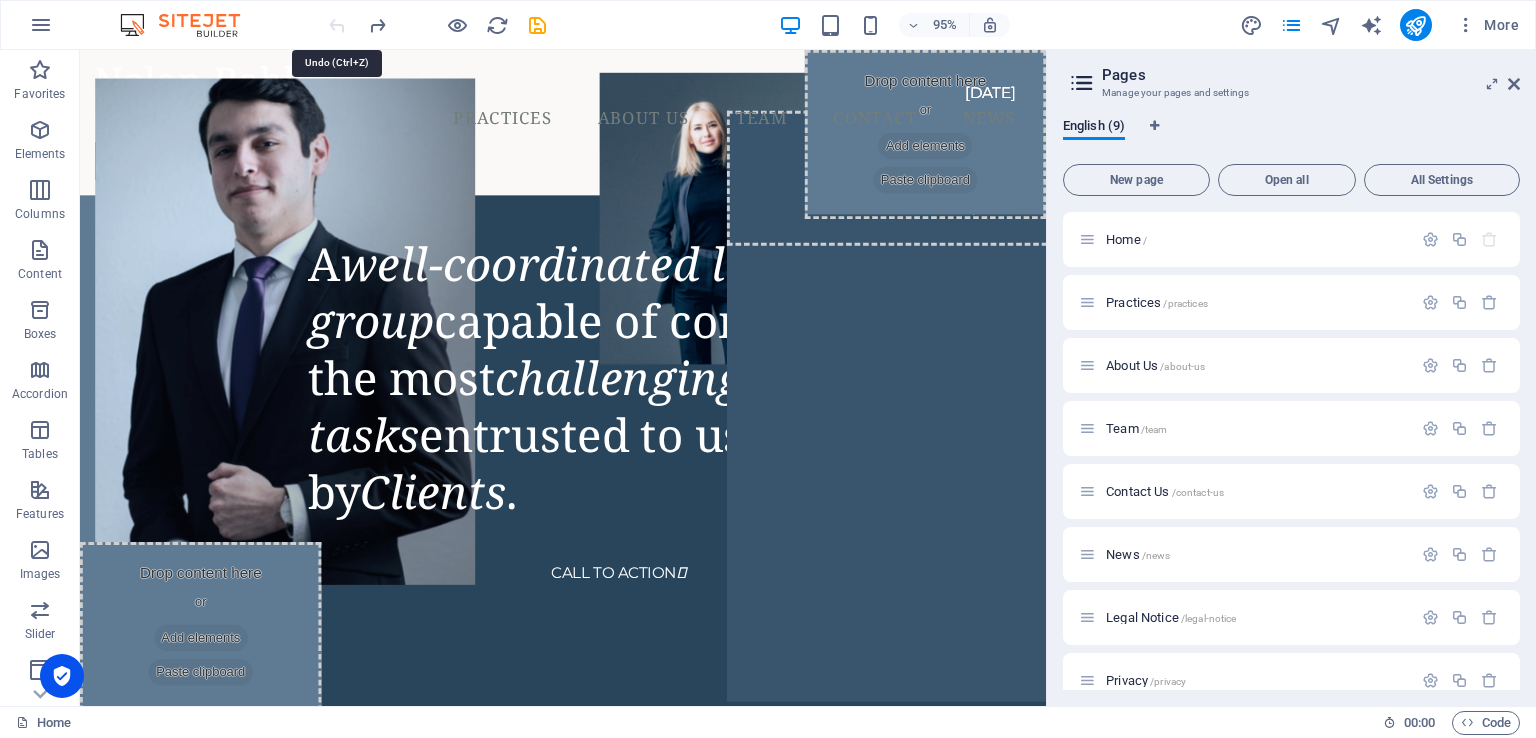 click at bounding box center (437, 25) 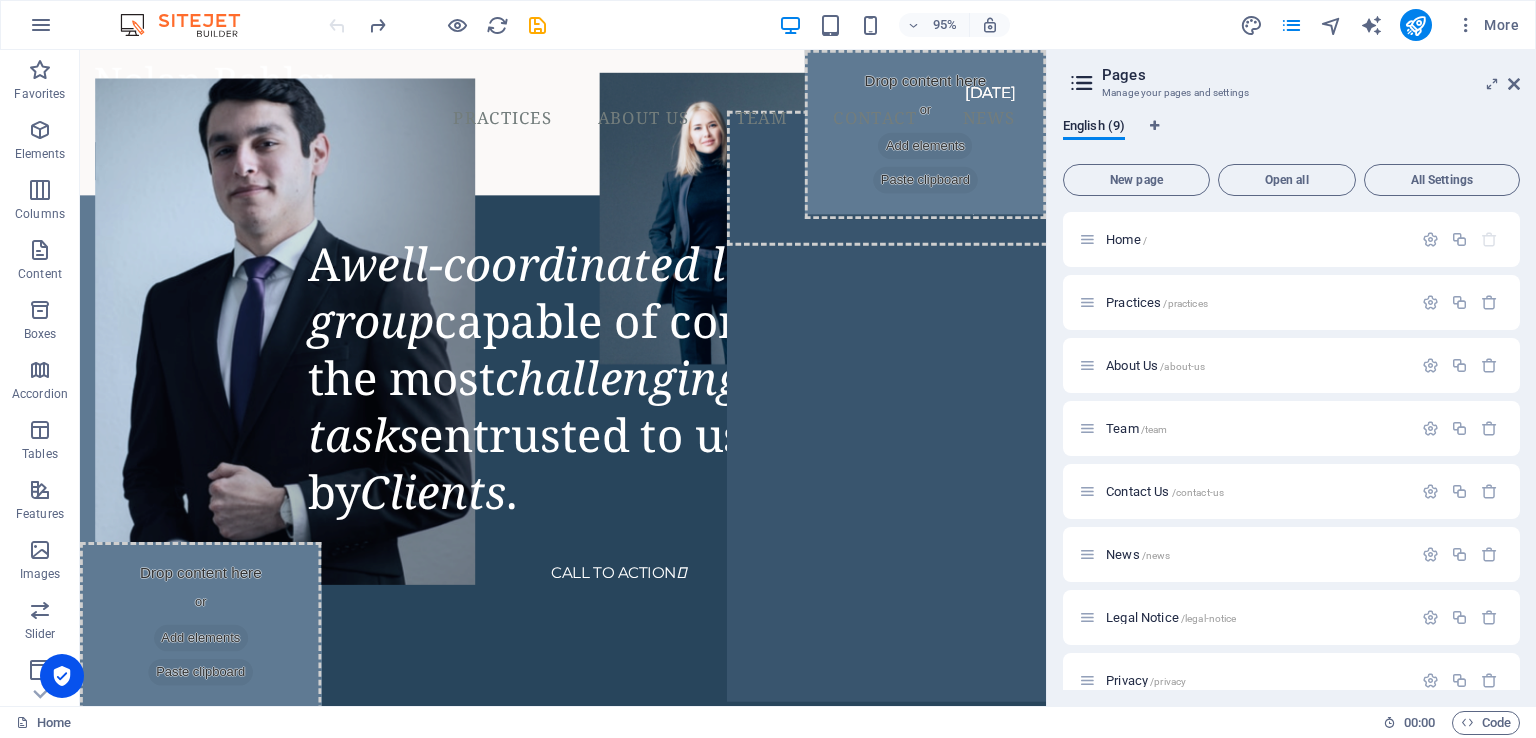 click at bounding box center (437, 25) 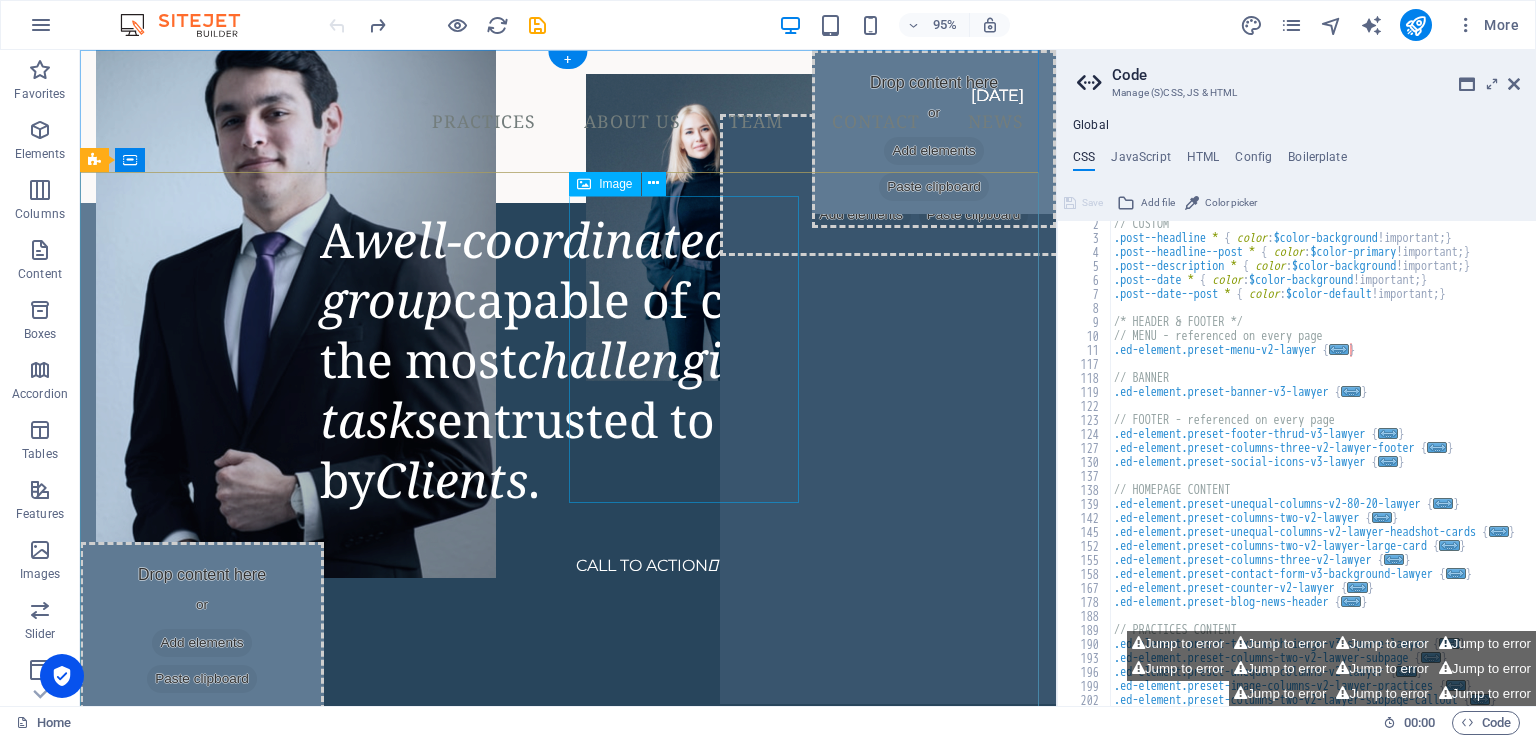 scroll, scrollTop: 17, scrollLeft: 0, axis: vertical 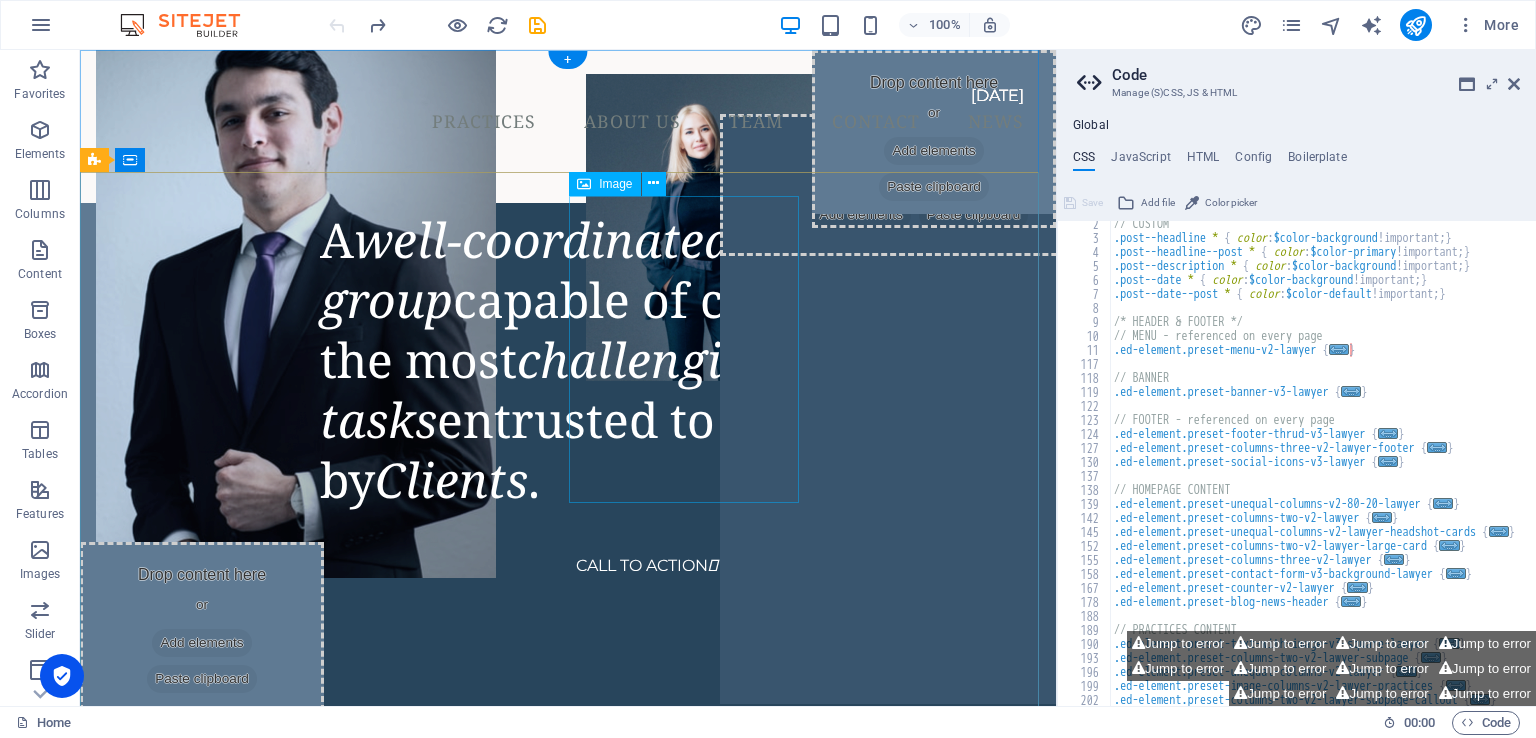 click at bounding box center [701, 227] 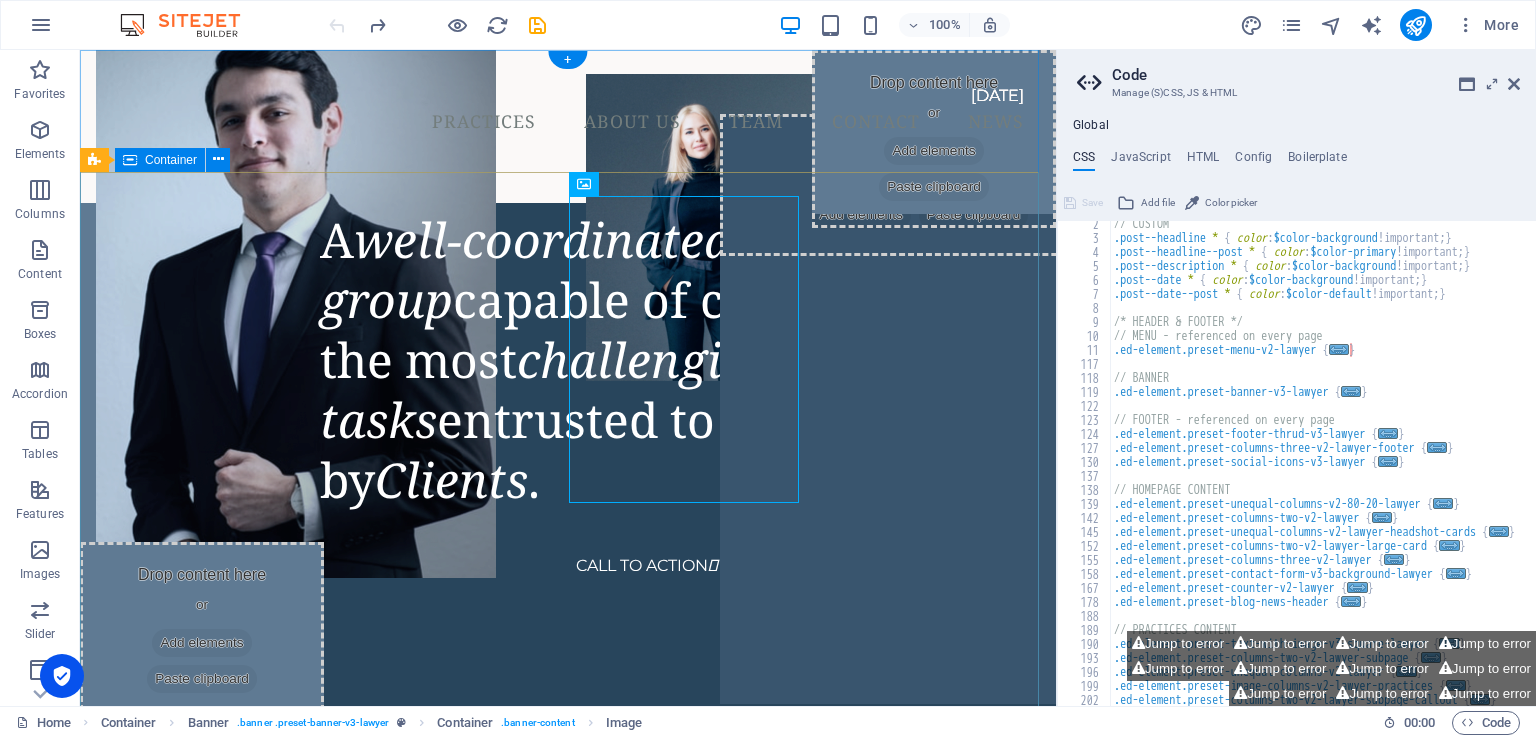 click on "A  well-coordinated lawyer group  capable of completing the most  challenging tasks  entrusted to us by  Clients . CALL TO ACTION   " at bounding box center (568, 299) 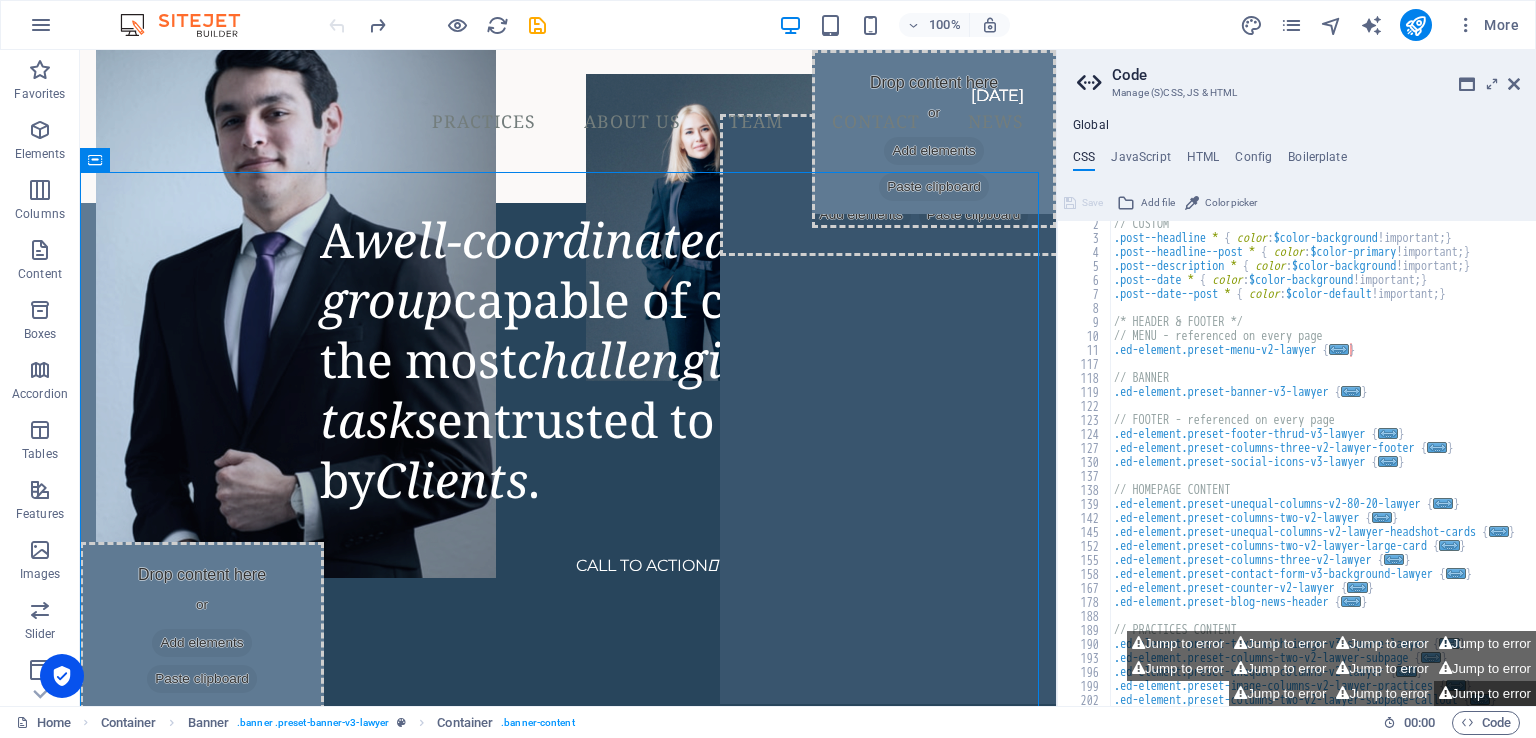click on "Jump to error" at bounding box center [1485, 693] 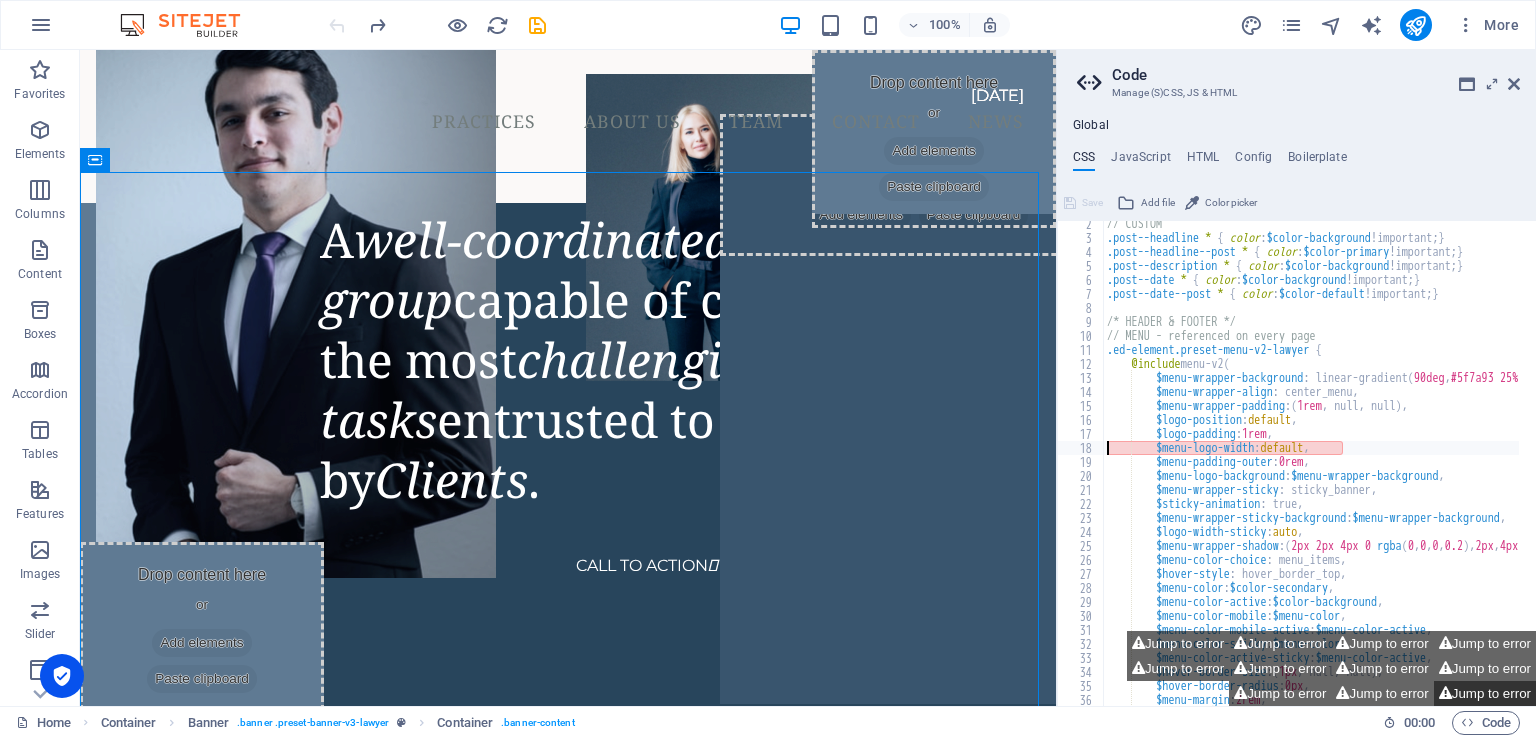 type on "$menu-logo-width: default," 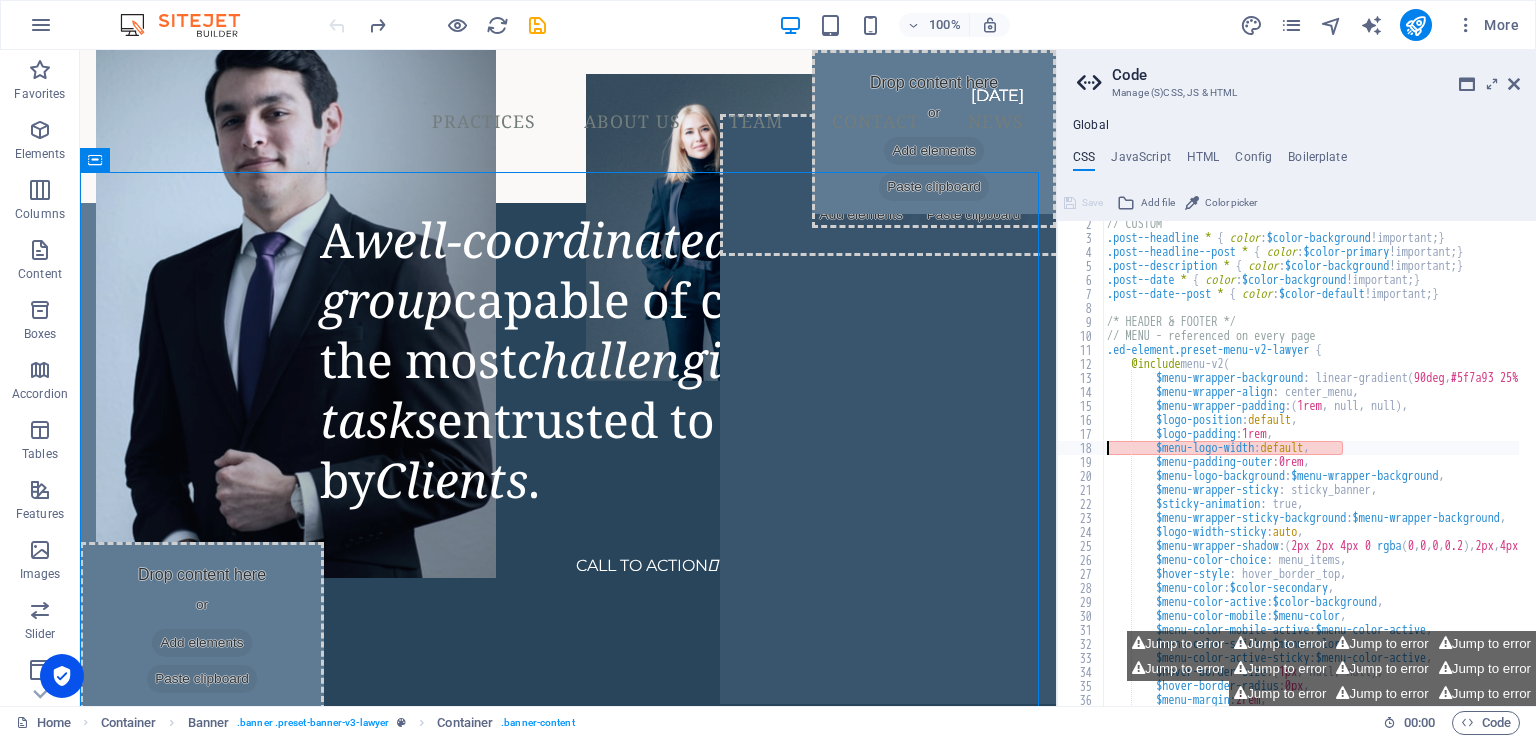 click on "// CUSTOM .post--headline   *   {   color :  $color-background !important;  } .post--headline--post   *   {   color :  $color-primary !important;  } .post--description   *   {   color :  $color-background !important;  } .post--date   *   {   color :  $color-background !important;  } .post--date--post   *   {   color :  $color-default !important;  } /* HEADER & FOOTER */ // MENU - referenced on every page .ed-element.preset-menu-v2-lawyer   {      @include  menu-v2 (           $menu-wrapper-background : linear-gradient ( 90deg ,  #5f7a93   25% ,  #28435c   25% ) ,            $menu-wrapper-align : center_menu,            $menu-wrapper-padding :  ( 1rem , null, null ) ,            $logo-position :  default ,            $logo-padding :  1rem ,            $menu-logo-width :  default ,            $menu-padding-outer :  0rem ,            $menu-logo-background :  $menu-wrapper-background ,            $menu-wrapper-sticky : sticky_banner,            $sticky-animation : true,            $menu-wrapper-sticky-background" at bounding box center [1390, 465] 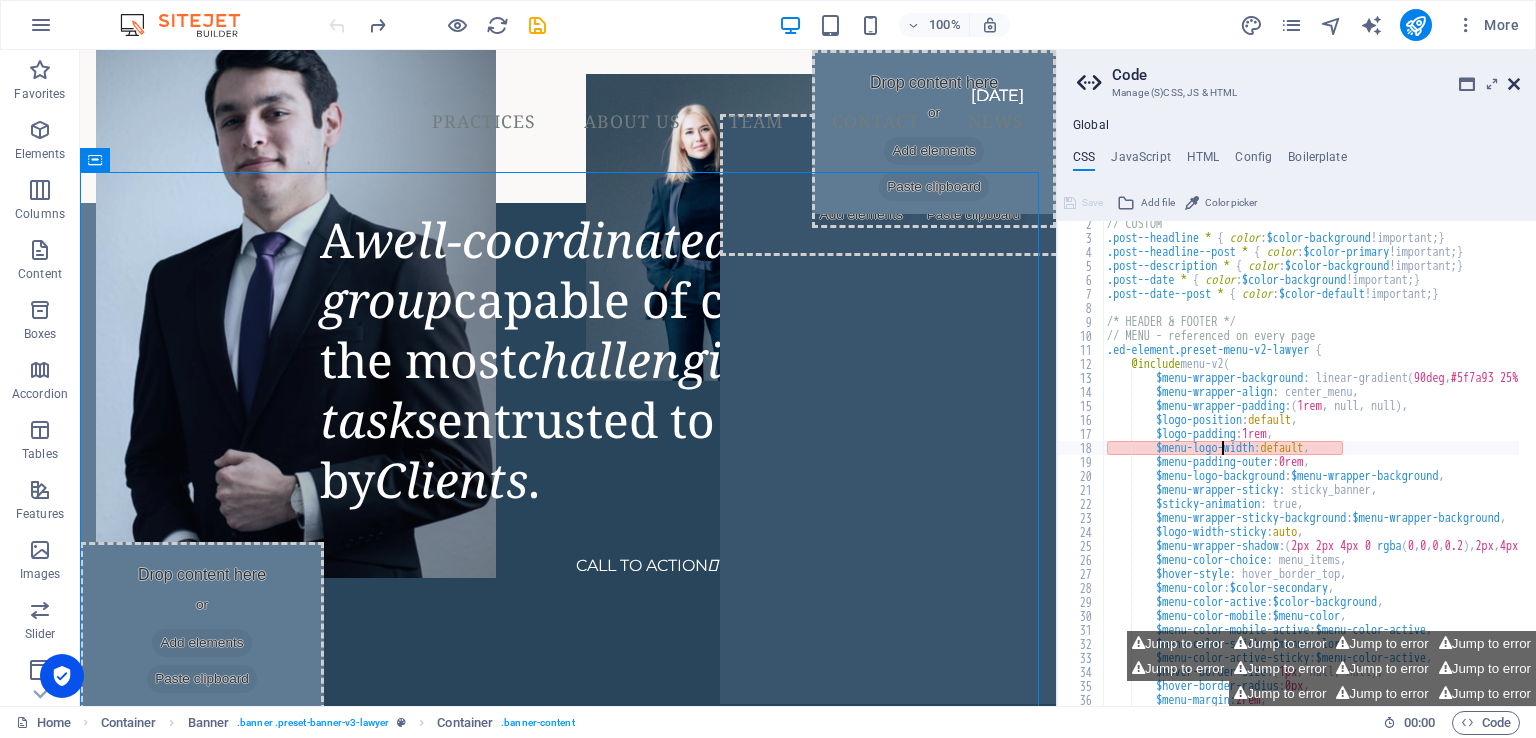 click at bounding box center [1514, 84] 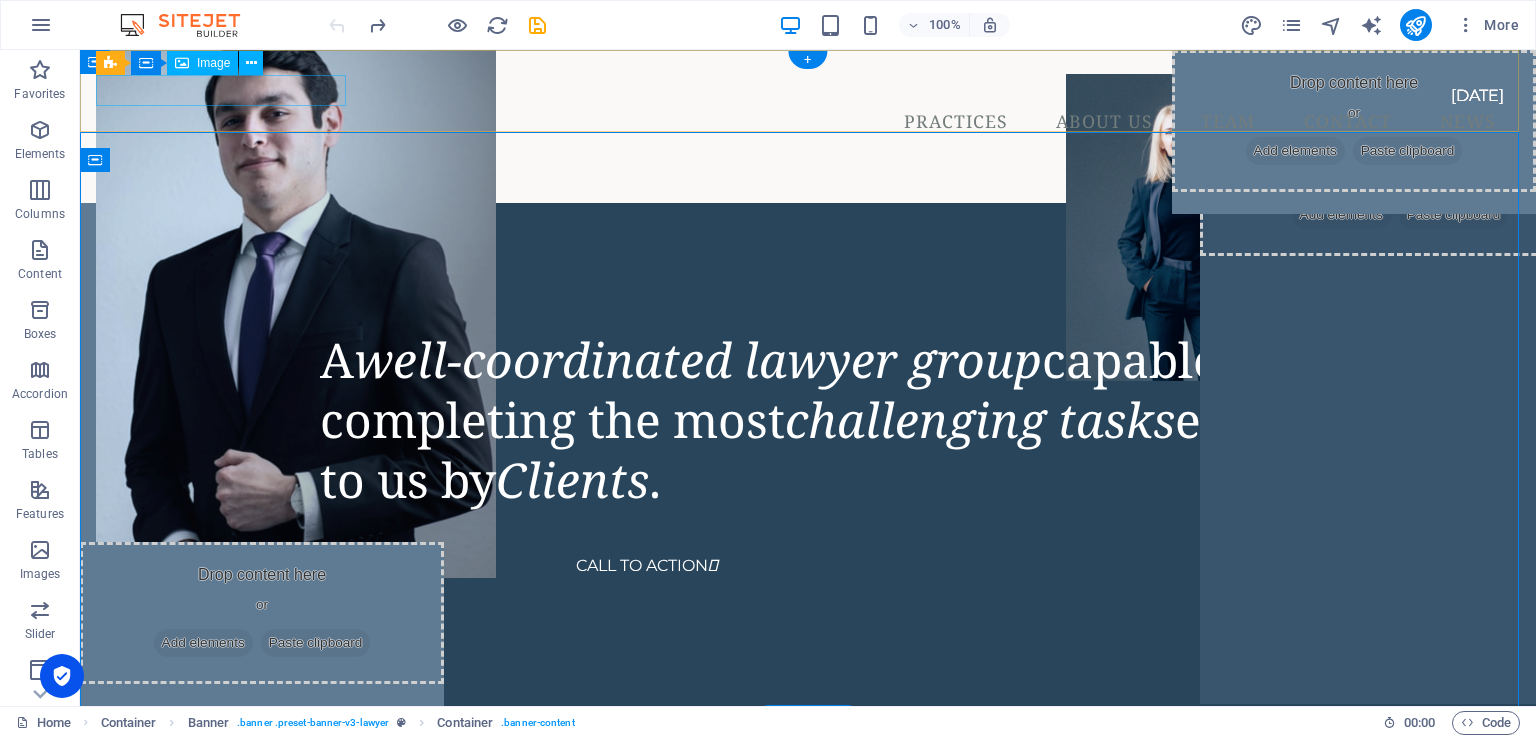 drag, startPoint x: 325, startPoint y: 123, endPoint x: 245, endPoint y: 89, distance: 86.925255 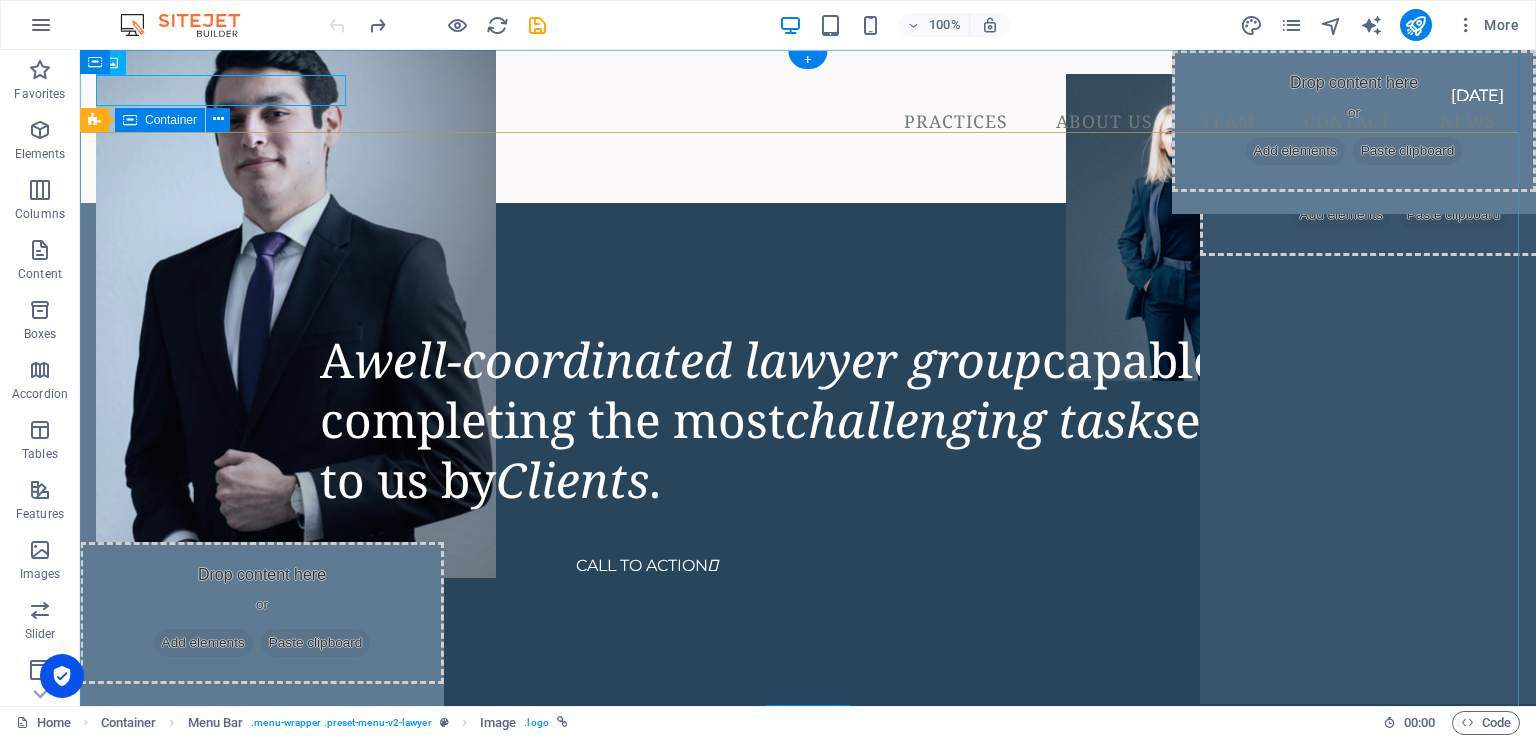 click on "A  well-coordinated lawyer group  capable of completing the most  challenging tasks  entrusted to us by  Clients . CALL TO ACTION   " at bounding box center [808, 299] 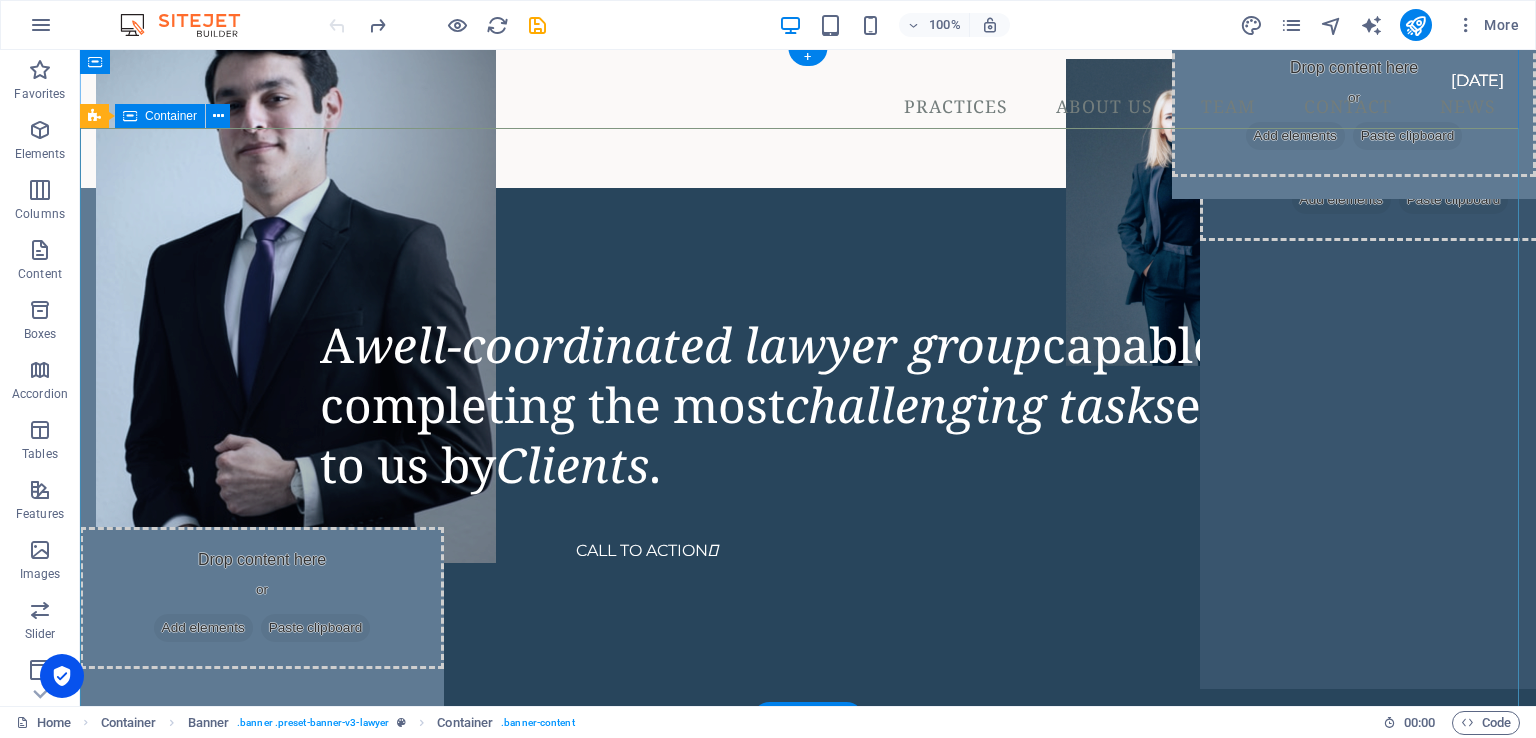 scroll, scrollTop: 0, scrollLeft: 0, axis: both 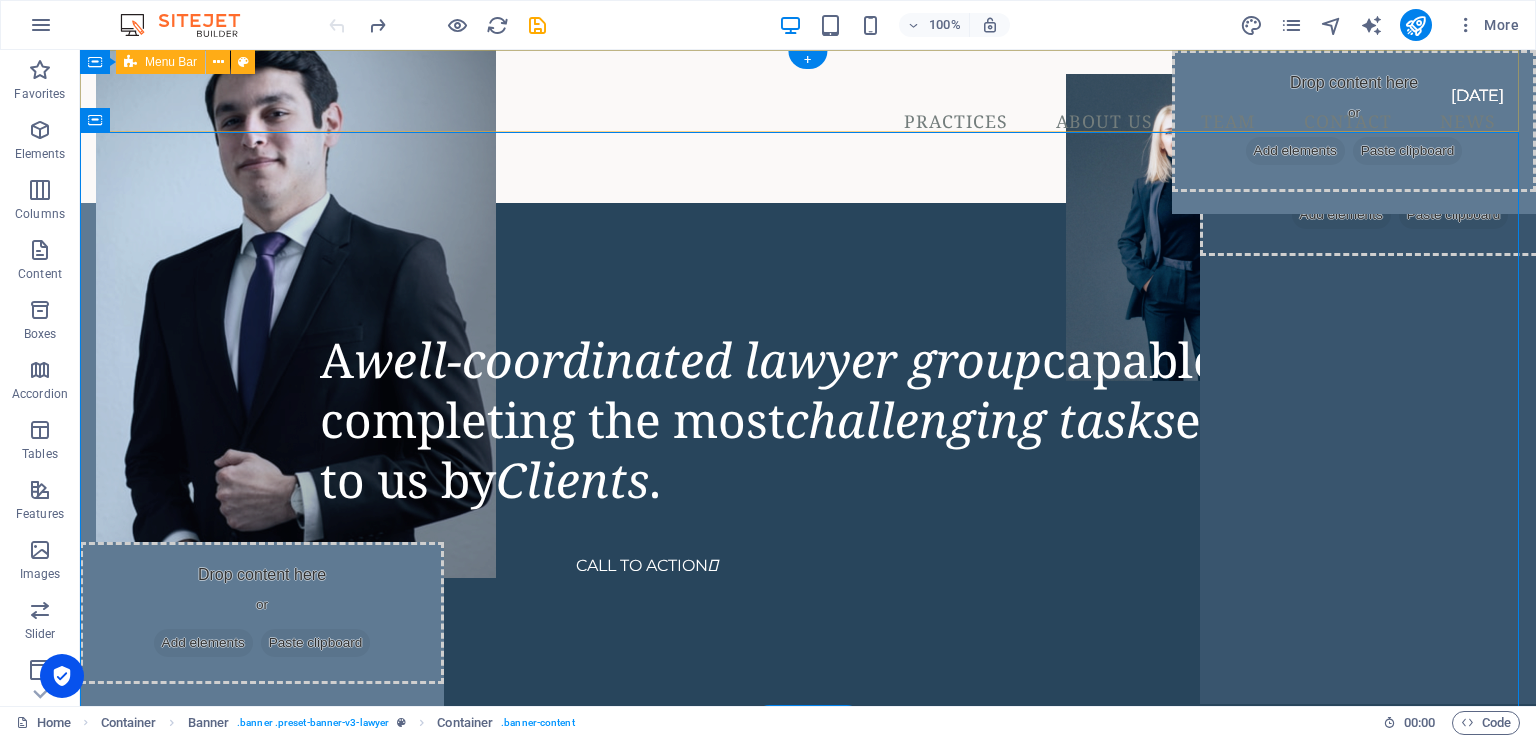 click on "Practices About Us Team Contact News CALL TO ACTION   " at bounding box center (808, 126) 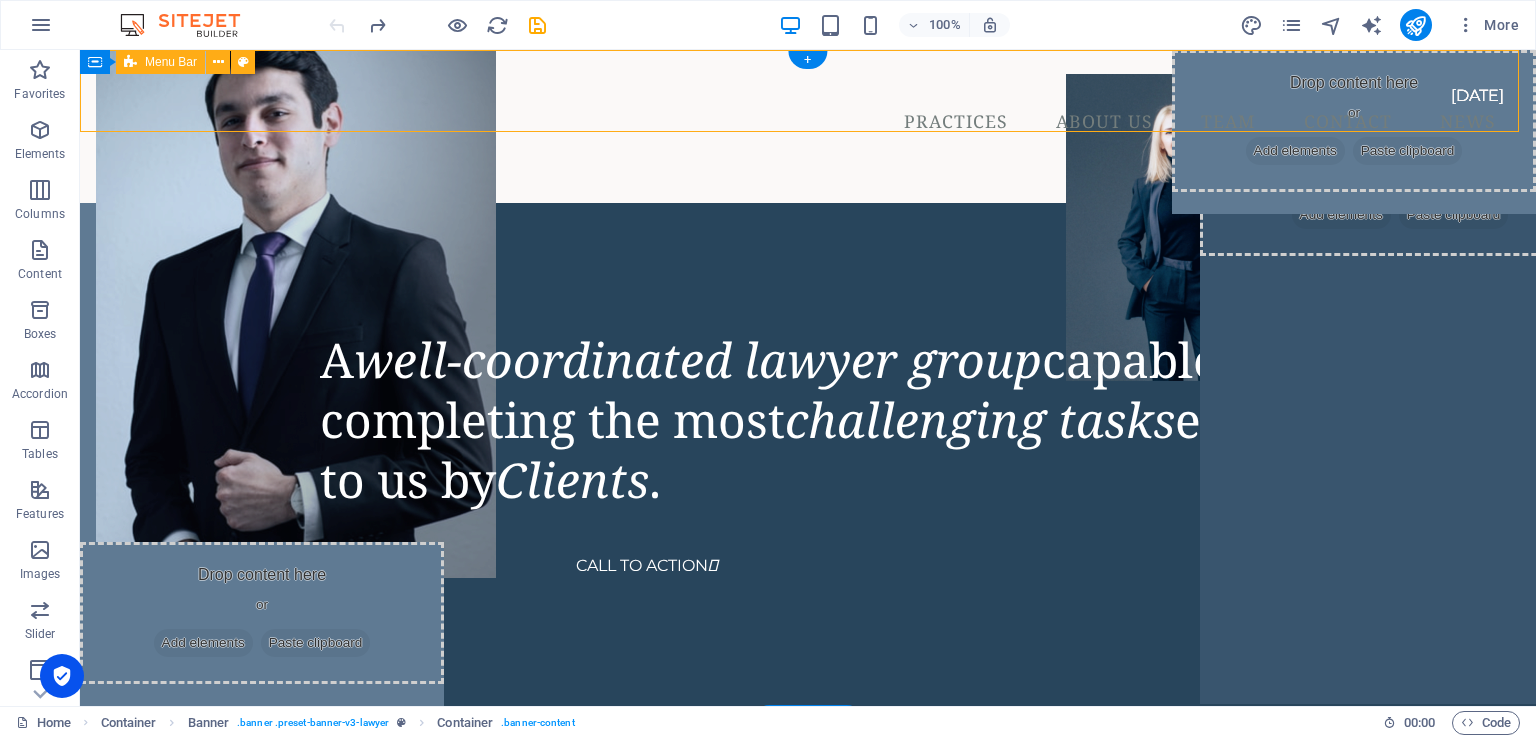 click on "Practices About Us Team Contact News CALL TO ACTION   " at bounding box center [808, 126] 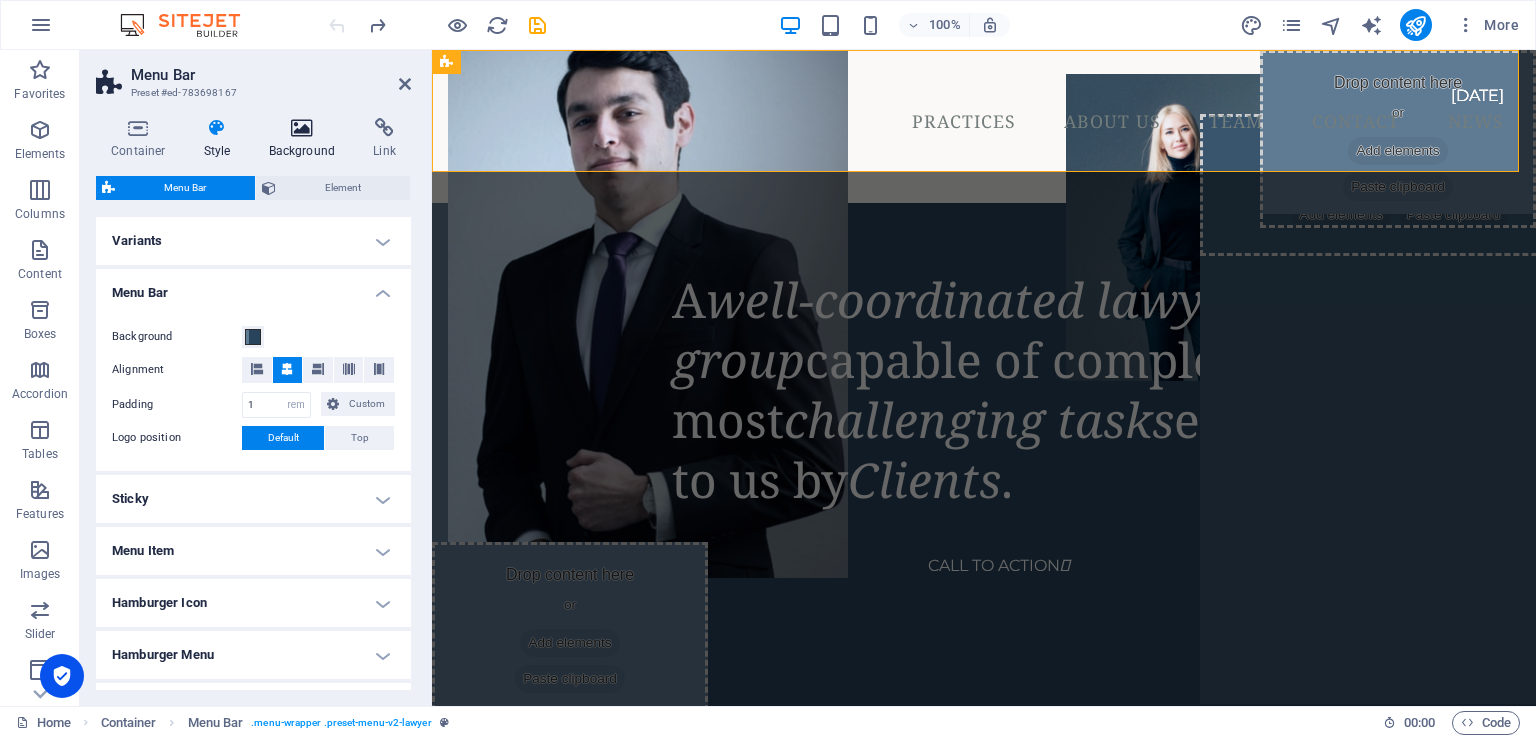 click on "Background" at bounding box center [306, 139] 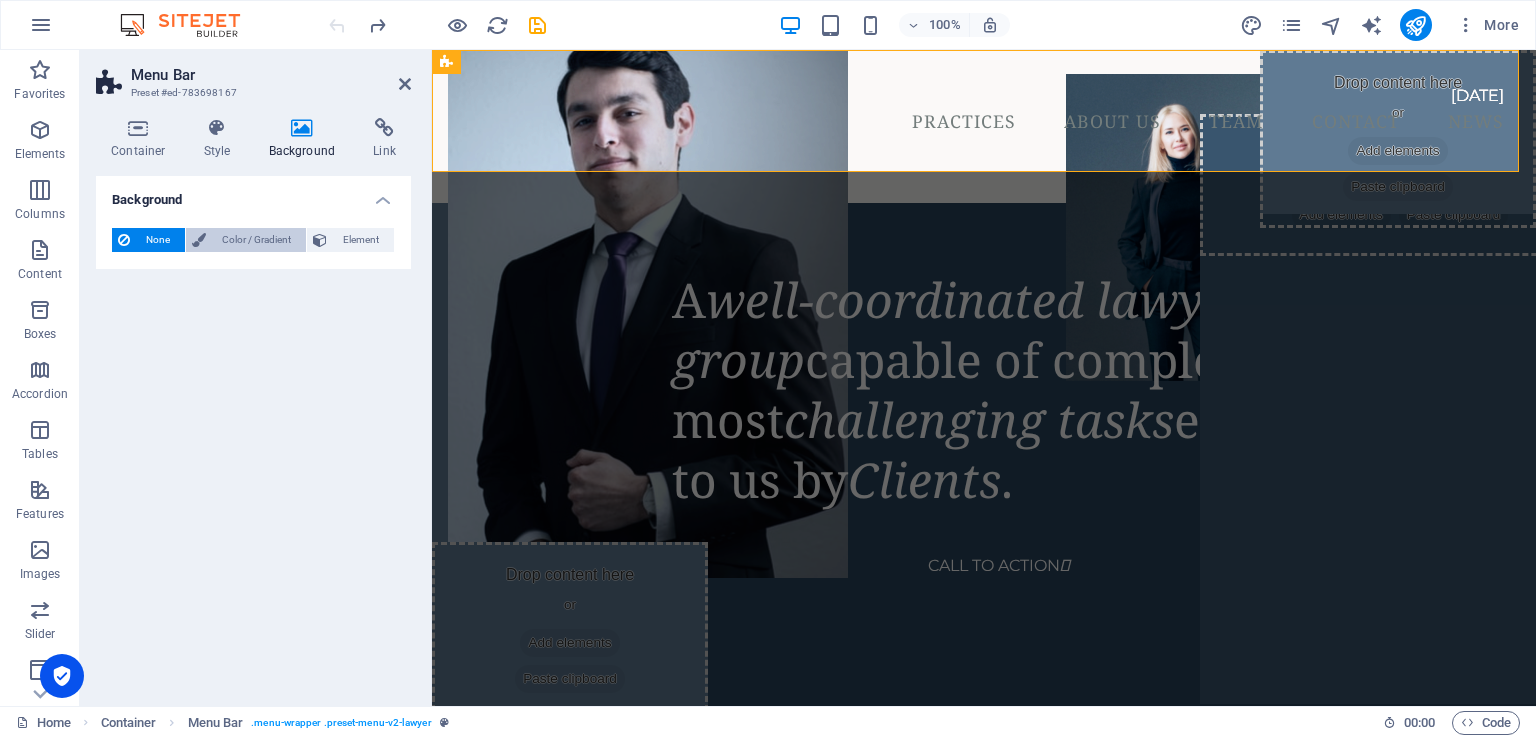click on "Color / Gradient" at bounding box center [256, 240] 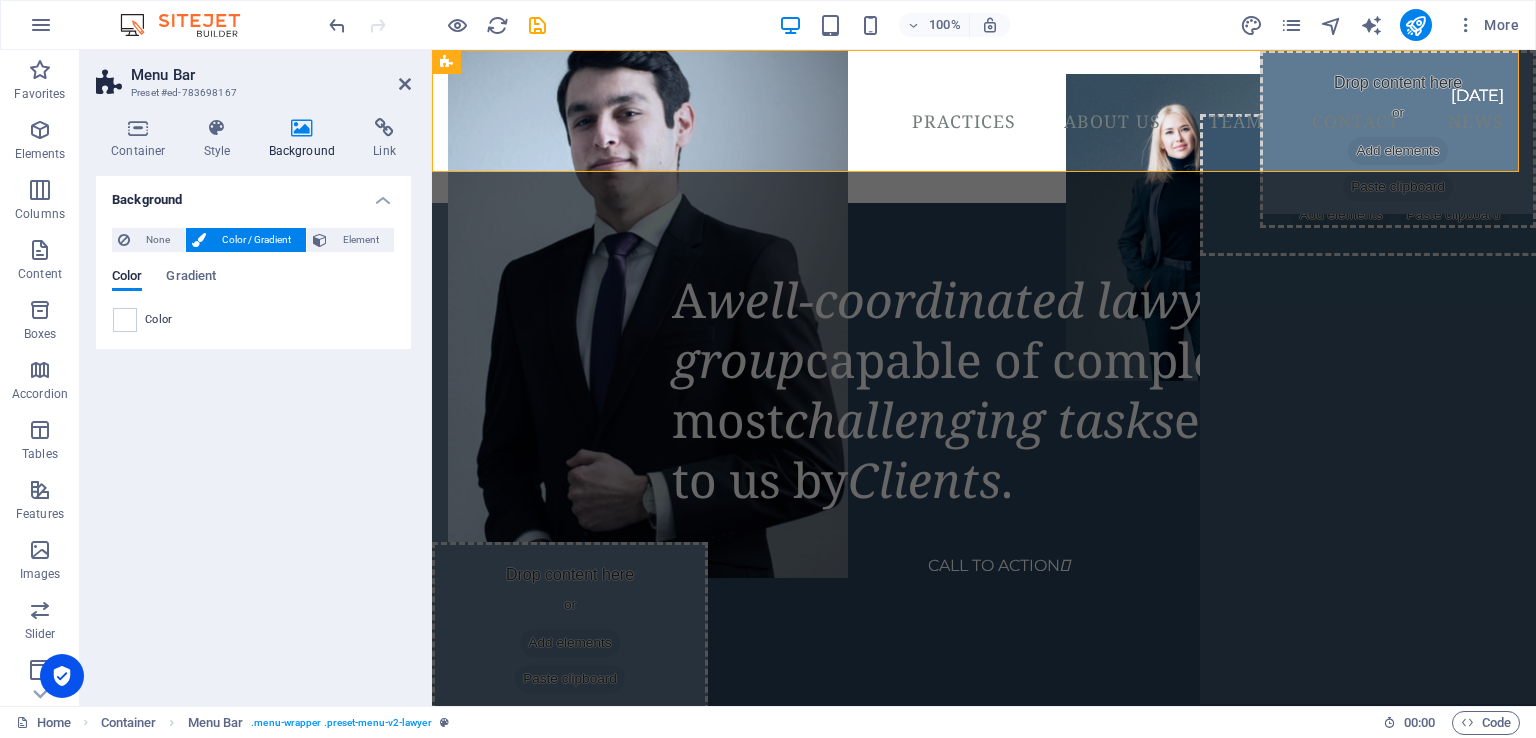 click at bounding box center (125, 320) 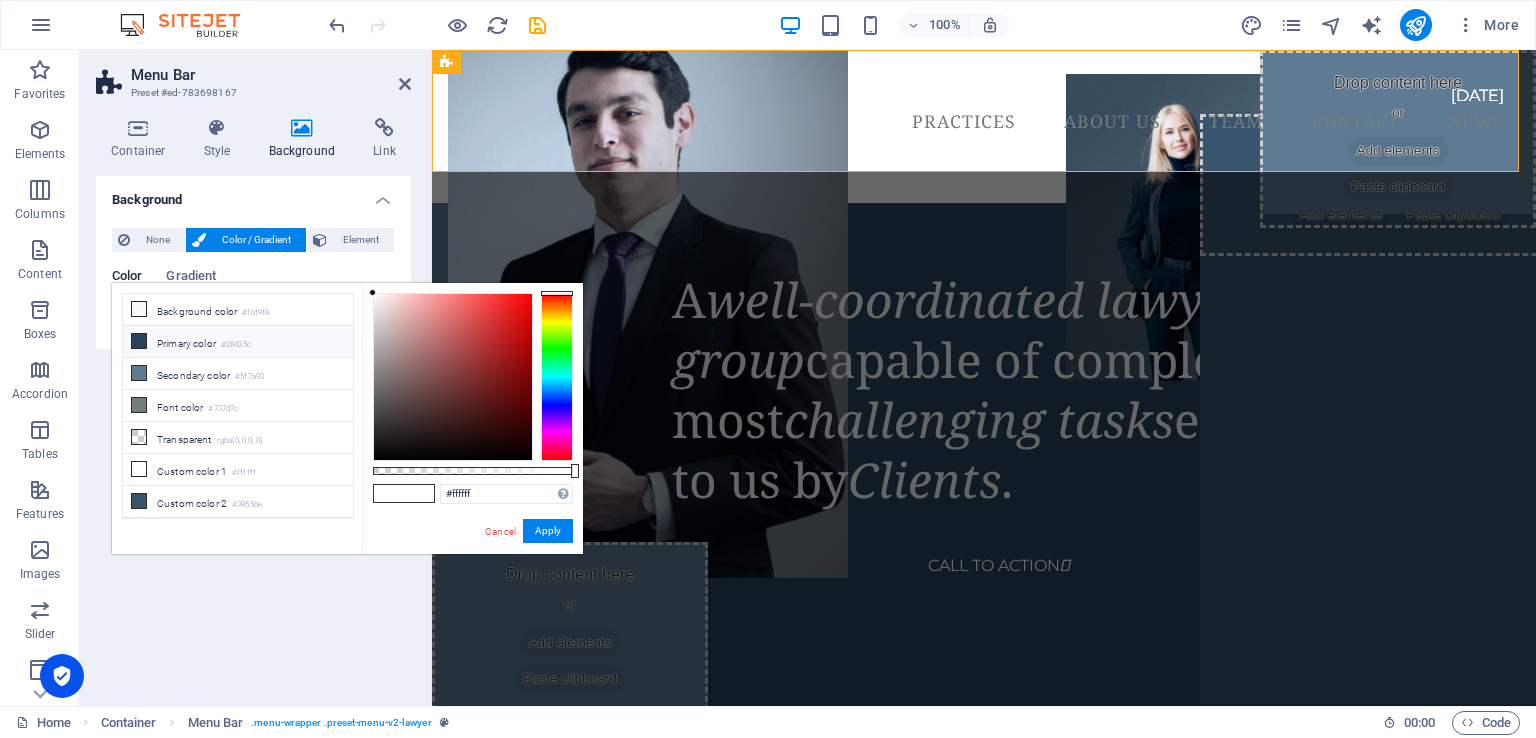 click on "Primary color
#28435c" at bounding box center (238, 342) 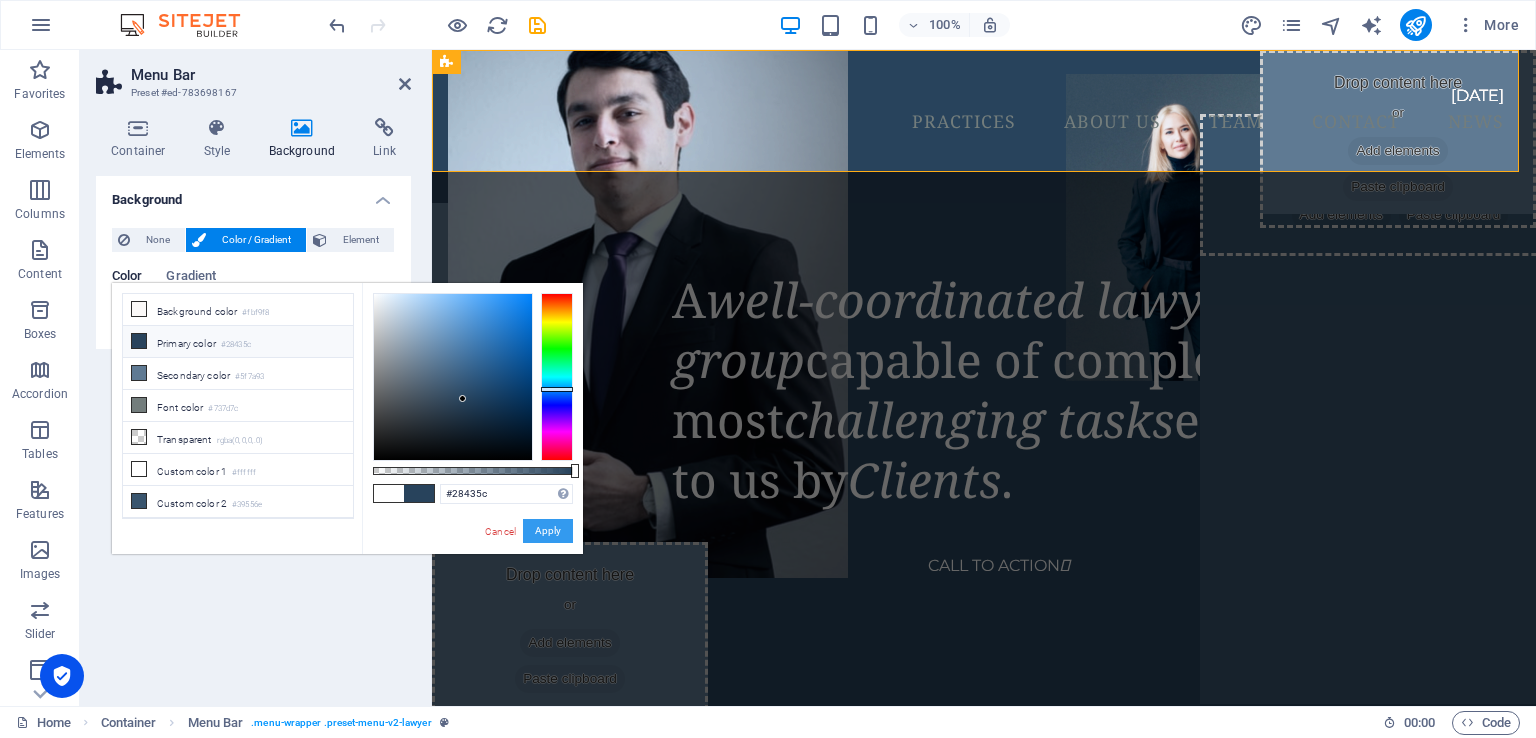 click on "Apply" at bounding box center (548, 531) 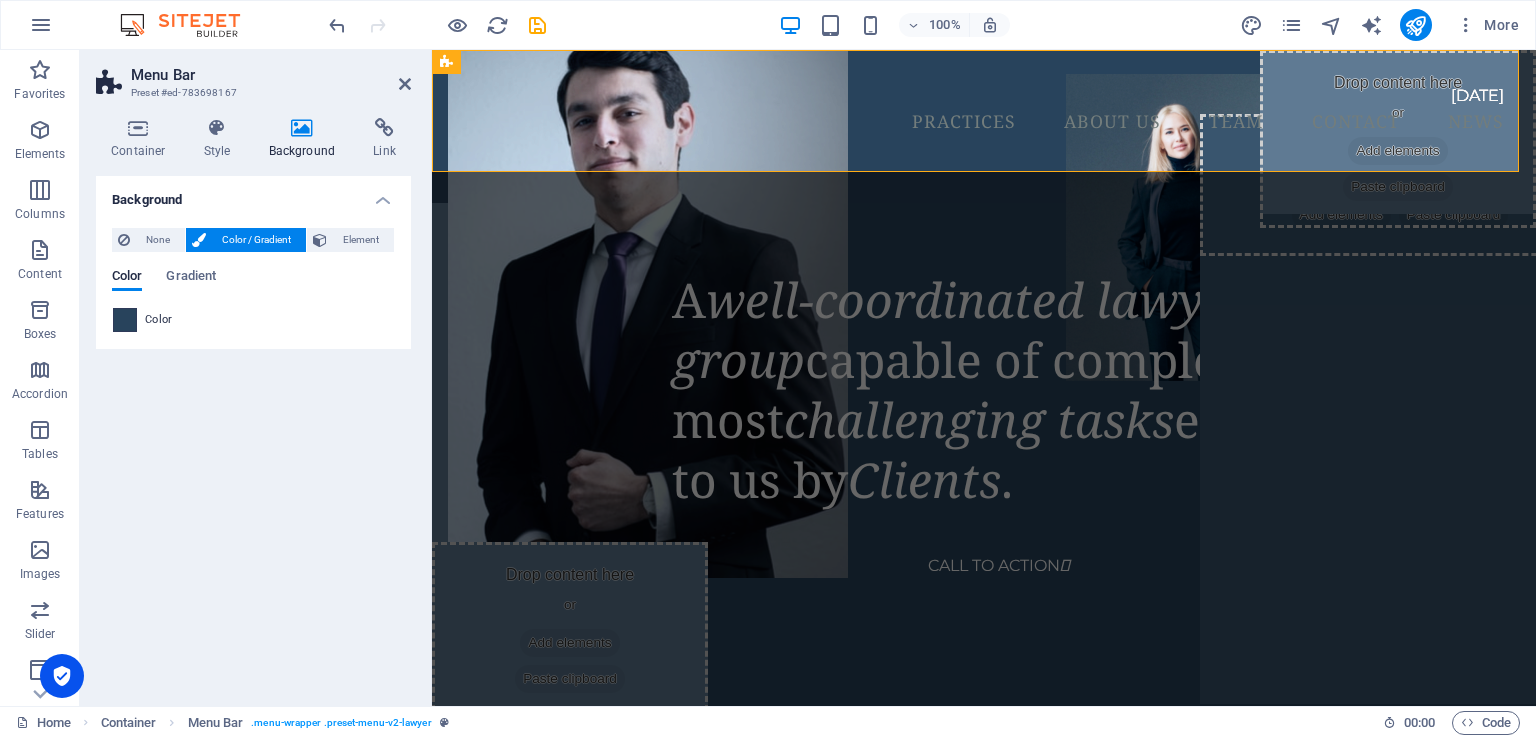 click at bounding box center (125, 320) 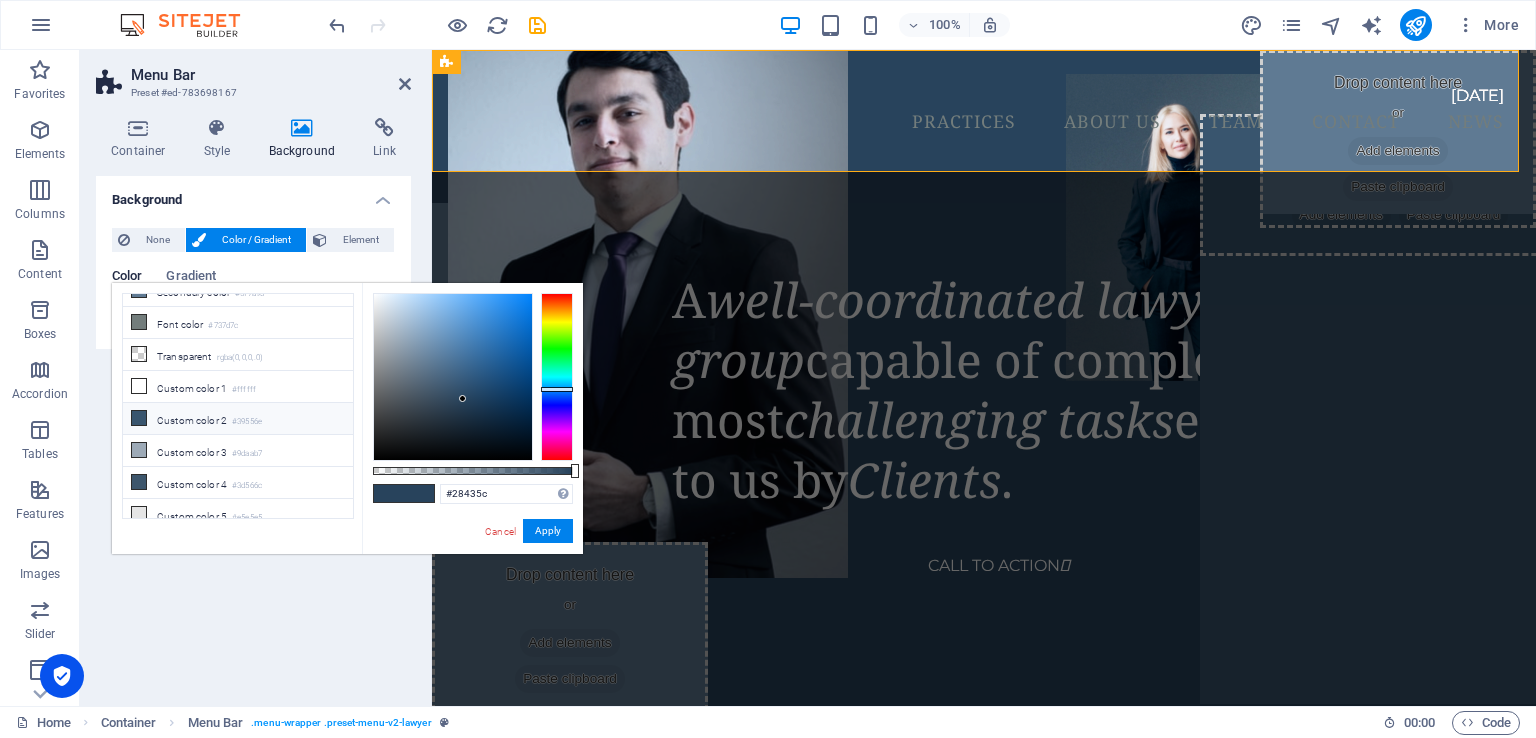 scroll, scrollTop: 0, scrollLeft: 0, axis: both 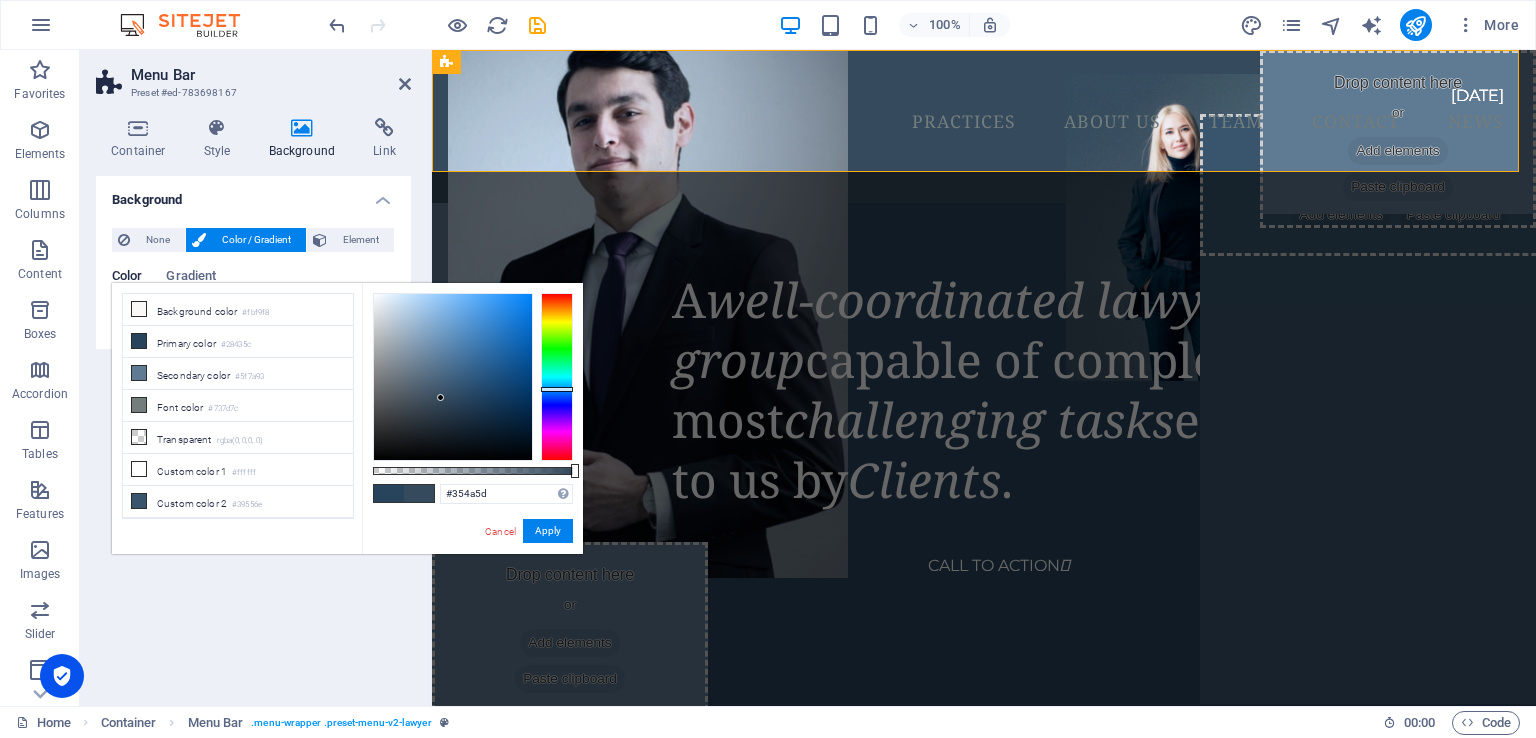 drag, startPoint x: 458, startPoint y: 399, endPoint x: 441, endPoint y: 398, distance: 17.029387 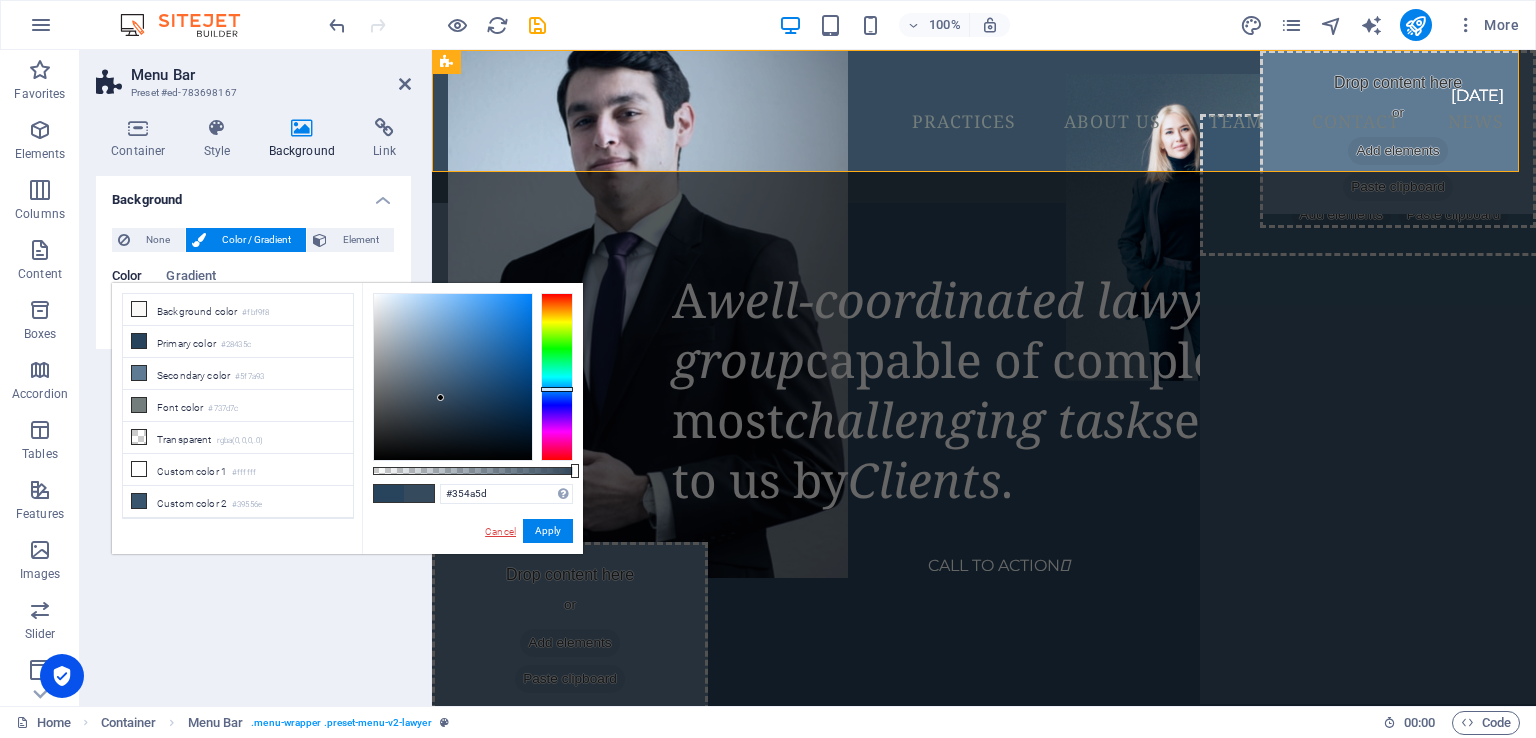 click on "Cancel" at bounding box center (500, 531) 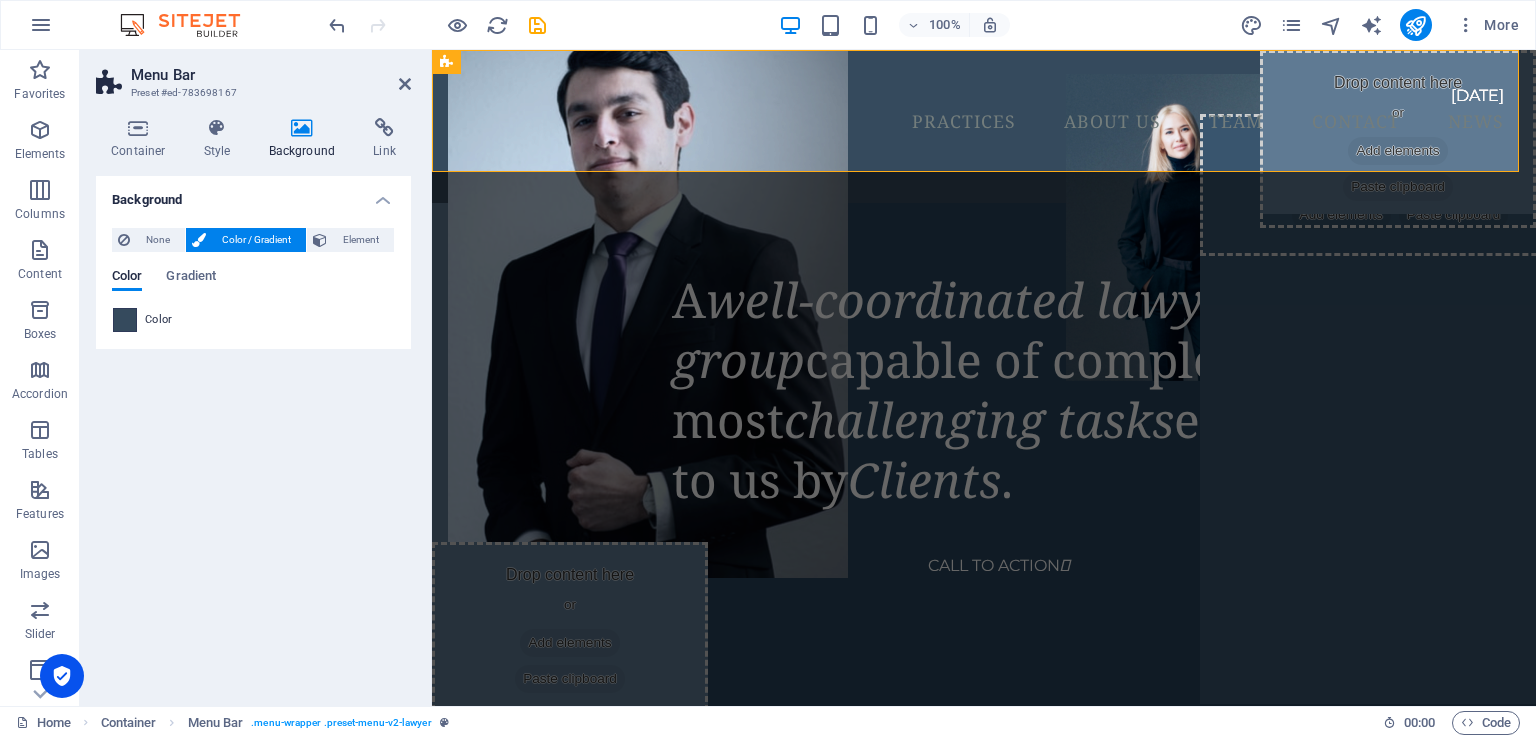click at bounding box center [125, 320] 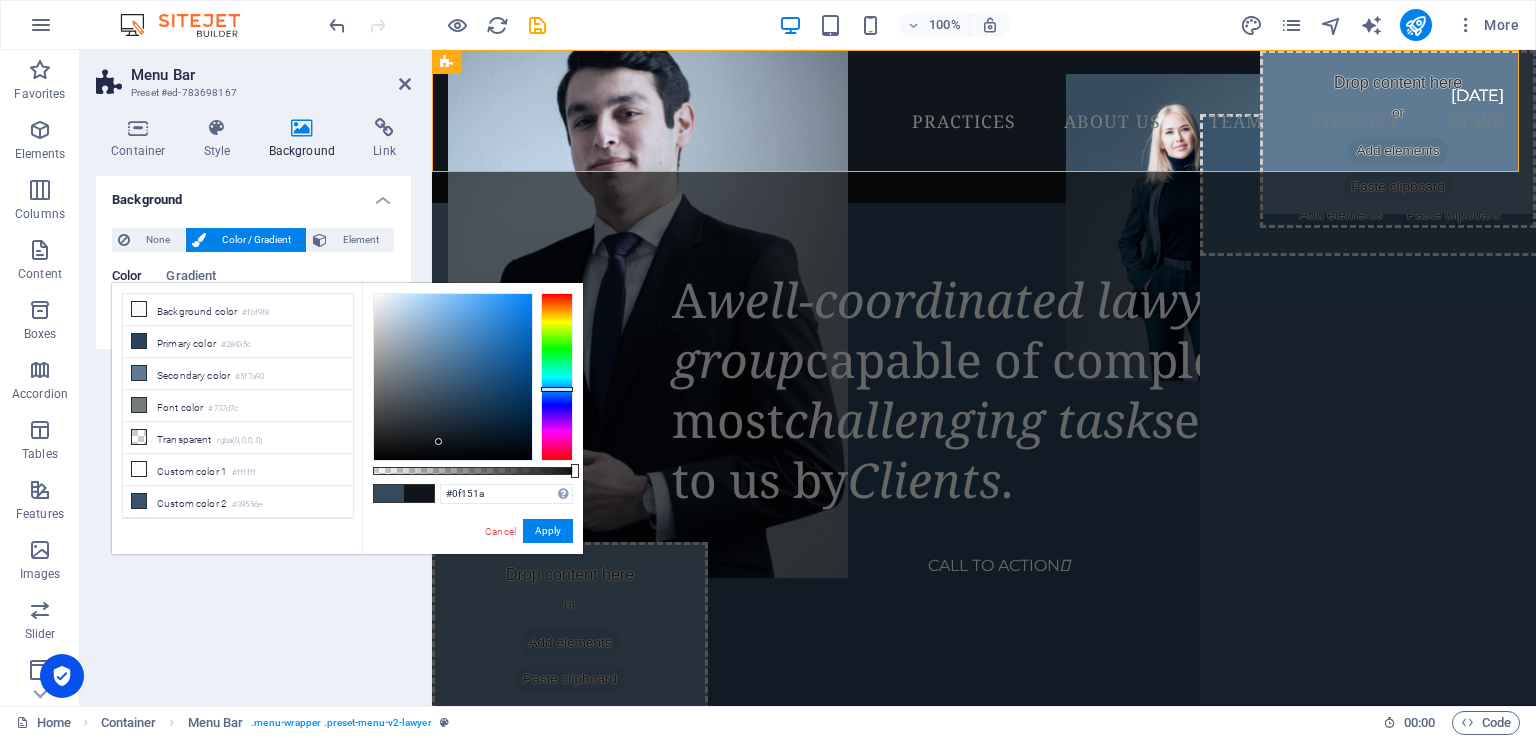 drag, startPoint x: 437, startPoint y: 397, endPoint x: 439, endPoint y: 442, distance: 45.044422 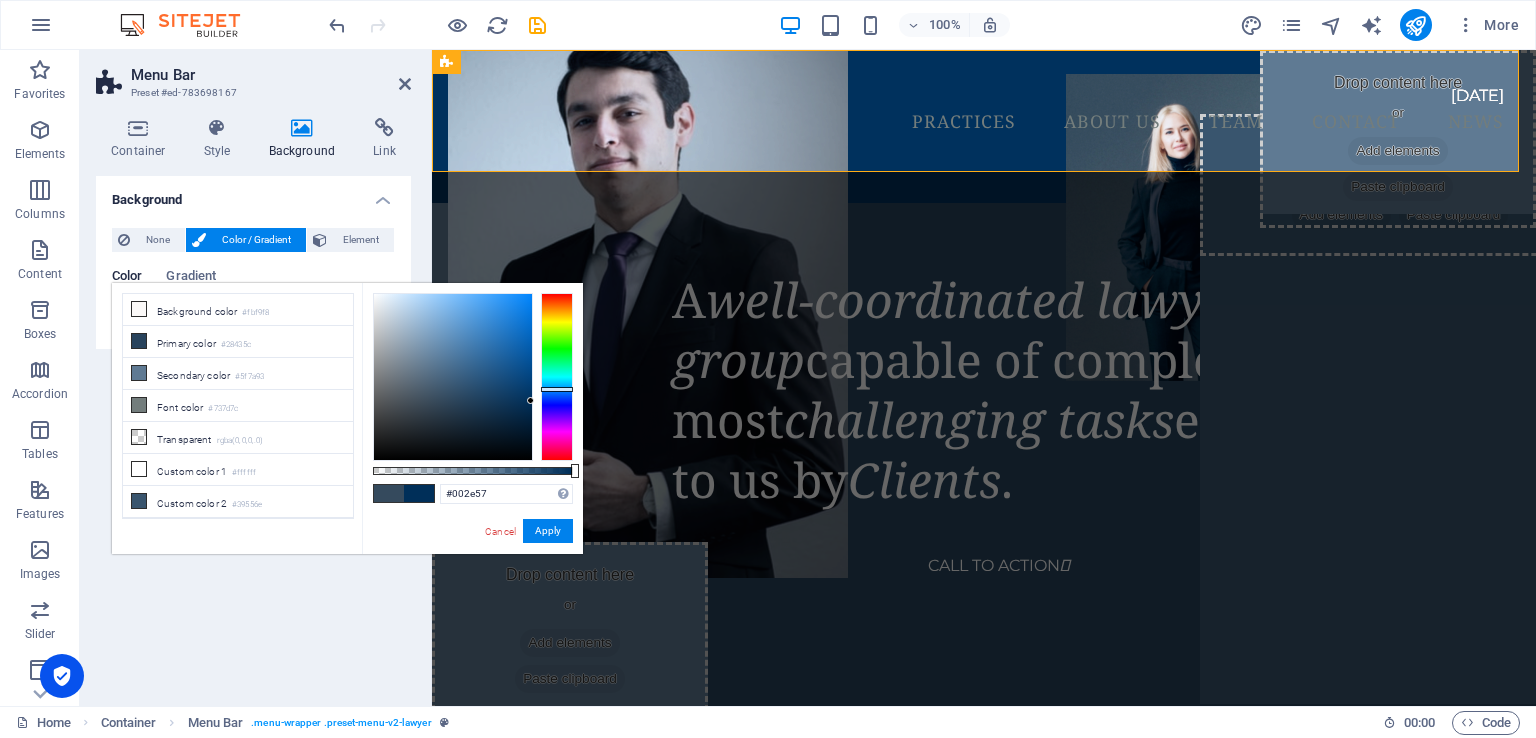 type on "#002d56" 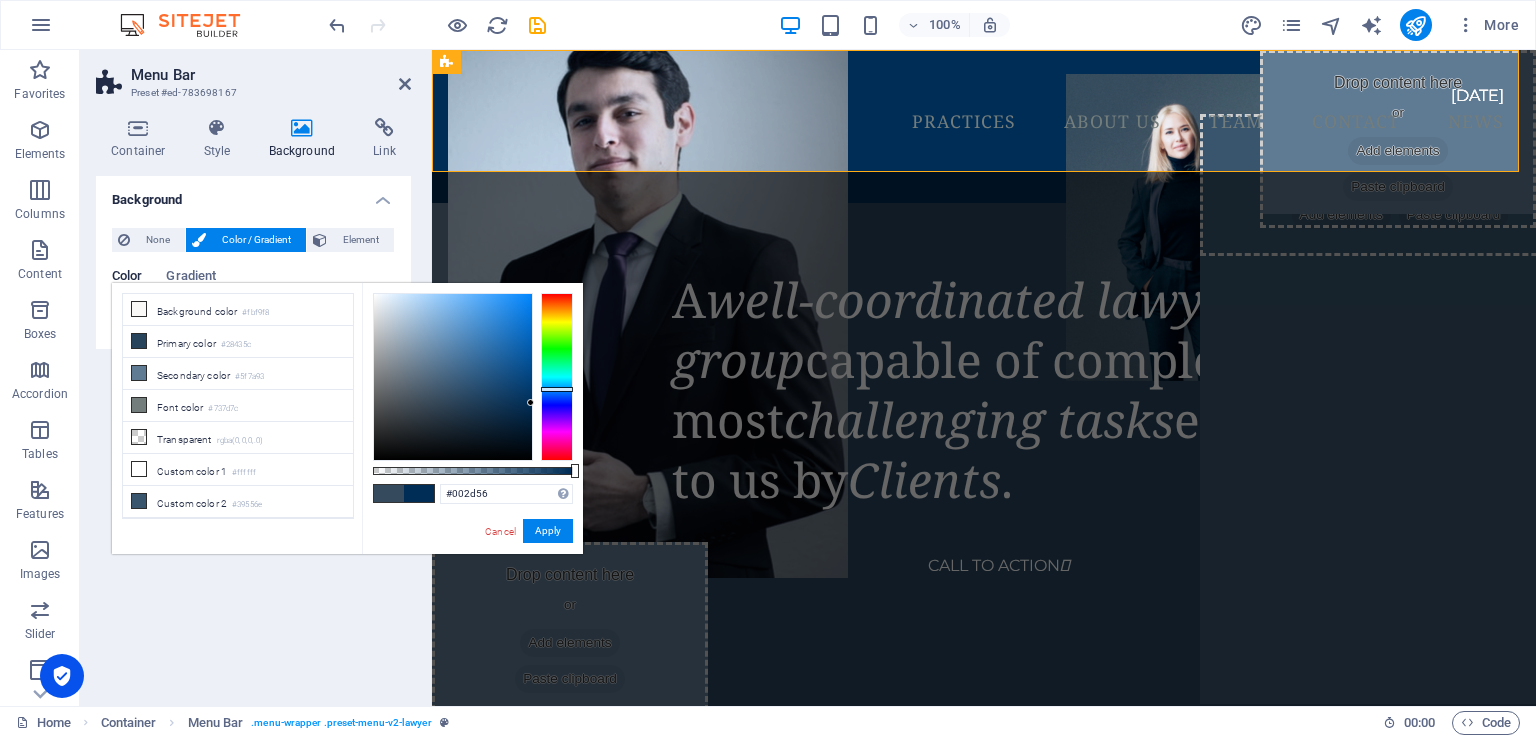 drag, startPoint x: 436, startPoint y: 441, endPoint x: 548, endPoint y: 403, distance: 118.270874 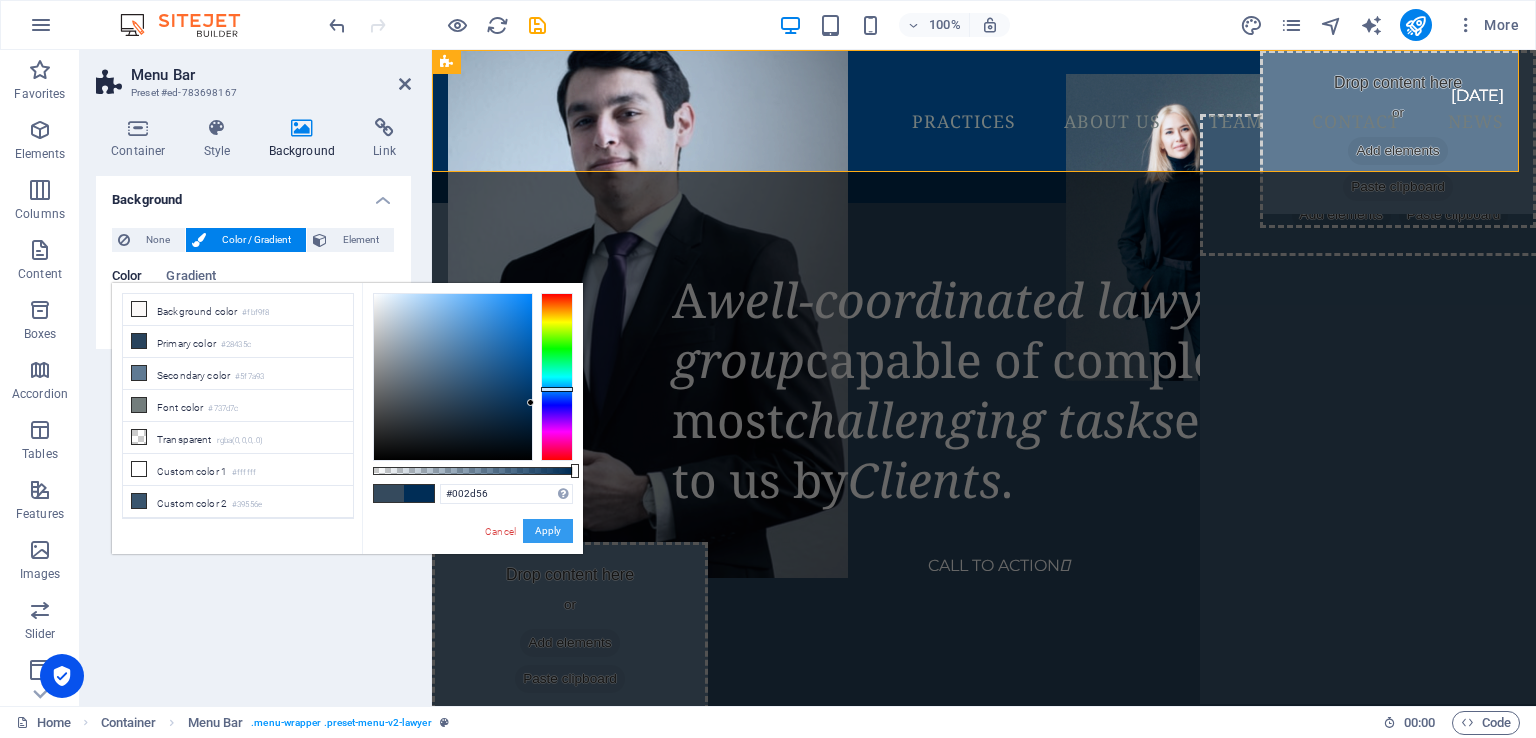 click on "Apply" at bounding box center (548, 531) 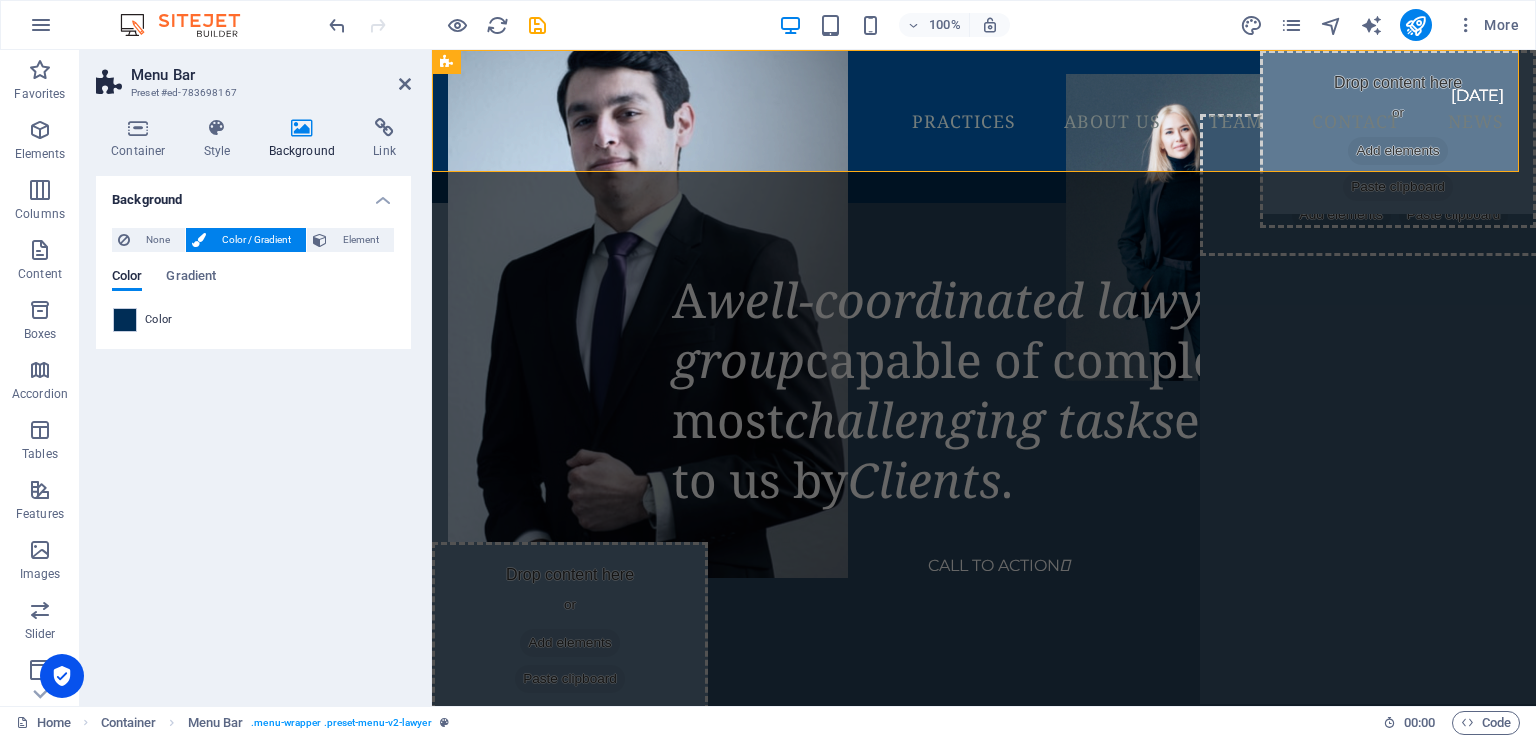 click on "Background None Color / Gradient Element Stretch background to full-width Color overlay Places an overlay over the background to colorize it Parallax 0 % Image Image slider Map Video YouTube Vimeo HTML Color Gradient Color A parent element contains a background. Edit background on parent element" at bounding box center [253, 433] 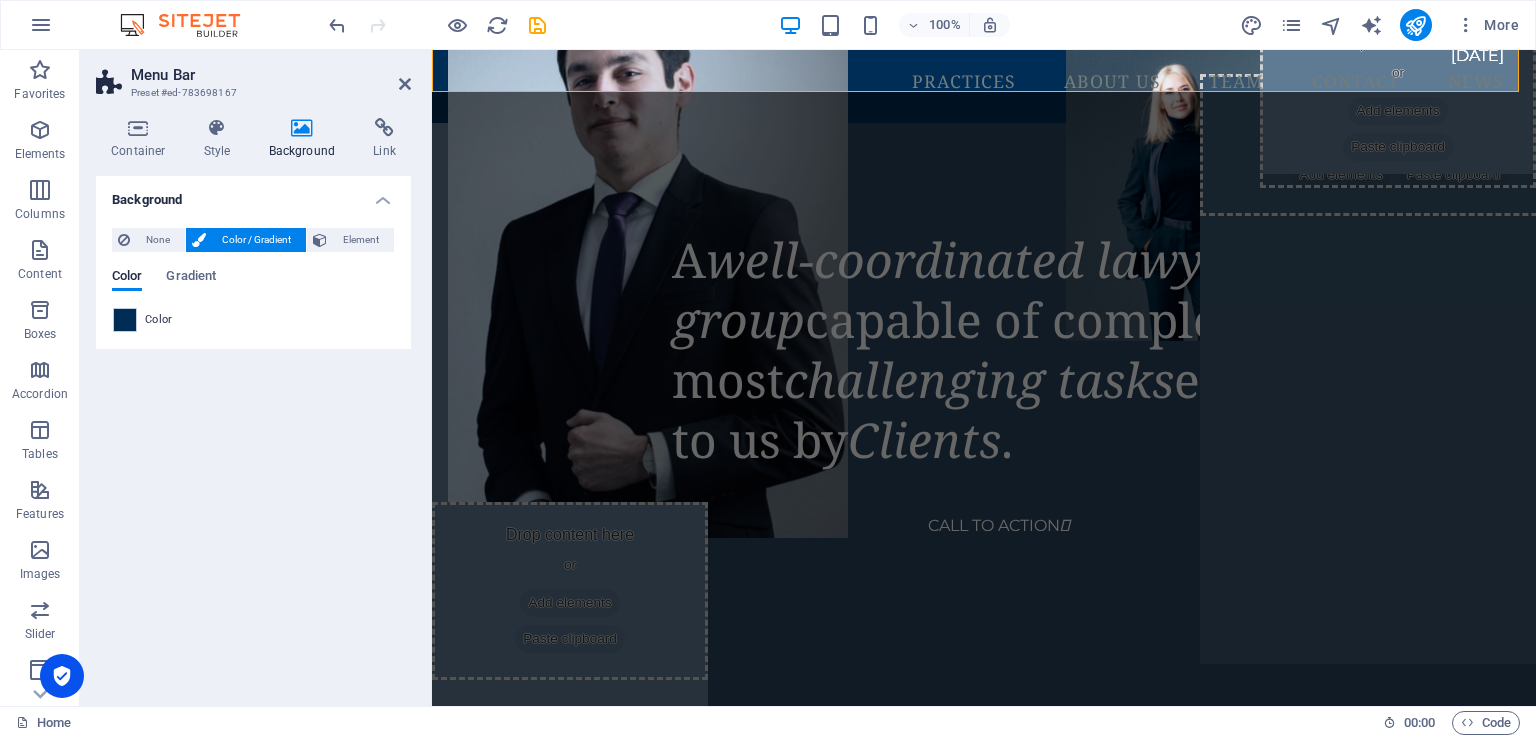 scroll, scrollTop: 0, scrollLeft: 0, axis: both 